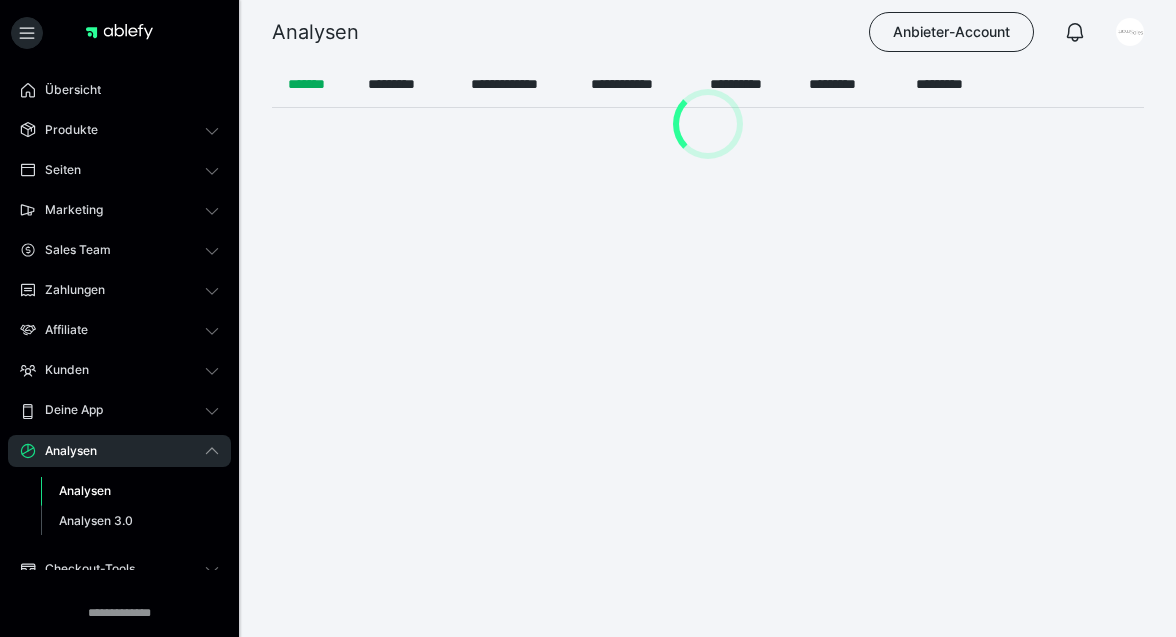 scroll, scrollTop: 0, scrollLeft: 0, axis: both 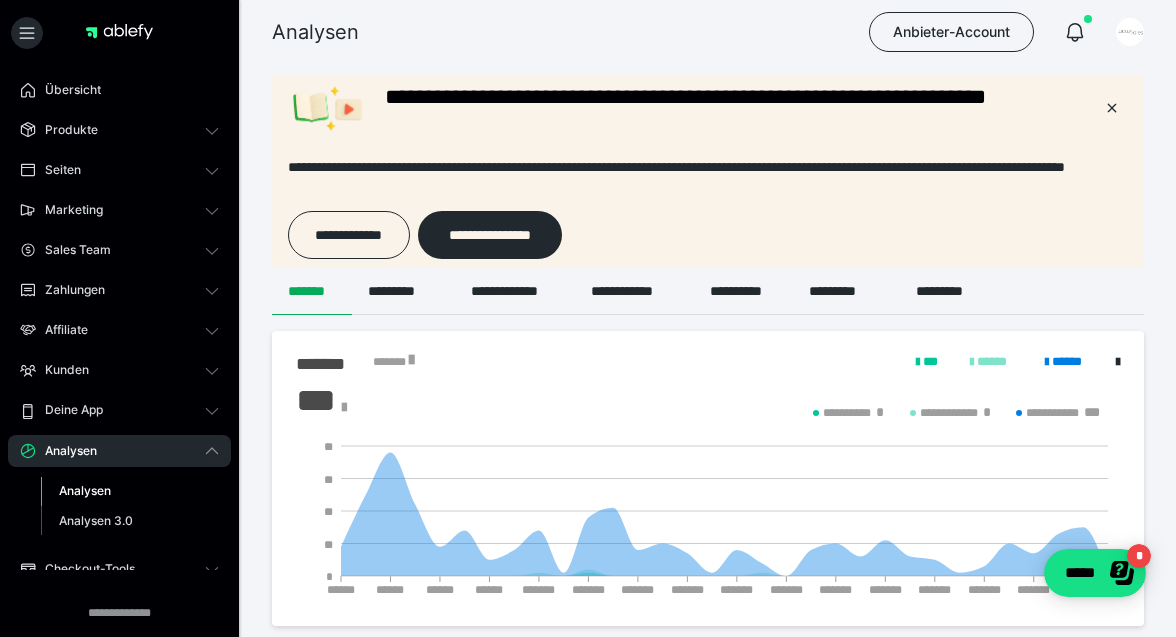 click 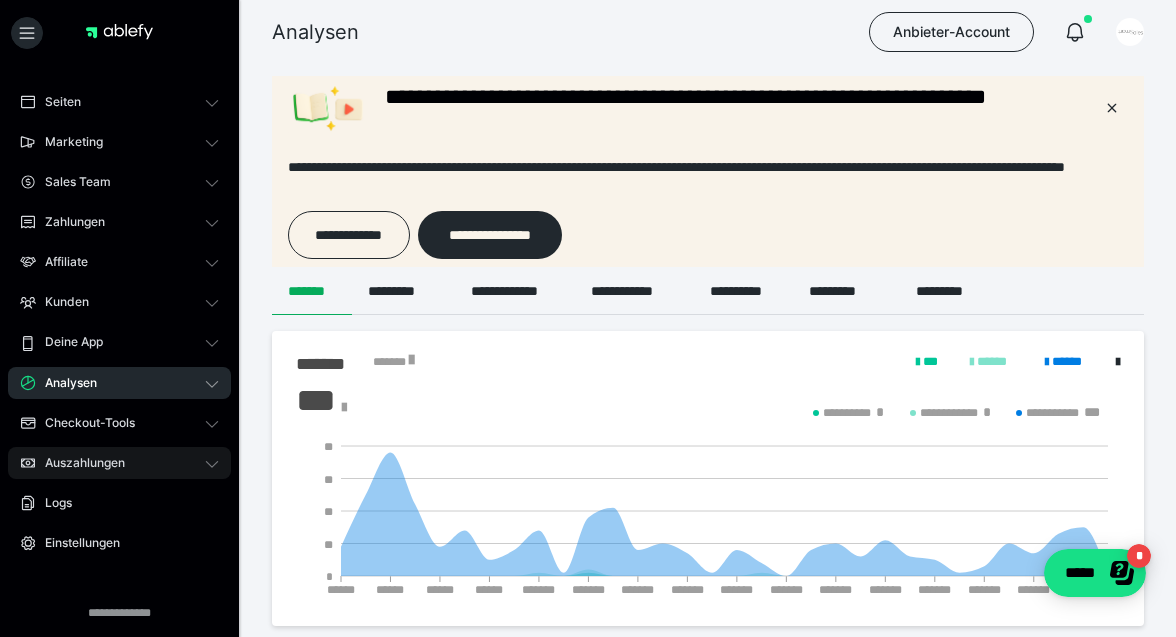 scroll, scrollTop: 102, scrollLeft: 0, axis: vertical 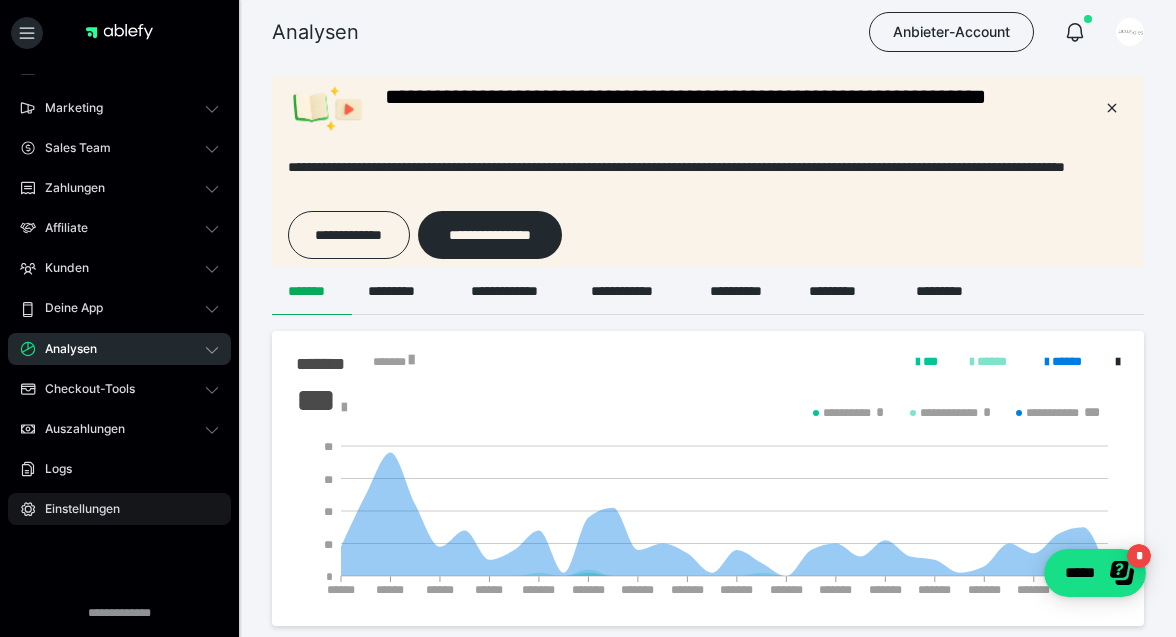 click on "Einstellungen" at bounding box center (119, 509) 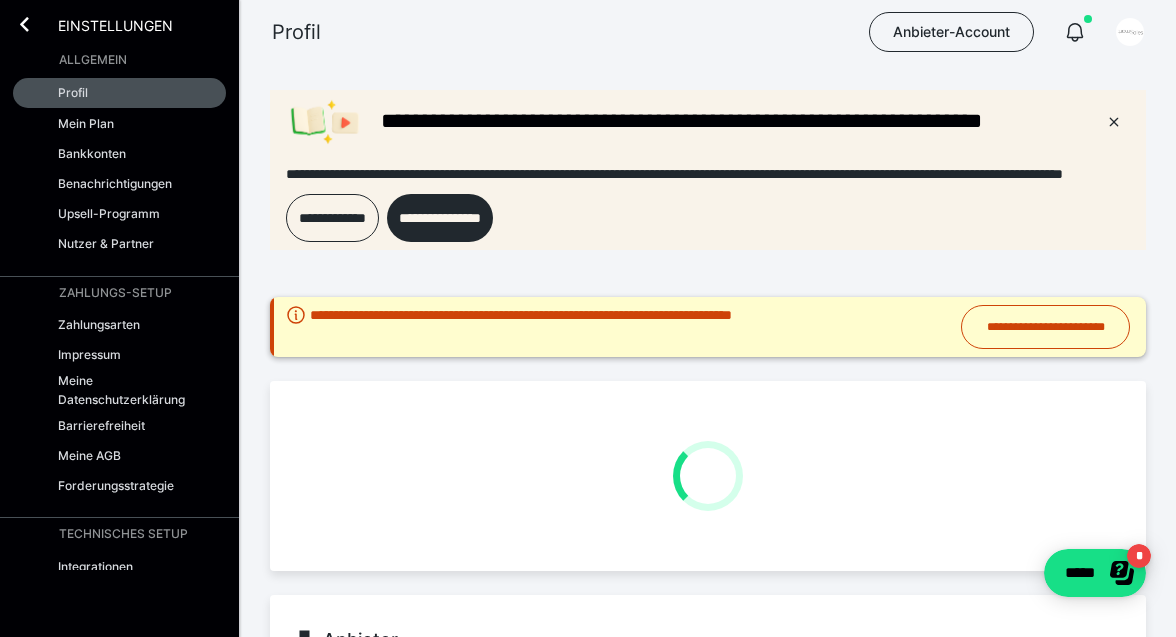 scroll, scrollTop: 0, scrollLeft: 0, axis: both 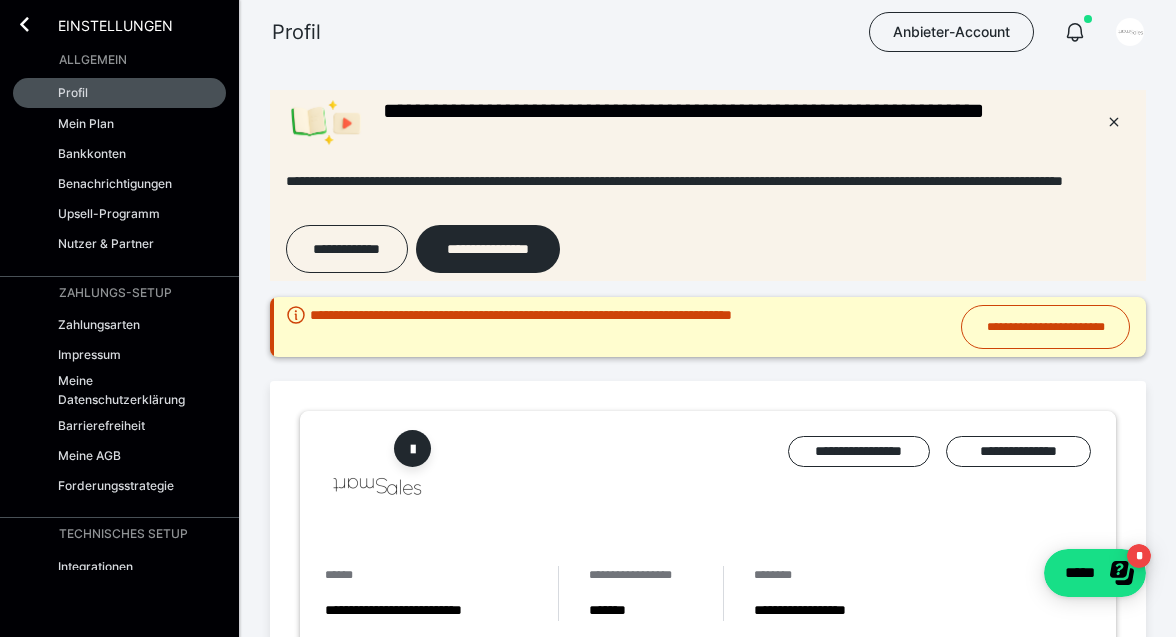 radio on "****" 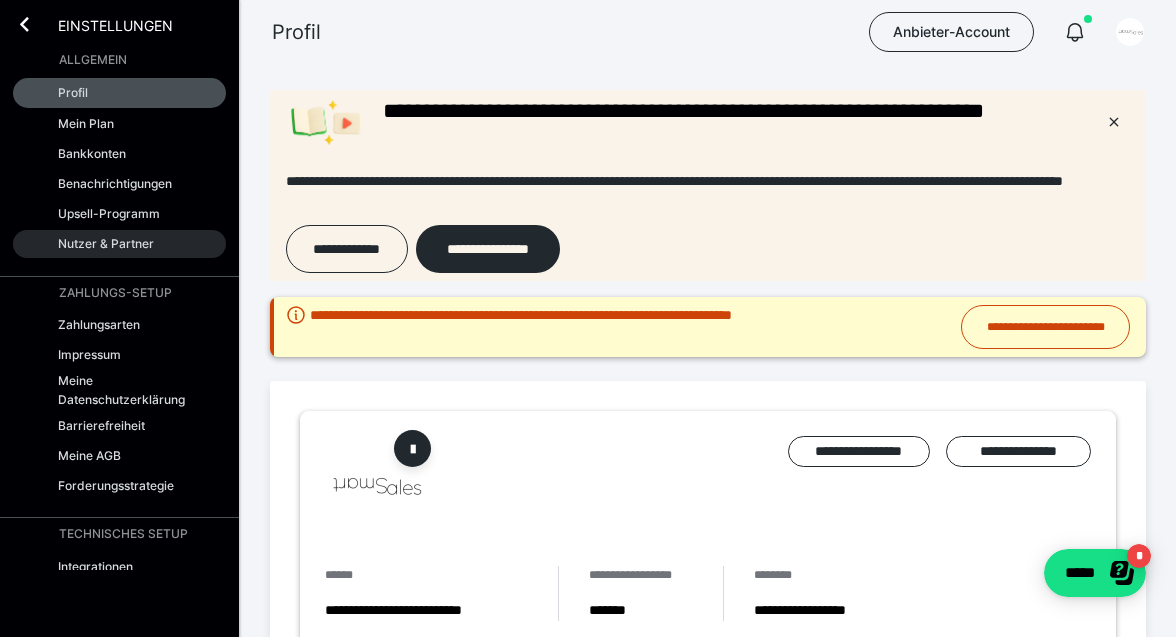 click on "Nutzer & Partner" at bounding box center [119, 244] 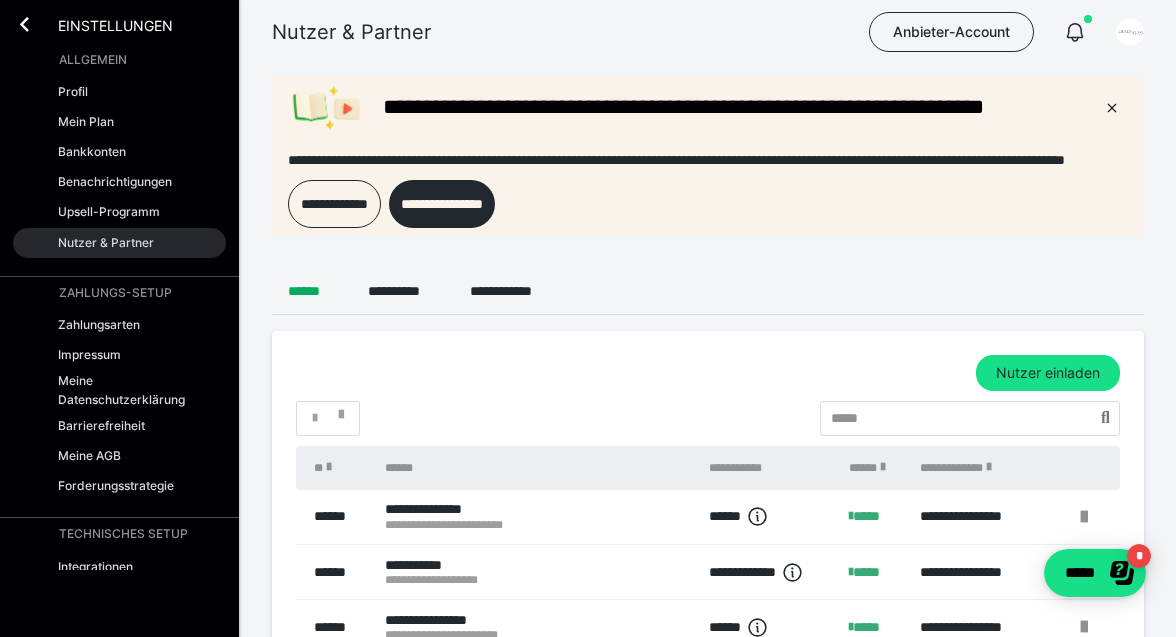 scroll, scrollTop: 0, scrollLeft: 0, axis: both 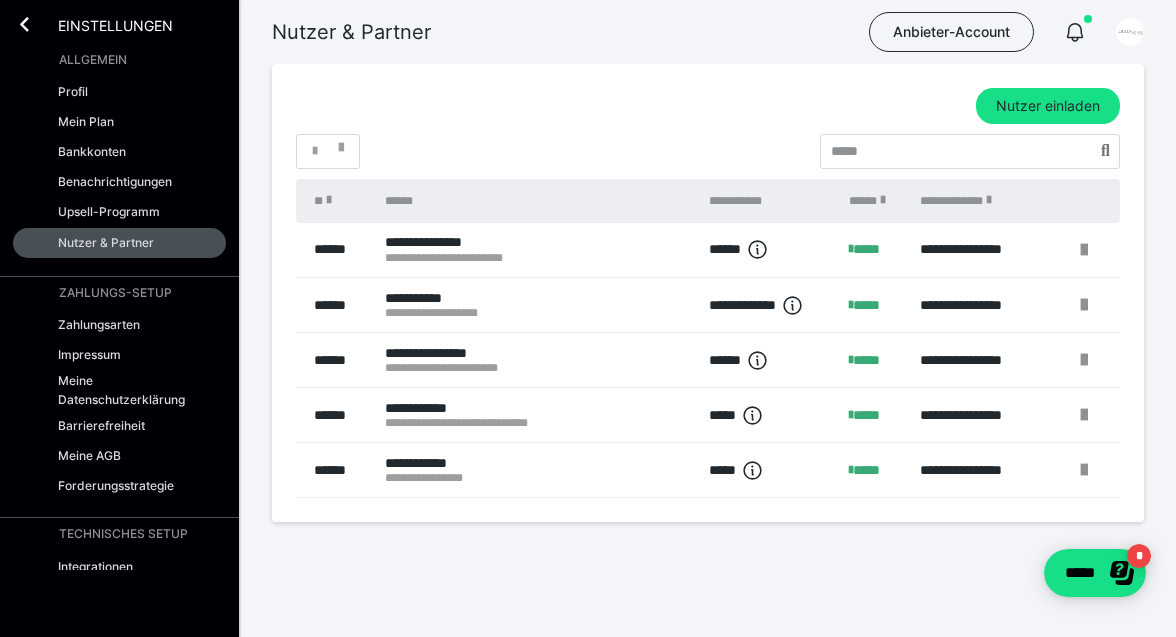 click on "**********" at bounding box center [537, 353] 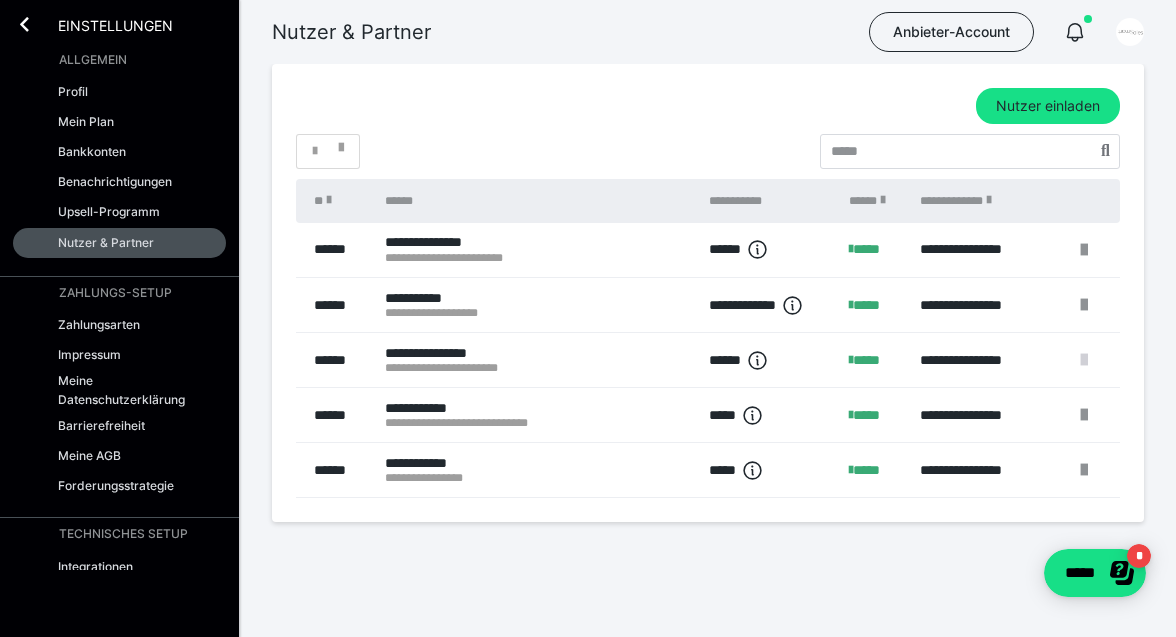 click at bounding box center [1084, 360] 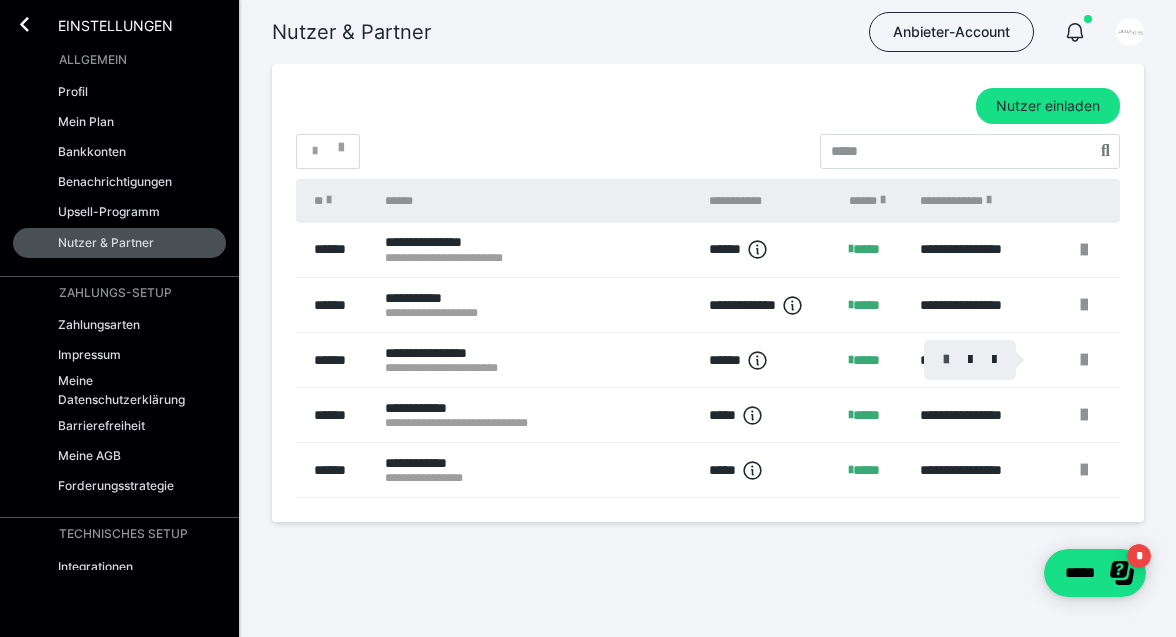 click at bounding box center [946, 360] 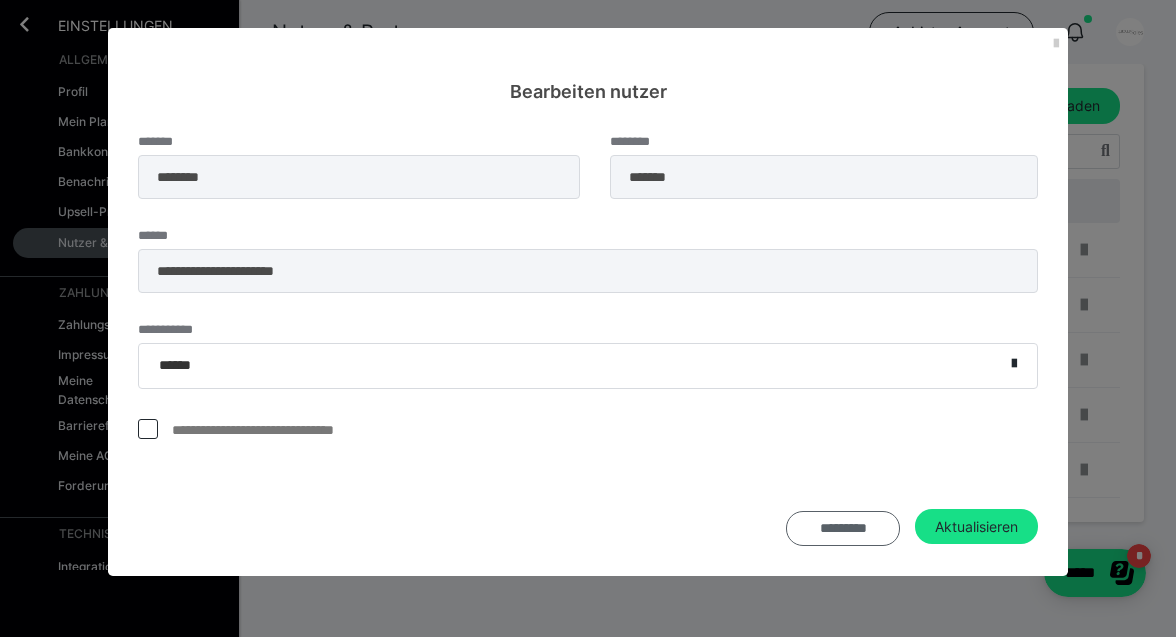 click on "*********" at bounding box center [843, 528] 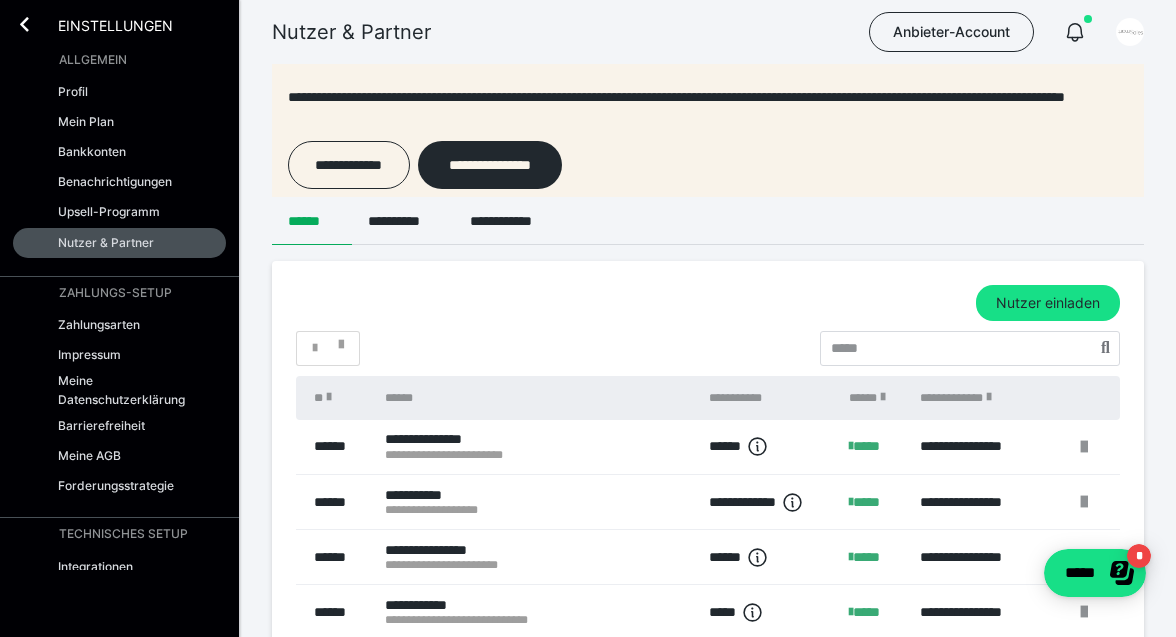 scroll, scrollTop: 0, scrollLeft: 0, axis: both 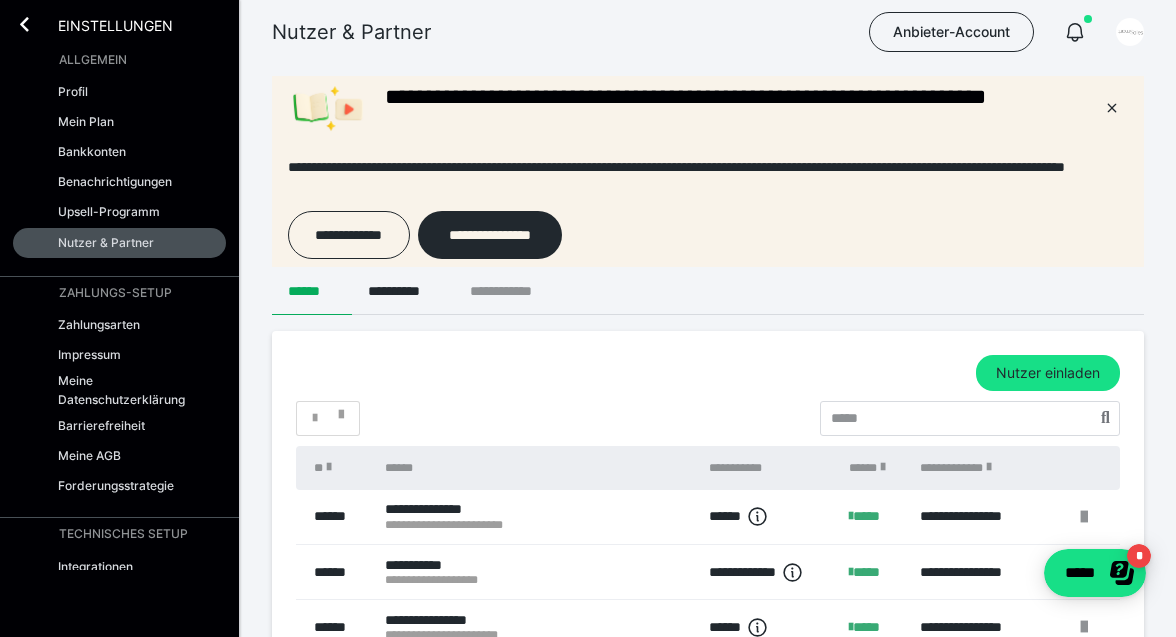 click on "**********" at bounding box center (511, 291) 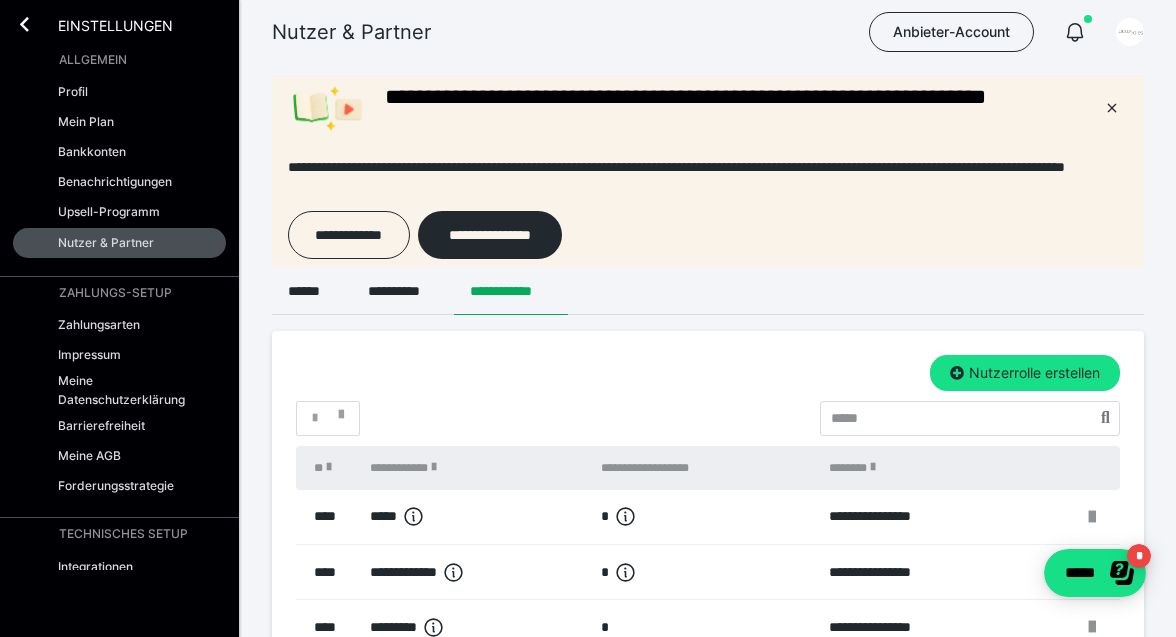 click on "Nutzerrolle erstellen" at bounding box center (708, 373) 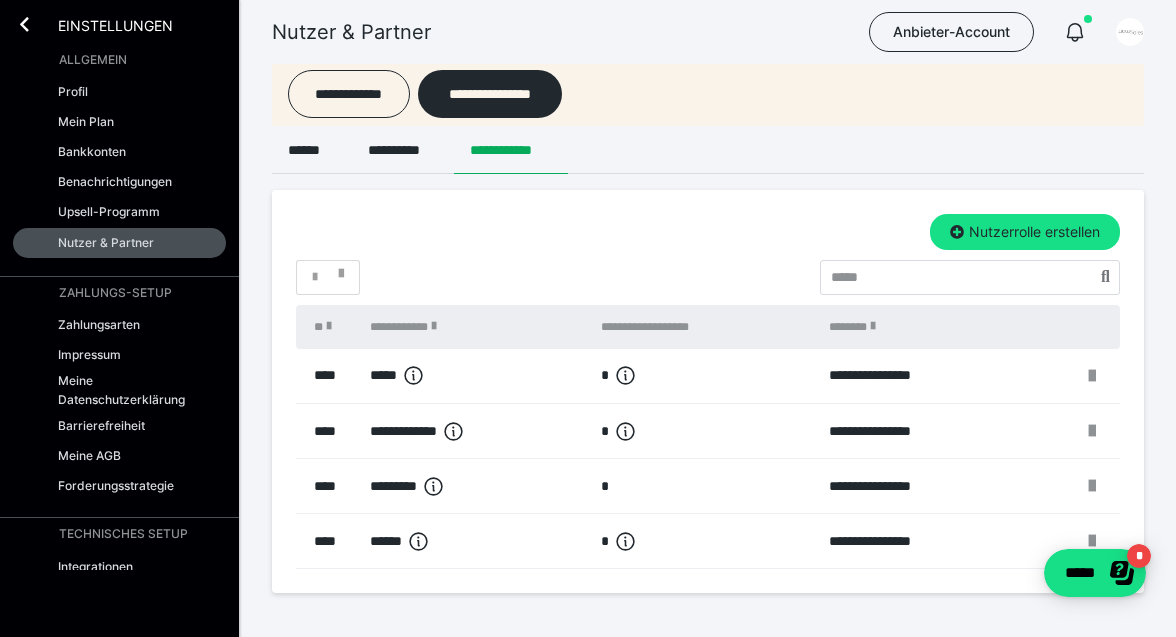 scroll, scrollTop: 212, scrollLeft: 0, axis: vertical 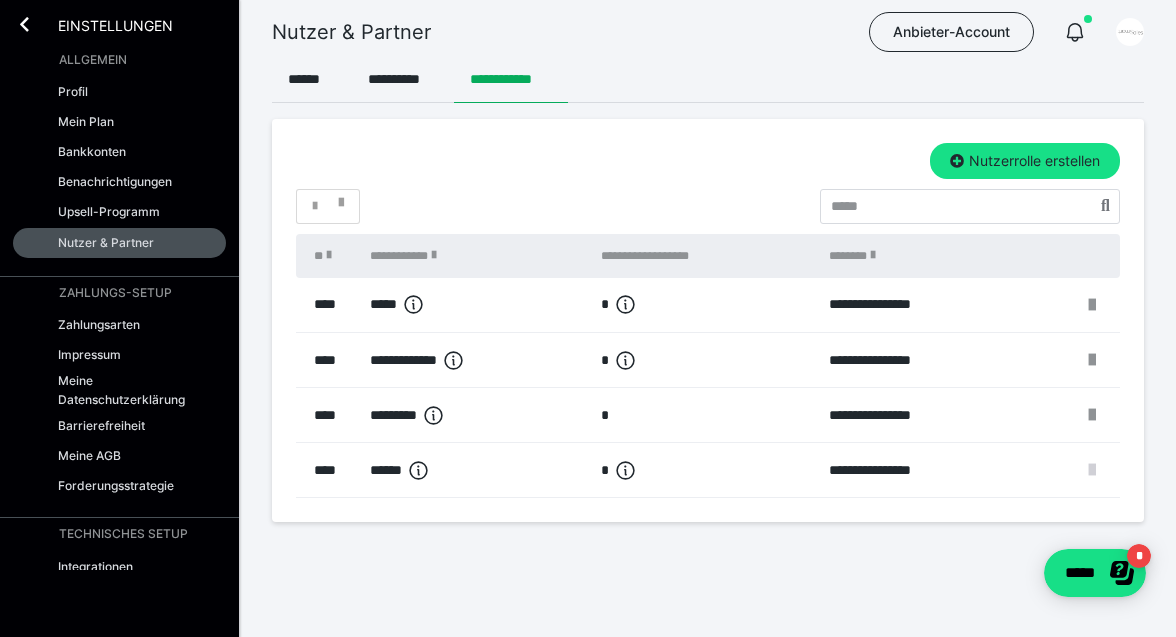 click at bounding box center (1092, 470) 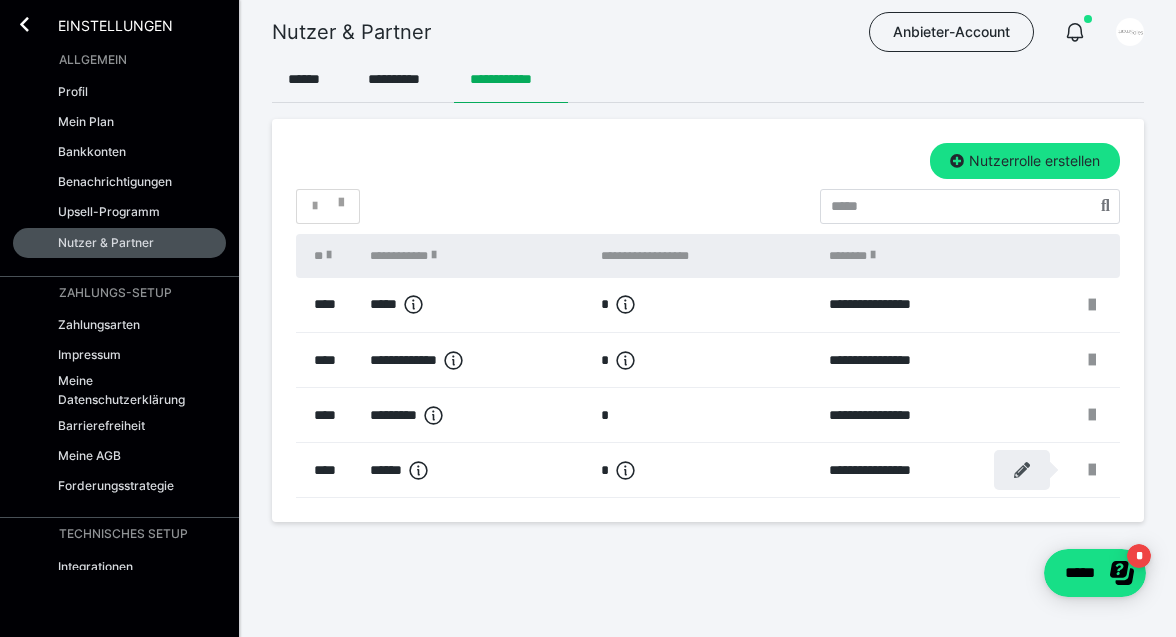 click at bounding box center [1022, 470] 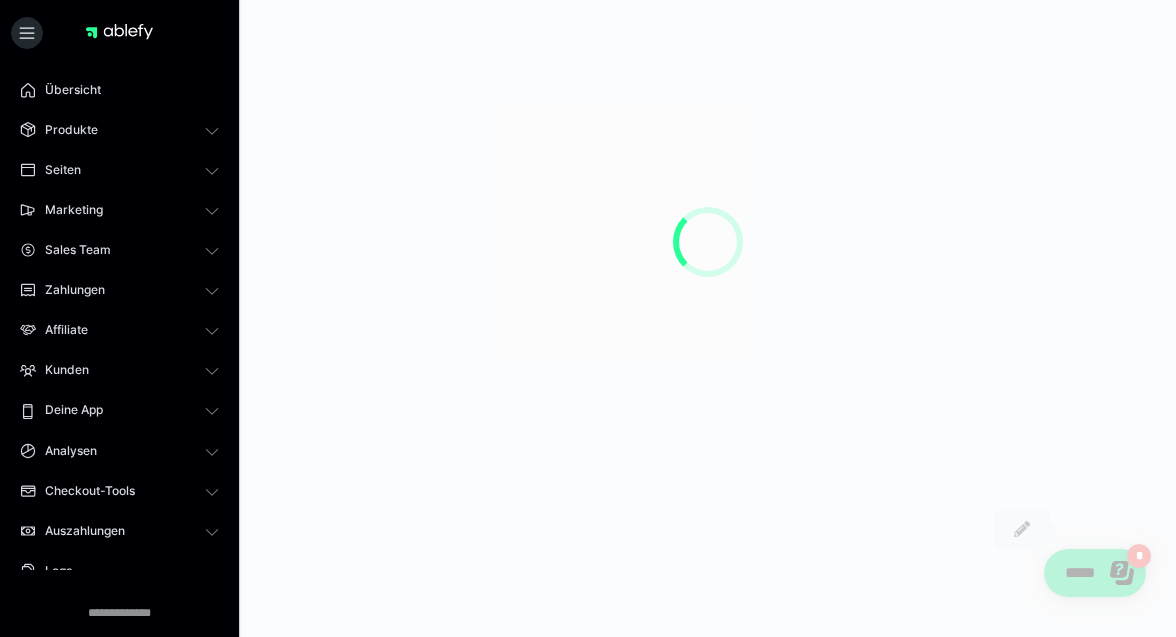 scroll, scrollTop: 0, scrollLeft: 0, axis: both 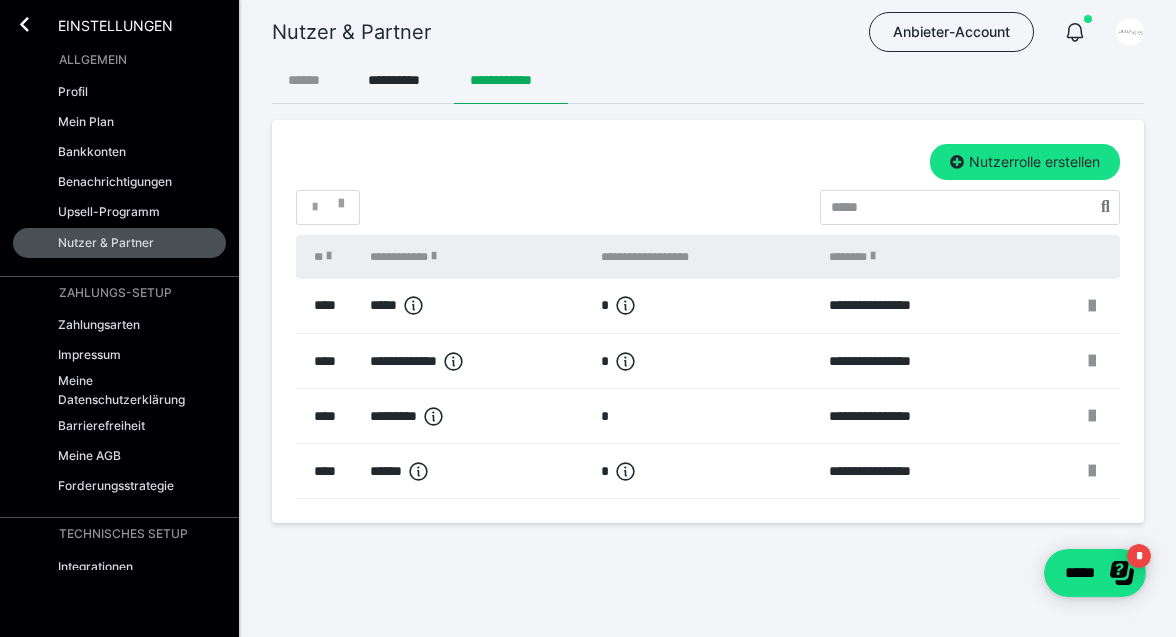 click on "******" at bounding box center [312, 80] 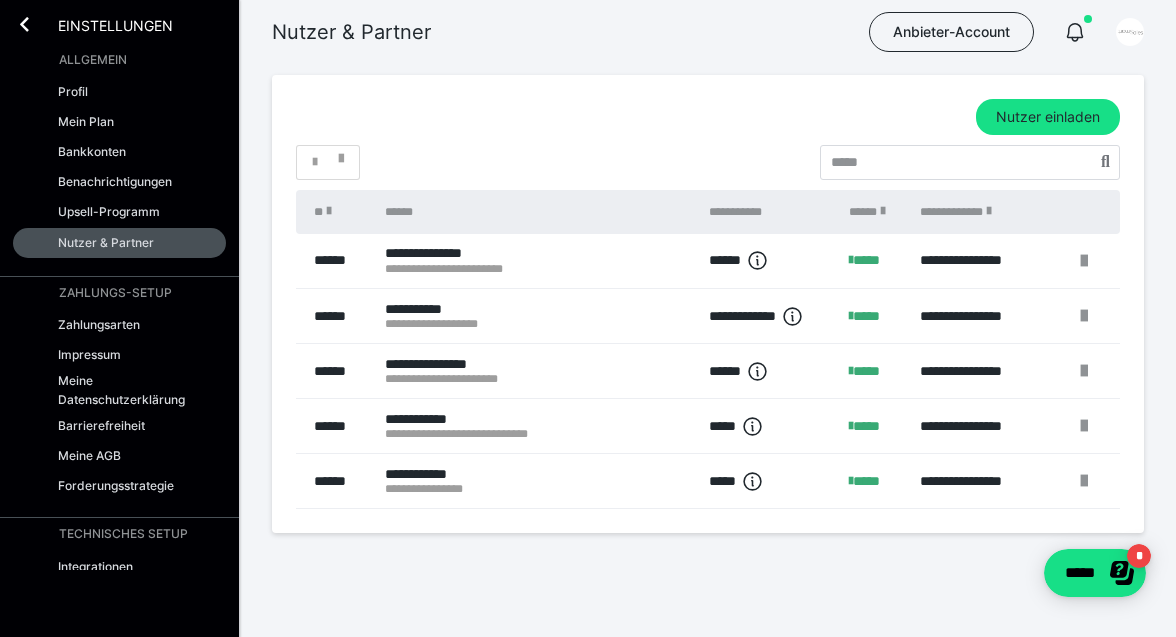 scroll, scrollTop: 267, scrollLeft: 0, axis: vertical 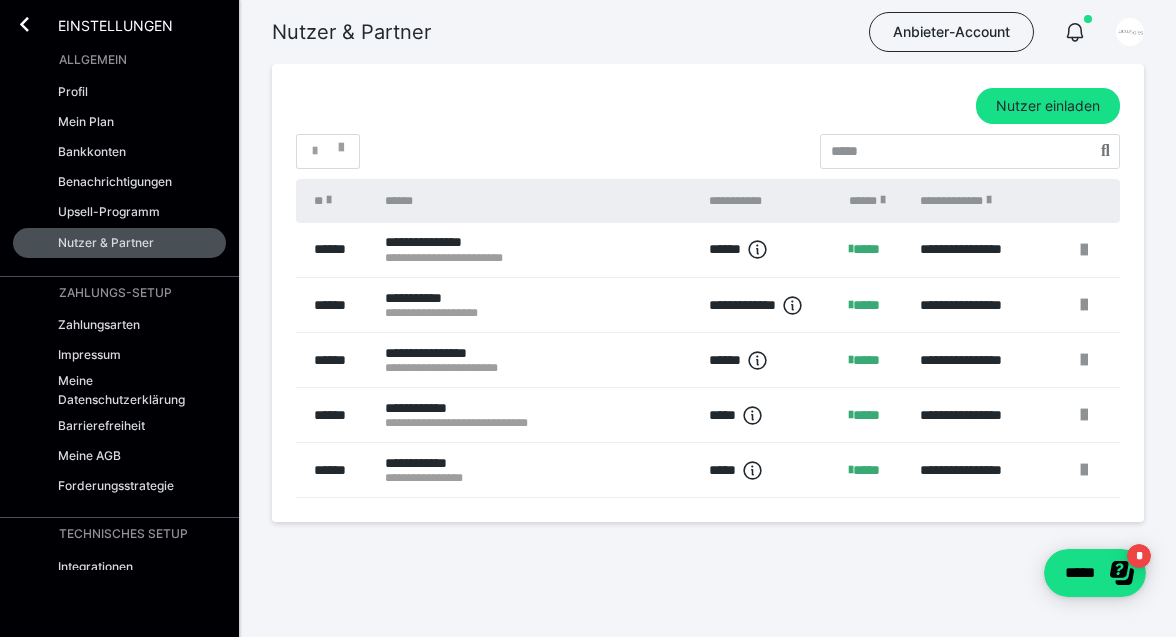 click on "**********" at bounding box center (537, 478) 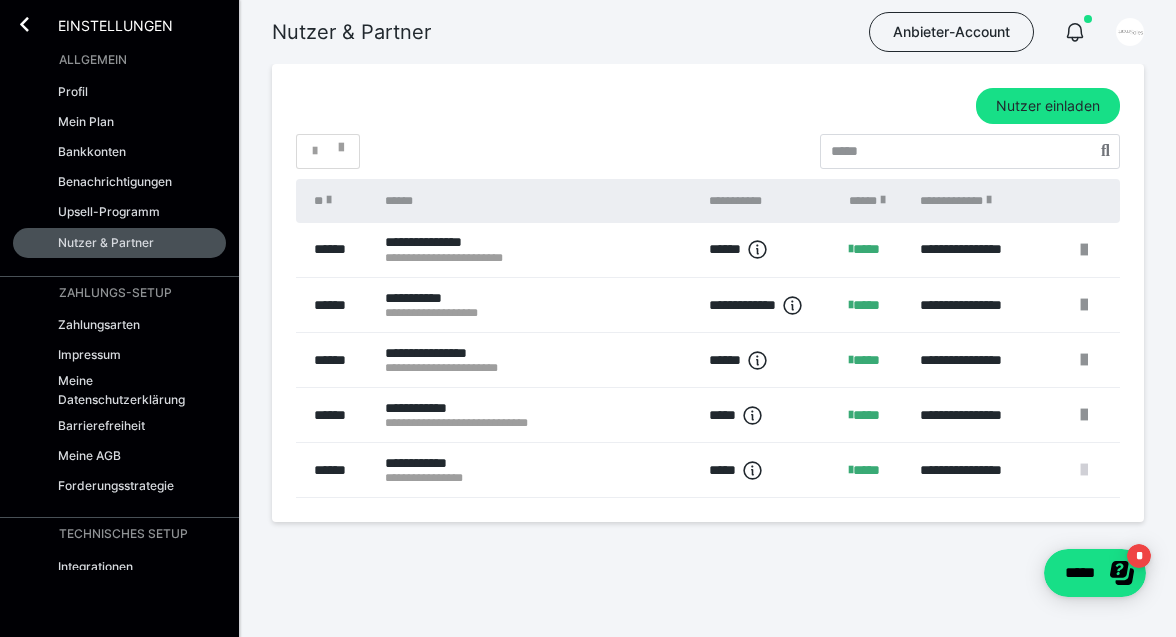 click at bounding box center (1084, 470) 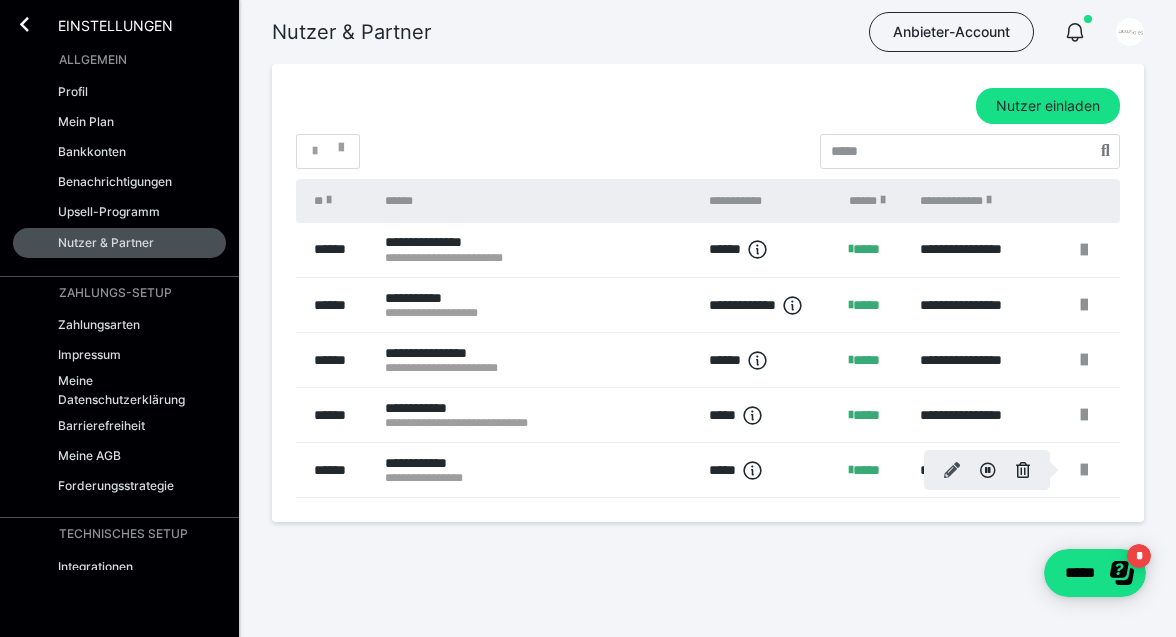 click at bounding box center [952, 470] 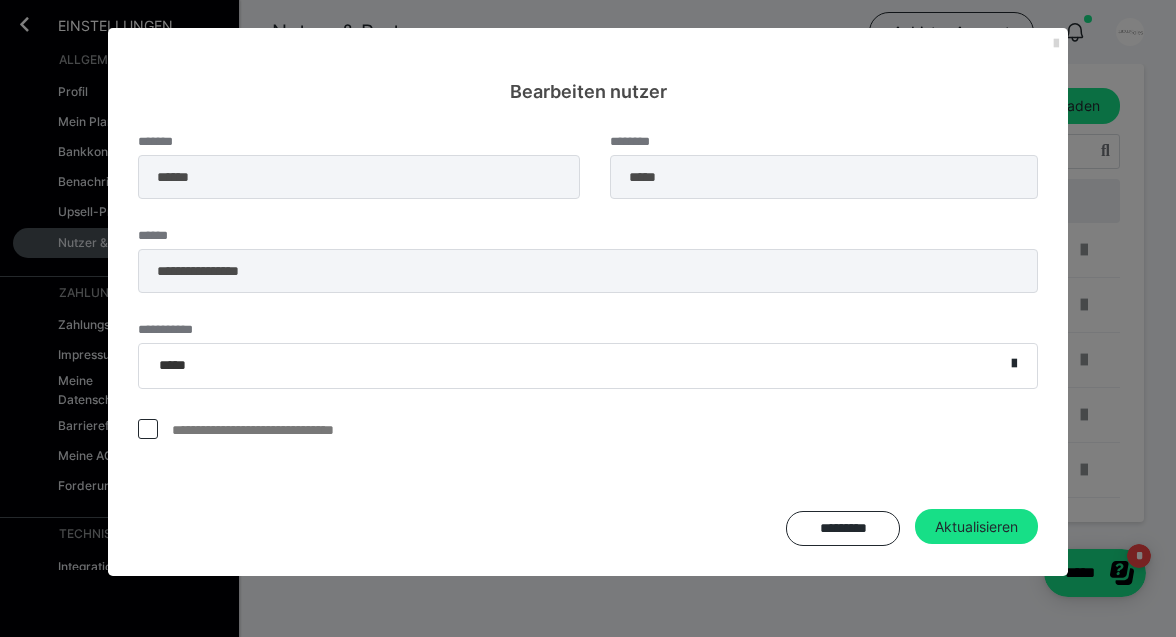 click at bounding box center [1056, 44] 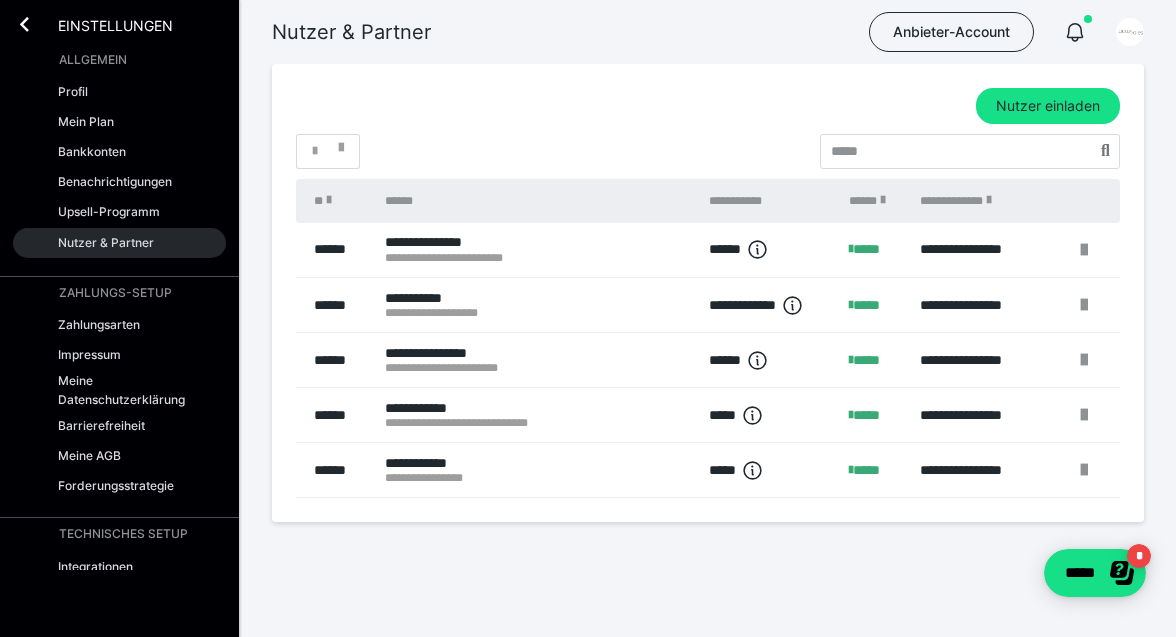 click on "Nutzer & Partner" at bounding box center (106, 242) 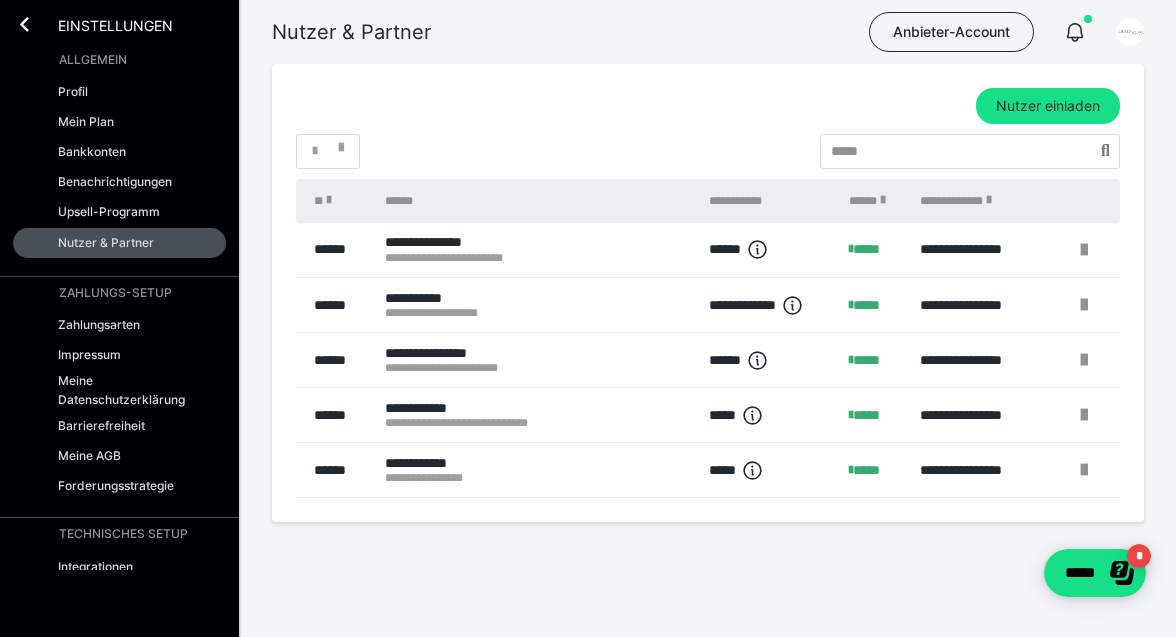 click on "**********" at bounding box center (537, 313) 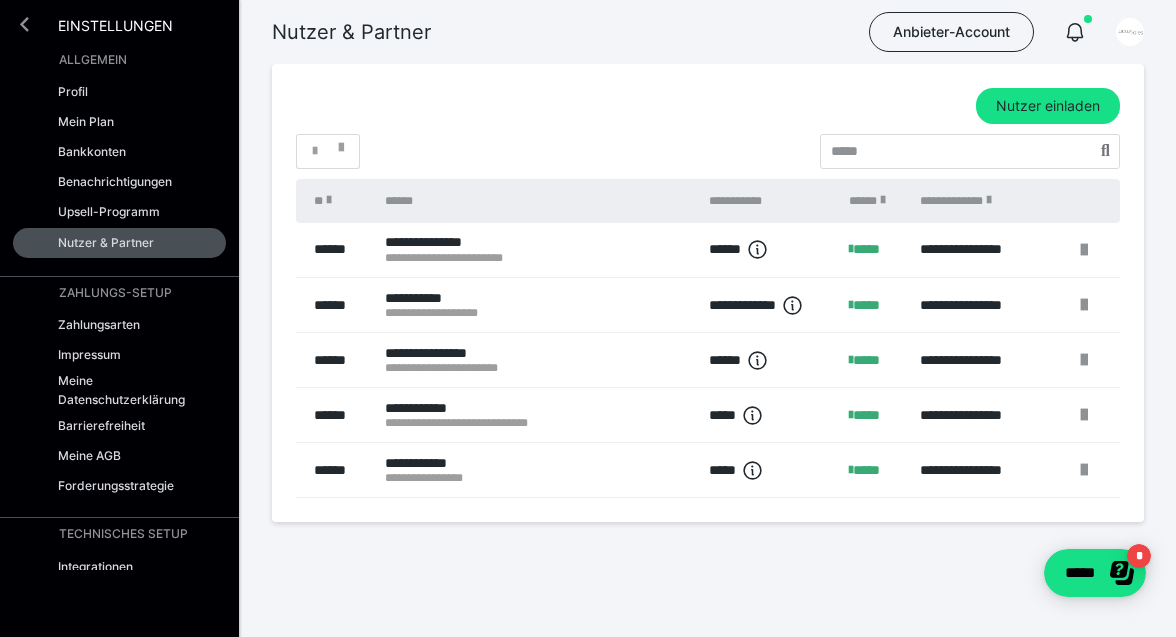 click at bounding box center (24, 24) 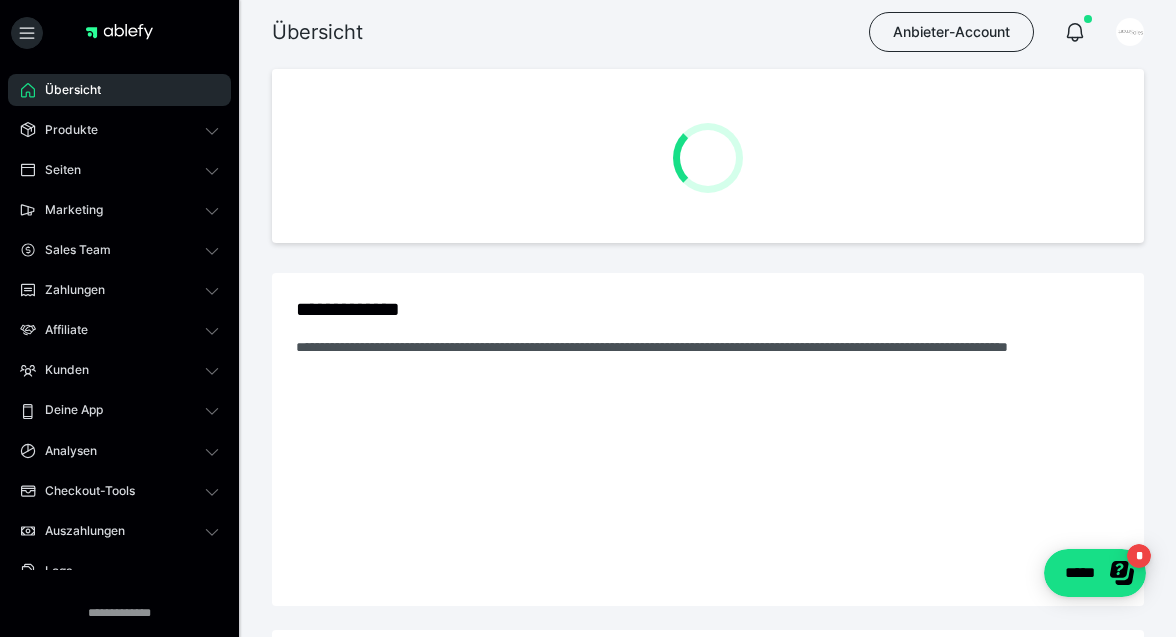scroll, scrollTop: 0, scrollLeft: 0, axis: both 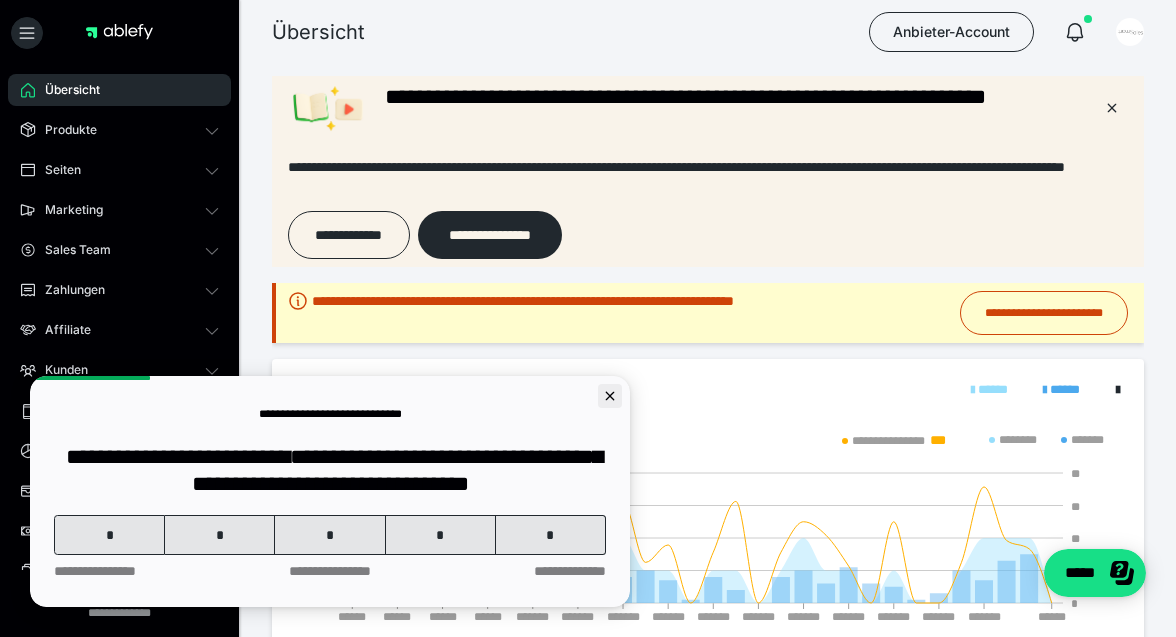 click 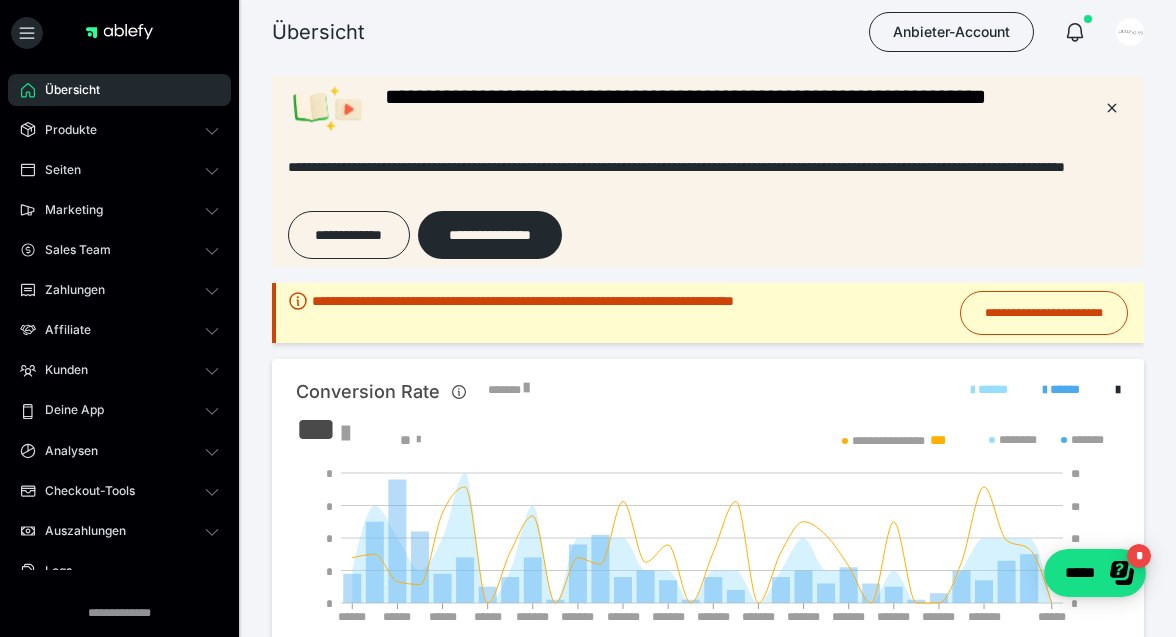 scroll, scrollTop: 0, scrollLeft: 0, axis: both 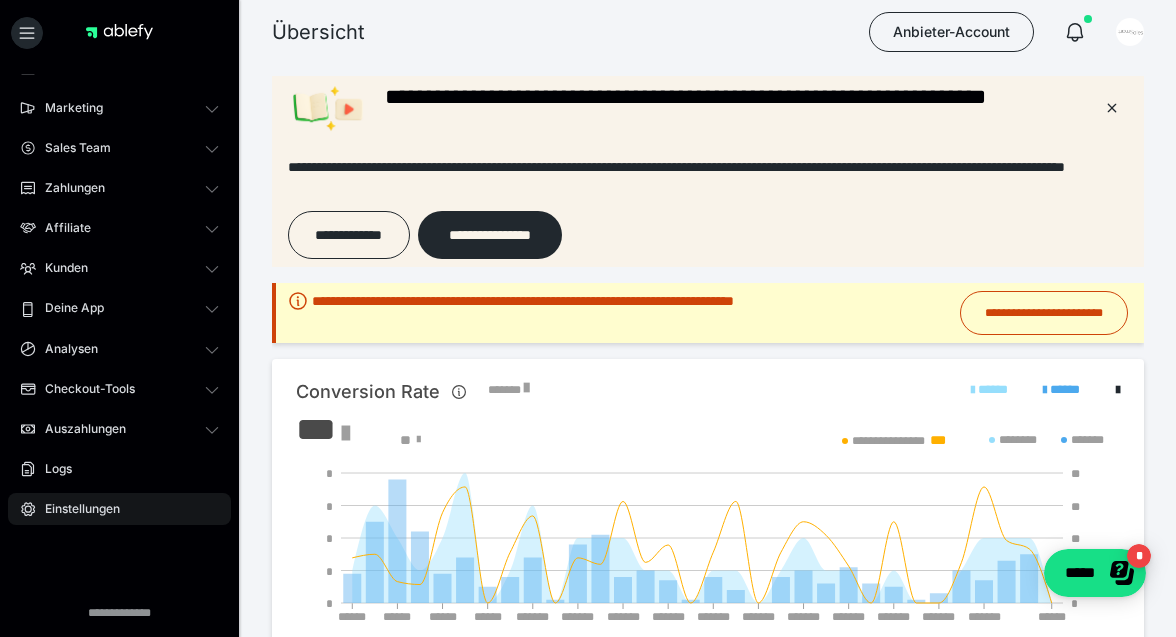 click on "Einstellungen" at bounding box center (119, 509) 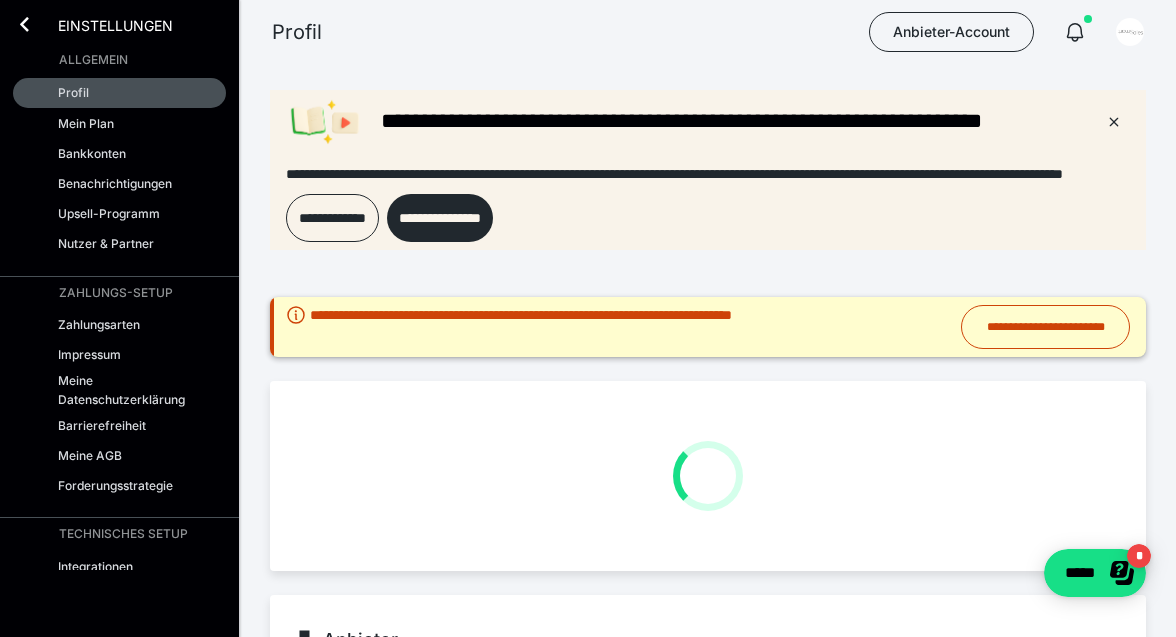 scroll, scrollTop: 0, scrollLeft: 0, axis: both 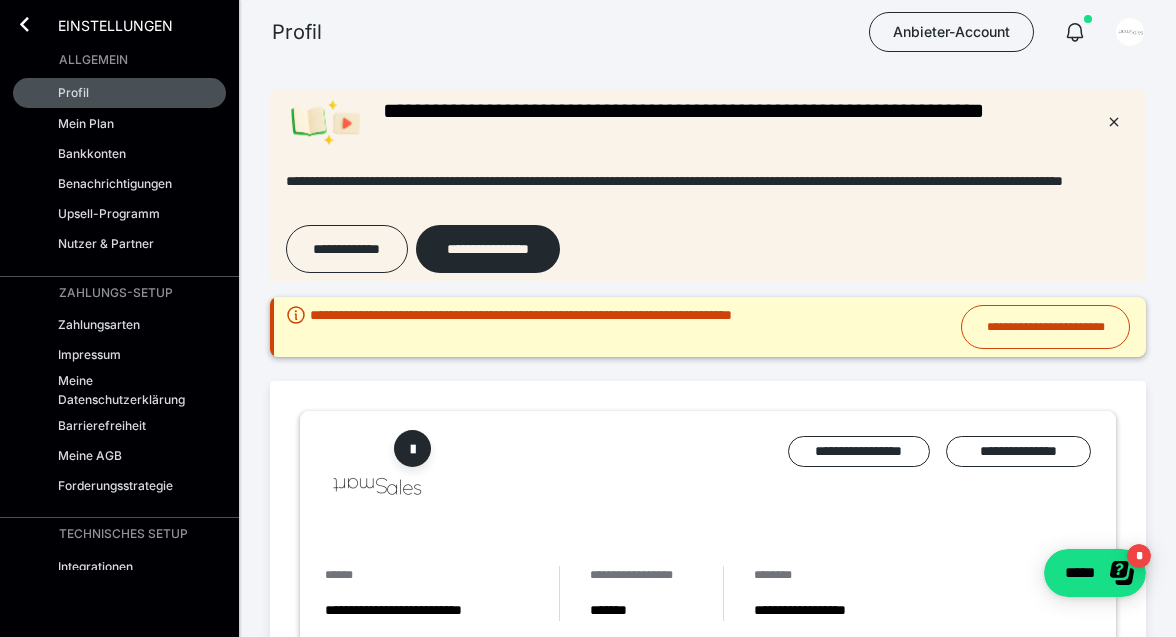 radio on "****" 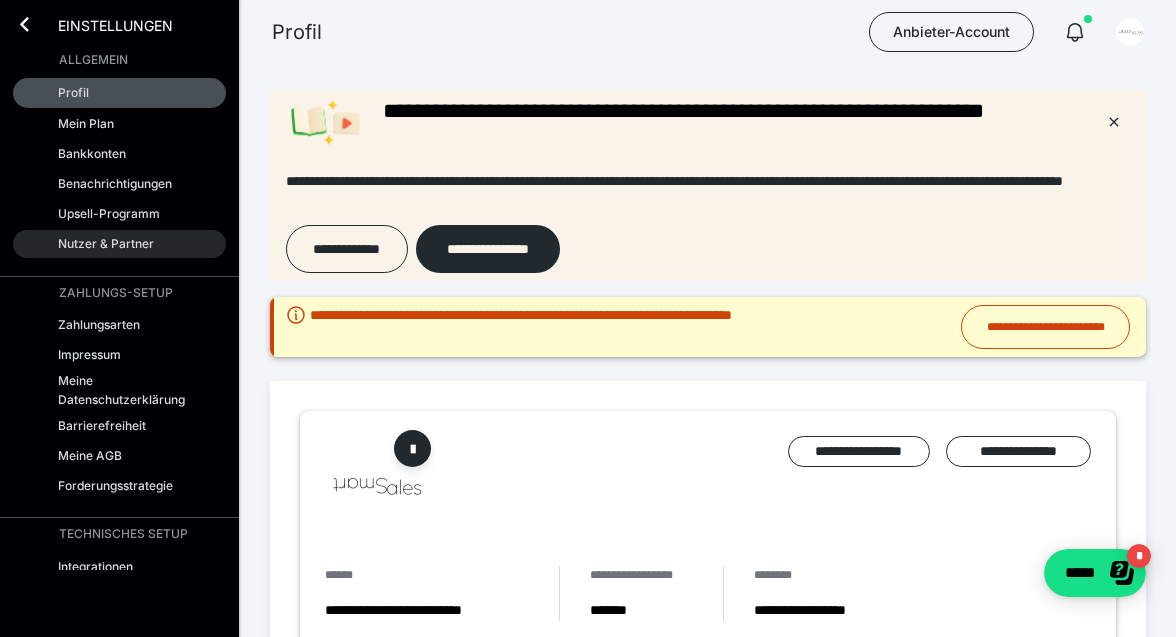 click on "Nutzer & Partner" at bounding box center (106, 243) 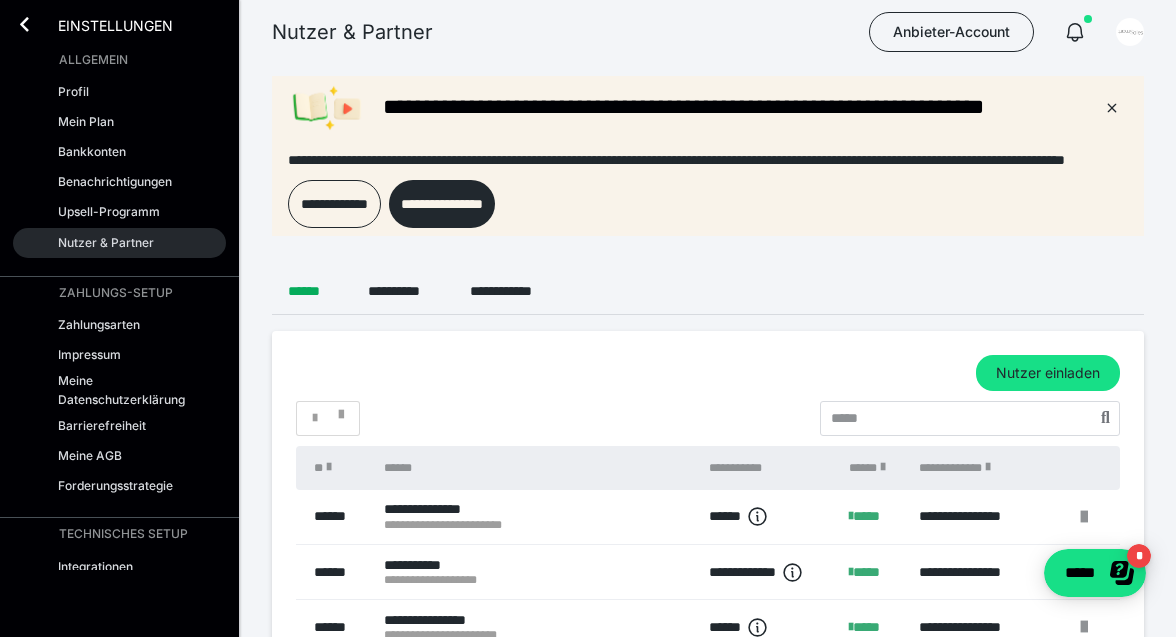 scroll, scrollTop: 0, scrollLeft: 0, axis: both 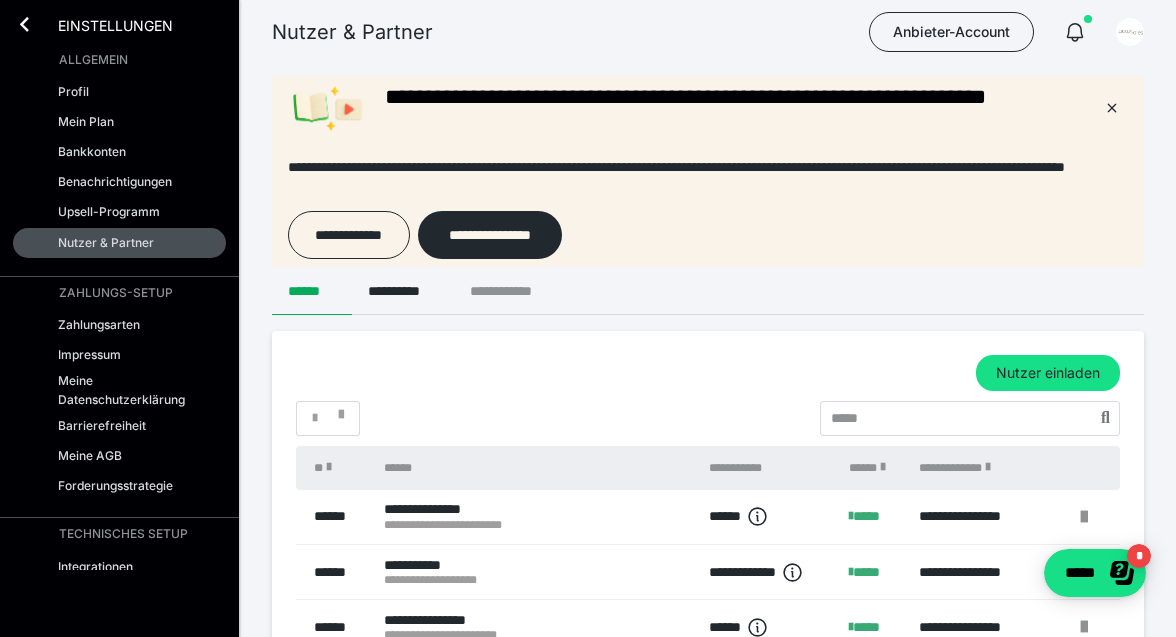 click on "**********" at bounding box center [511, 291] 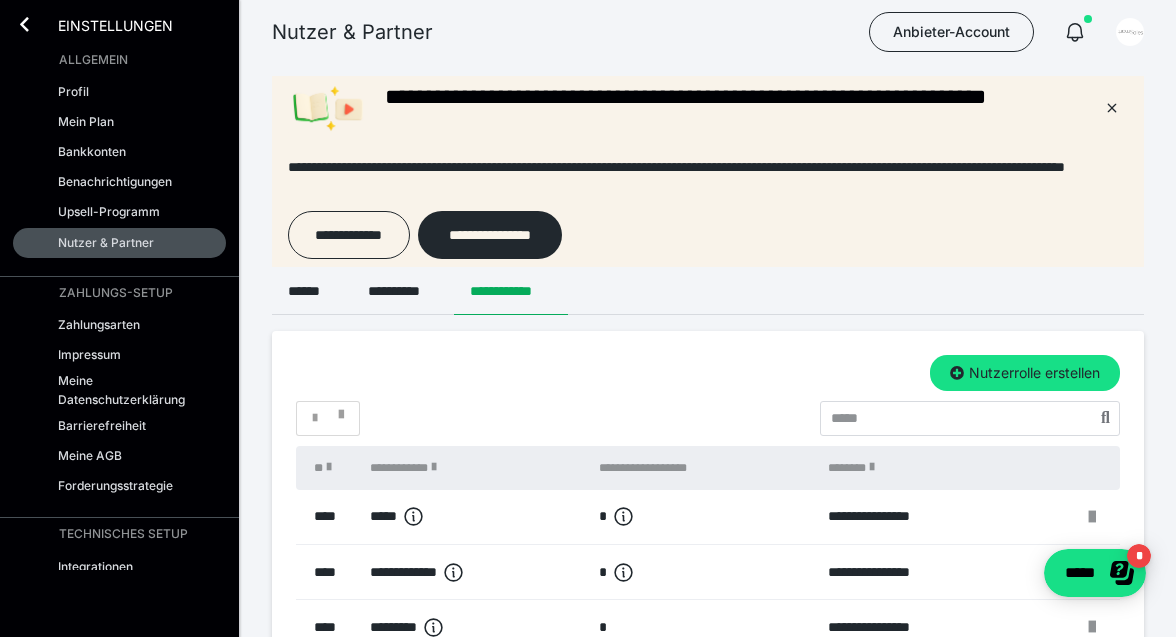 click on "*" at bounding box center [708, 418] 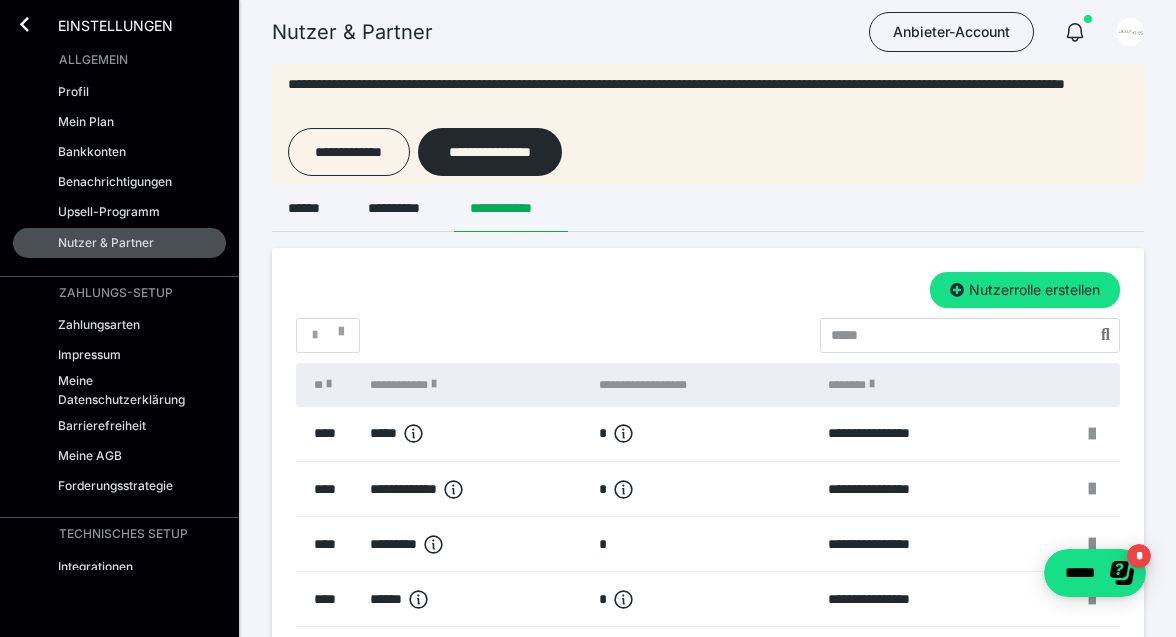 scroll, scrollTop: 212, scrollLeft: 0, axis: vertical 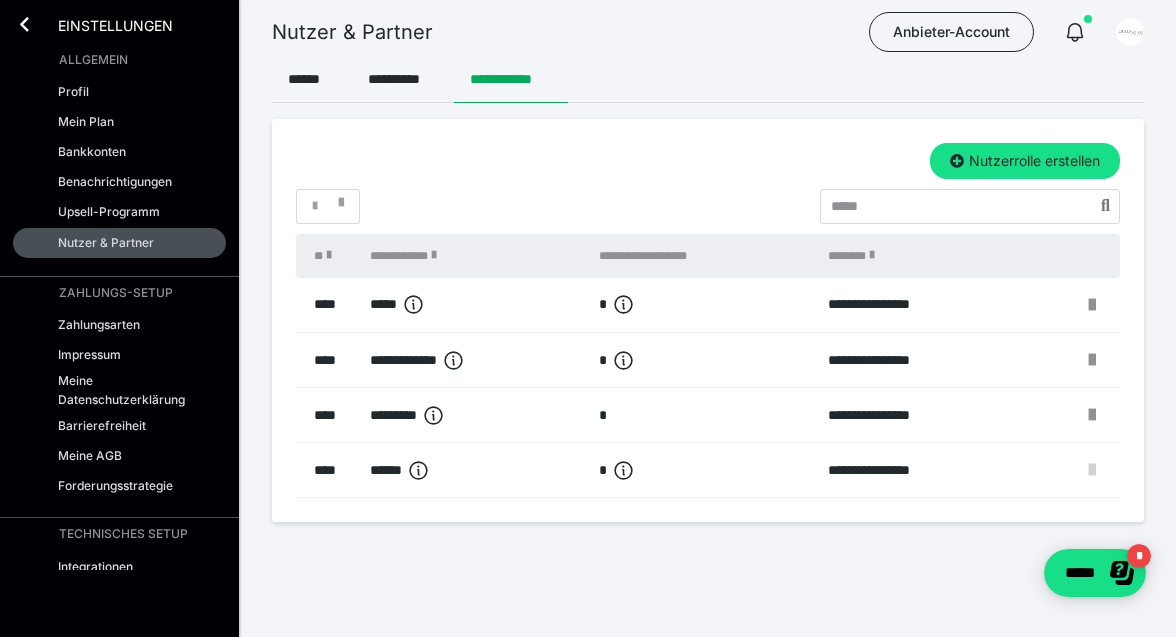 click at bounding box center (1092, 470) 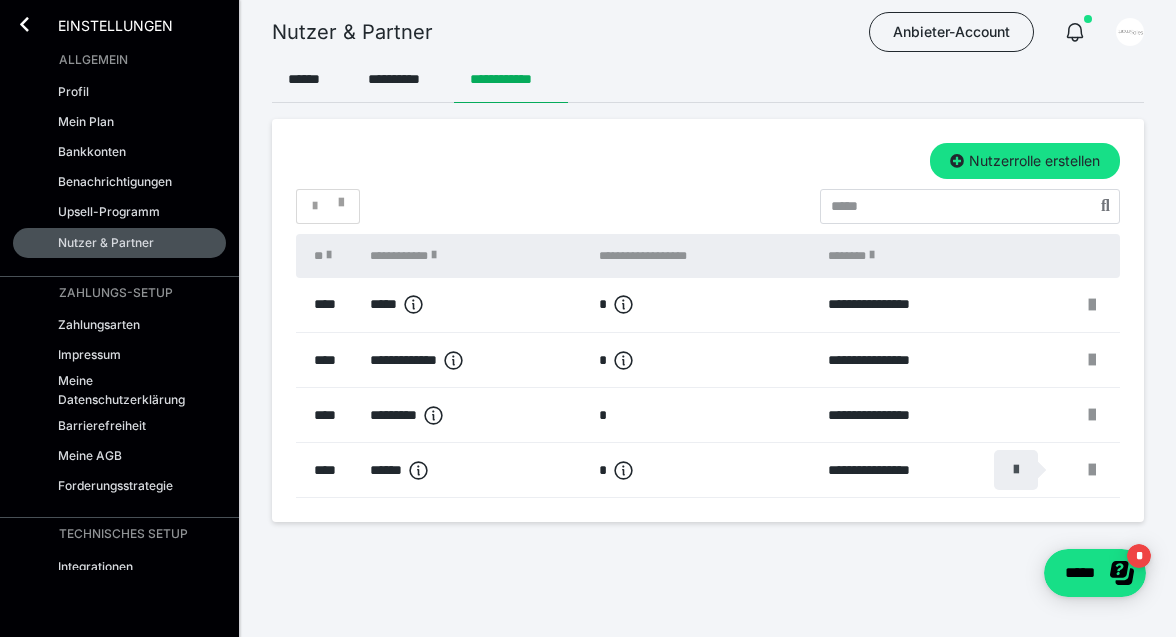 click at bounding box center (1016, 470) 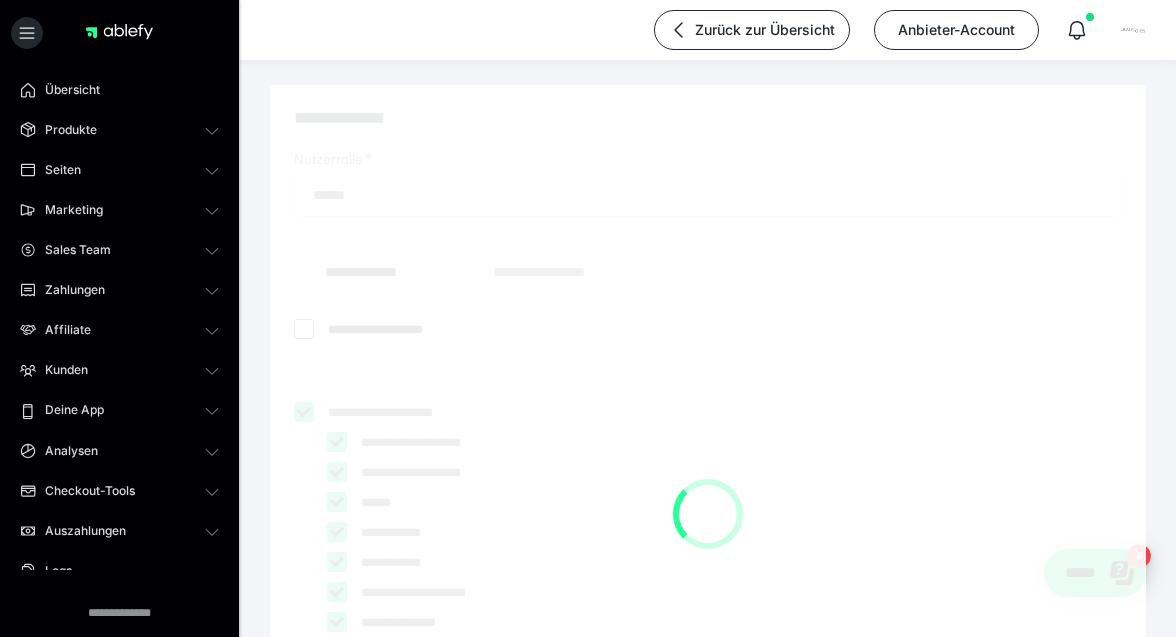scroll, scrollTop: 0, scrollLeft: 0, axis: both 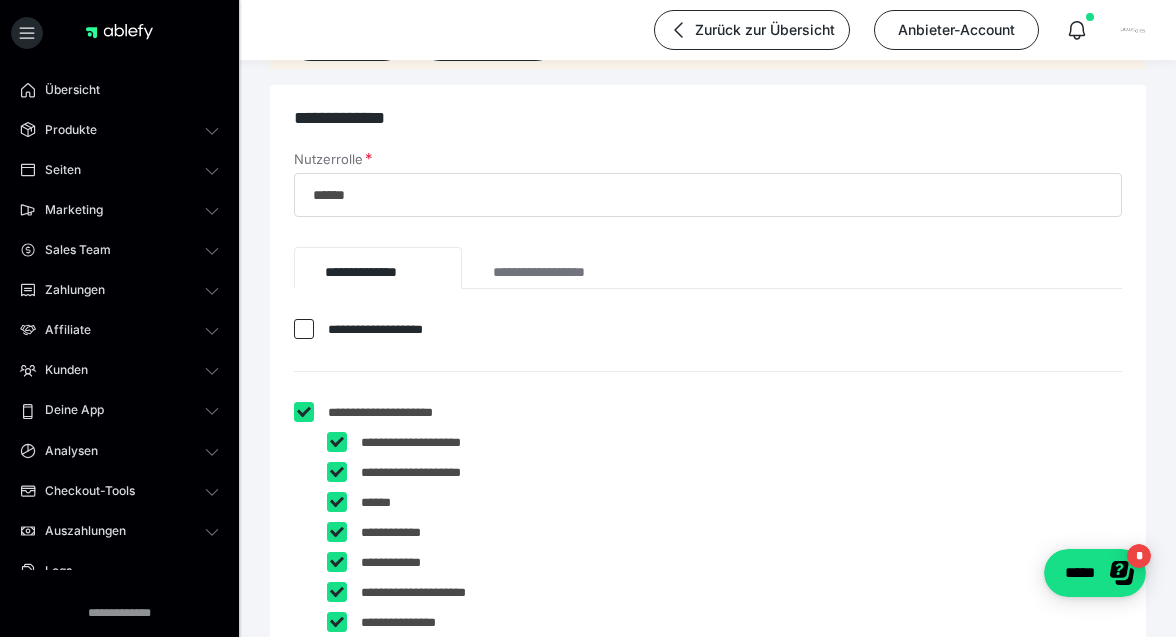 click on "**********" at bounding box center [708, 345] 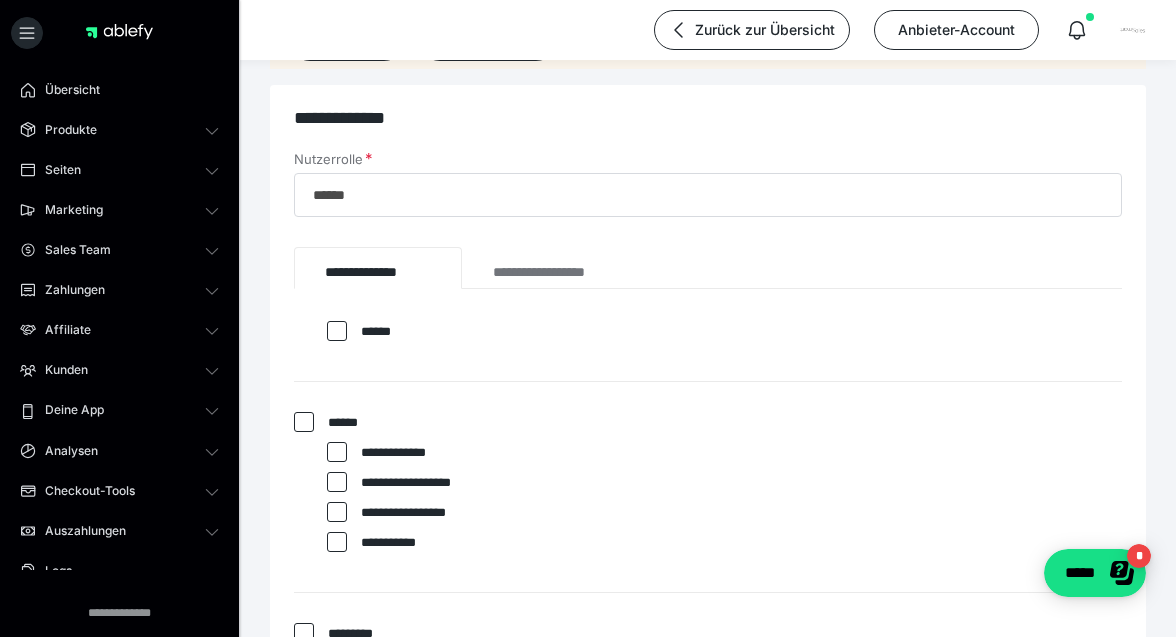 scroll, scrollTop: 2613, scrollLeft: 0, axis: vertical 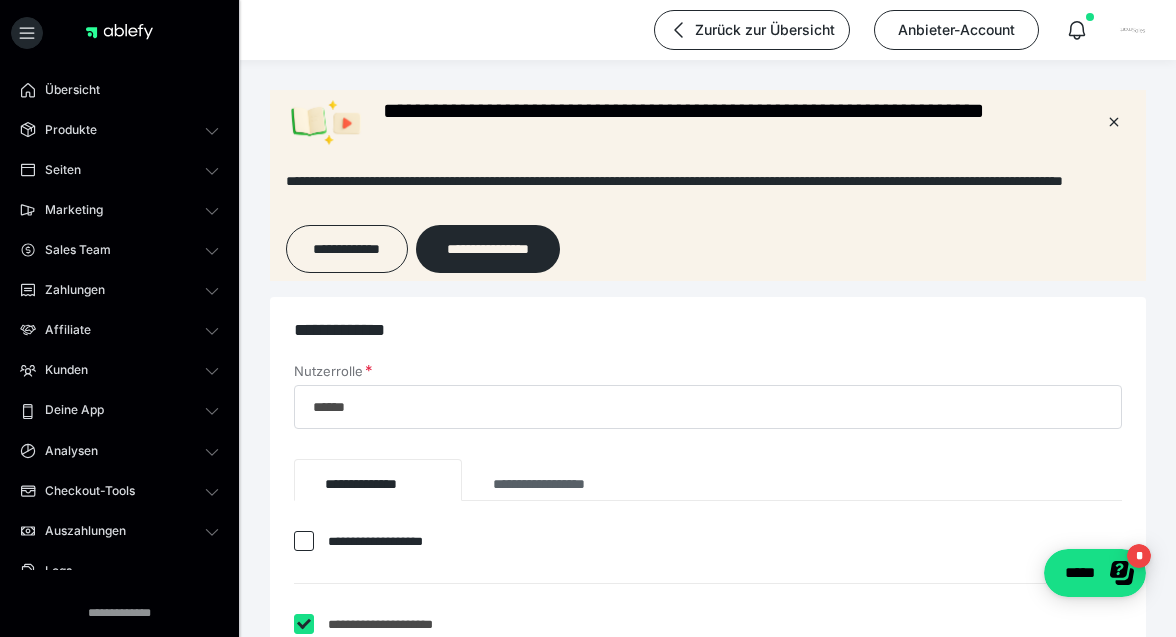 click on "**********" at bounding box center (560, 480) 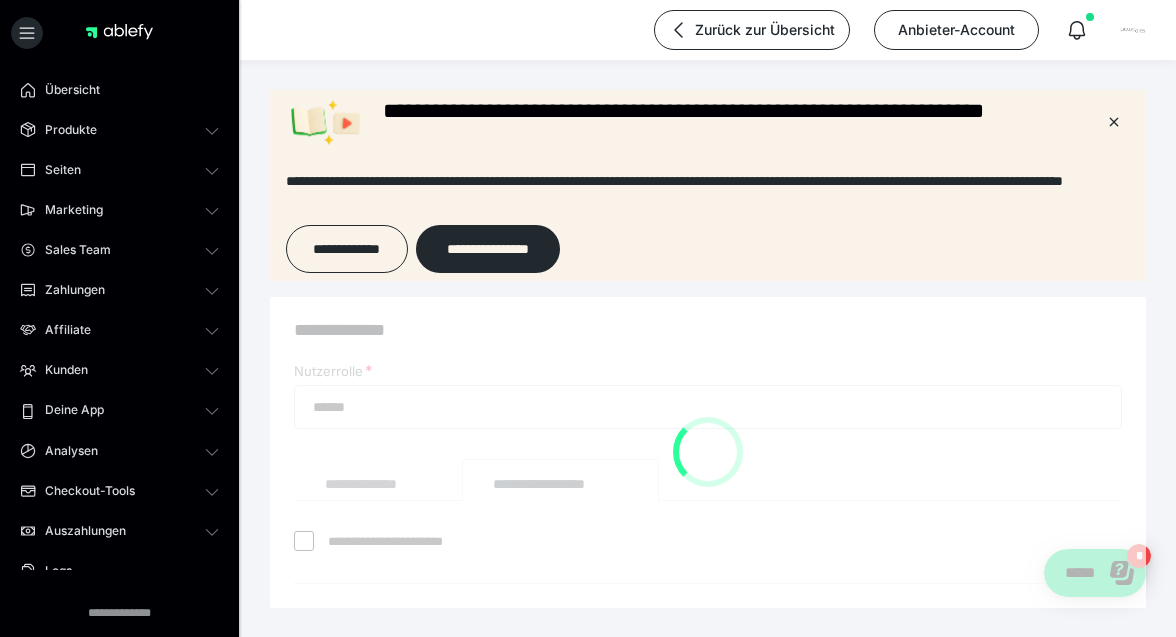checkbox on "*****" 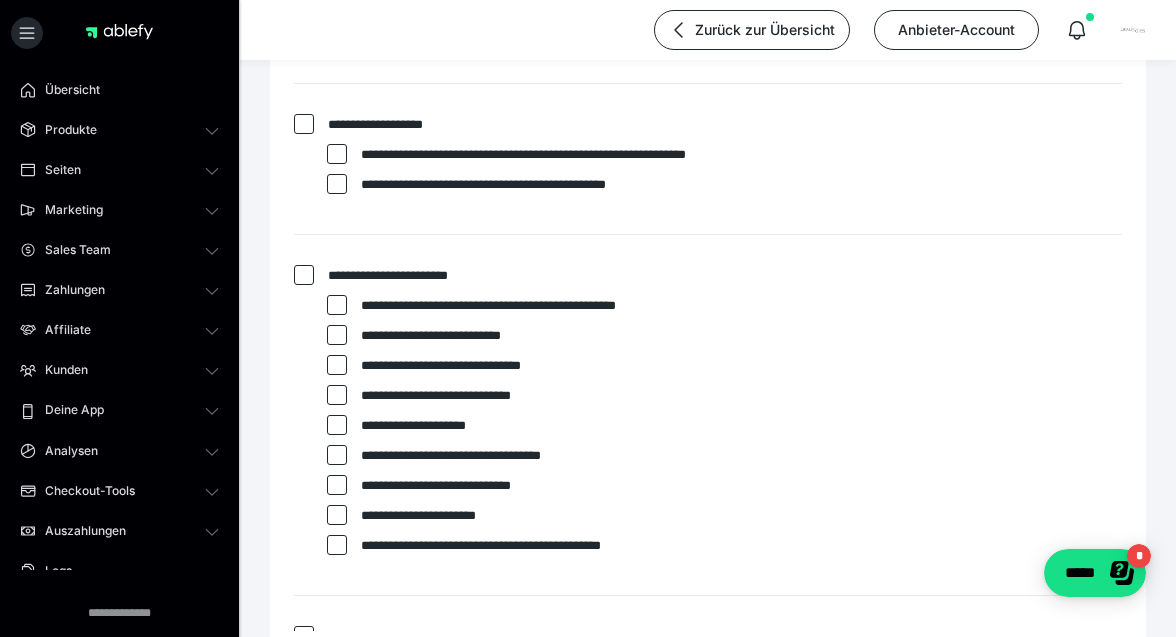 scroll, scrollTop: 510, scrollLeft: 0, axis: vertical 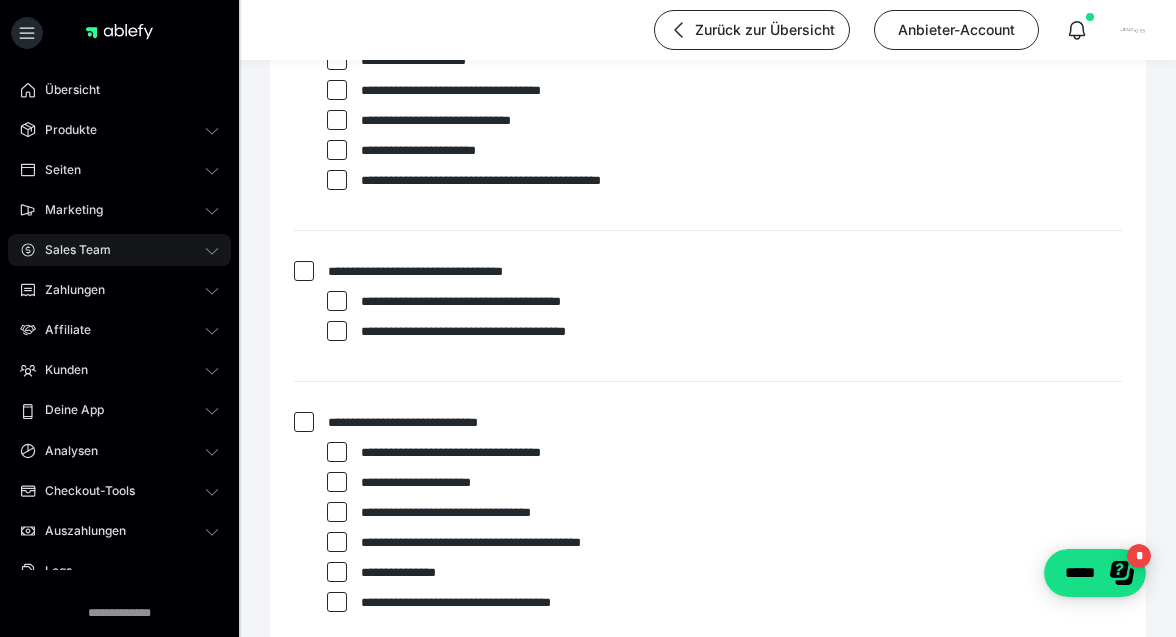 click on "Sales Team" at bounding box center [119, 250] 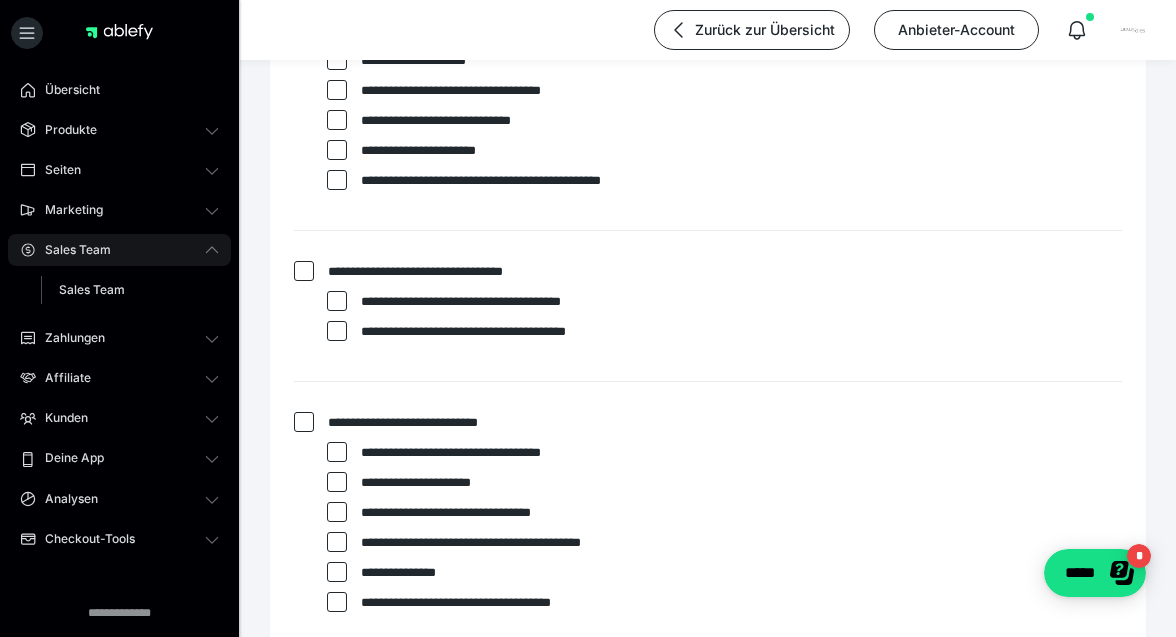 click on "Sales Team" at bounding box center [119, 250] 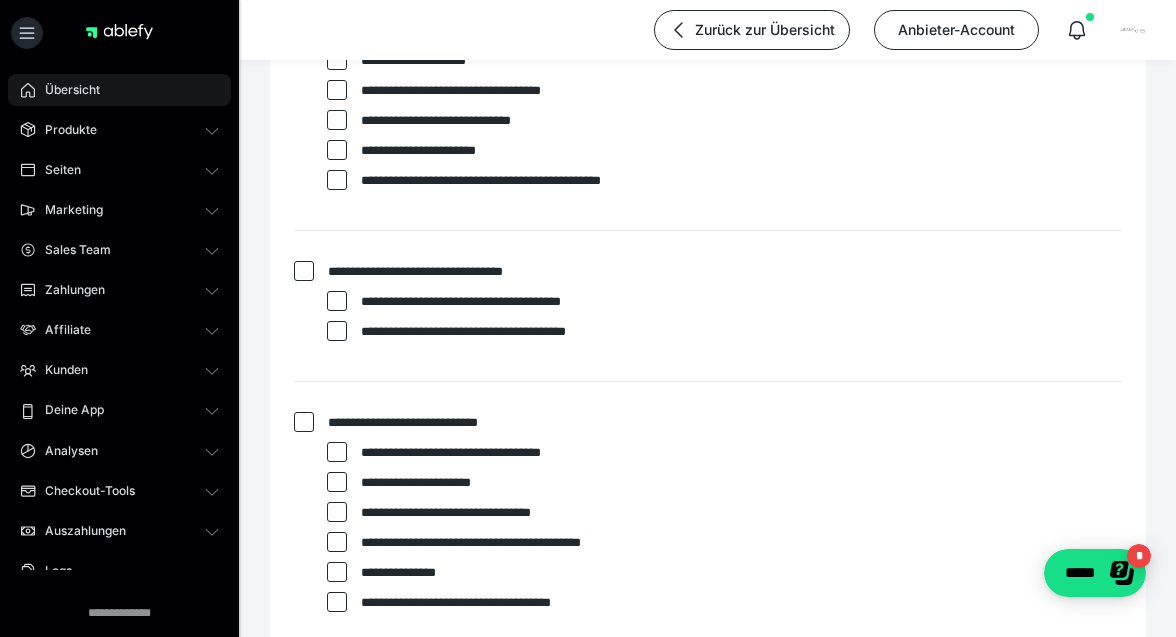 click on "Übersicht" at bounding box center [119, 90] 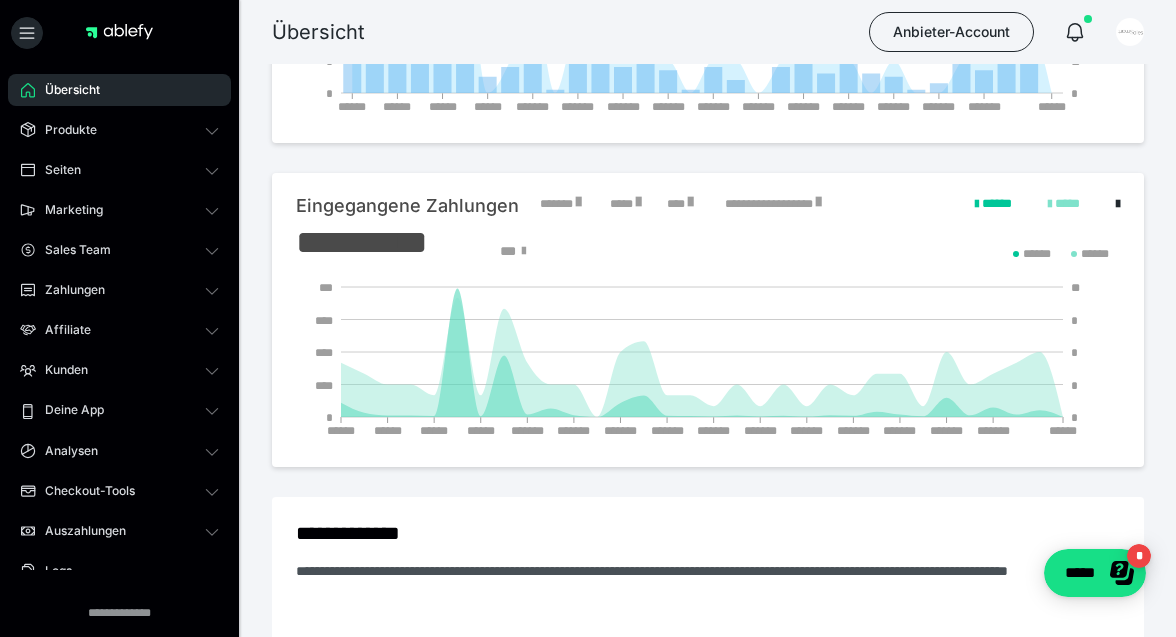 scroll, scrollTop: 0, scrollLeft: 0, axis: both 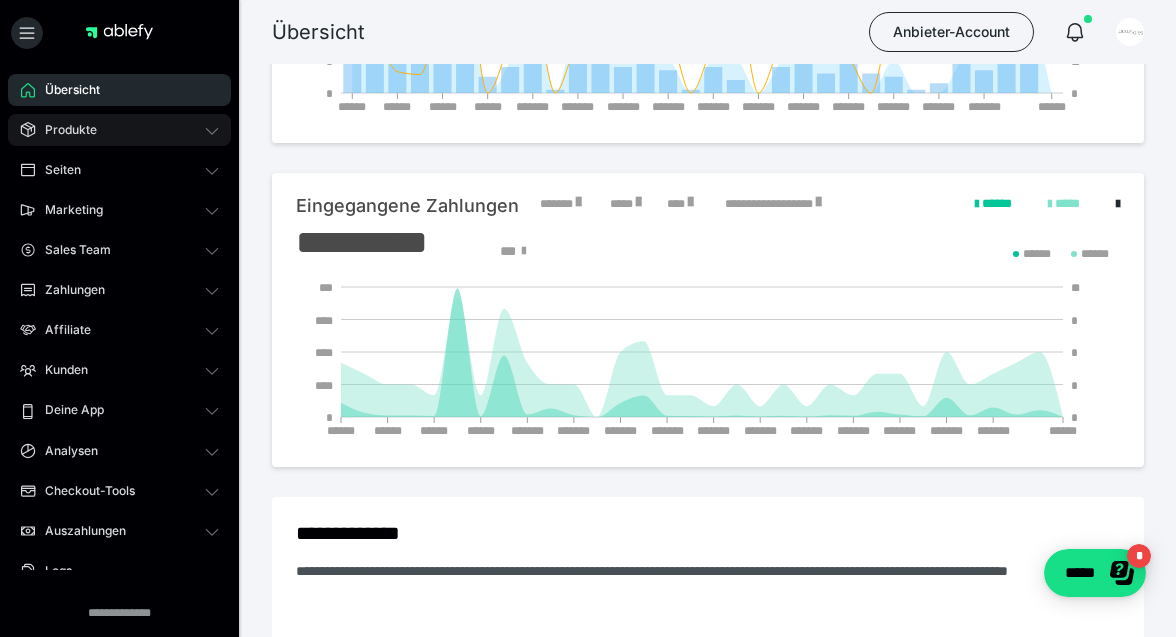 click on "Produkte" at bounding box center [119, 130] 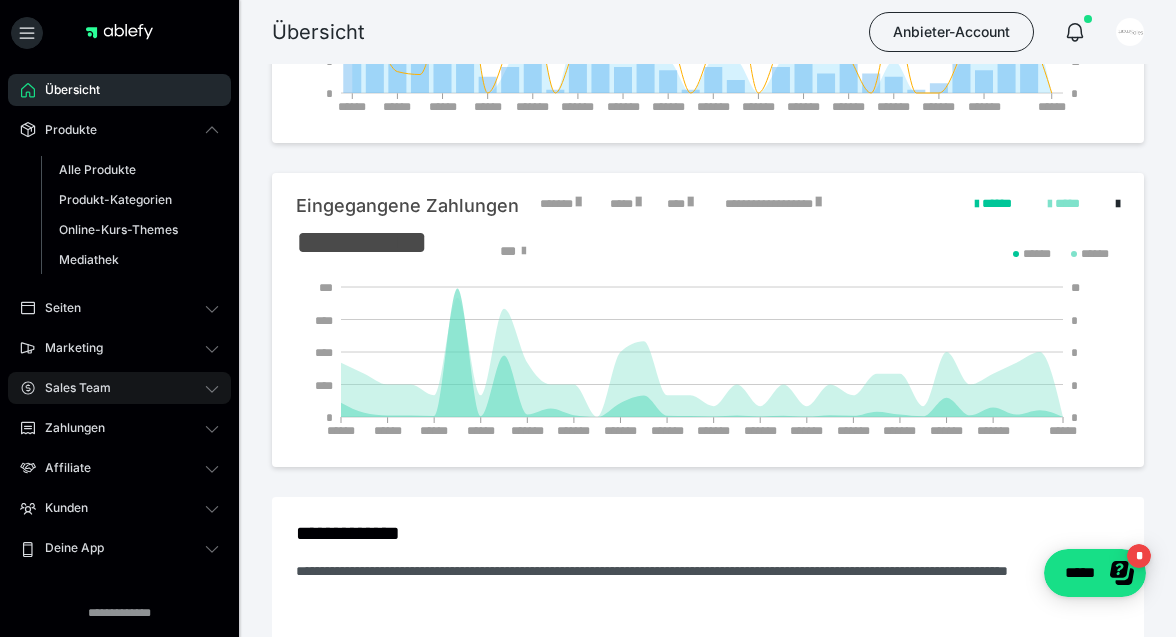 scroll, scrollTop: 240, scrollLeft: 0, axis: vertical 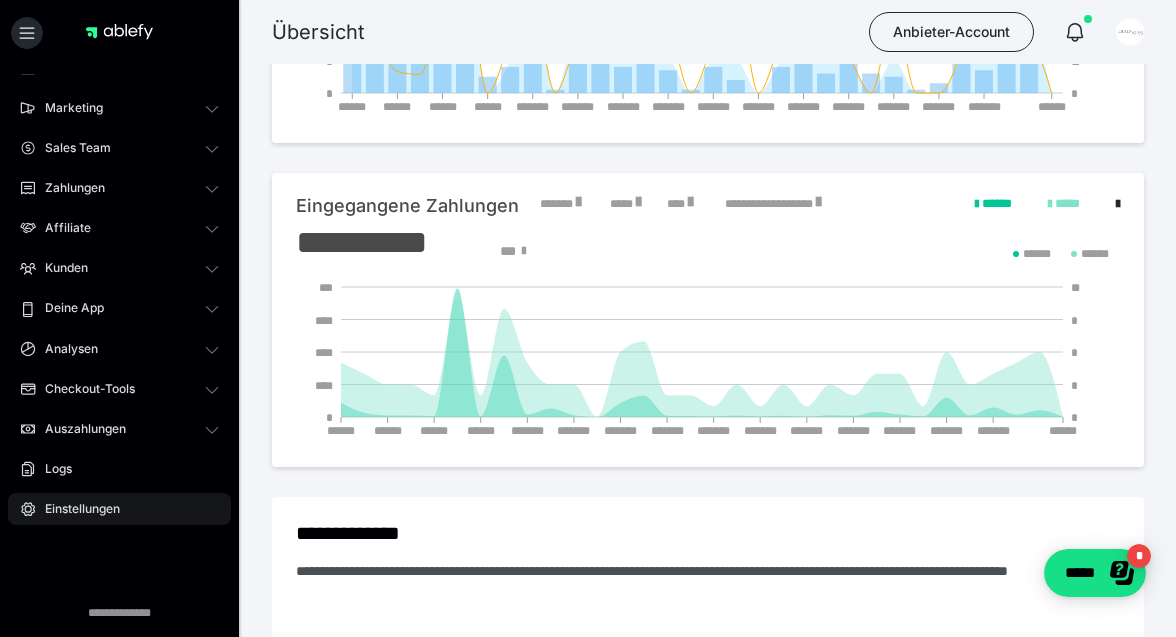 click on "Einstellungen" at bounding box center (75, 509) 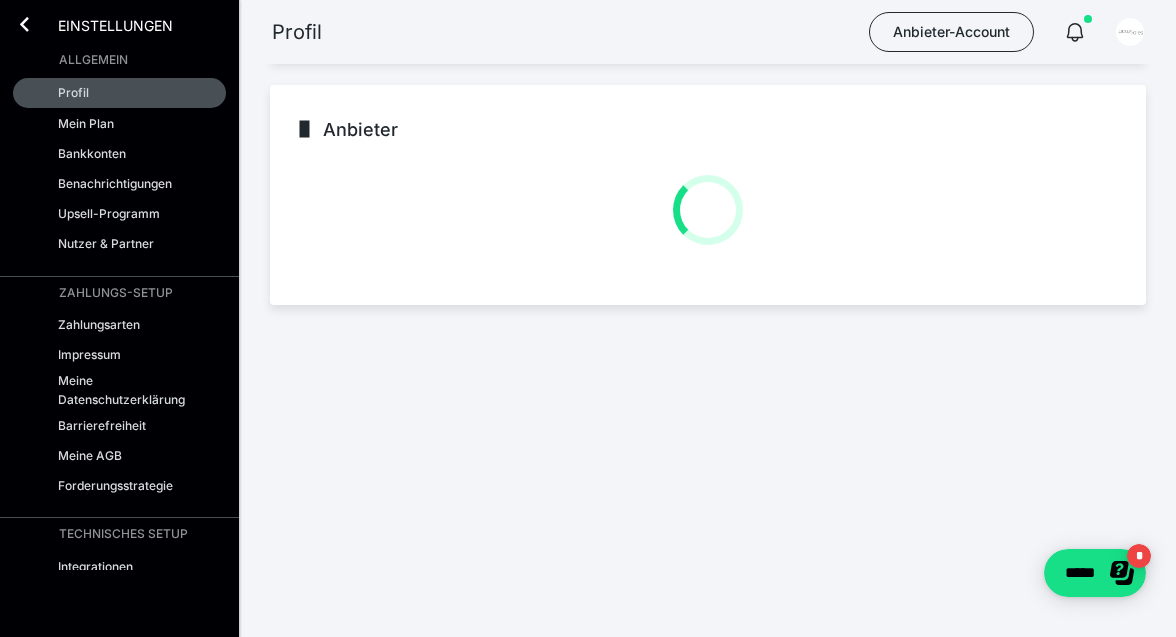 scroll, scrollTop: 500, scrollLeft: 0, axis: vertical 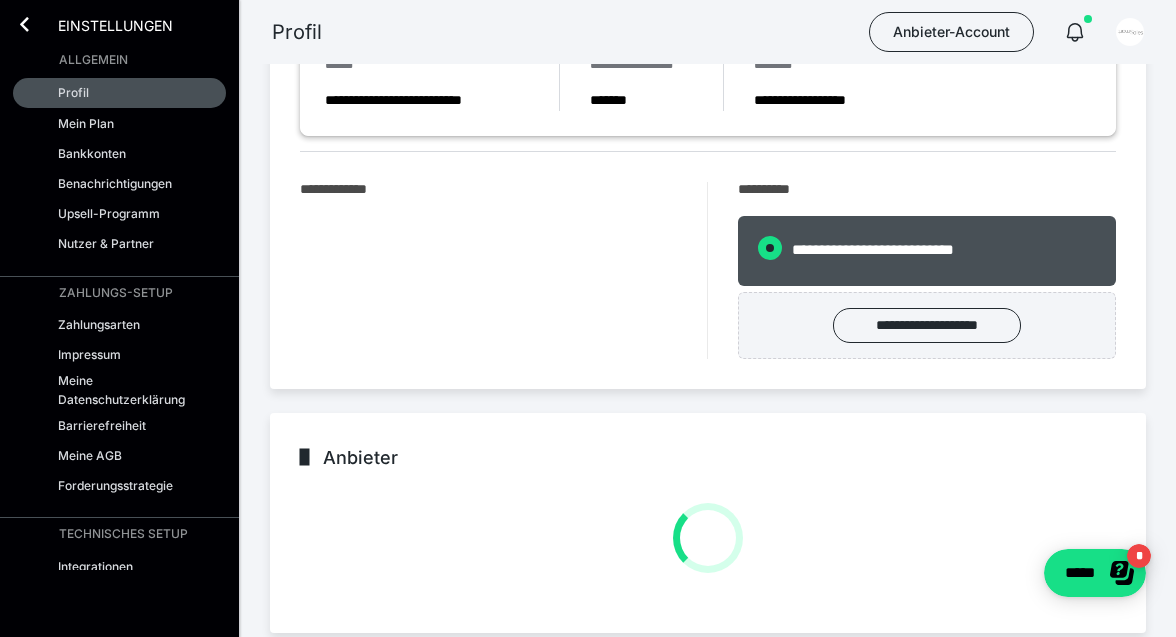 radio on "****" 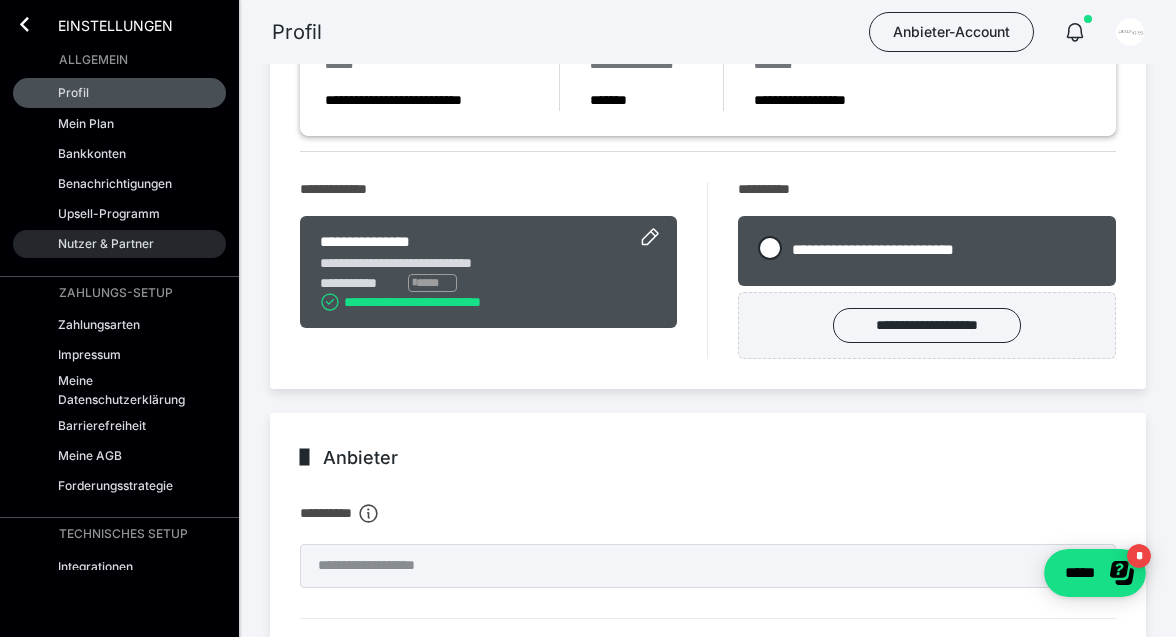 click on "Nutzer & Partner" at bounding box center (106, 243) 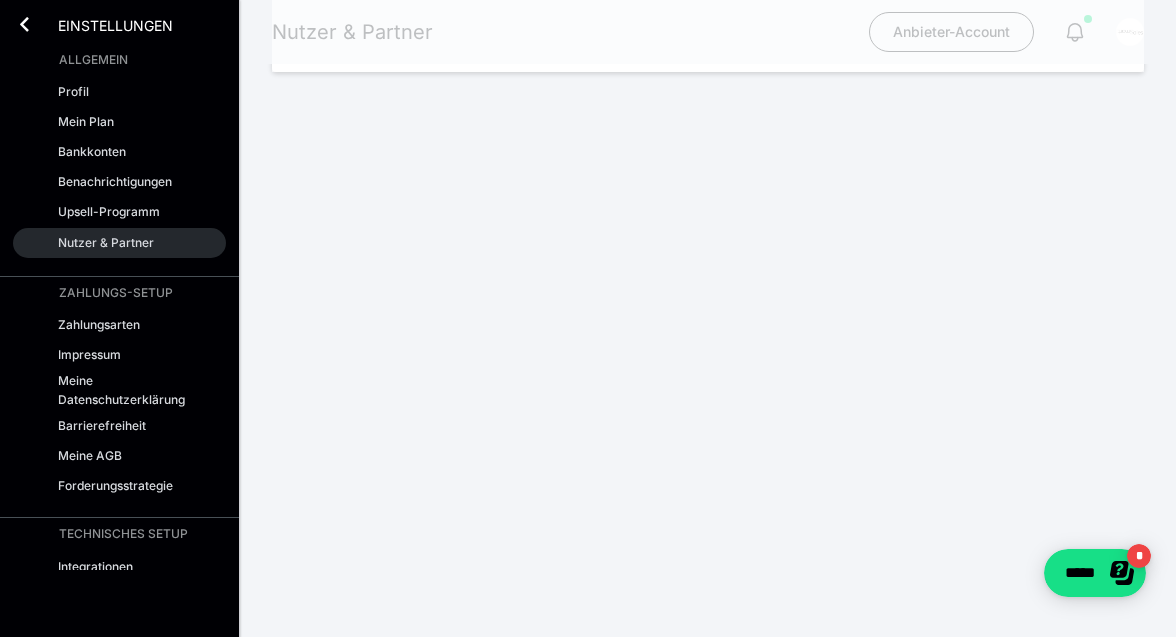 scroll, scrollTop: 0, scrollLeft: 0, axis: both 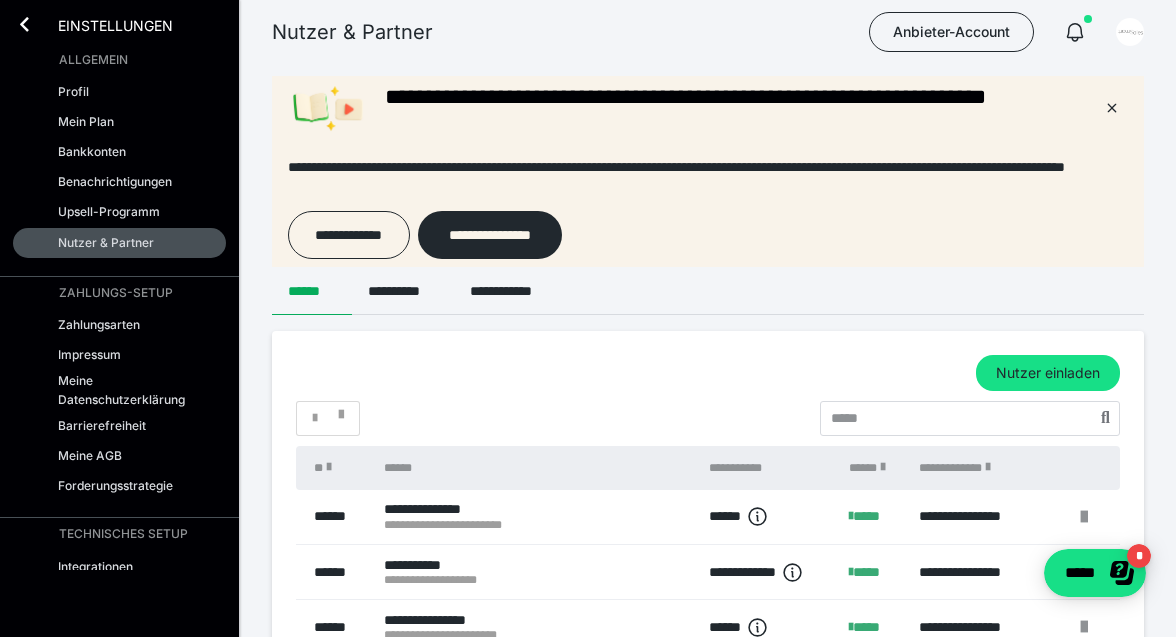 click on "**********" at bounding box center [708, 560] 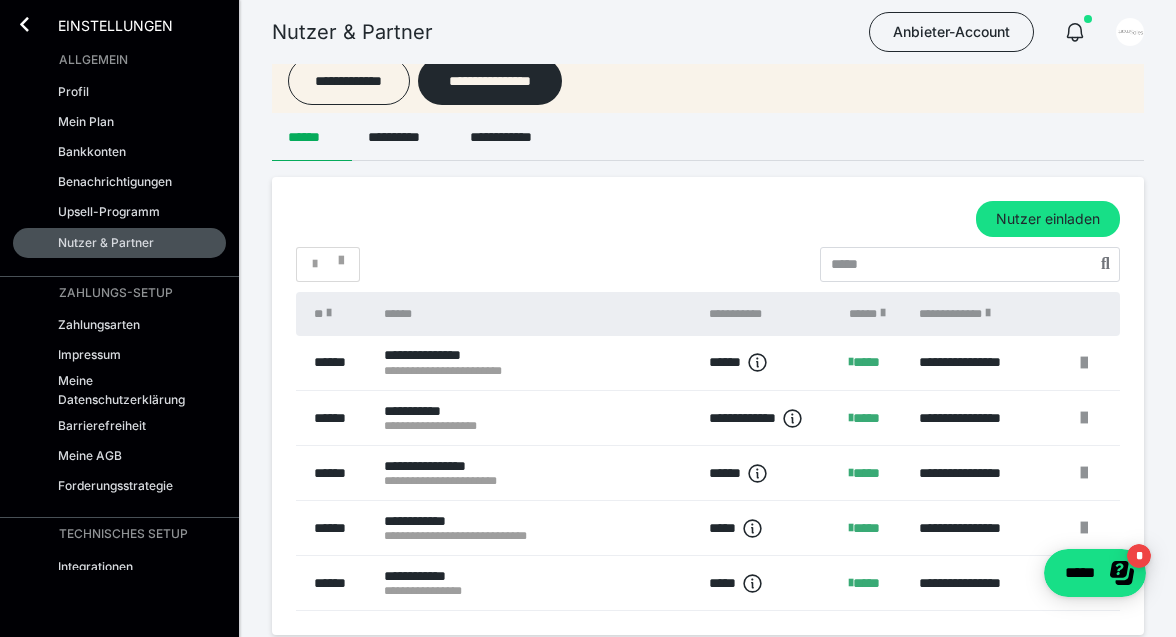 scroll, scrollTop: 267, scrollLeft: 0, axis: vertical 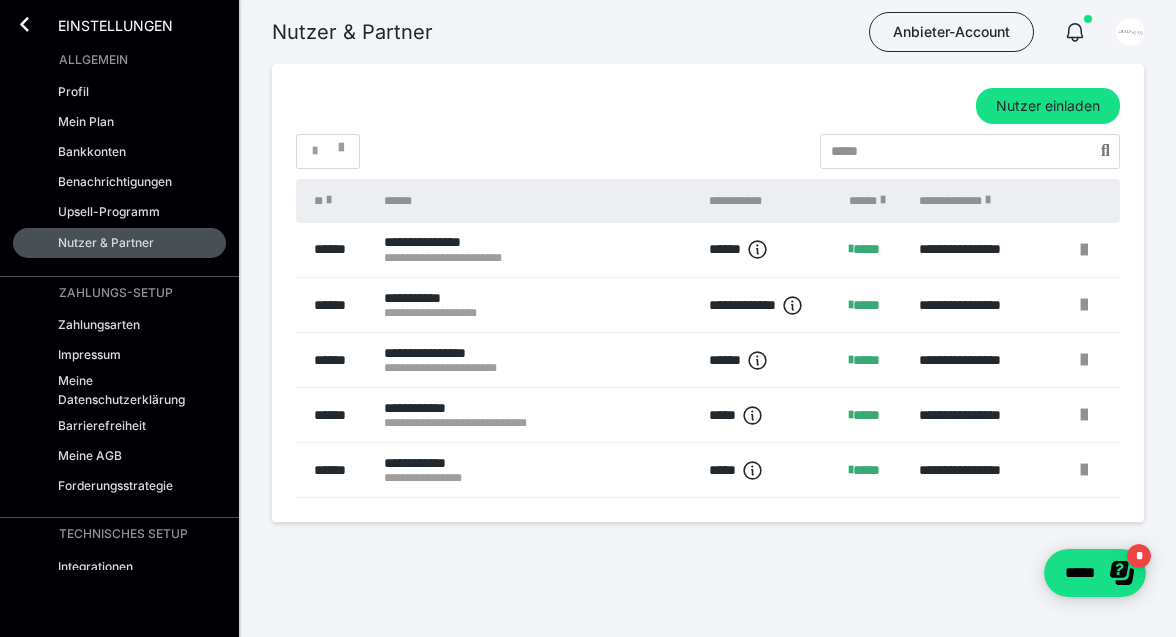 click on "**********" at bounding box center [536, 298] 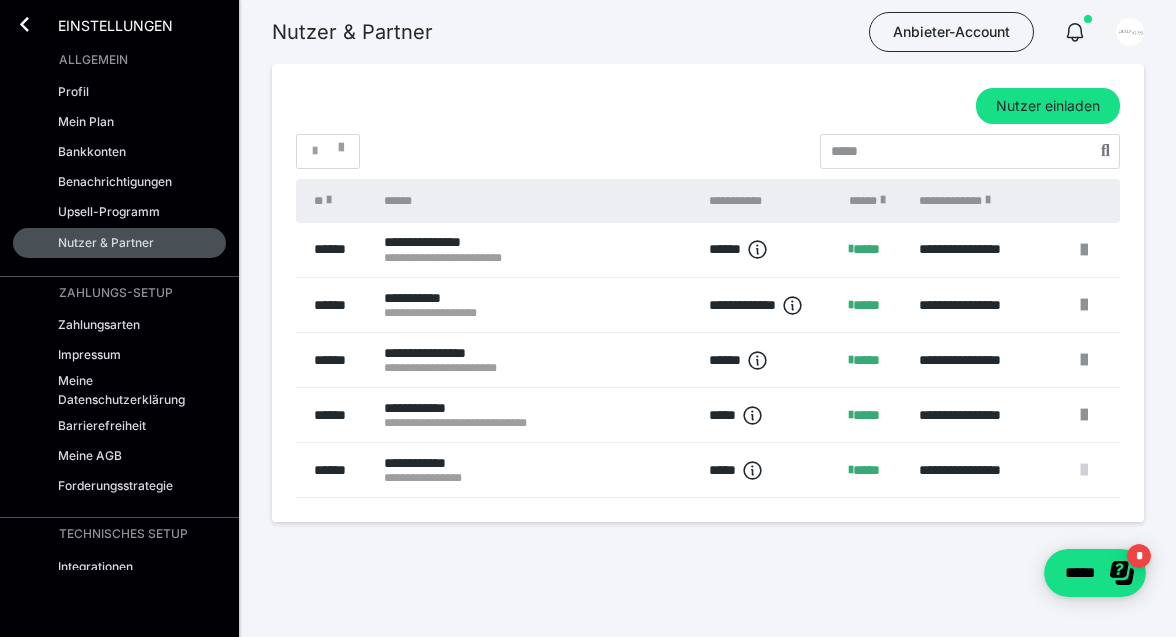 click at bounding box center [1084, 470] 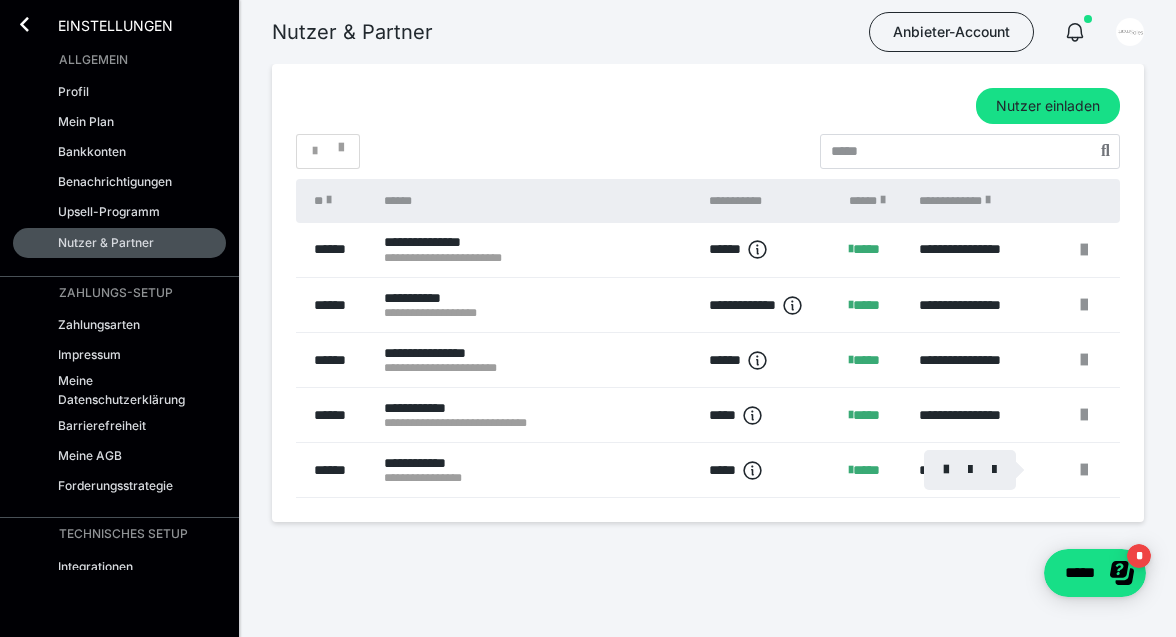 click at bounding box center (588, 318) 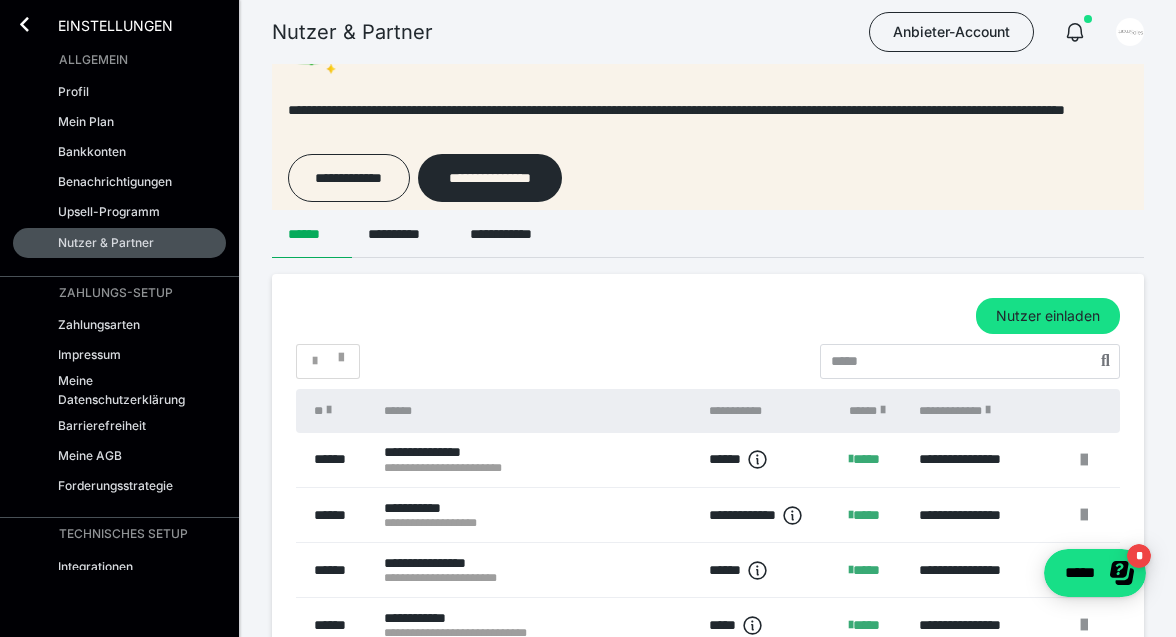 scroll, scrollTop: 0, scrollLeft: 0, axis: both 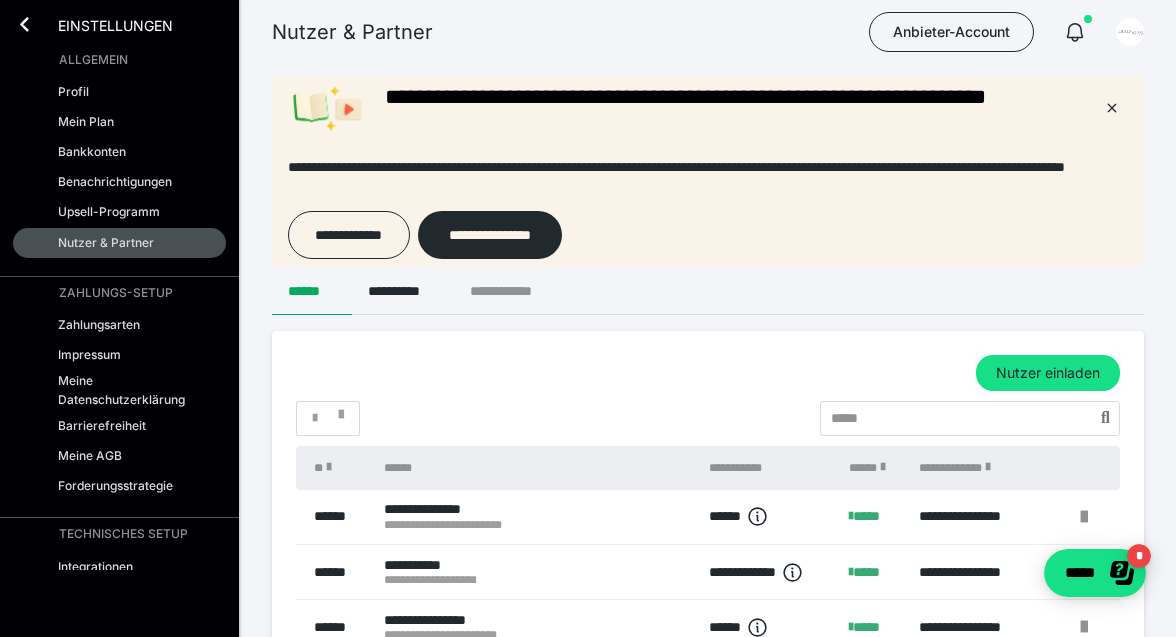 click on "**********" at bounding box center [511, 291] 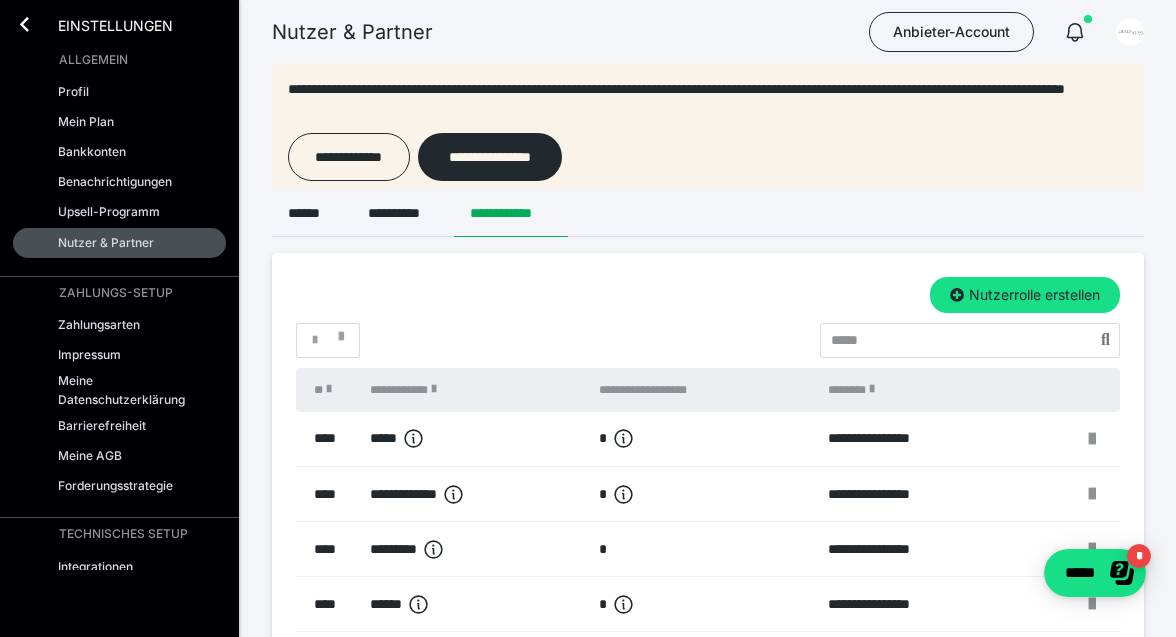 scroll, scrollTop: 212, scrollLeft: 0, axis: vertical 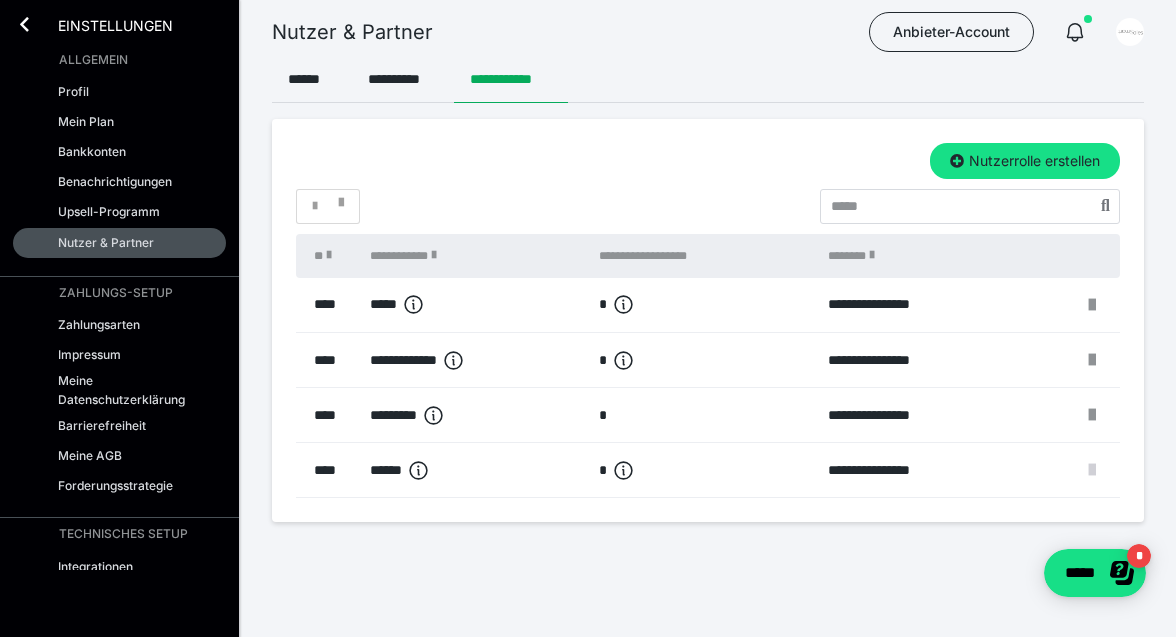 click at bounding box center (1092, 470) 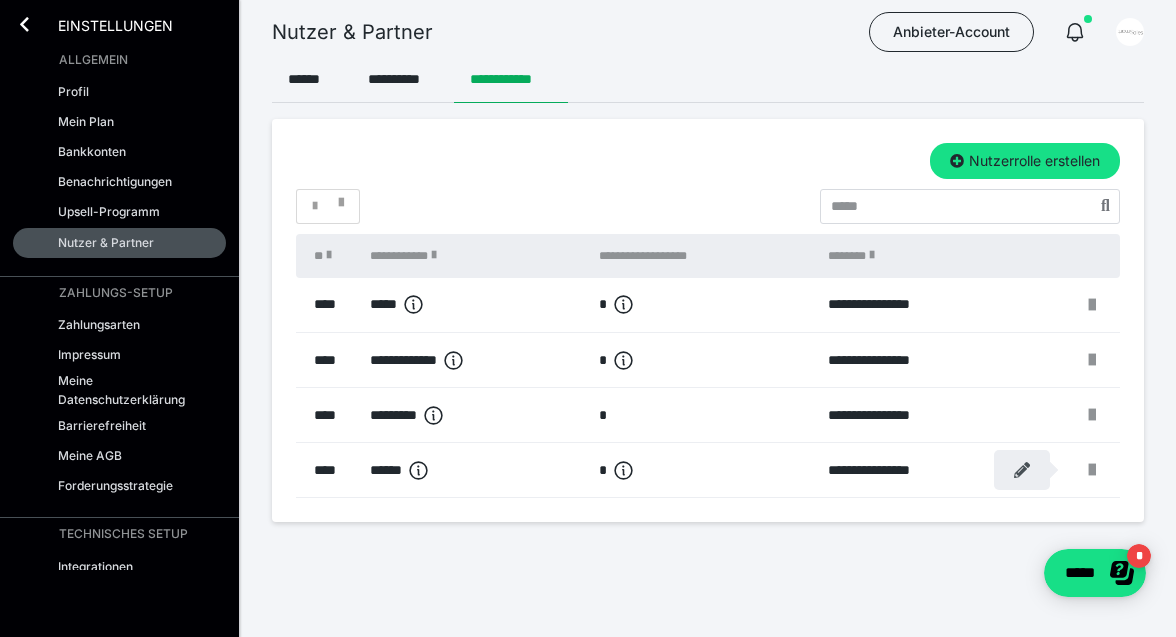 click at bounding box center (1022, 470) 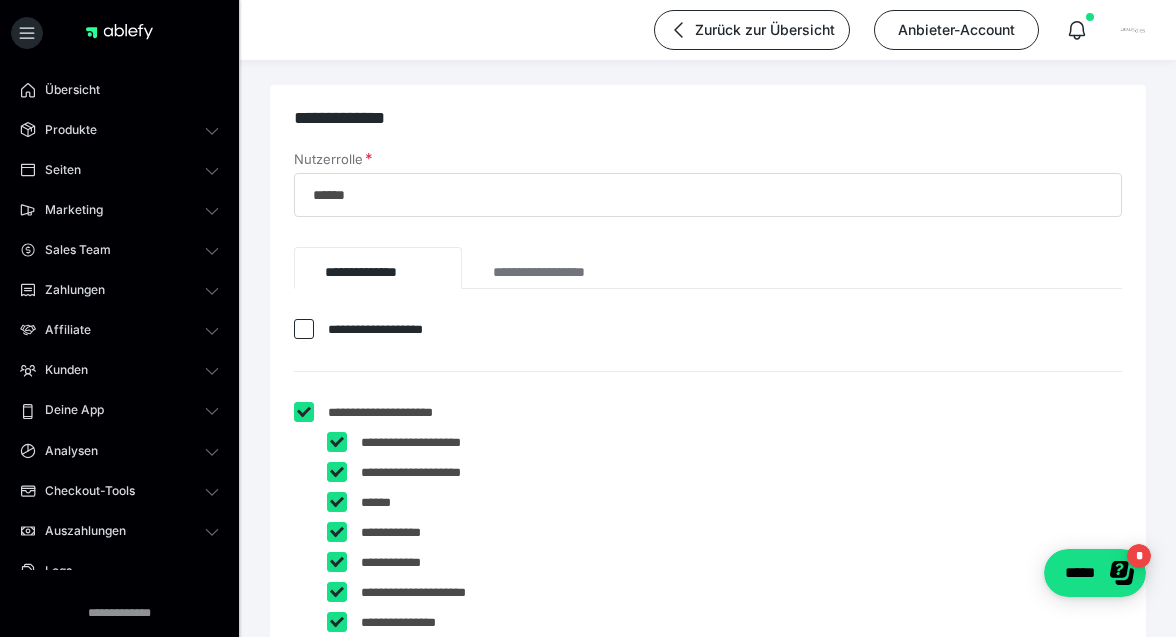 scroll, scrollTop: 0, scrollLeft: 0, axis: both 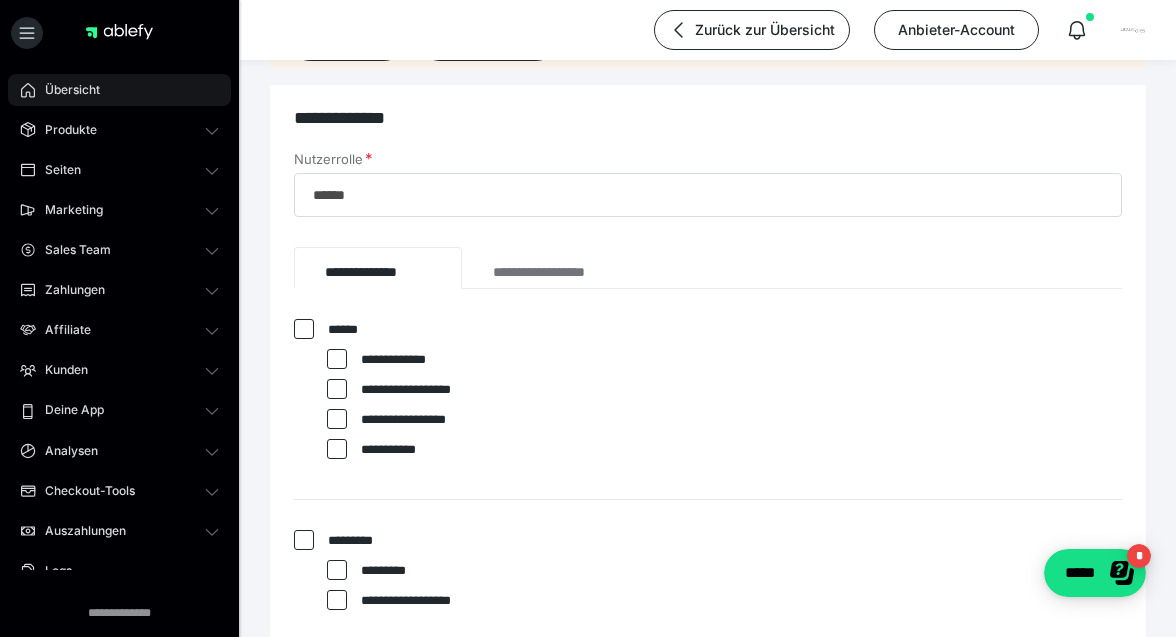 click on "Übersicht" at bounding box center (119, 90) 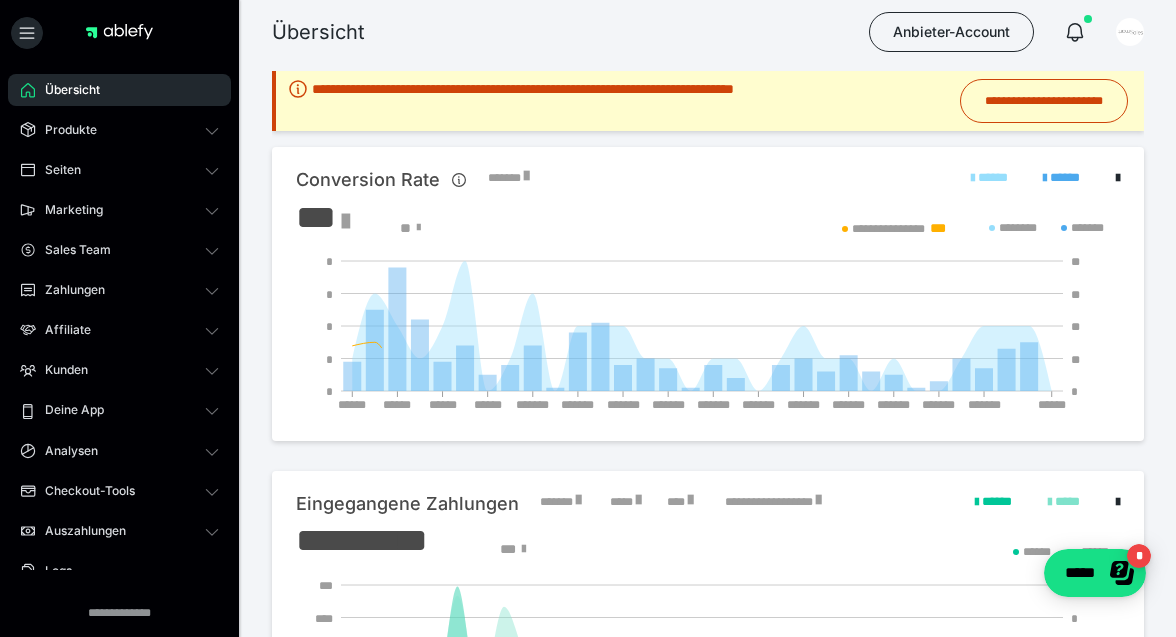 scroll, scrollTop: 0, scrollLeft: 0, axis: both 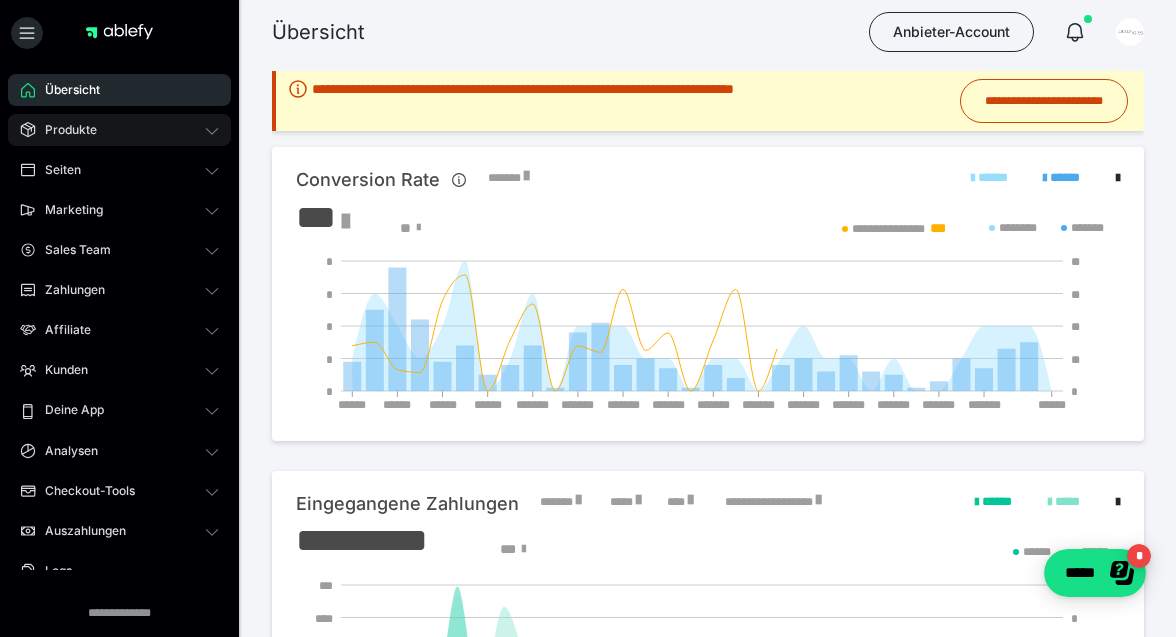 click on "Produkte" at bounding box center (119, 130) 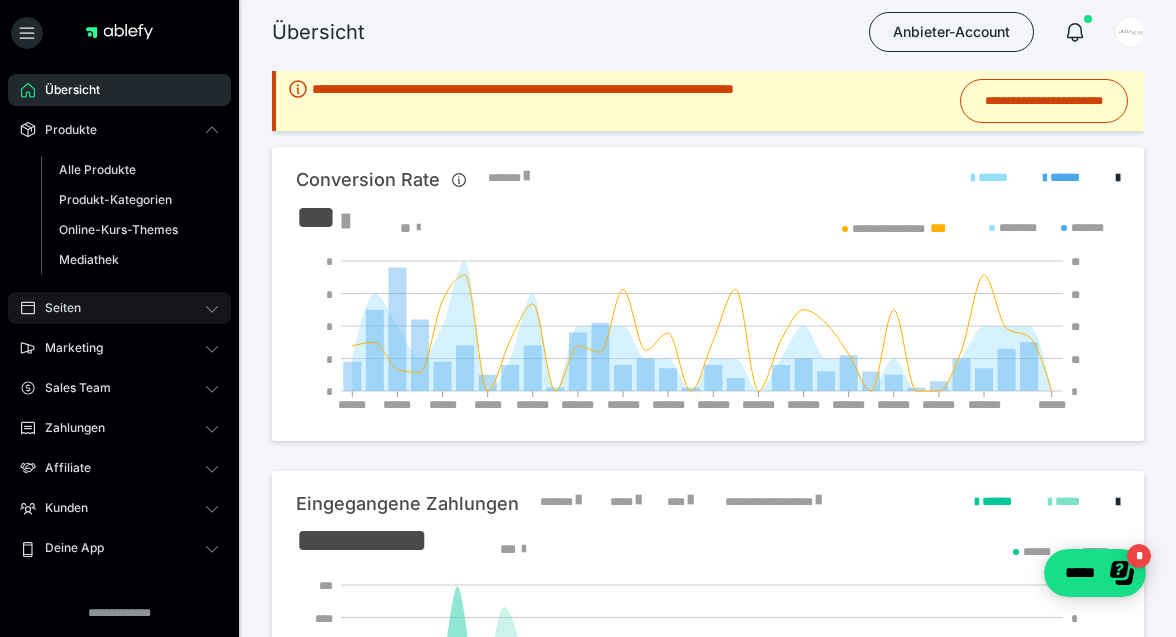 click on "Seiten" at bounding box center [119, 308] 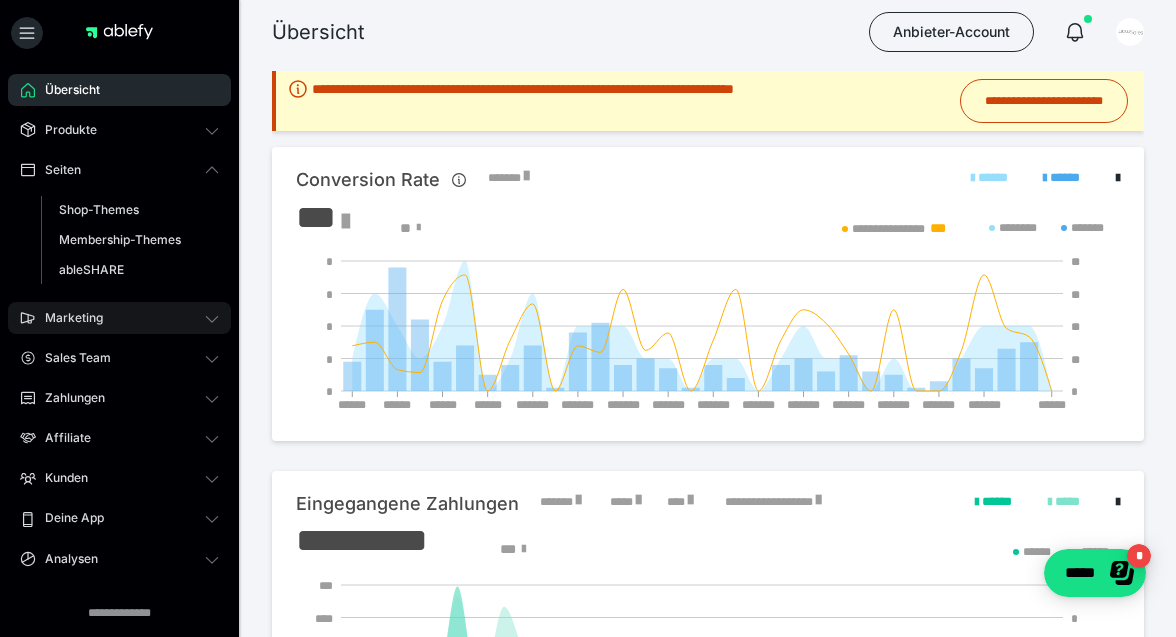 click on "Marketing" at bounding box center [119, 318] 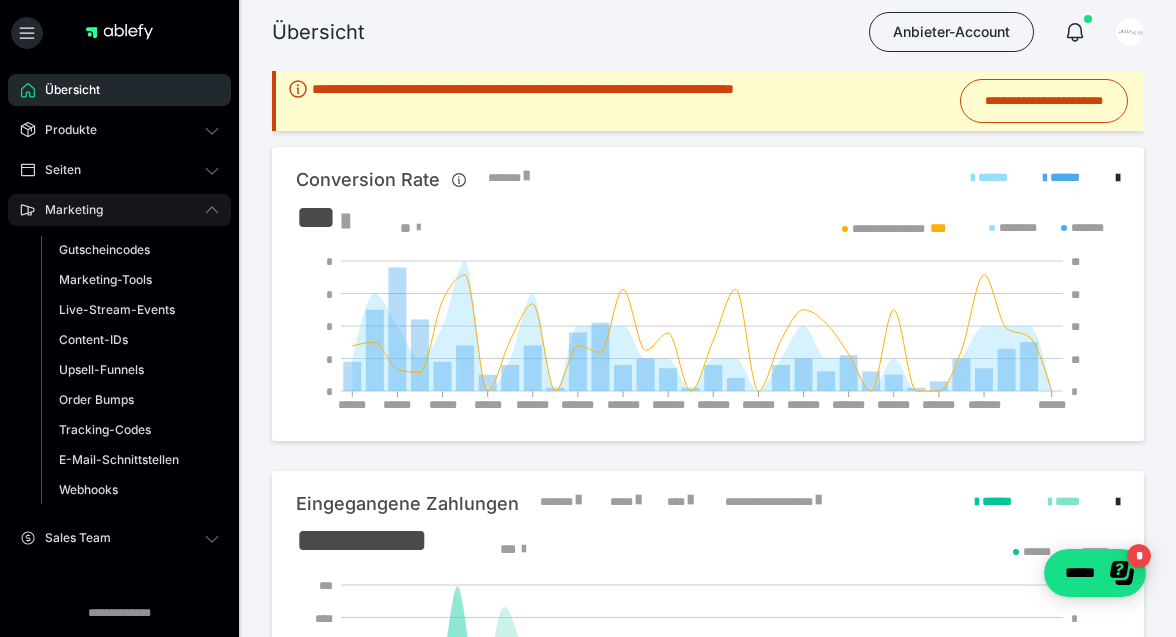 click on "Marketing" at bounding box center [119, 210] 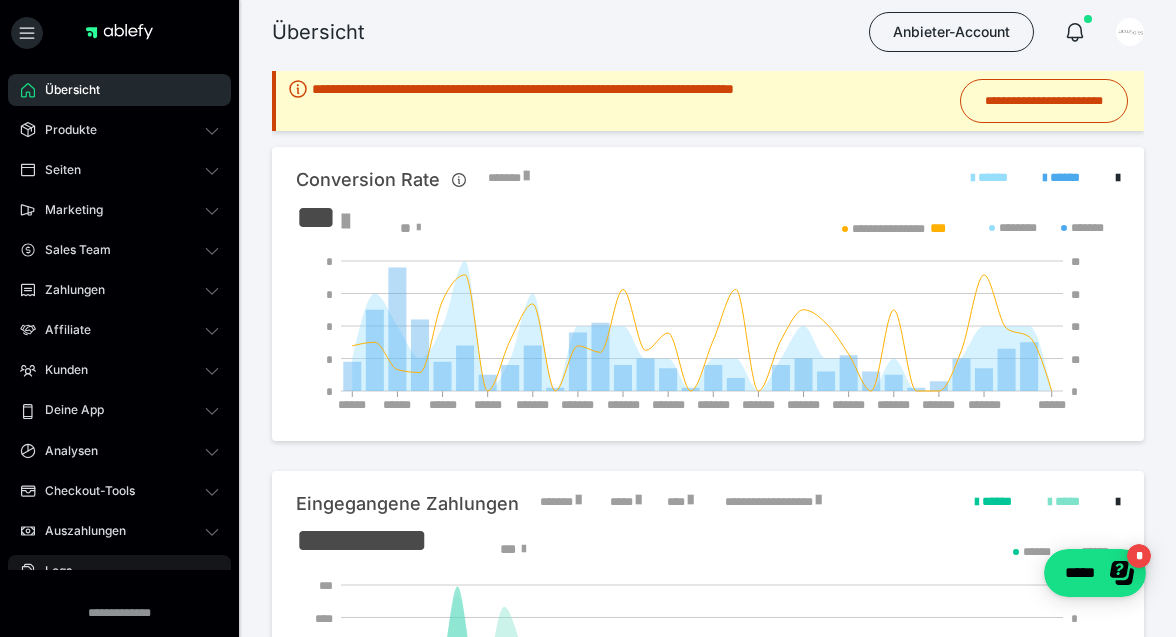 click on "Logs" at bounding box center (119, 571) 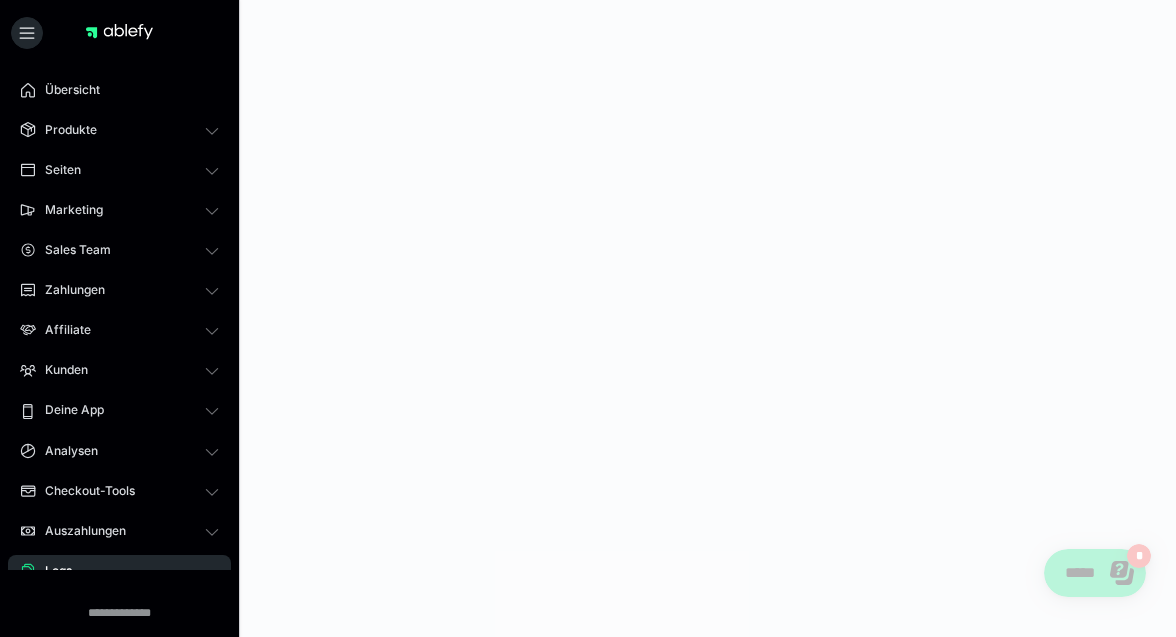 scroll, scrollTop: 0, scrollLeft: 0, axis: both 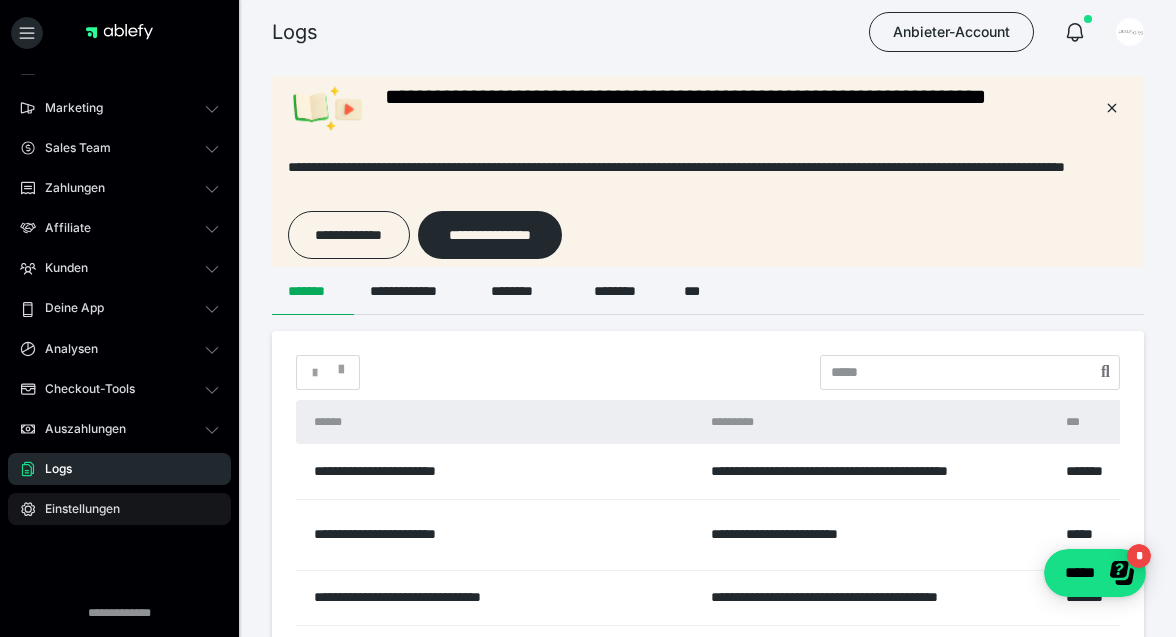 click on "Einstellungen" at bounding box center [75, 509] 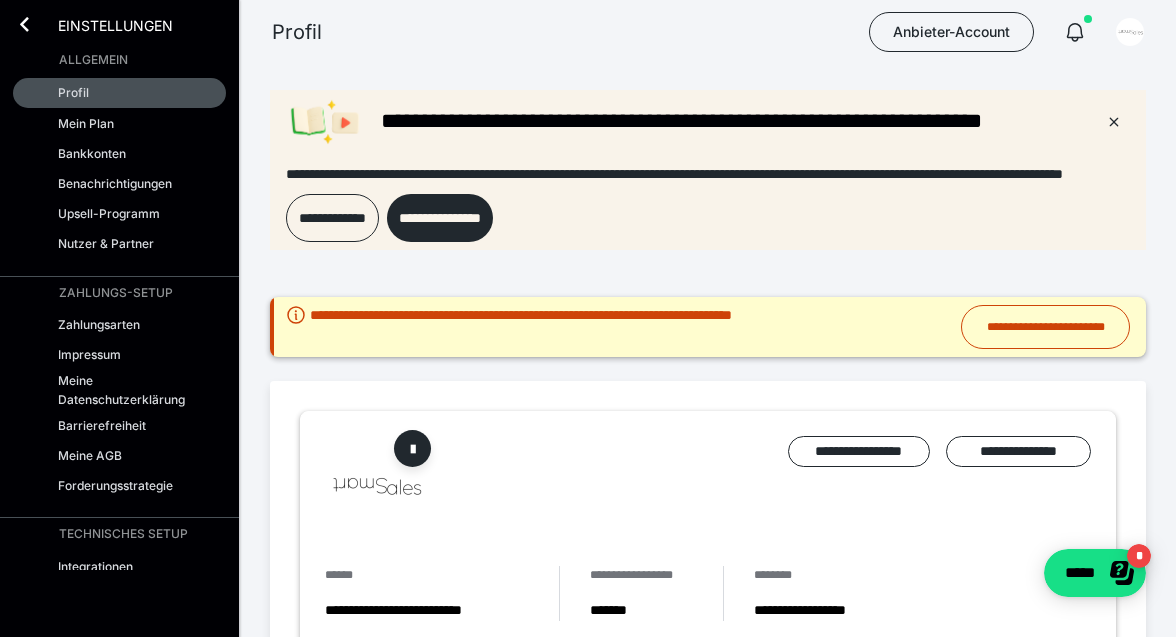scroll, scrollTop: 0, scrollLeft: 0, axis: both 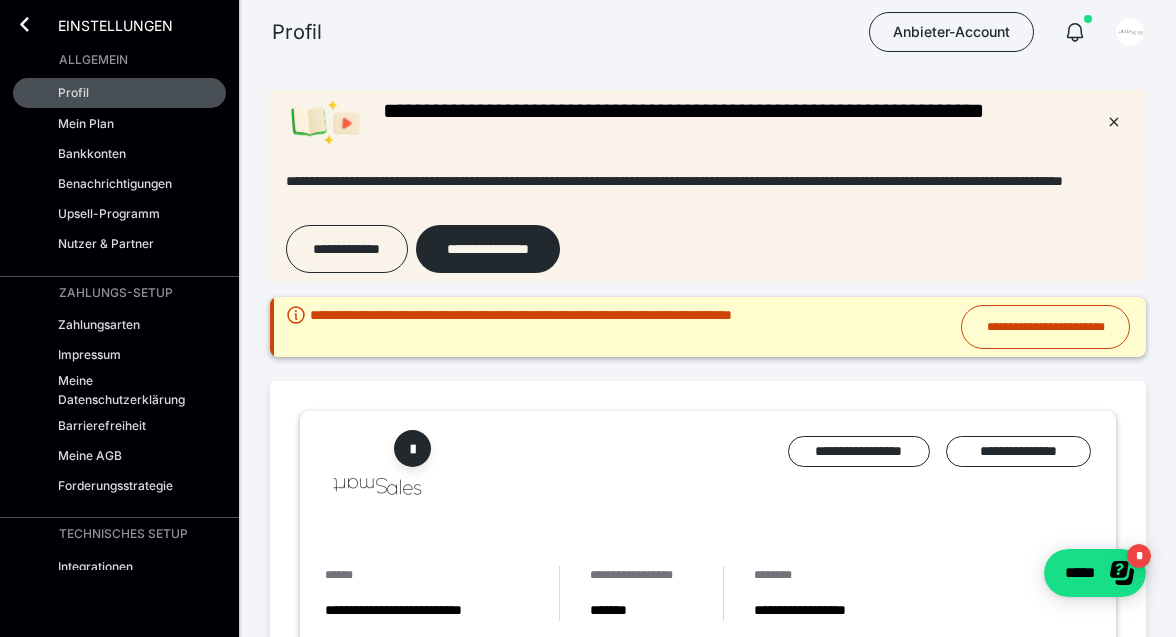radio on "****" 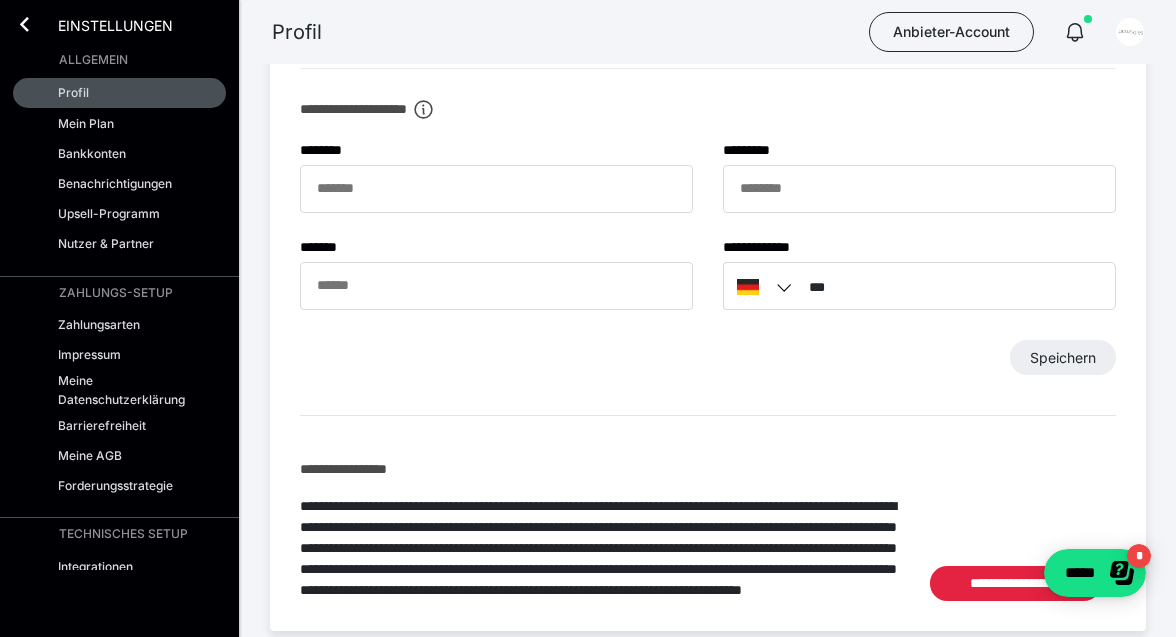 scroll, scrollTop: 1064, scrollLeft: 0, axis: vertical 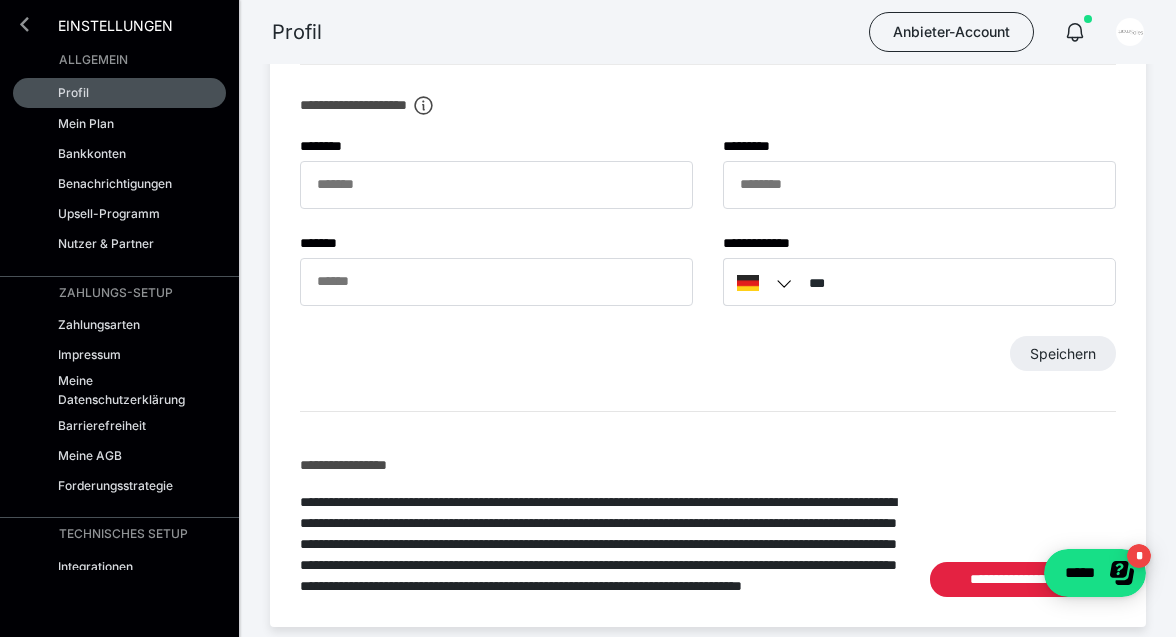 click at bounding box center [24, 24] 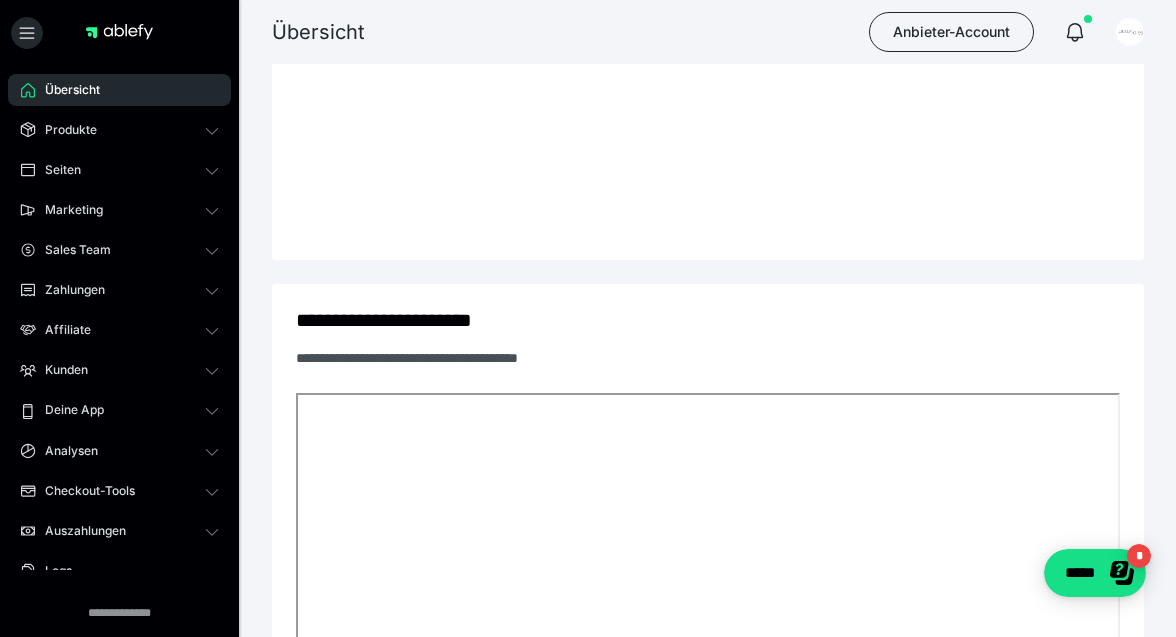 scroll, scrollTop: 1356, scrollLeft: 0, axis: vertical 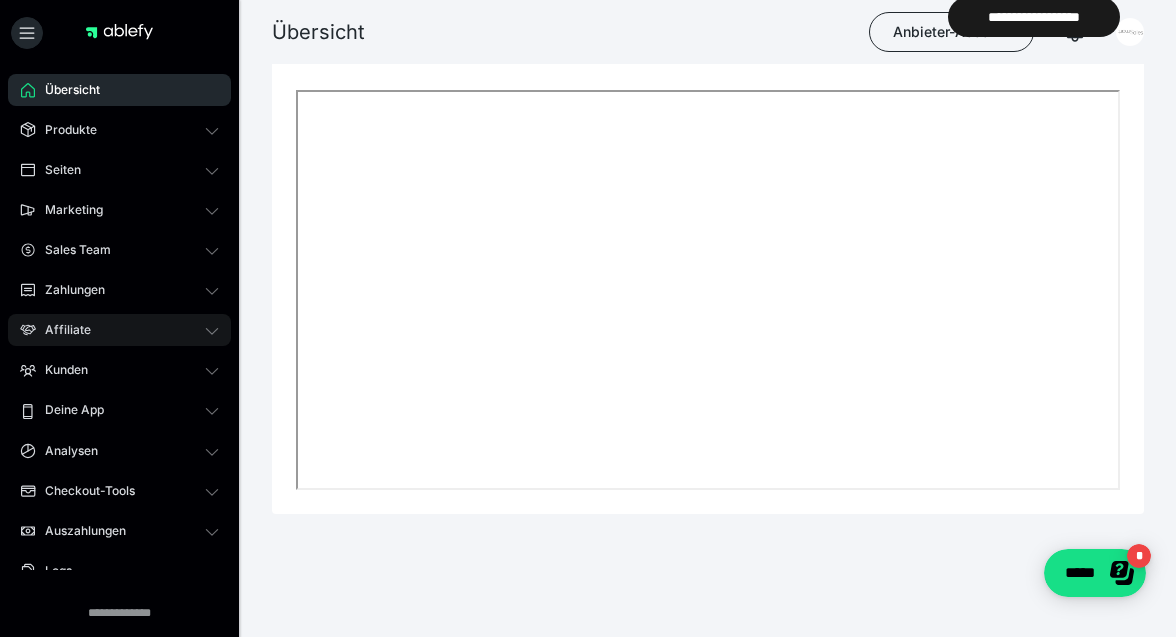 click on "Affiliate" at bounding box center [119, 330] 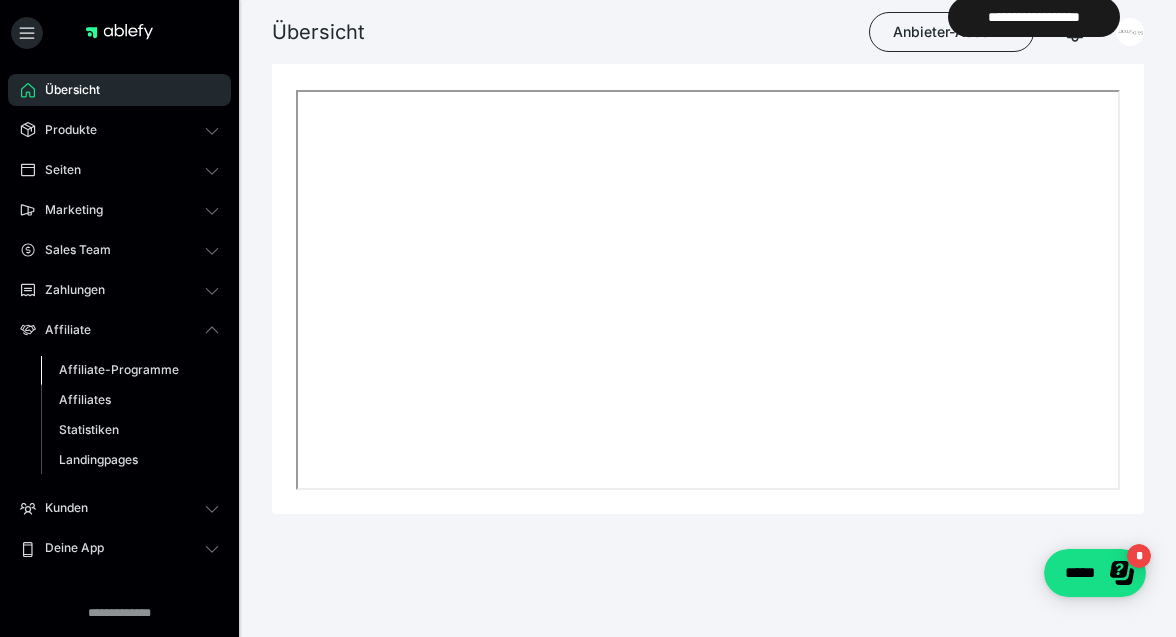 click on "Affiliate-Programme" at bounding box center [119, 369] 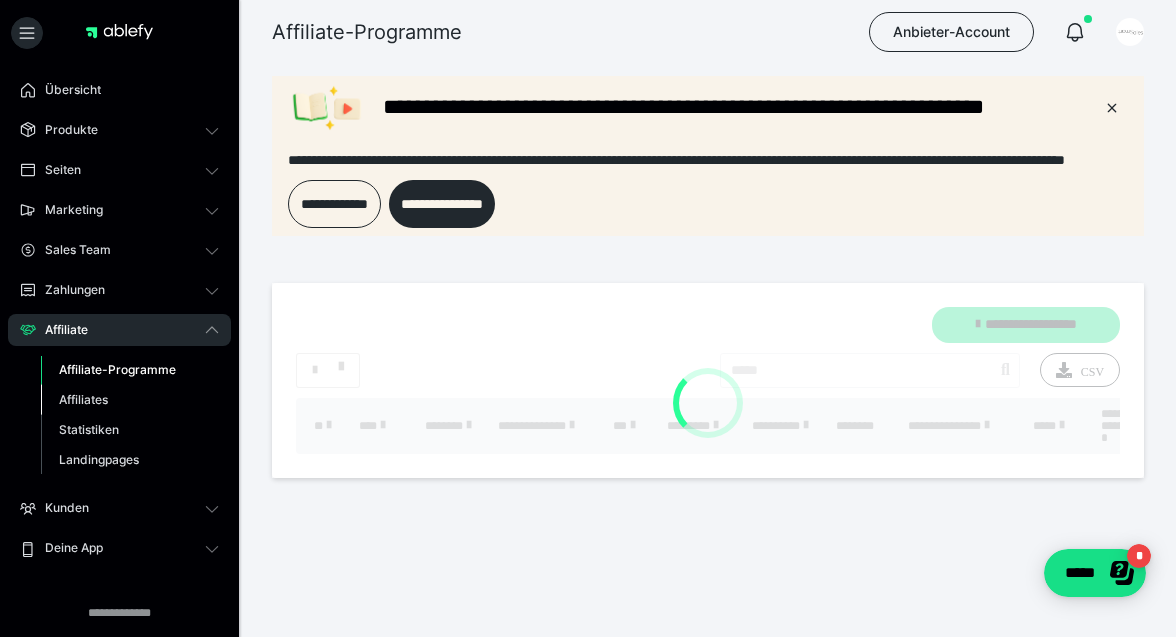 scroll, scrollTop: 0, scrollLeft: 0, axis: both 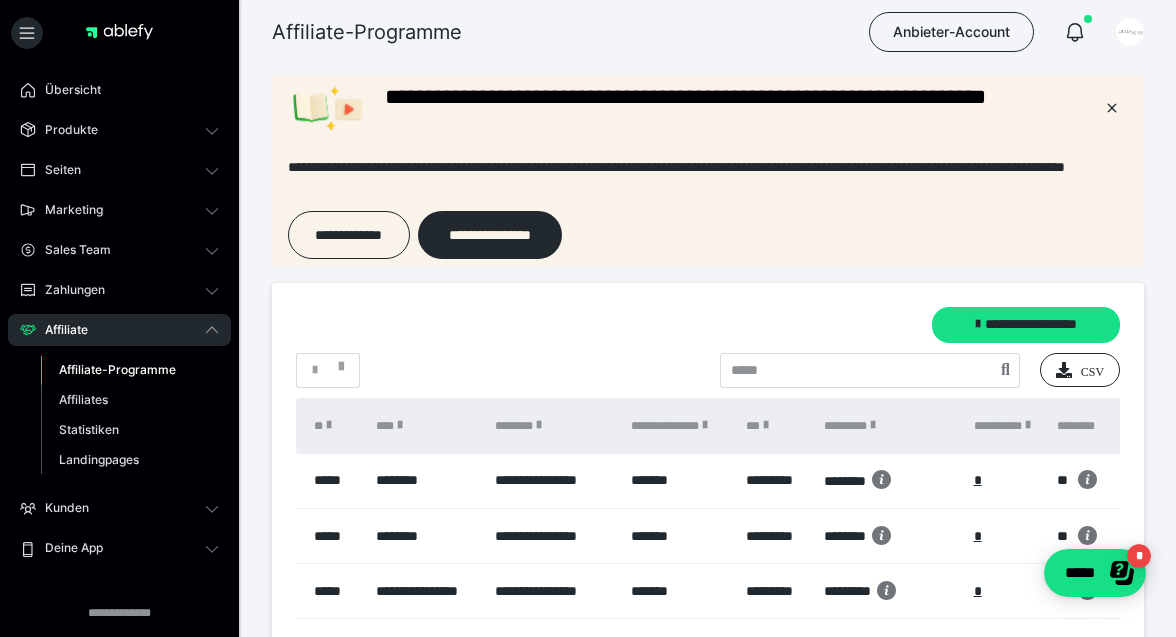 click on "**********" at bounding box center (708, 325) 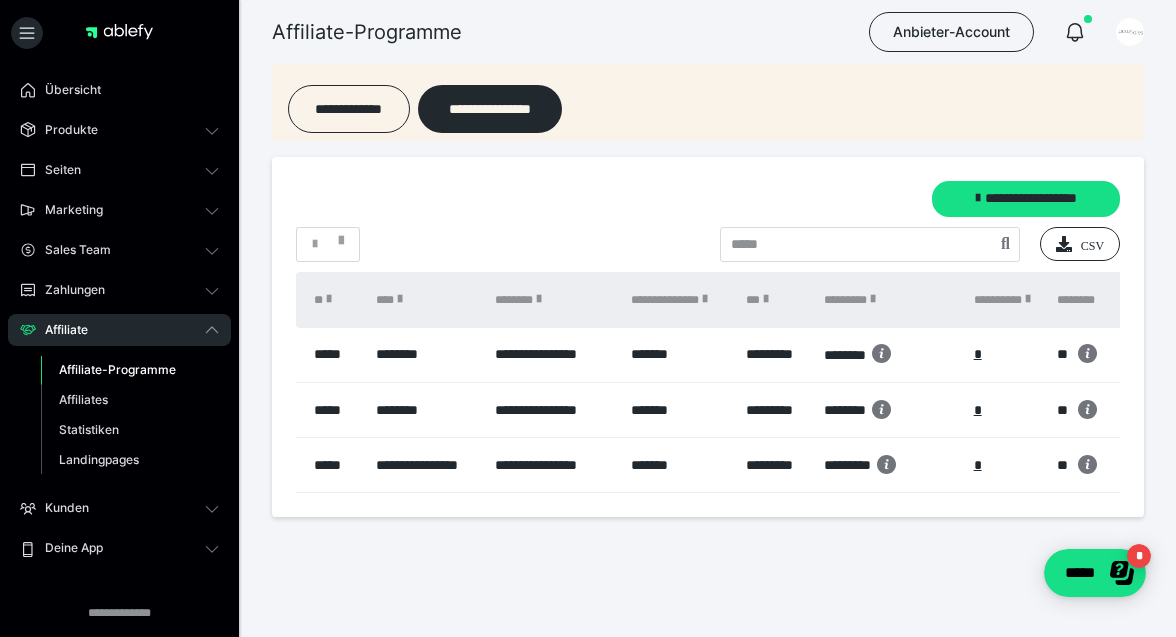 scroll, scrollTop: 136, scrollLeft: 0, axis: vertical 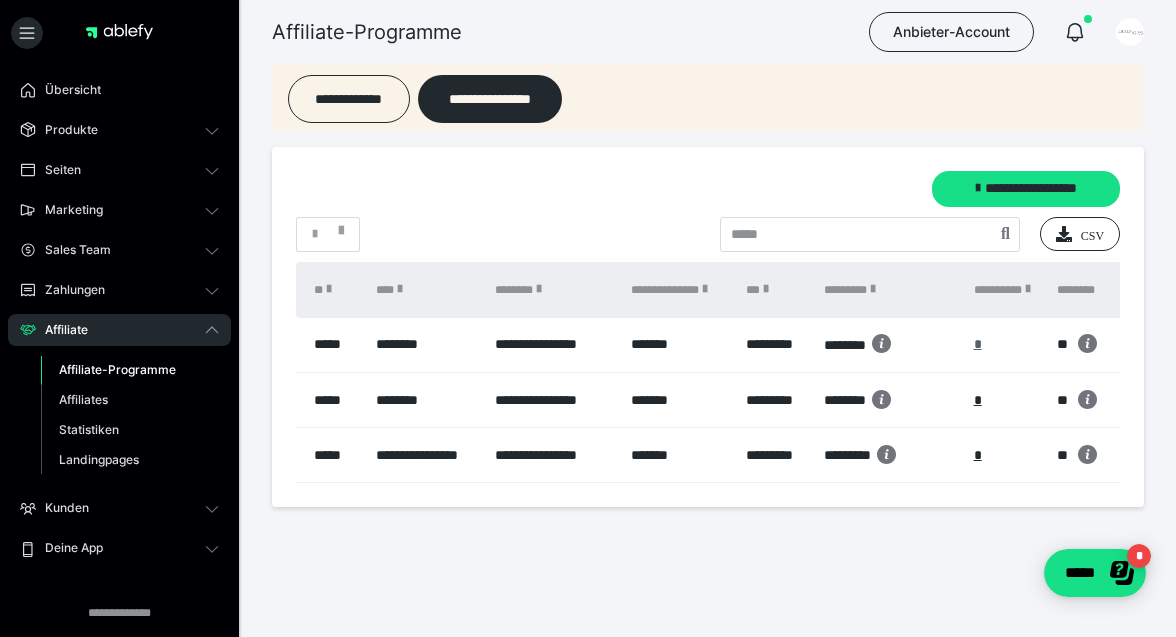 click on "*" at bounding box center [978, 344] 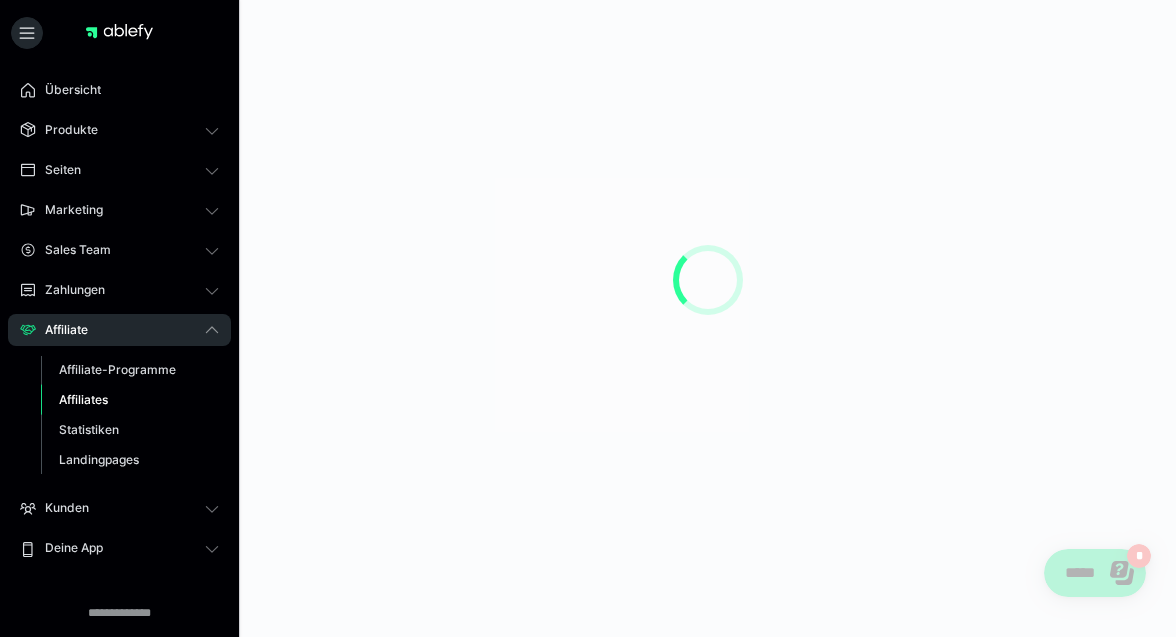 scroll, scrollTop: 0, scrollLeft: 0, axis: both 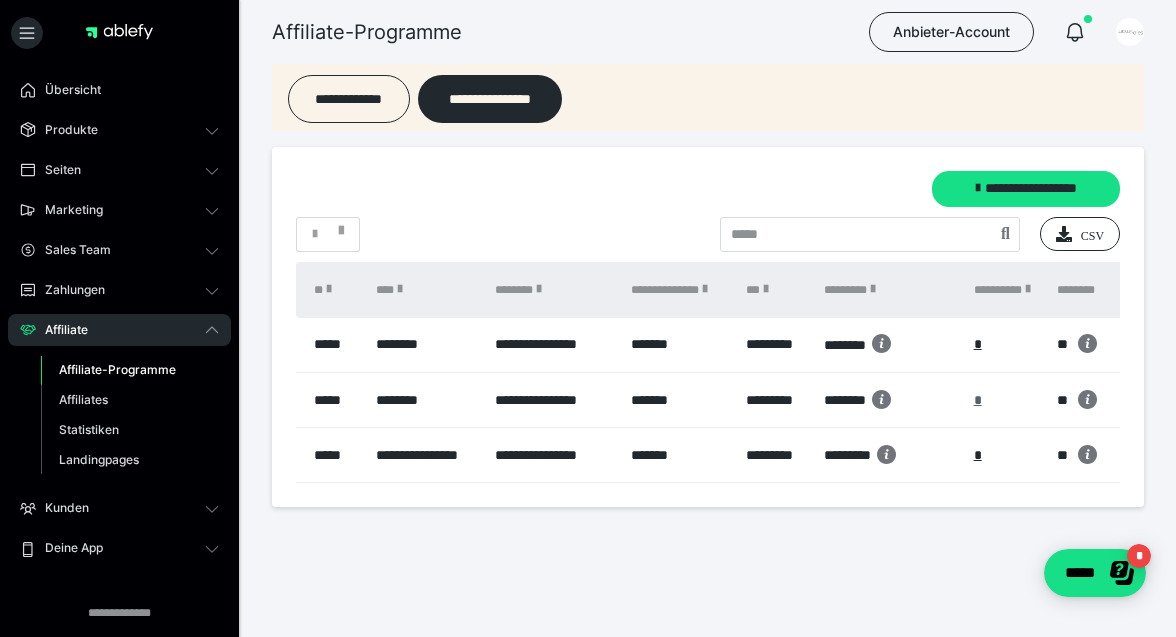 click on "*" at bounding box center [978, 400] 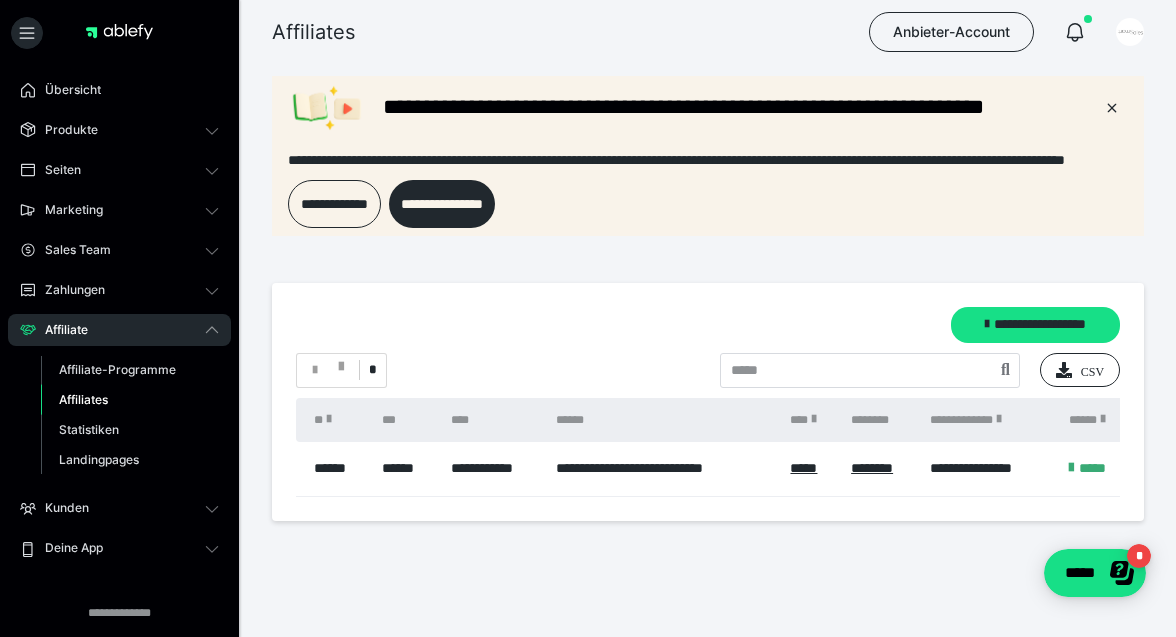 scroll, scrollTop: 0, scrollLeft: 0, axis: both 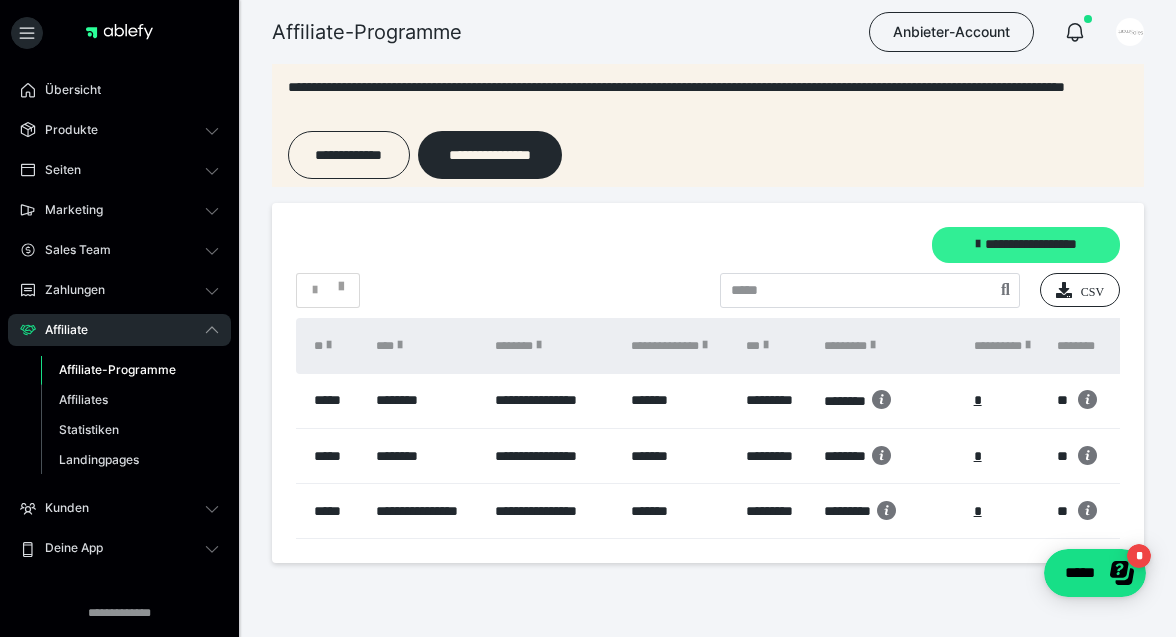 click on "**********" at bounding box center (1026, 245) 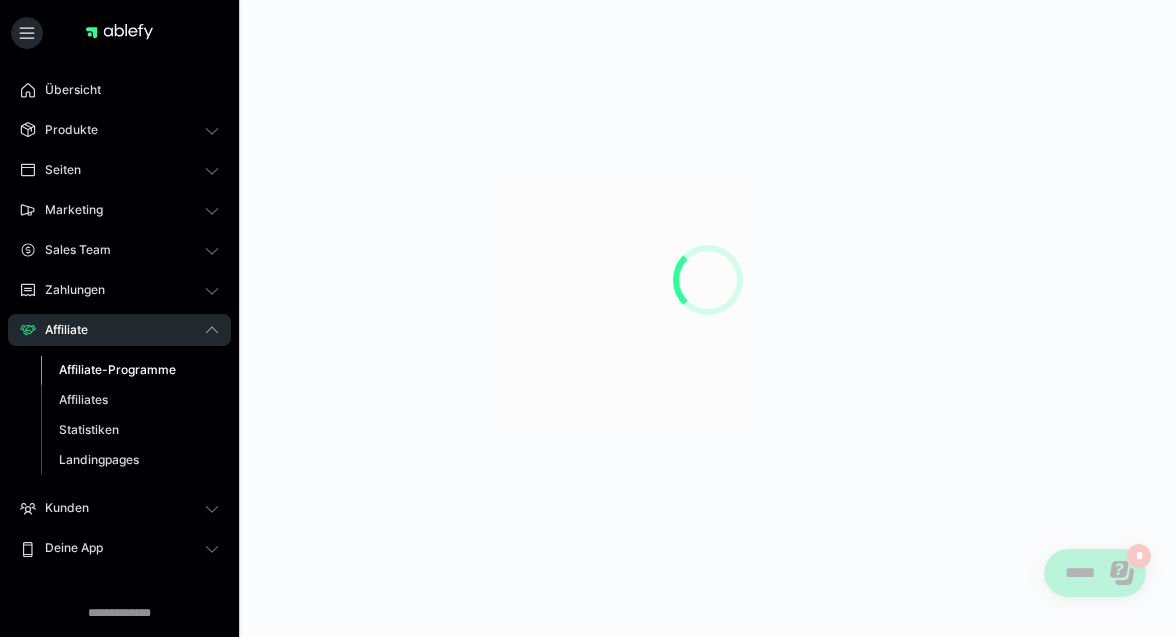 scroll, scrollTop: 0, scrollLeft: 0, axis: both 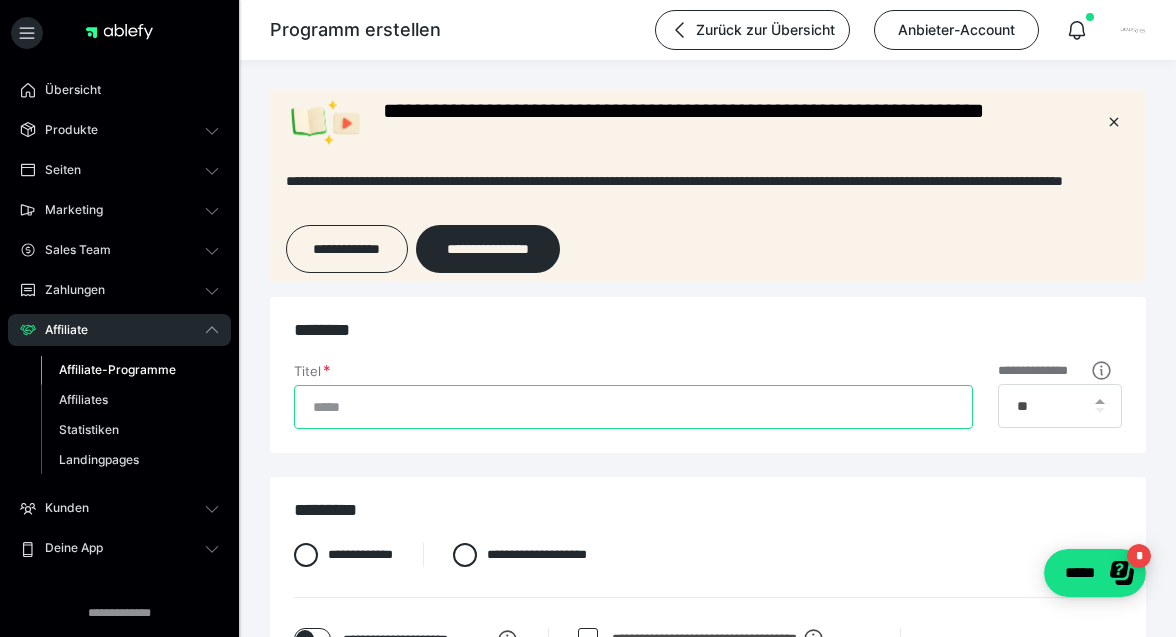 click on "Titel" at bounding box center [633, 407] 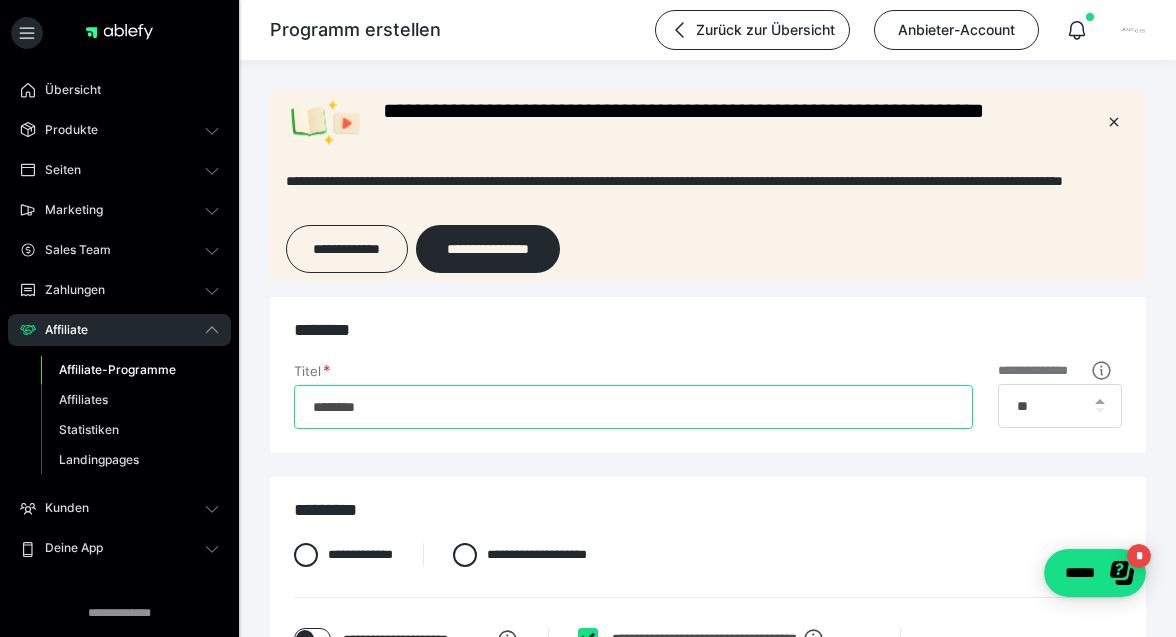 type on "********" 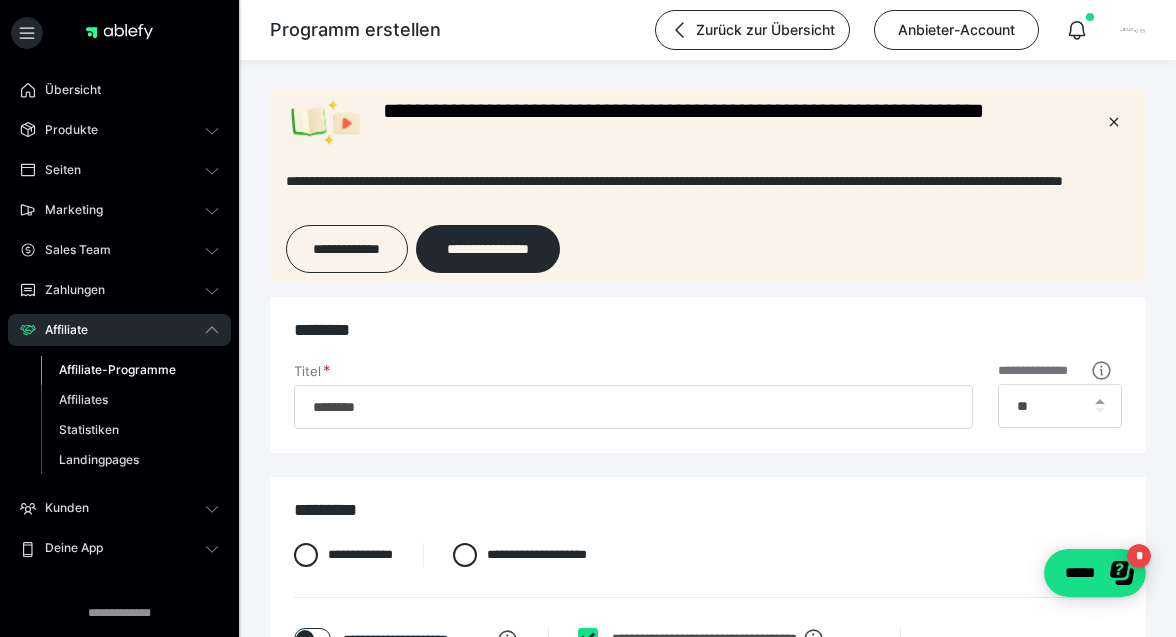 click on "********" at bounding box center [708, 330] 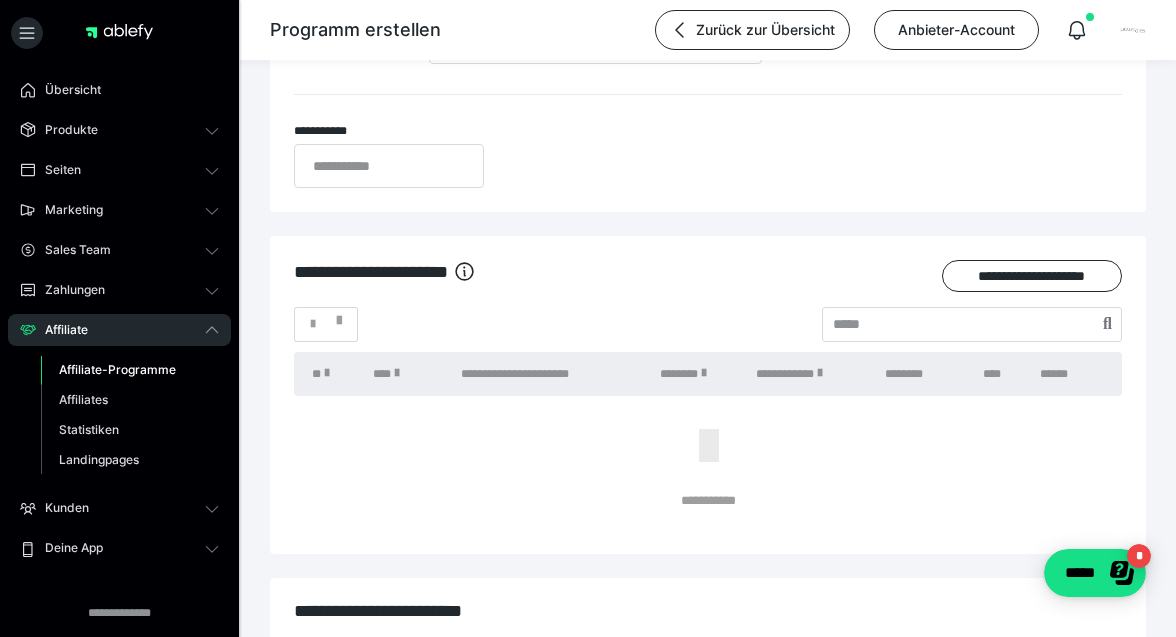 scroll, scrollTop: 660, scrollLeft: 0, axis: vertical 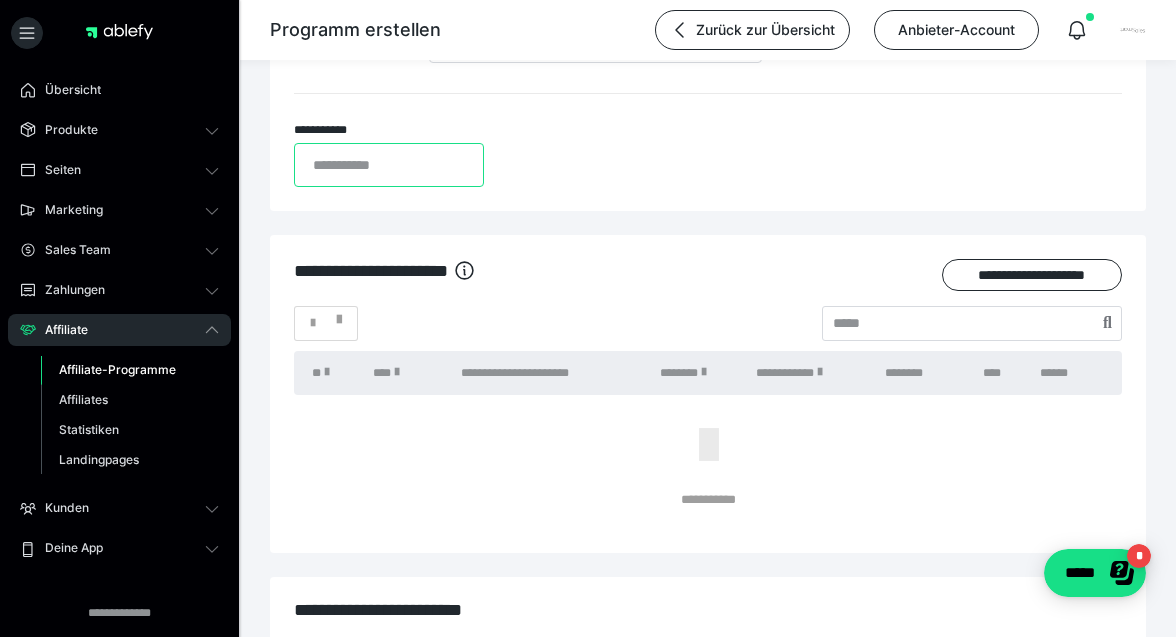 click on "*" at bounding box center [389, 165] 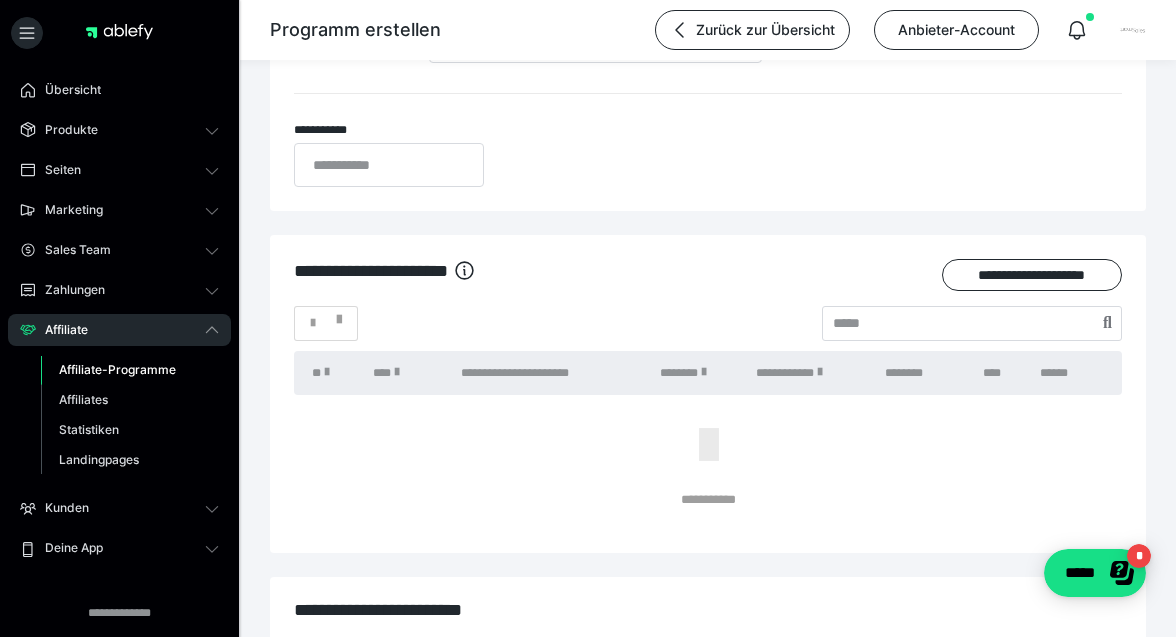 click on "**********" at bounding box center (708, 394) 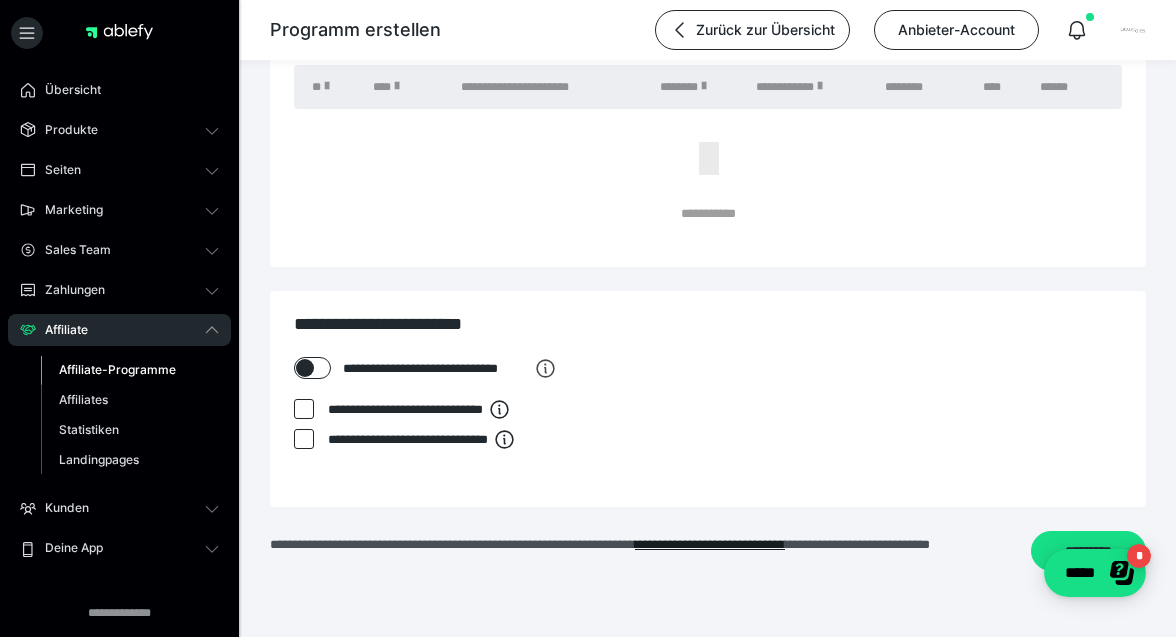 scroll, scrollTop: 978, scrollLeft: 0, axis: vertical 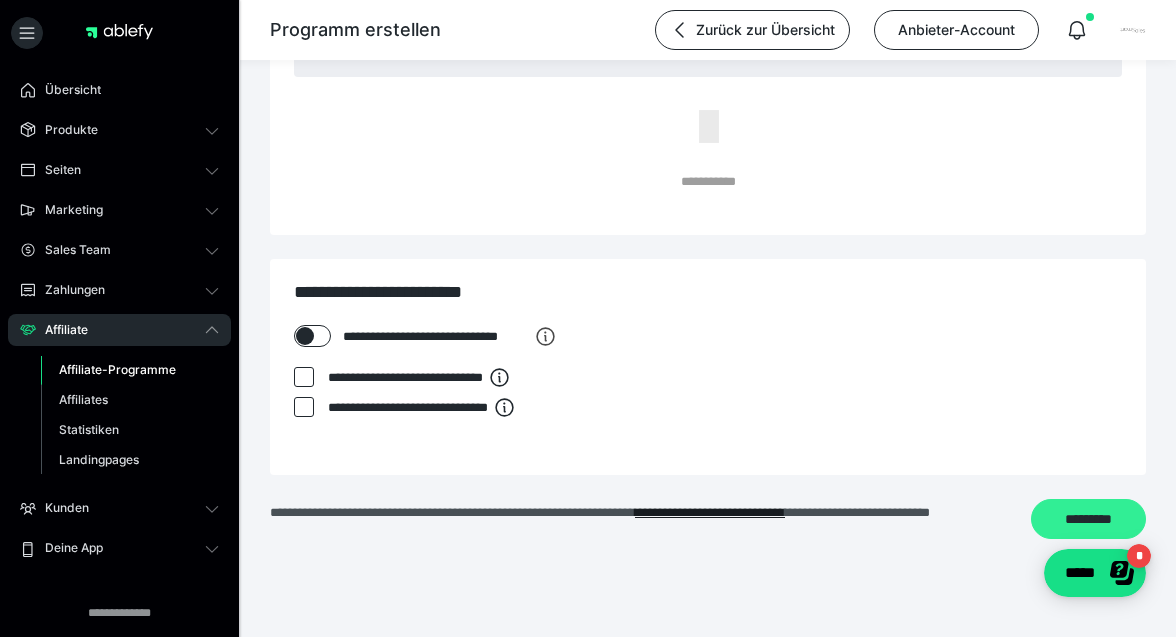 click on "*********" at bounding box center [1088, 519] 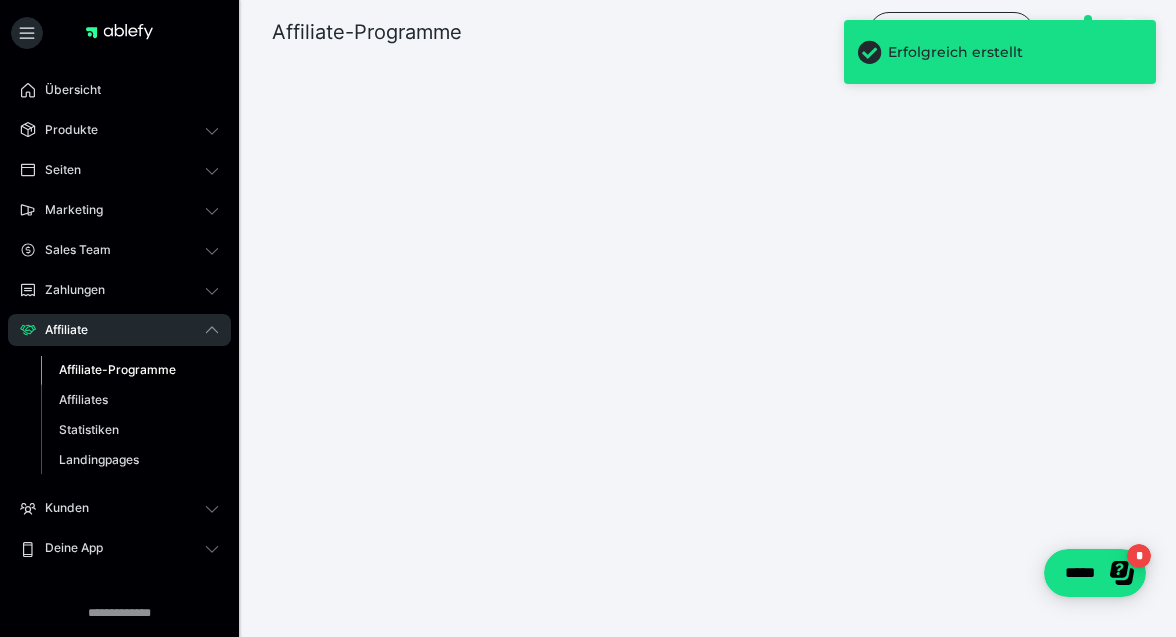 scroll, scrollTop: 0, scrollLeft: 0, axis: both 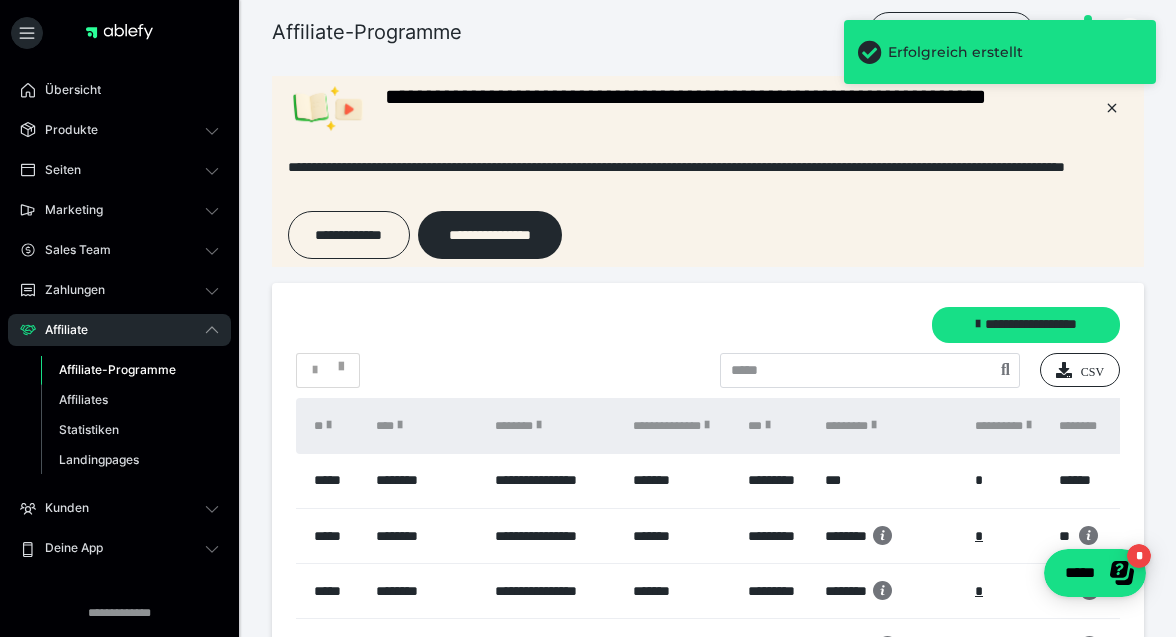 click on "***" at bounding box center (890, 481) 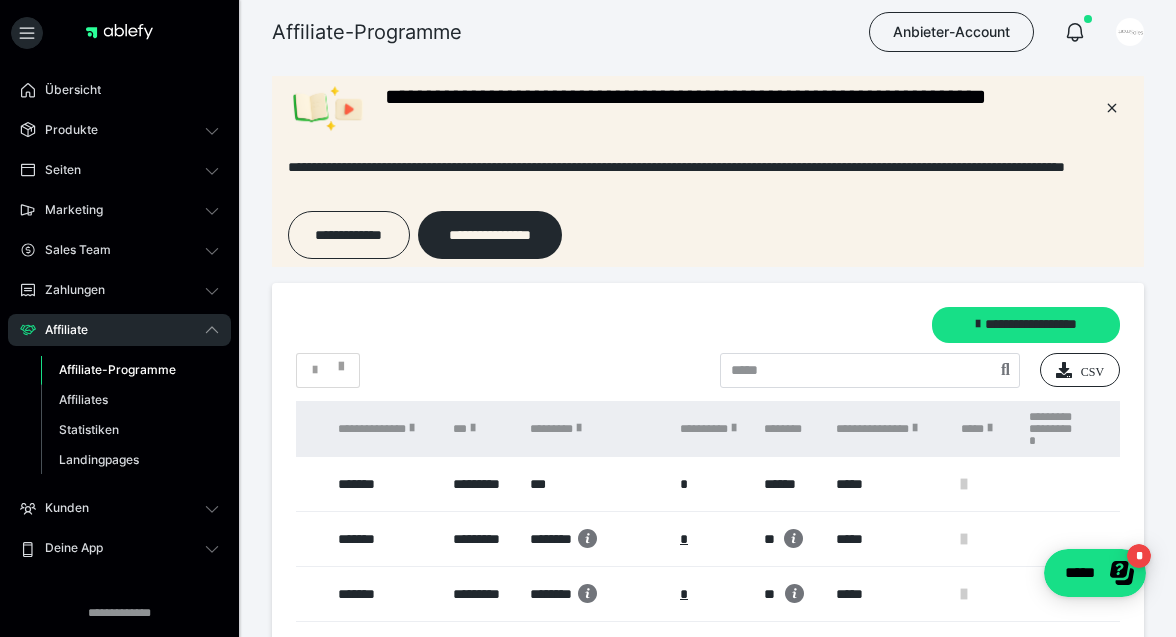 scroll, scrollTop: 0, scrollLeft: 356, axis: horizontal 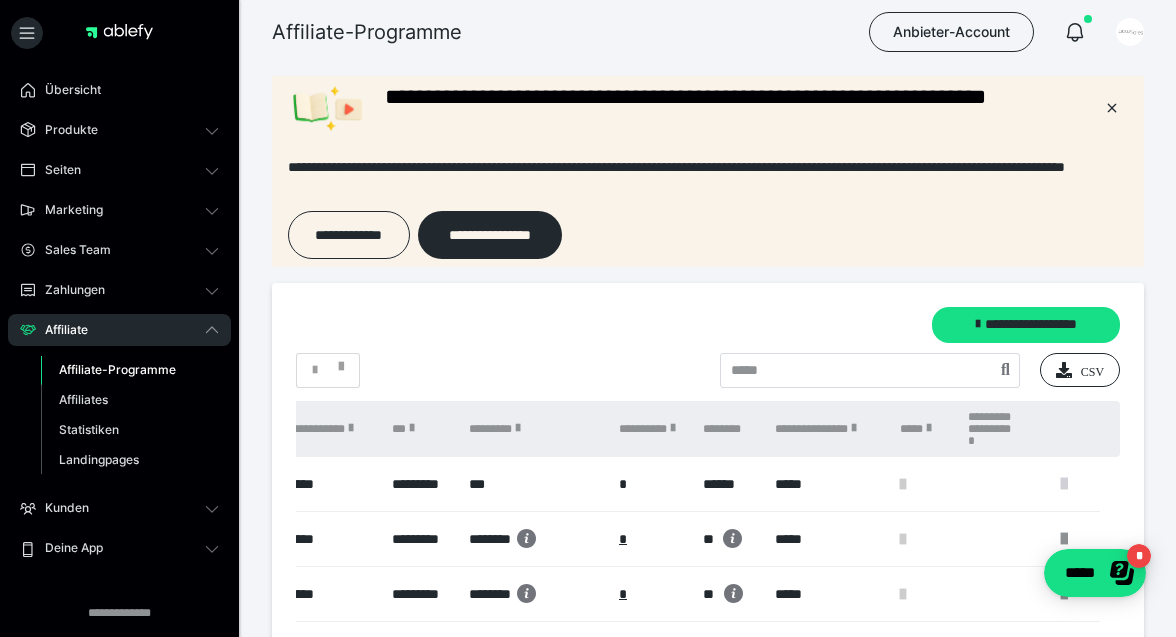 click at bounding box center [1064, 484] 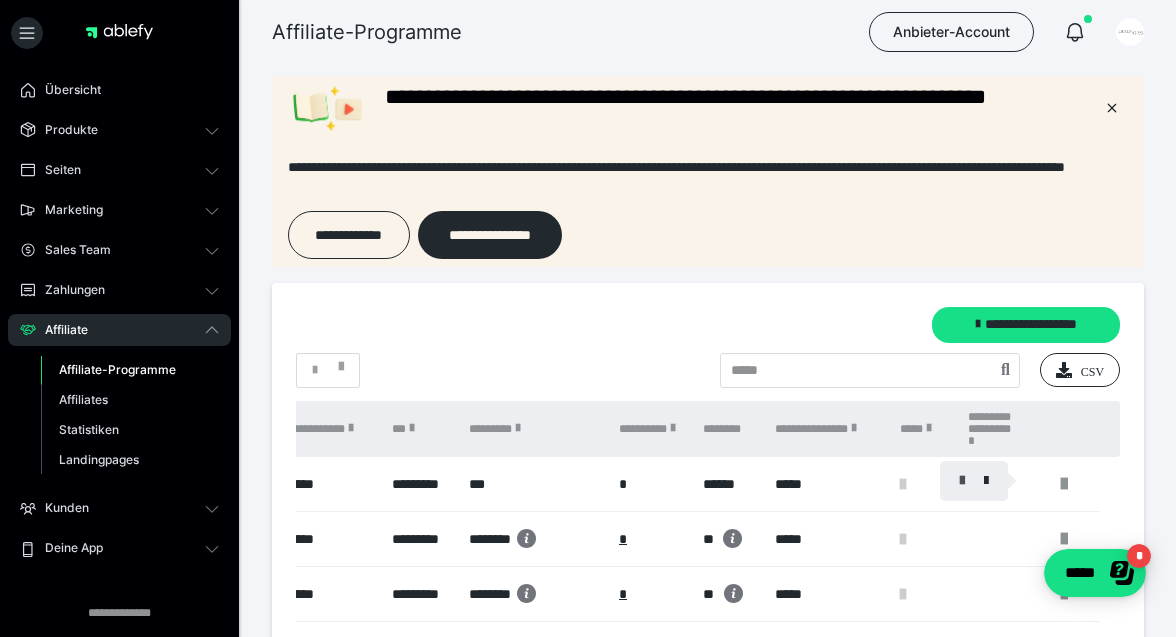 click at bounding box center (962, 481) 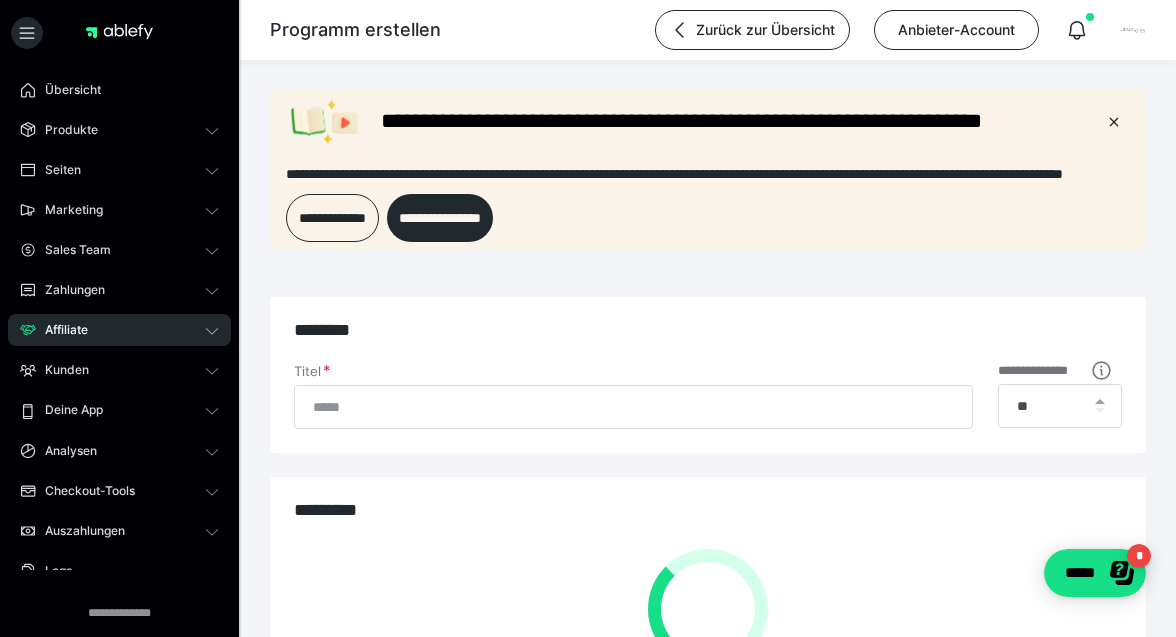 scroll, scrollTop: 0, scrollLeft: 0, axis: both 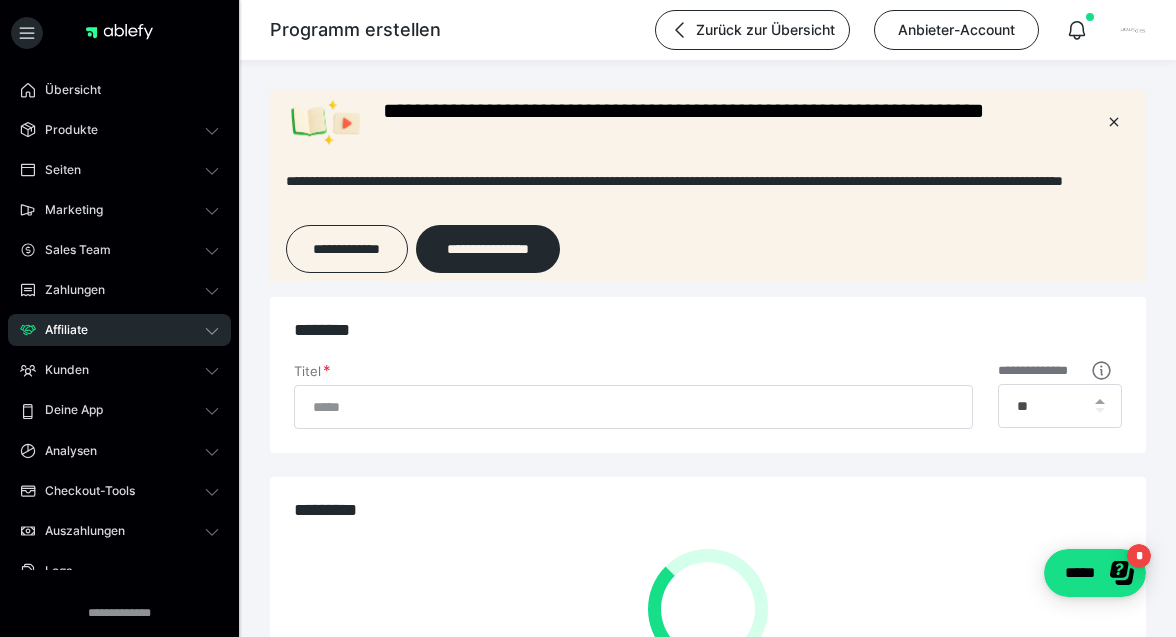type on "********" 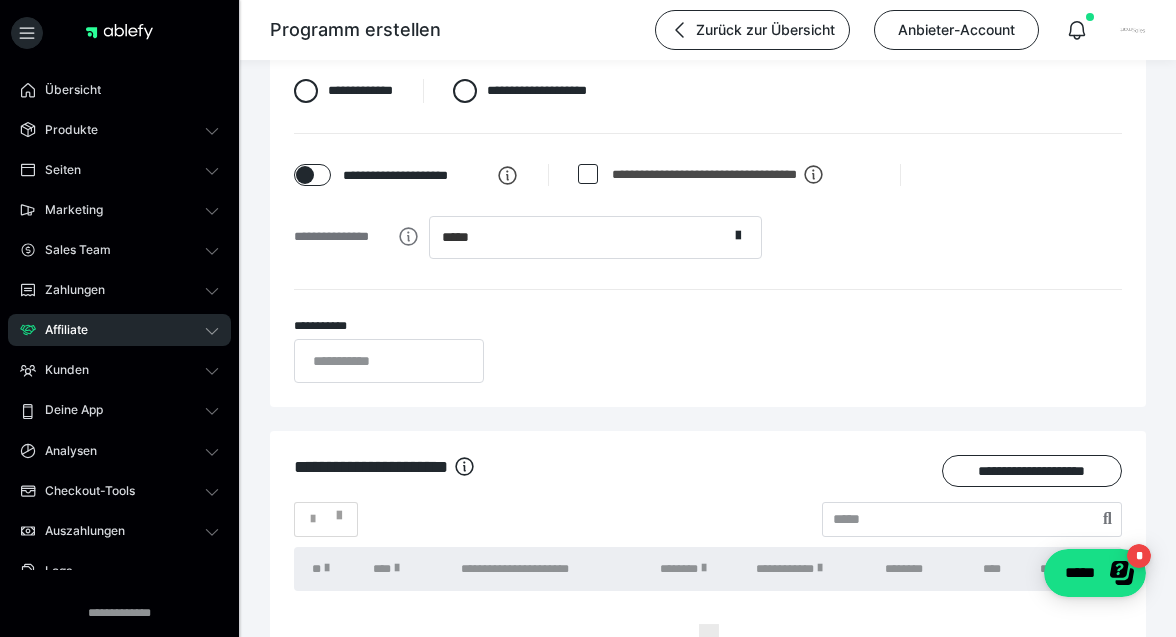 scroll, scrollTop: 461, scrollLeft: 0, axis: vertical 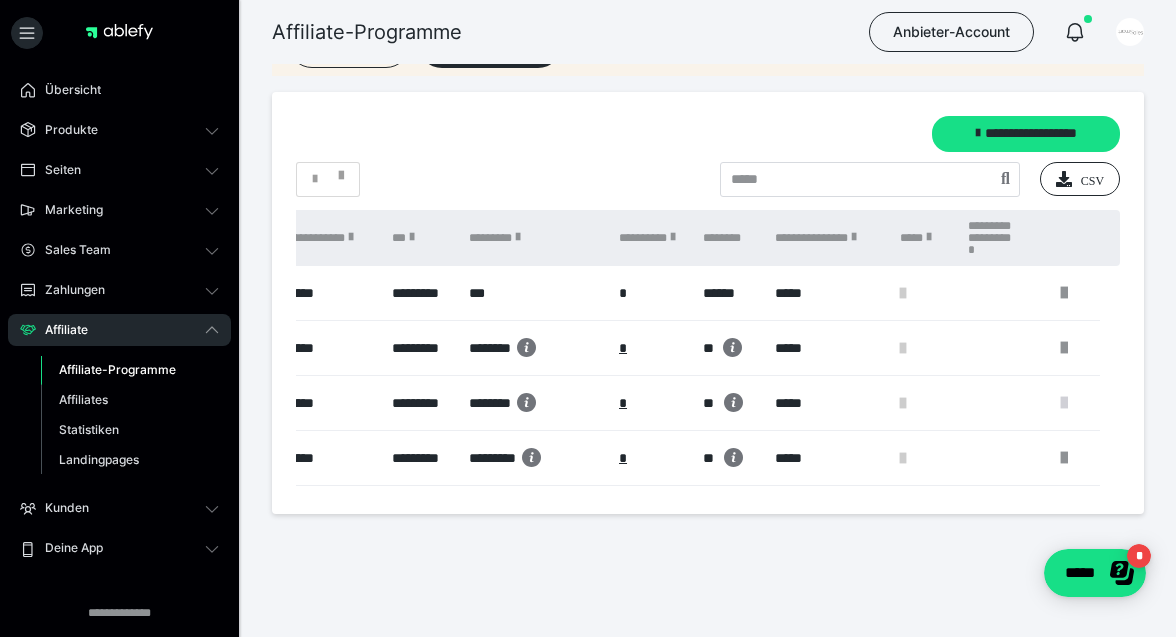 click at bounding box center (1064, 403) 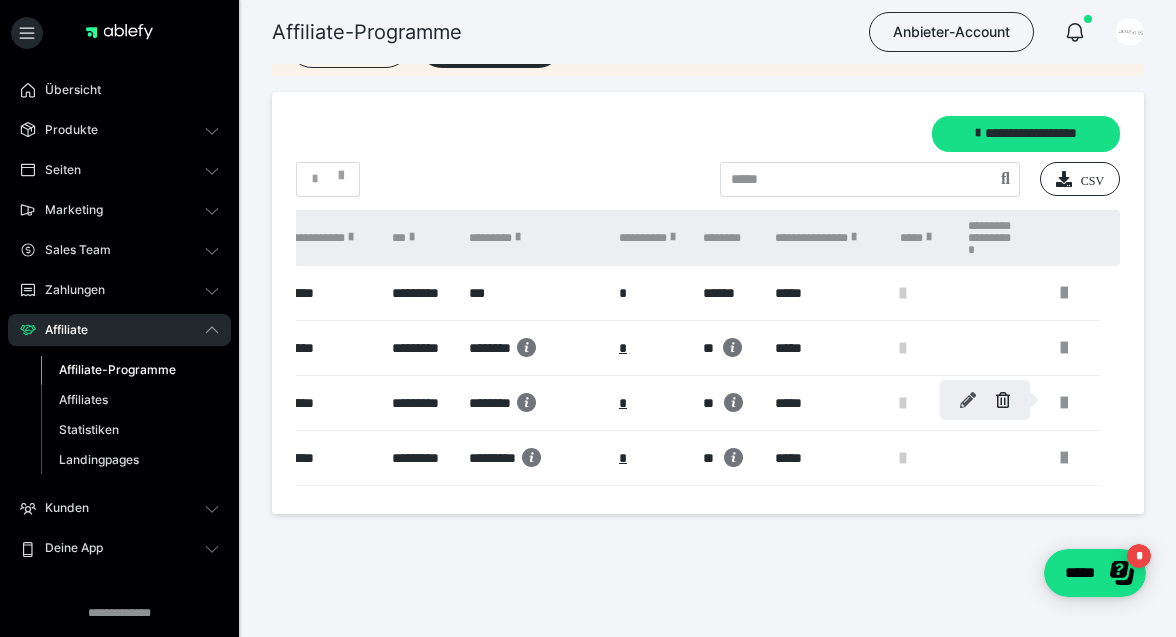 click at bounding box center [968, 400] 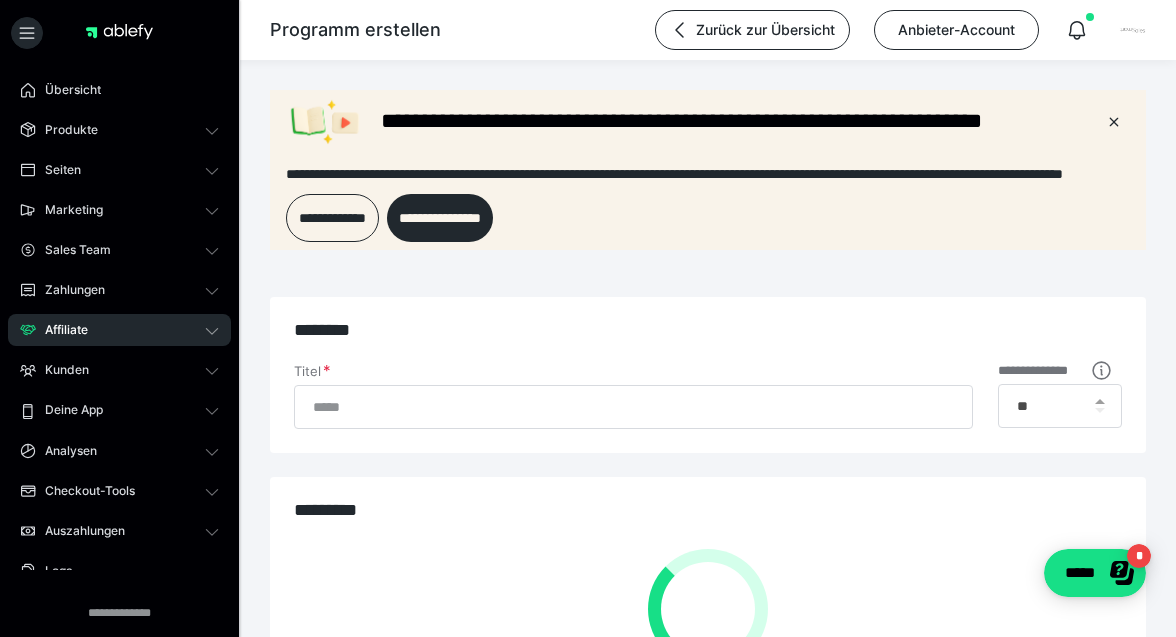 scroll, scrollTop: 0, scrollLeft: 0, axis: both 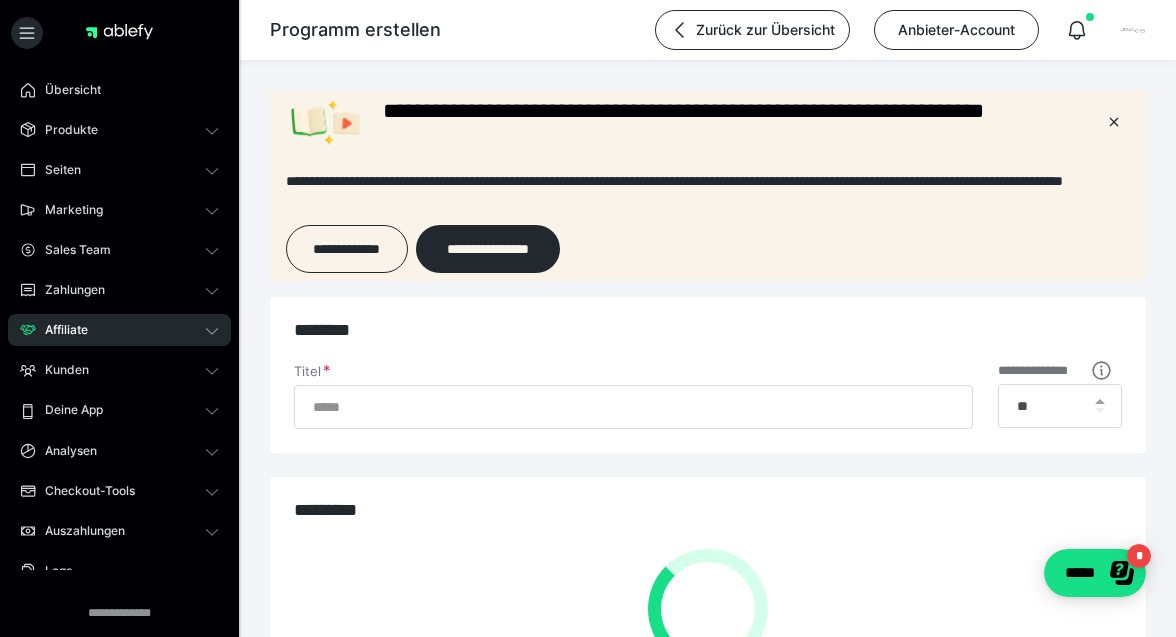 type on "********" 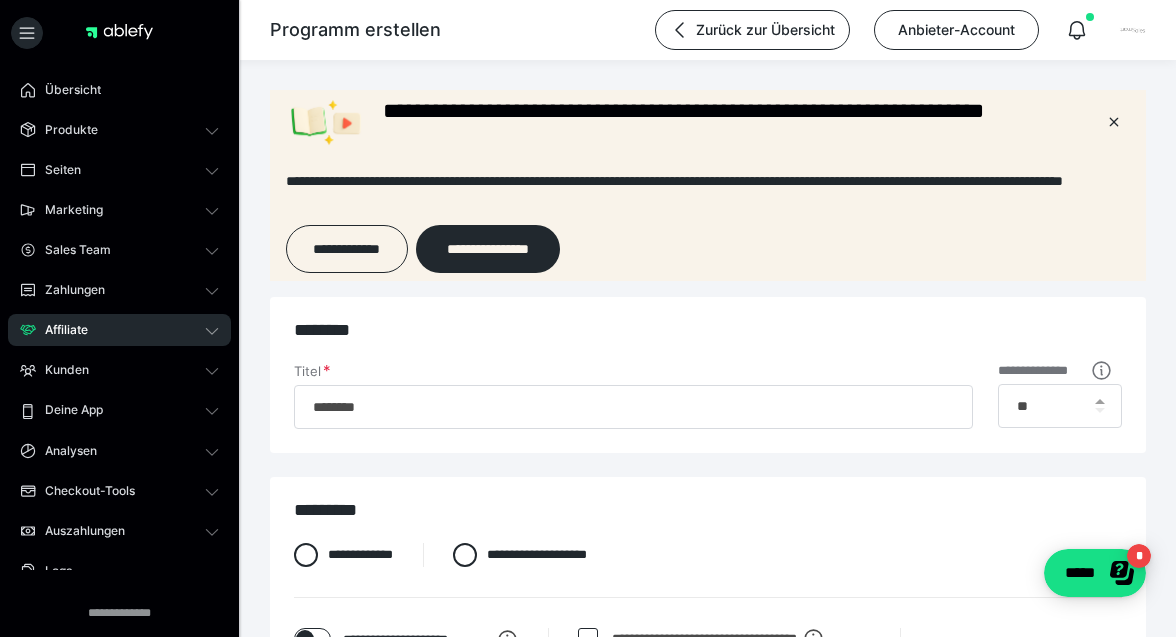 scroll, scrollTop: 0, scrollLeft: 0, axis: both 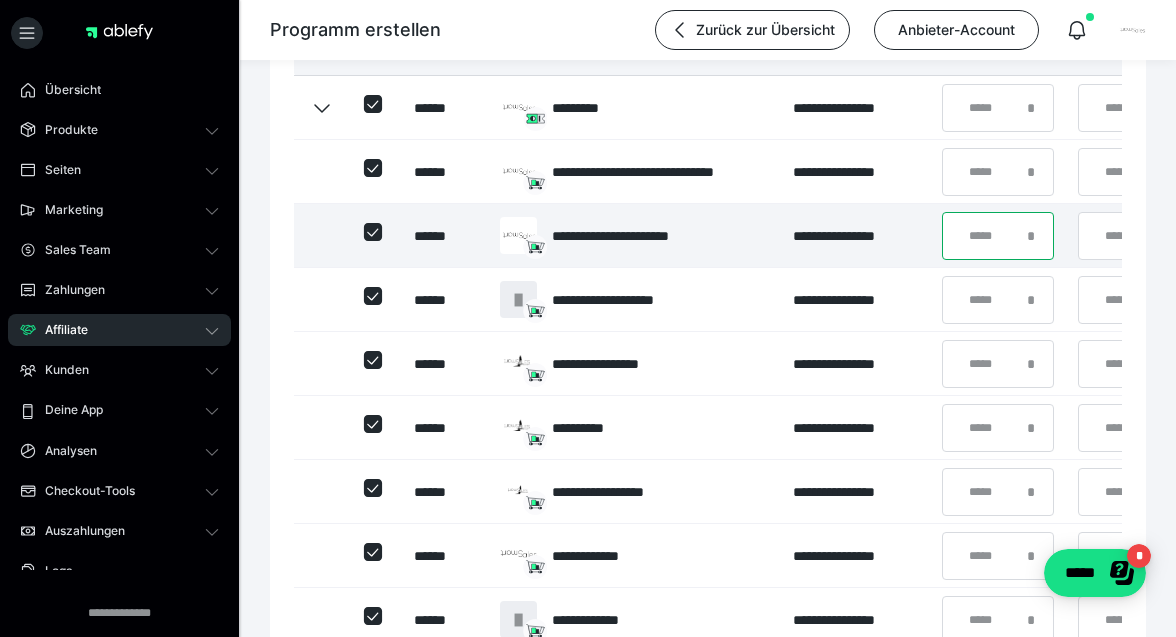 click on "*" at bounding box center [998, 236] 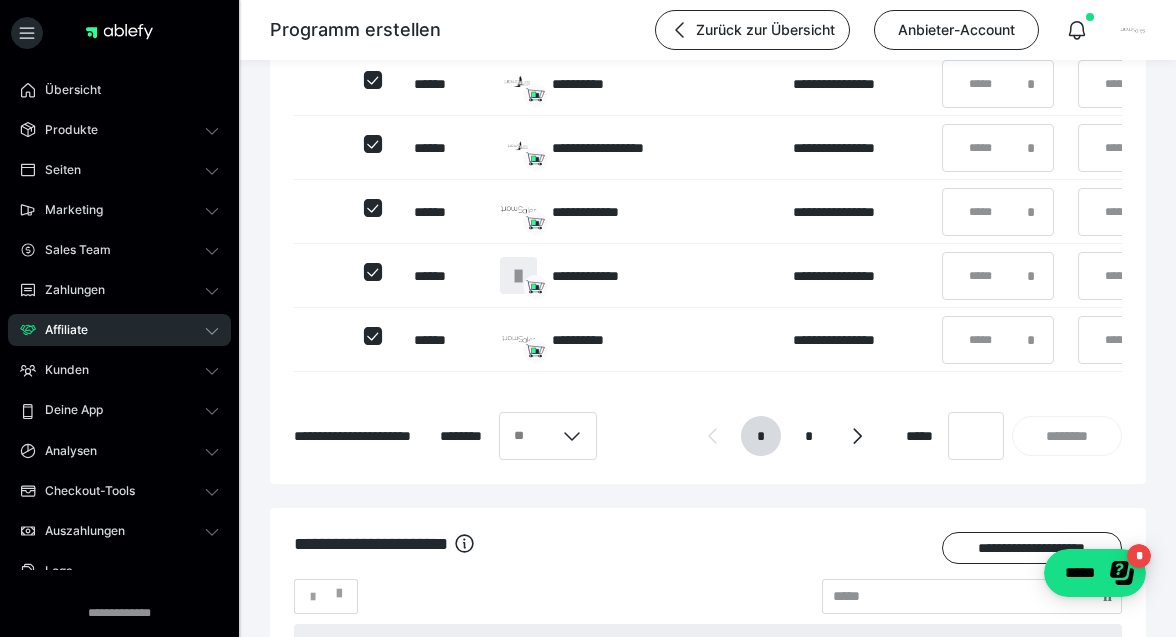scroll, scrollTop: 1182, scrollLeft: 0, axis: vertical 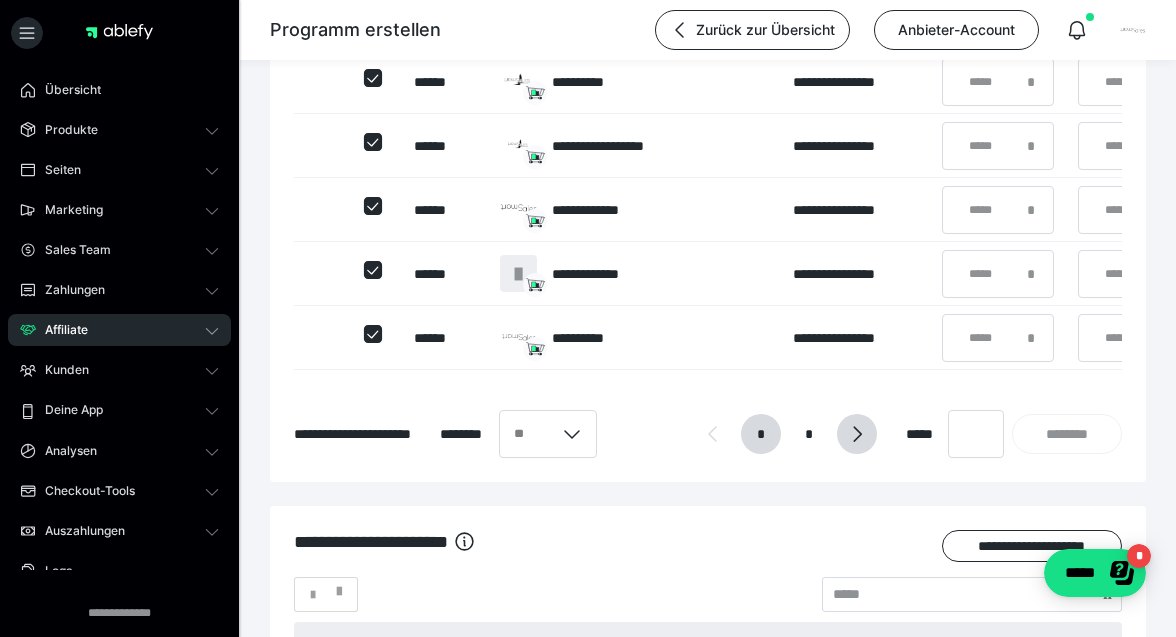 type on "*" 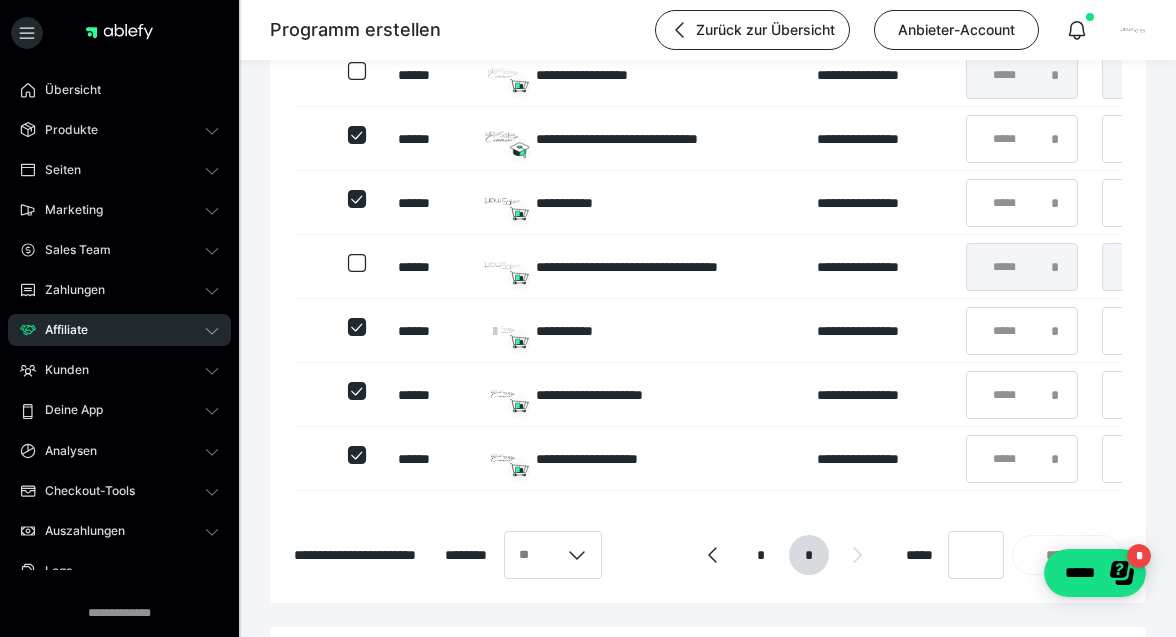 scroll, scrollTop: 1006, scrollLeft: 0, axis: vertical 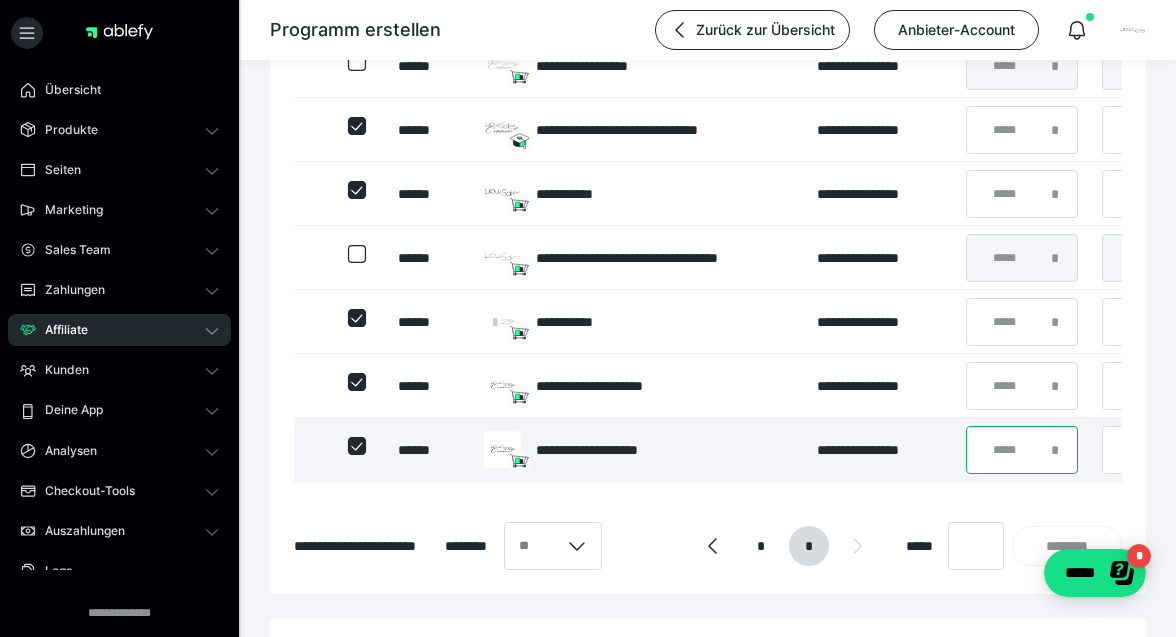 click on "*" at bounding box center (1022, 450) 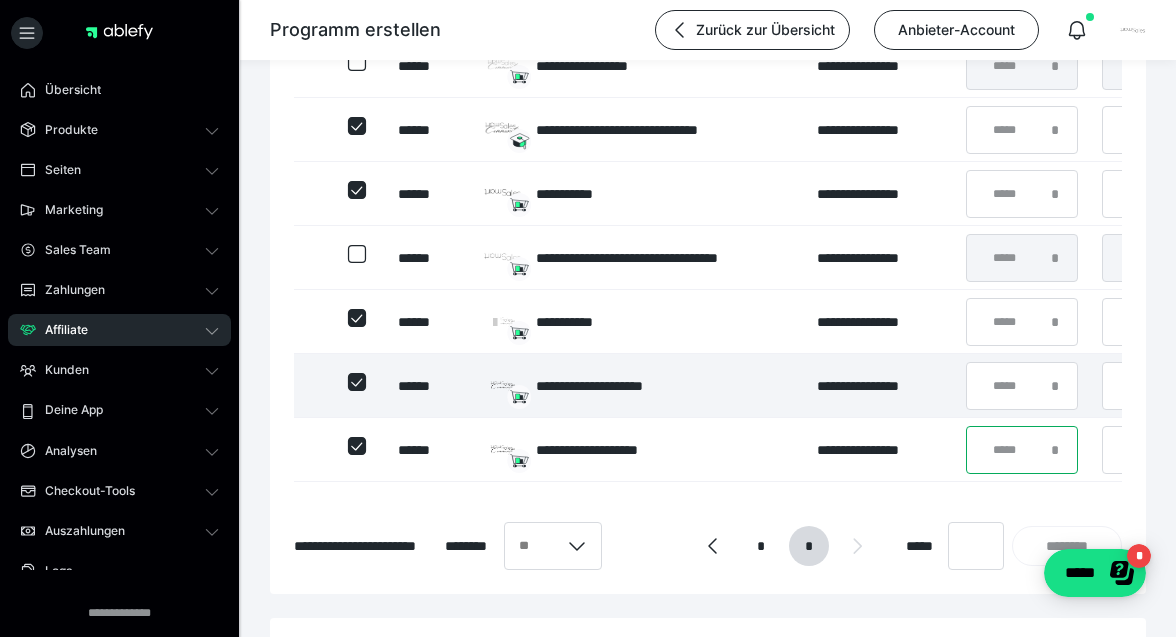type on "**" 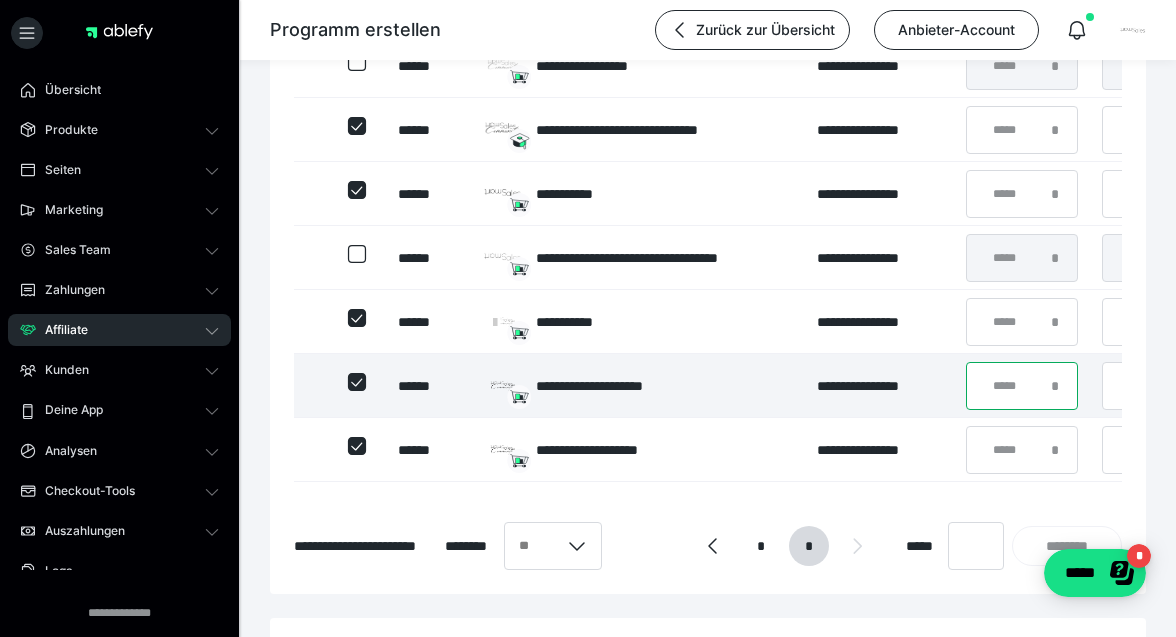 click on "**" at bounding box center [1022, 386] 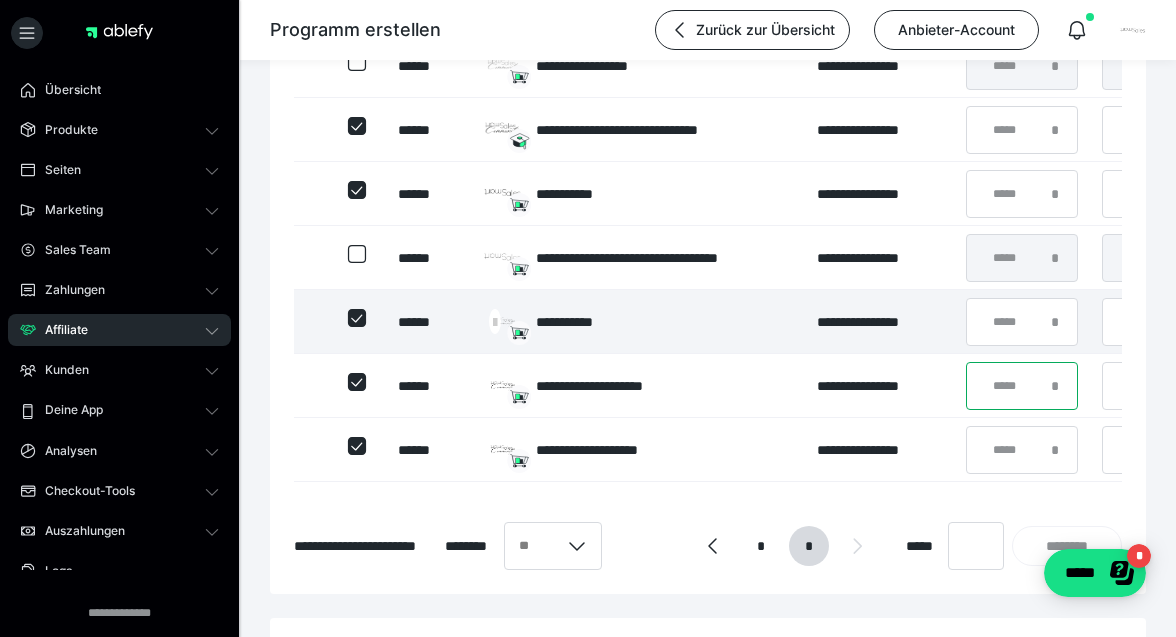 type on "**" 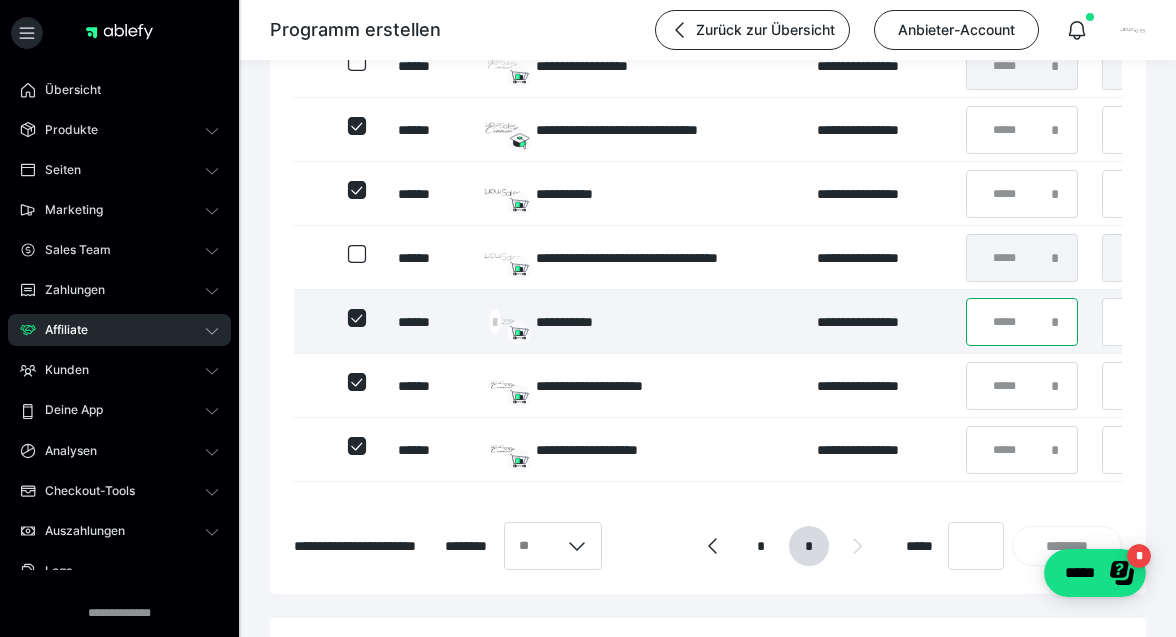 click on "*" at bounding box center [1022, 322] 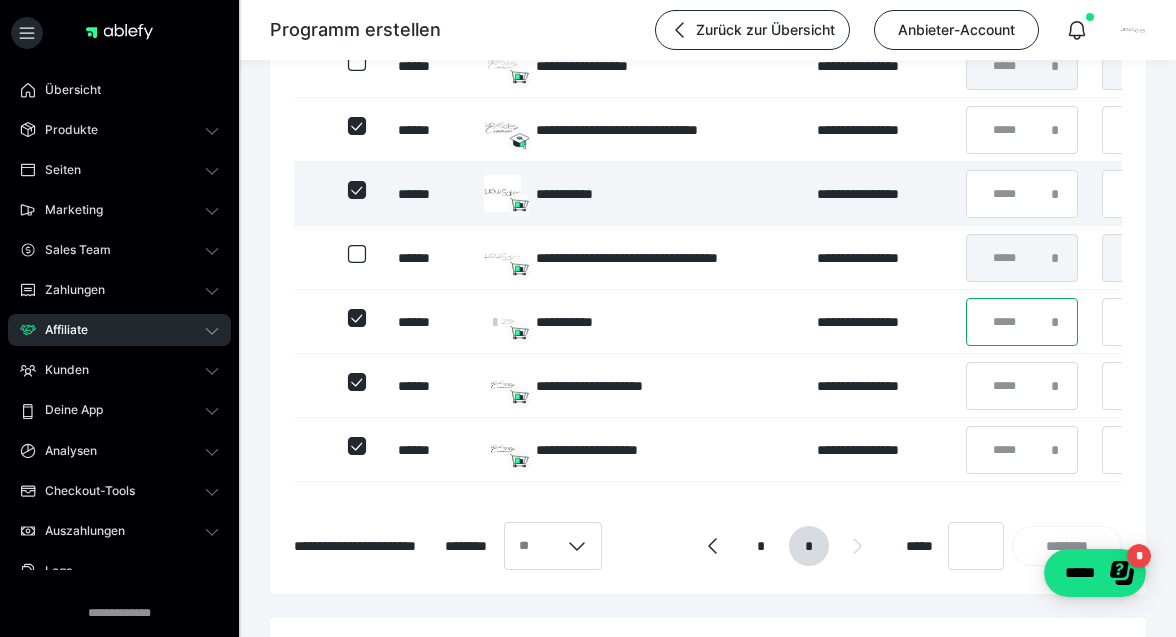 type on "**" 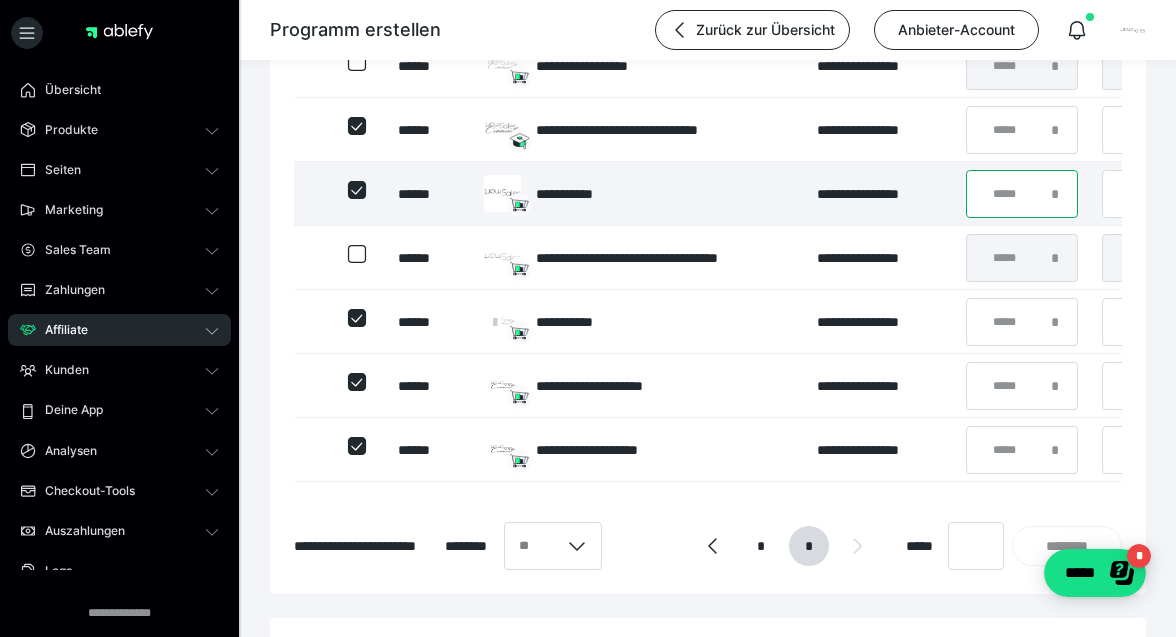 click on "*" at bounding box center [1022, 194] 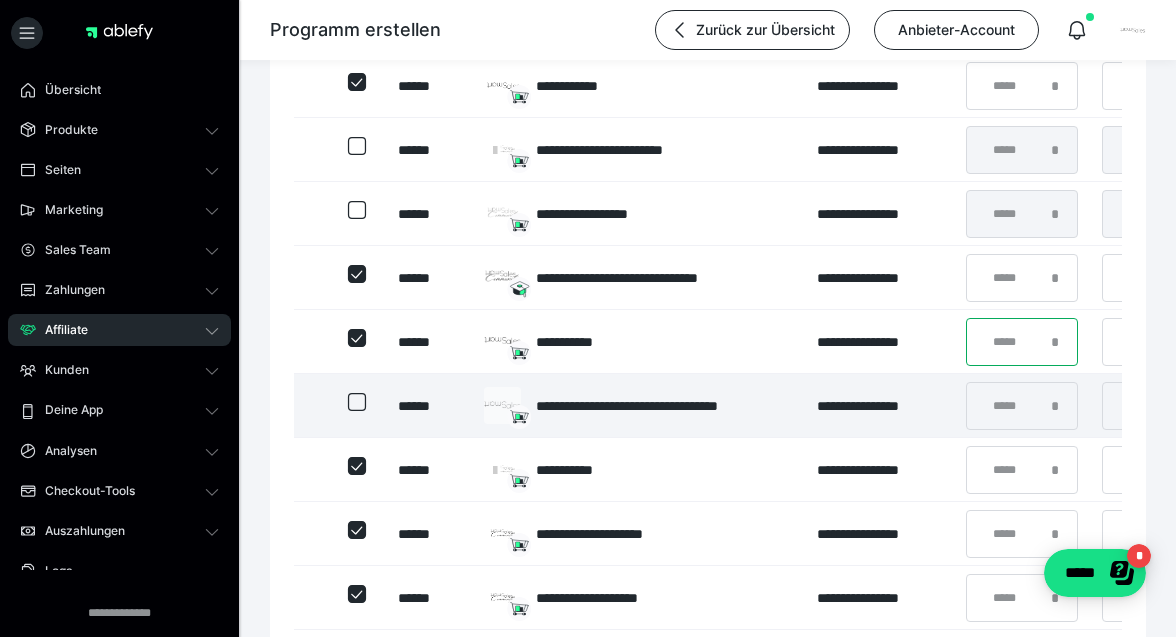 scroll, scrollTop: 854, scrollLeft: 0, axis: vertical 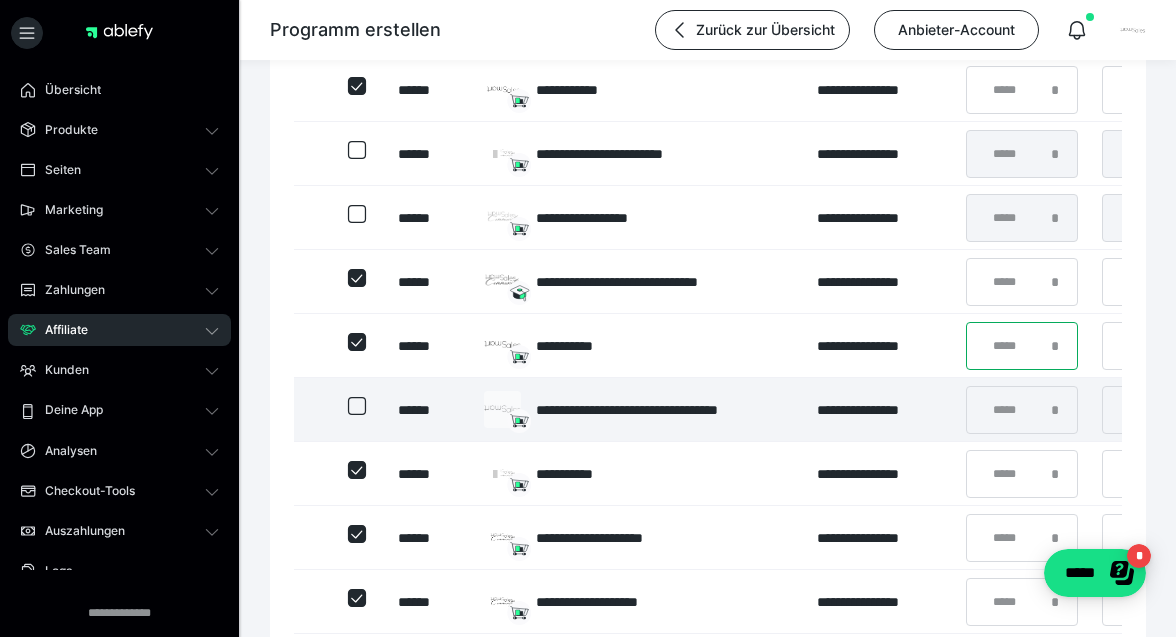 type on "**" 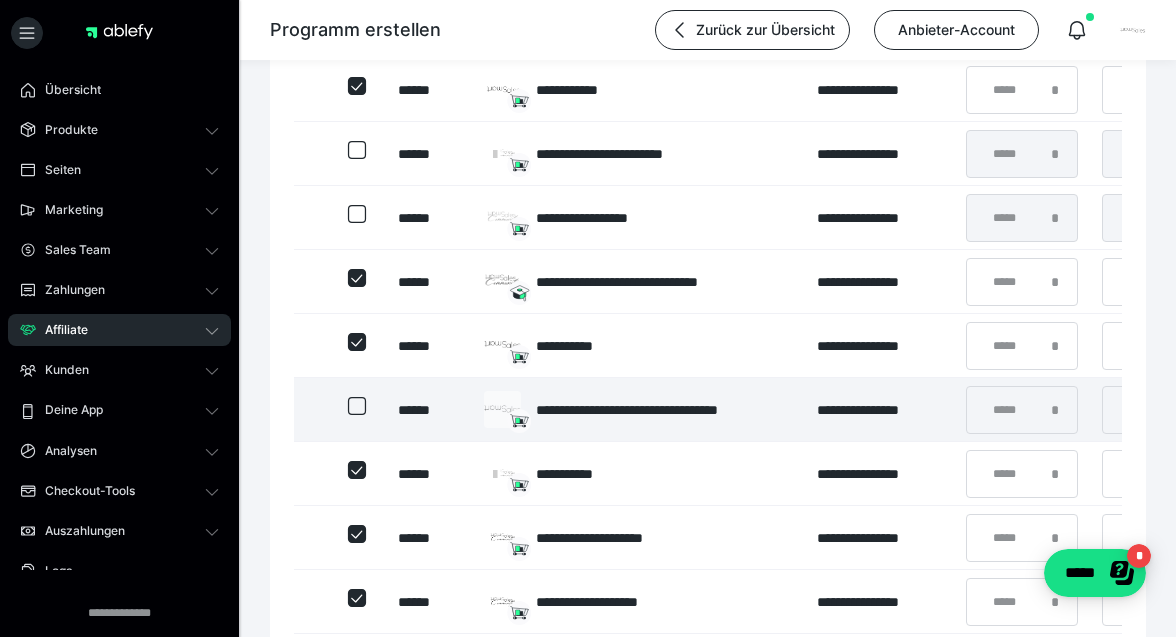 click 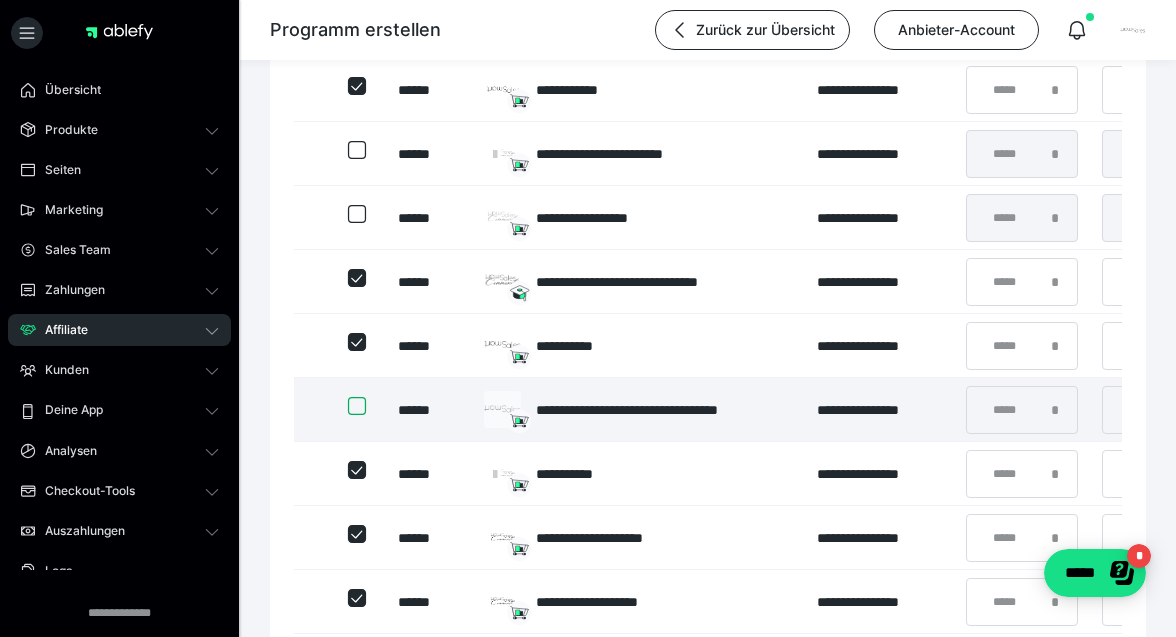 click at bounding box center [348, 406] 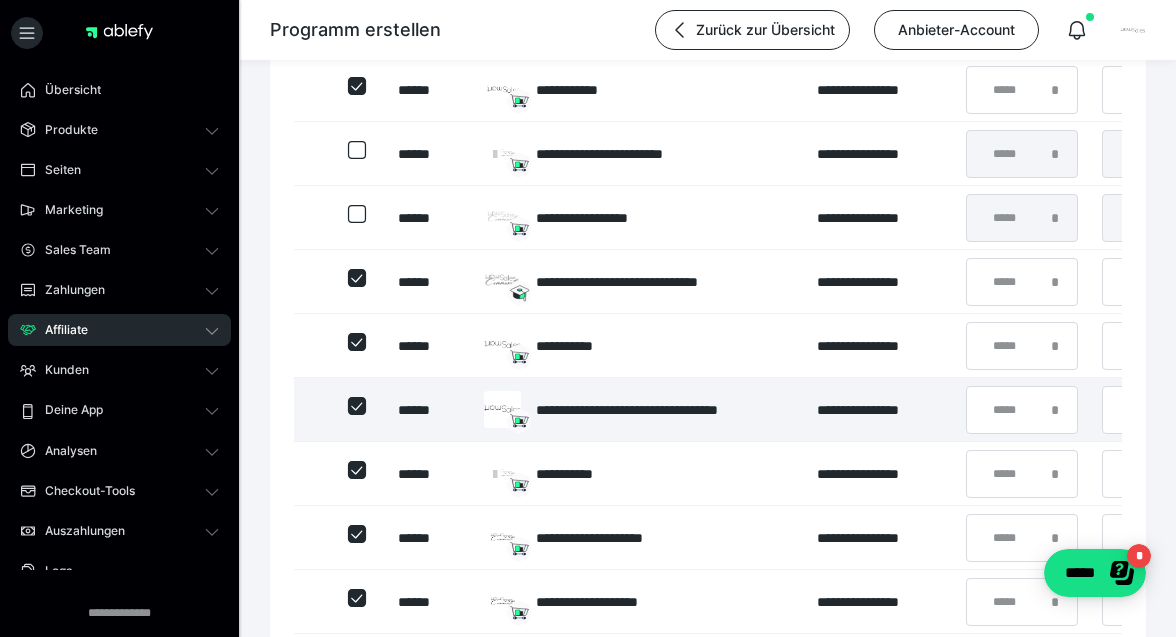 click at bounding box center (357, 406) 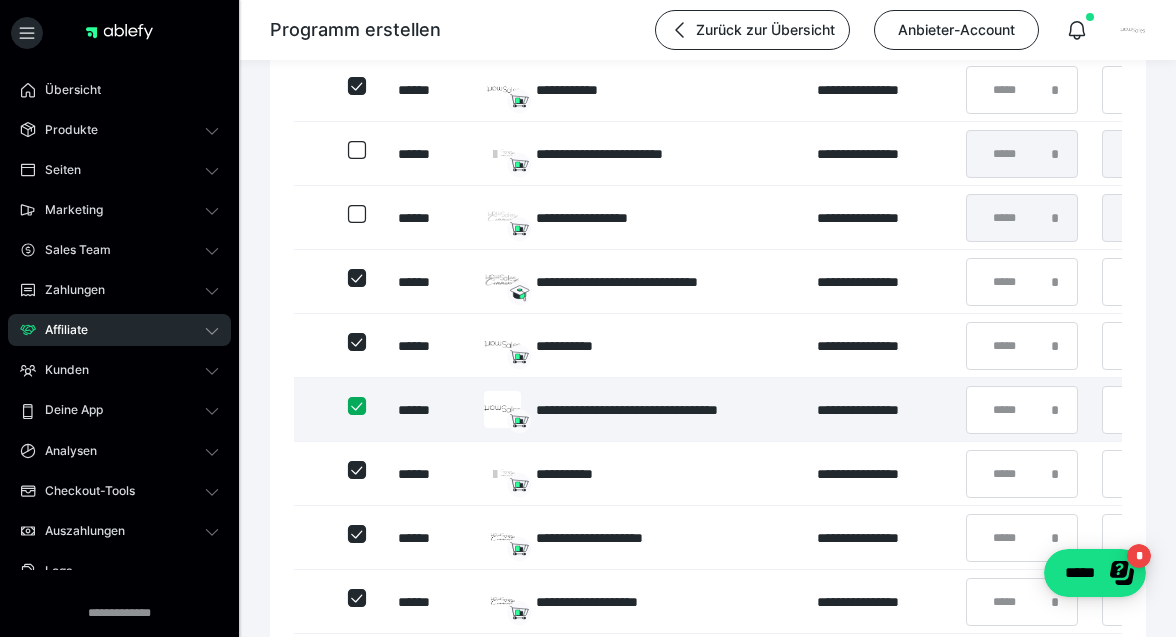 click at bounding box center (348, 406) 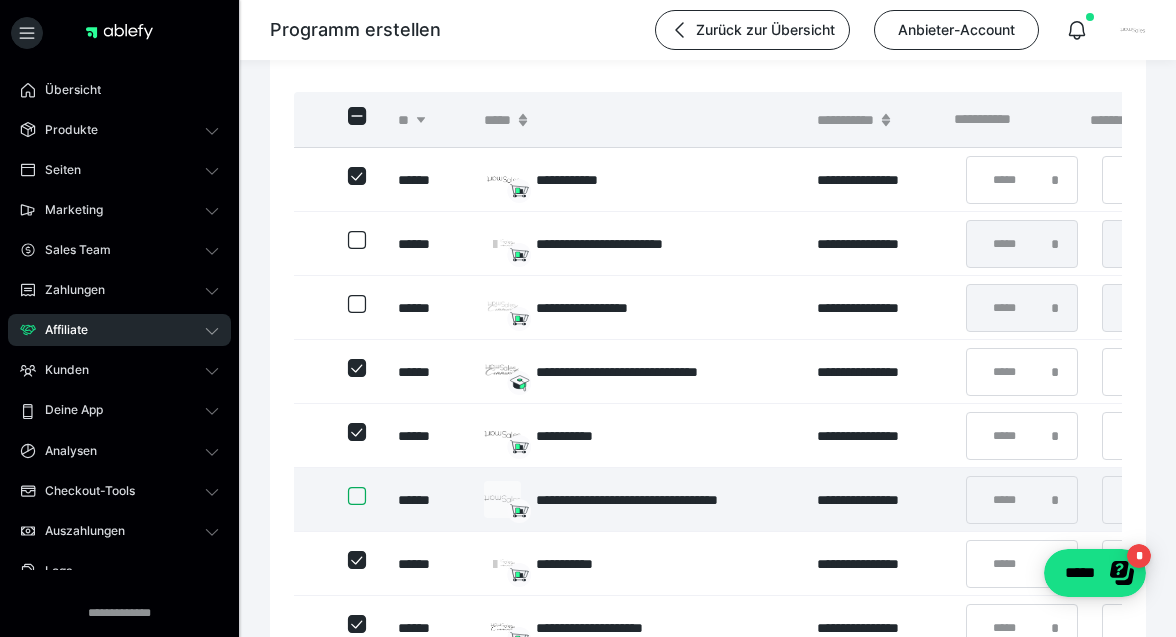 scroll, scrollTop: 762, scrollLeft: 0, axis: vertical 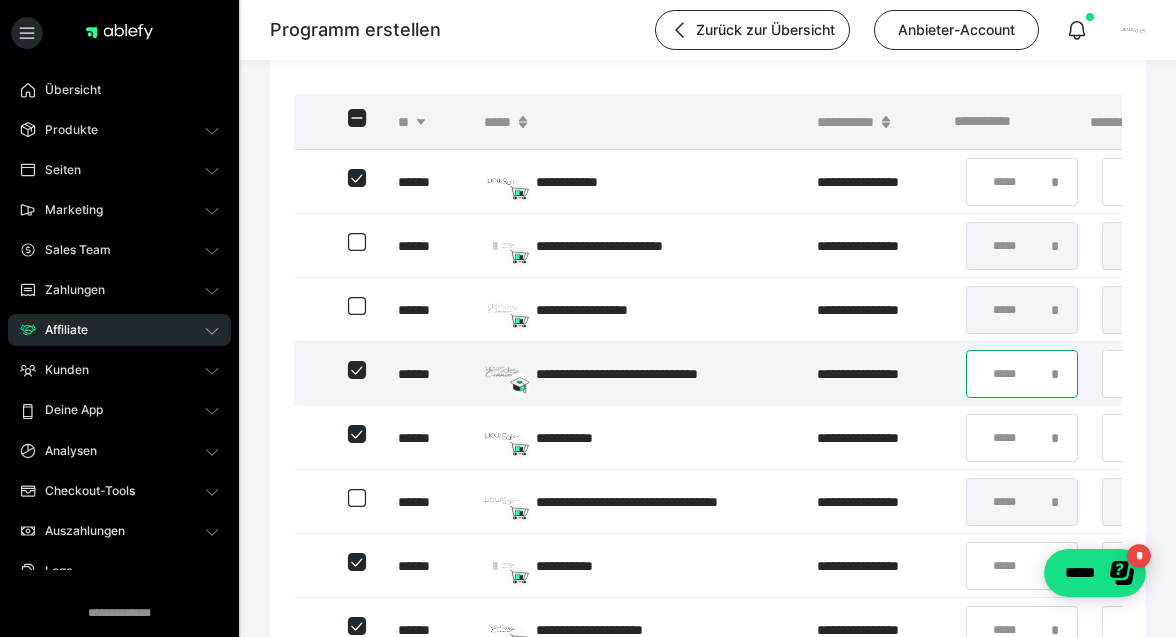 click on "*" at bounding box center [1022, 374] 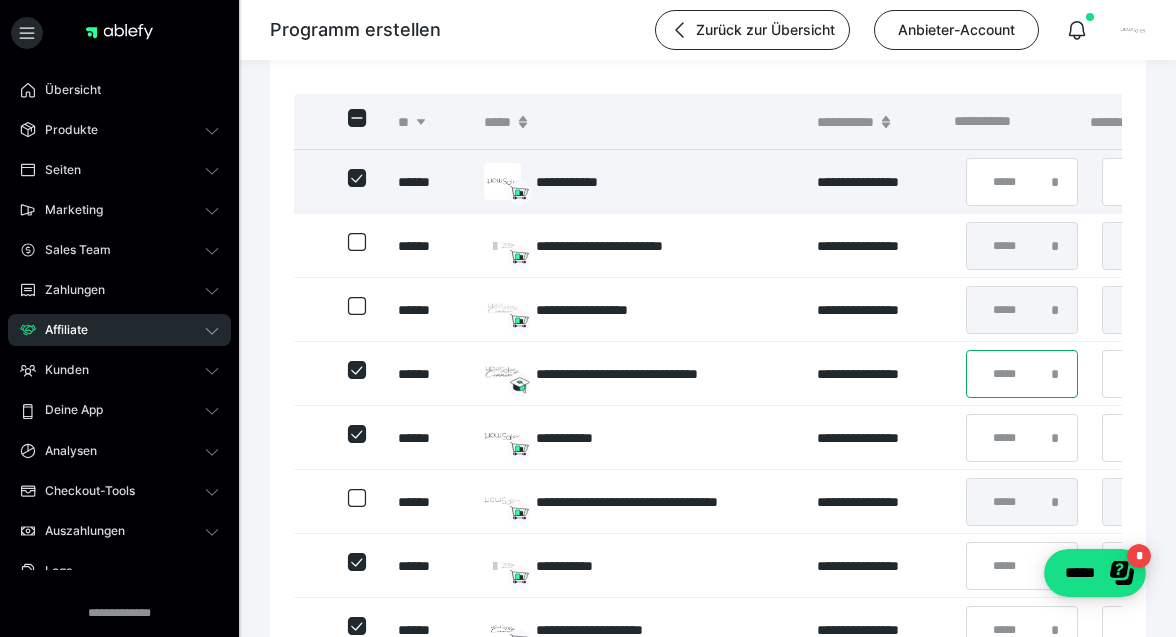 type on "**" 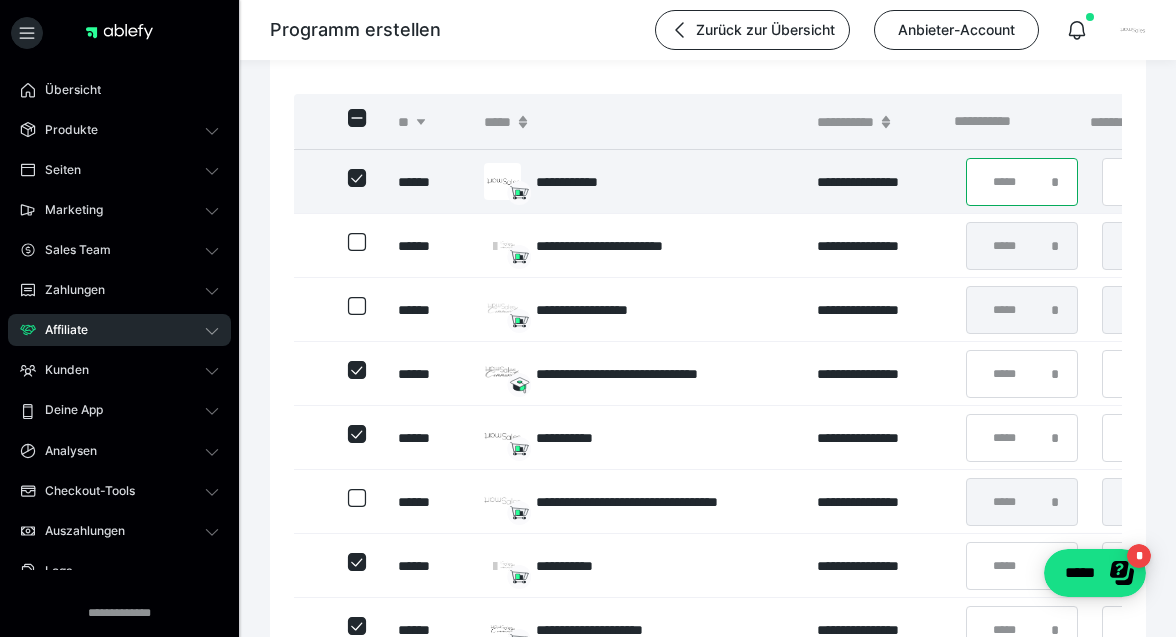 click on "*" at bounding box center (1022, 182) 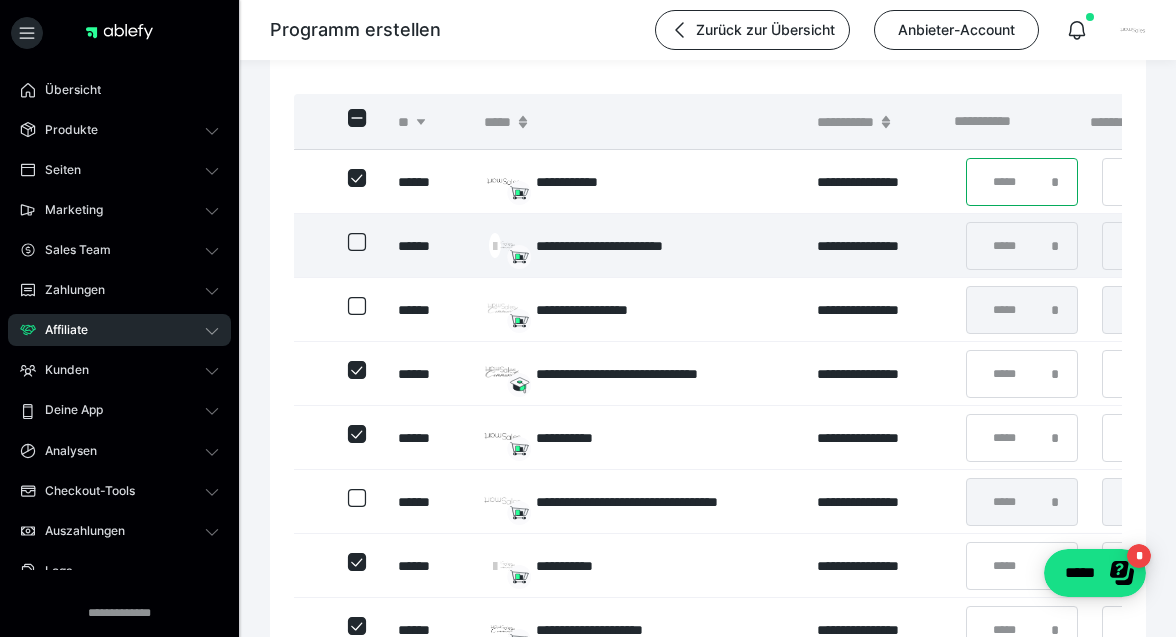type on "**" 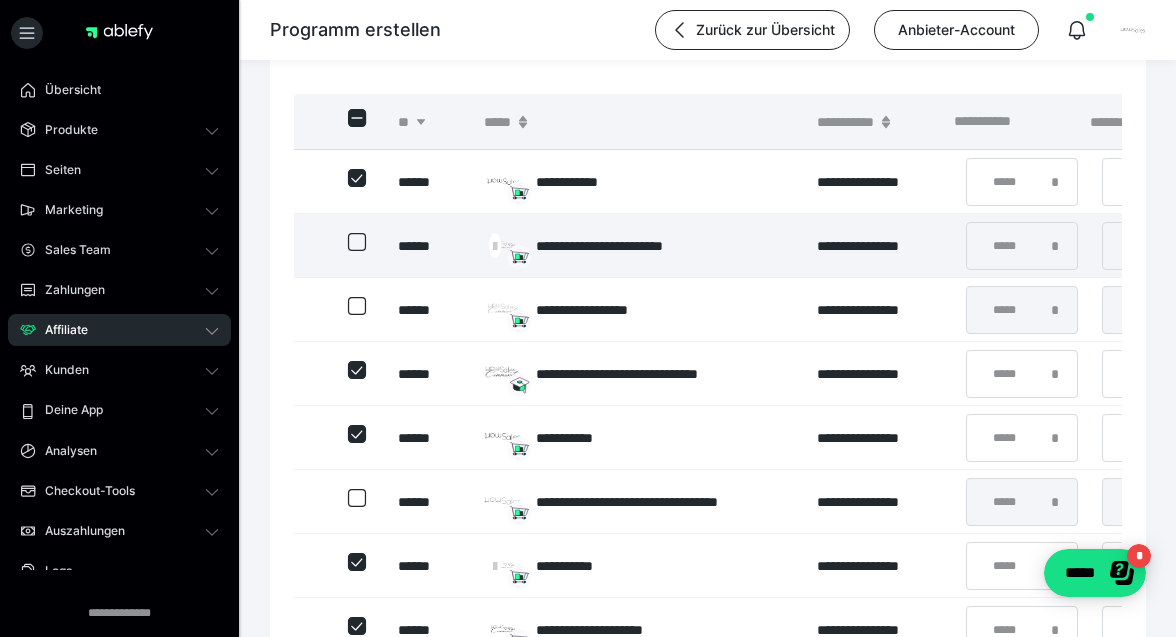 click on "* *" at bounding box center (1022, 246) 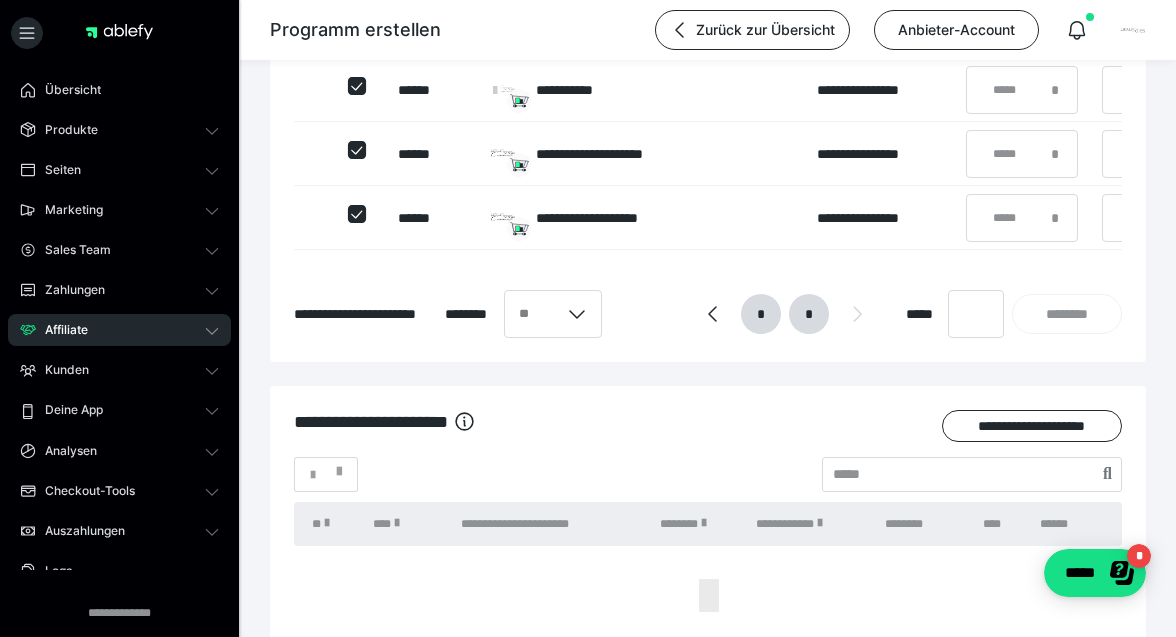 click on "*" at bounding box center (761, 314) 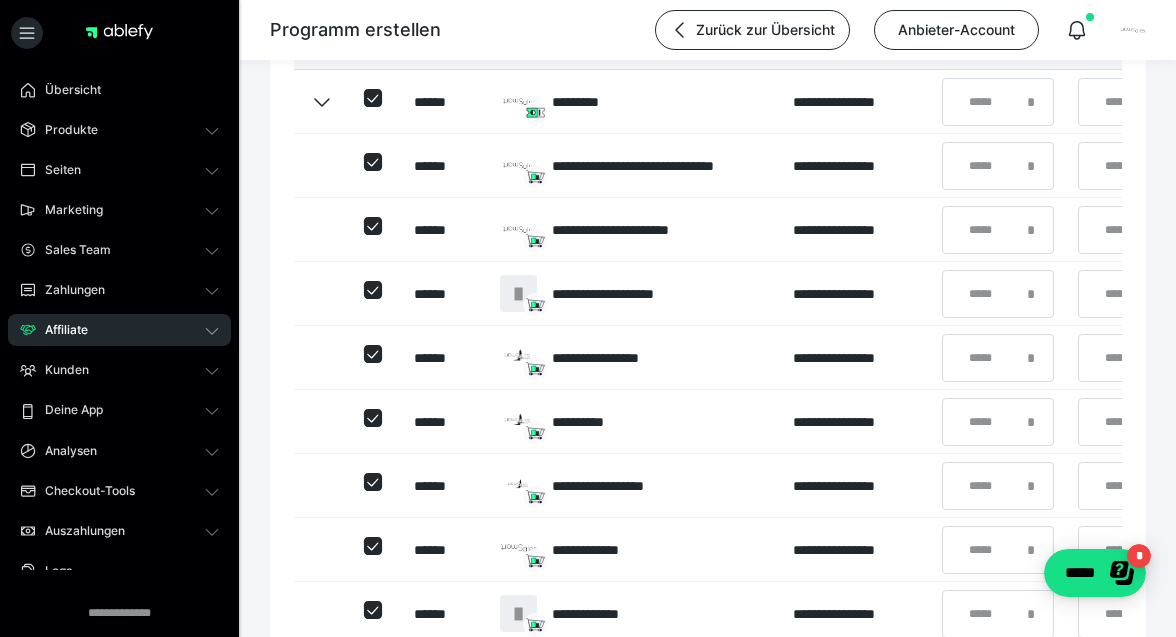 scroll, scrollTop: 840, scrollLeft: 0, axis: vertical 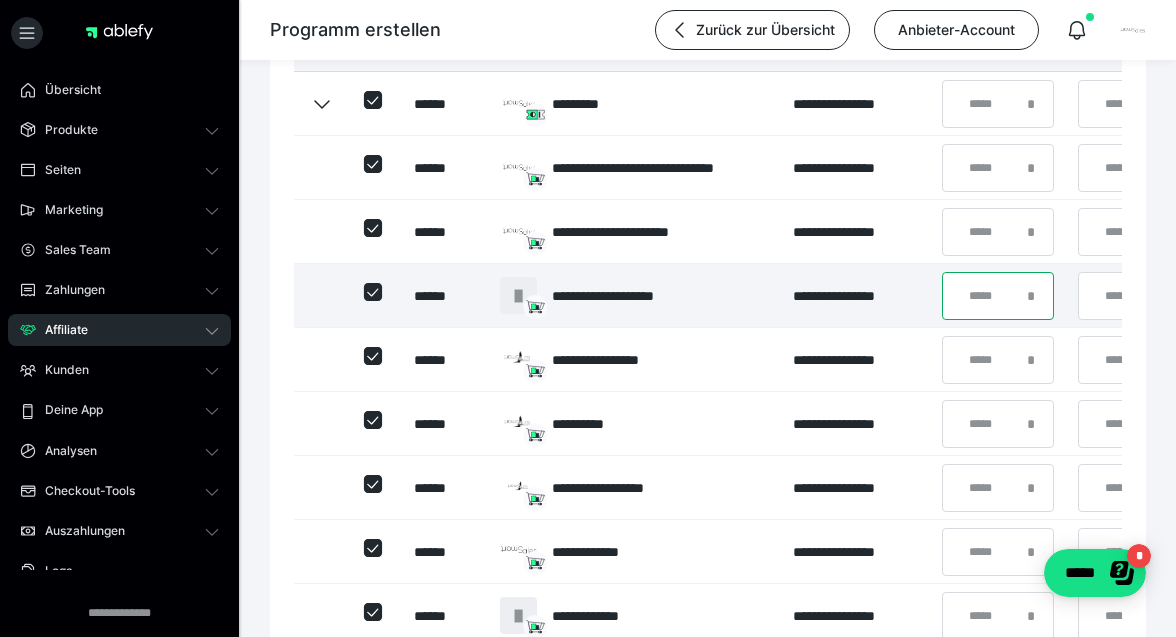 click on "*" at bounding box center [998, 296] 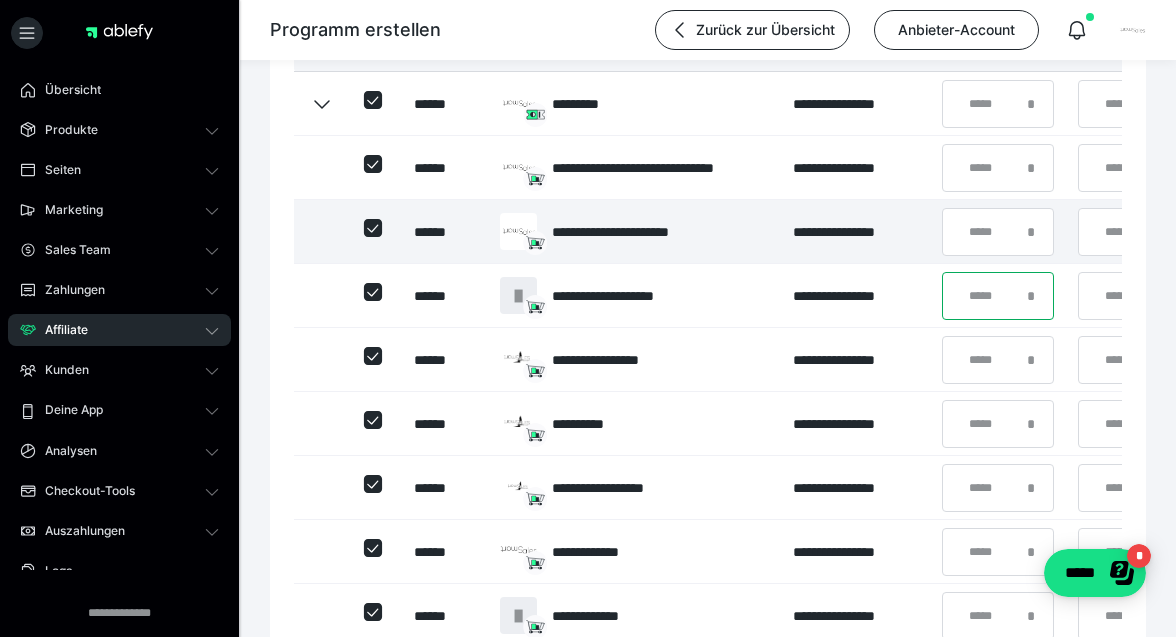 type on "**" 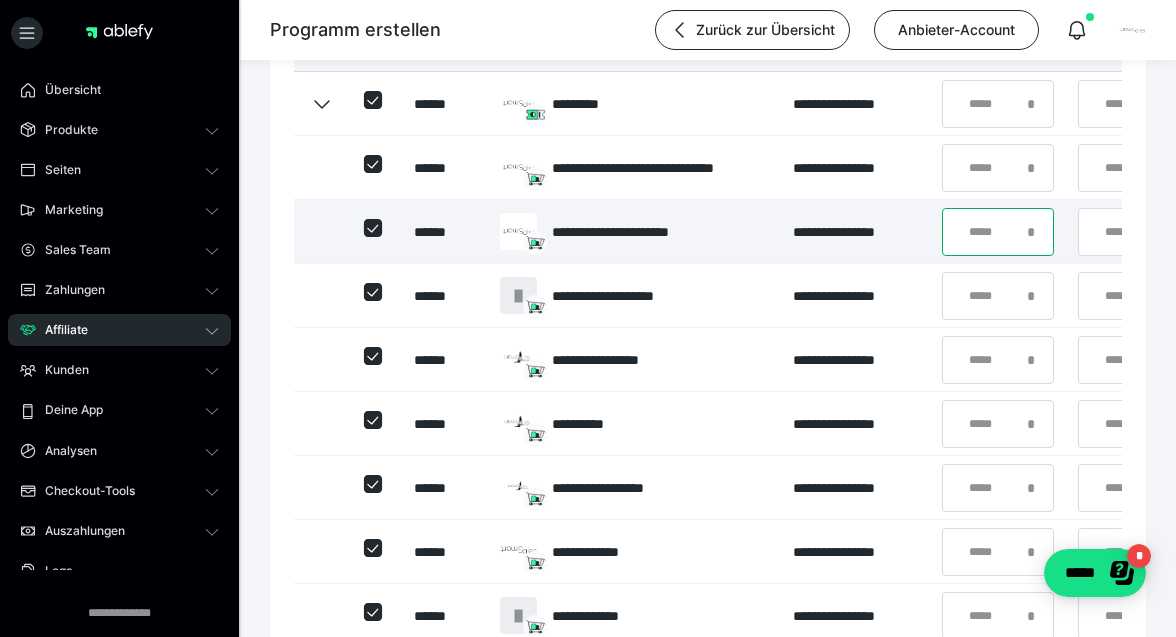click on "*" at bounding box center (998, 232) 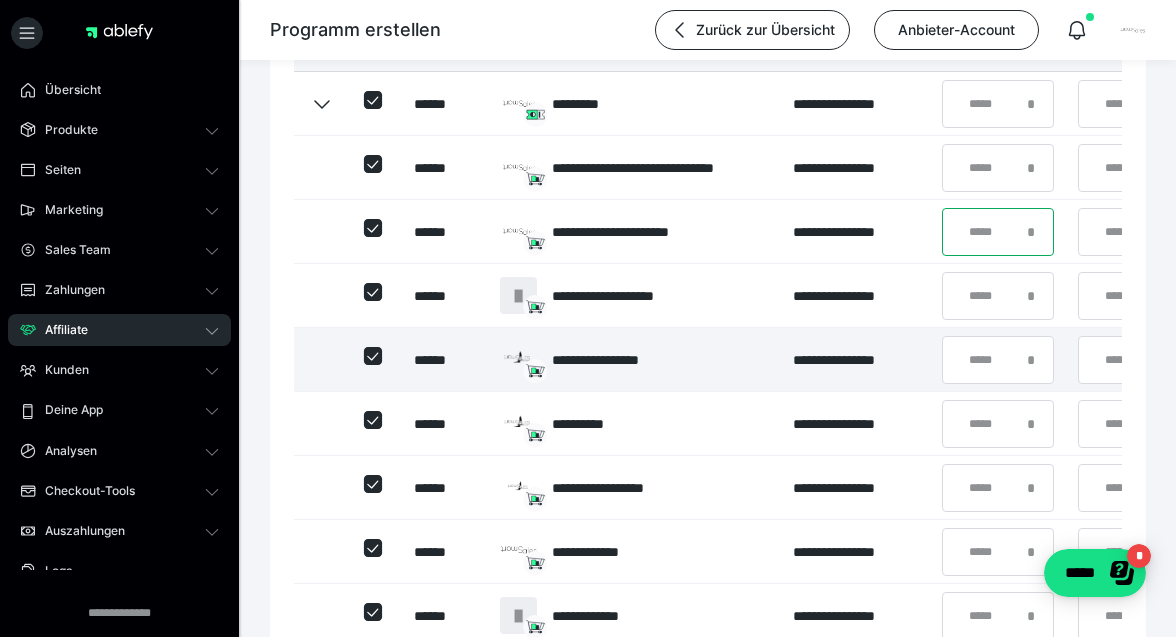 type on "**" 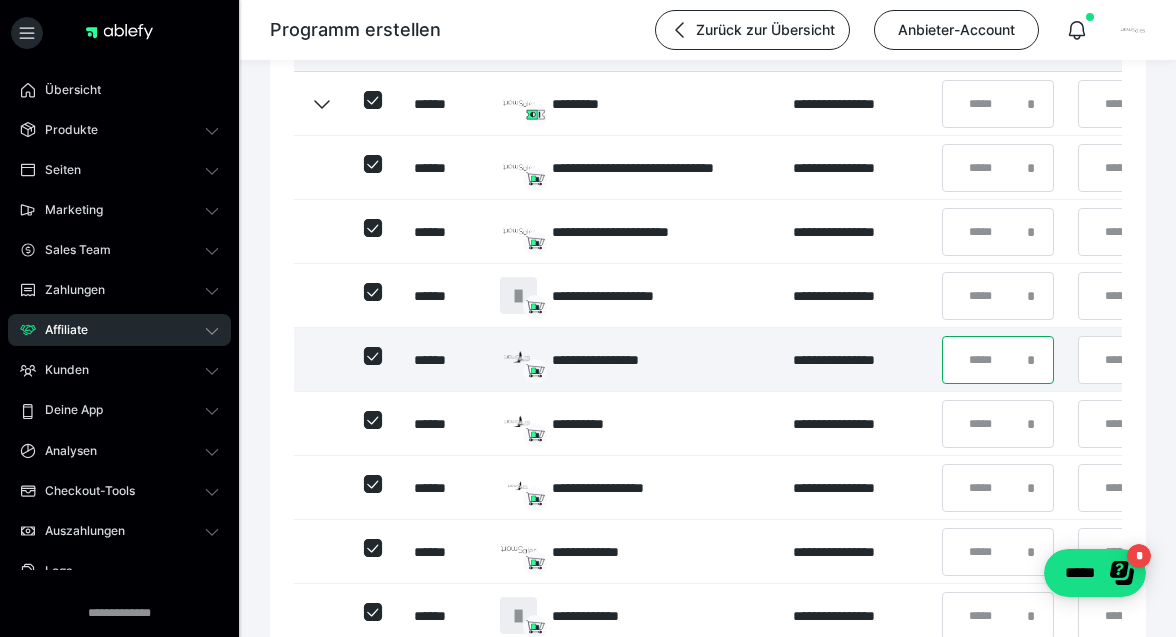 click on "*" at bounding box center (998, 360) 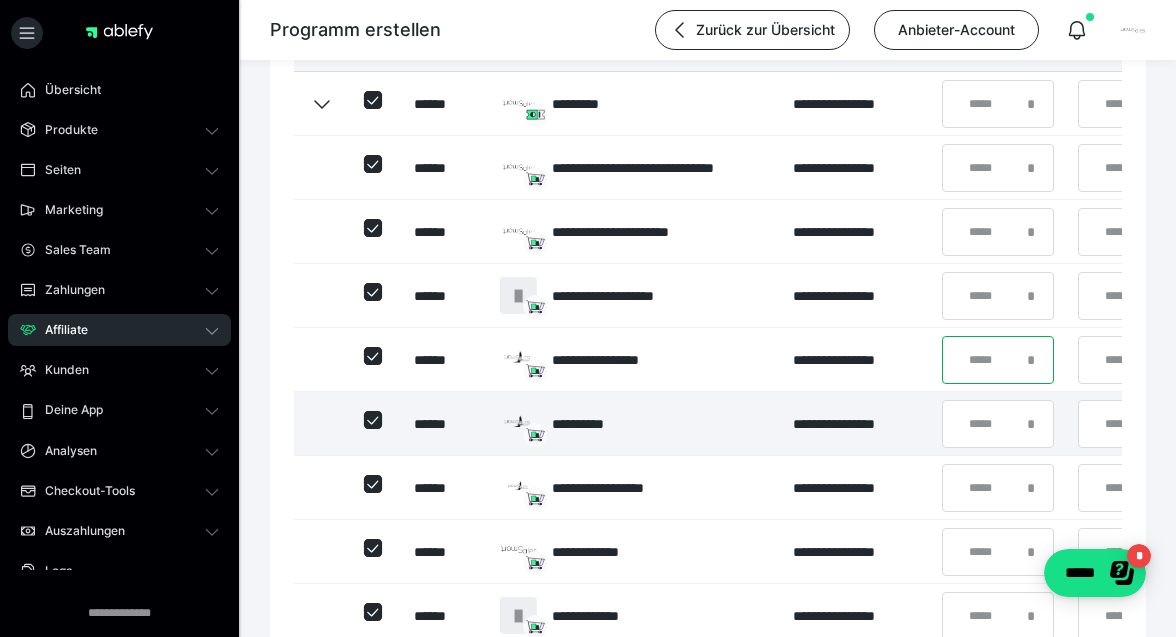 type on "**" 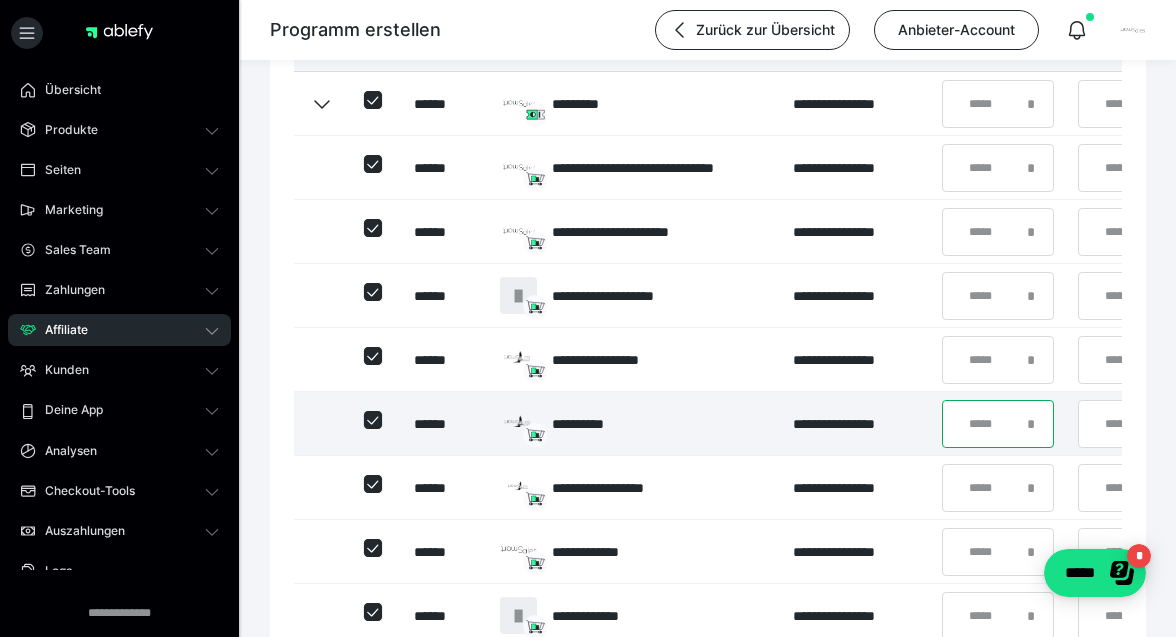 click on "*" at bounding box center [998, 424] 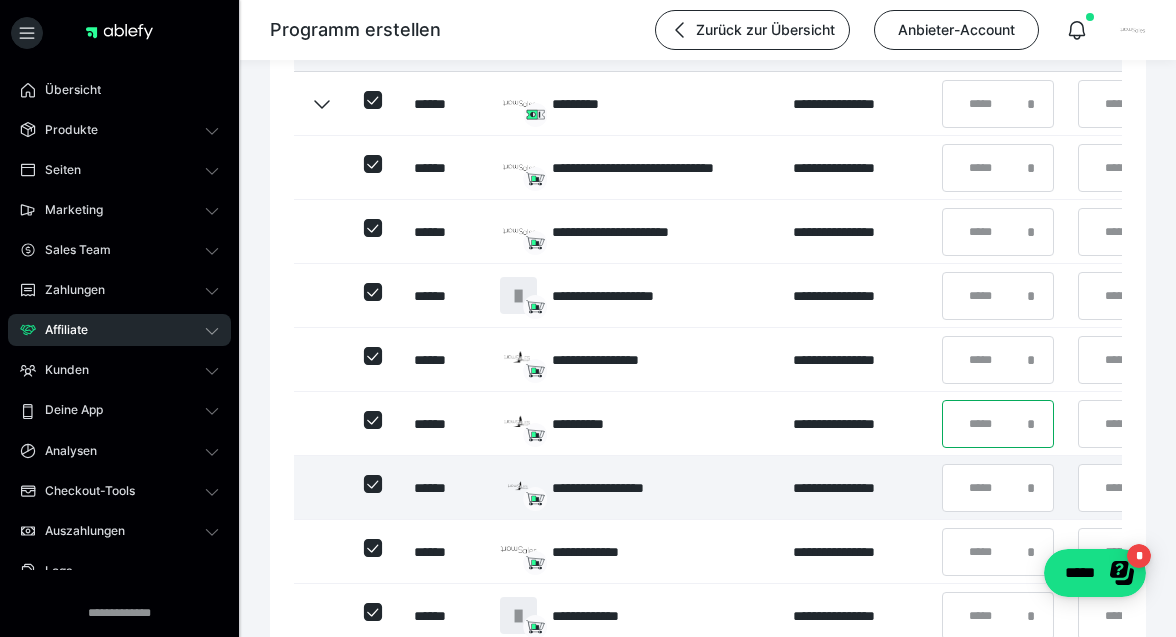 type on "**" 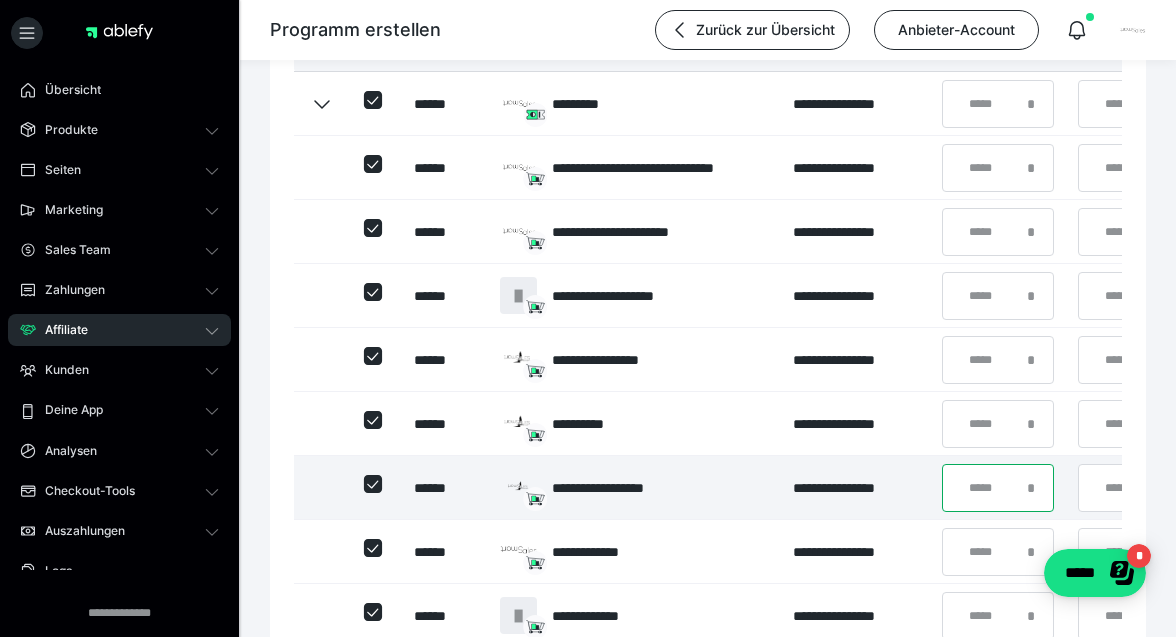 click on "*" at bounding box center [998, 488] 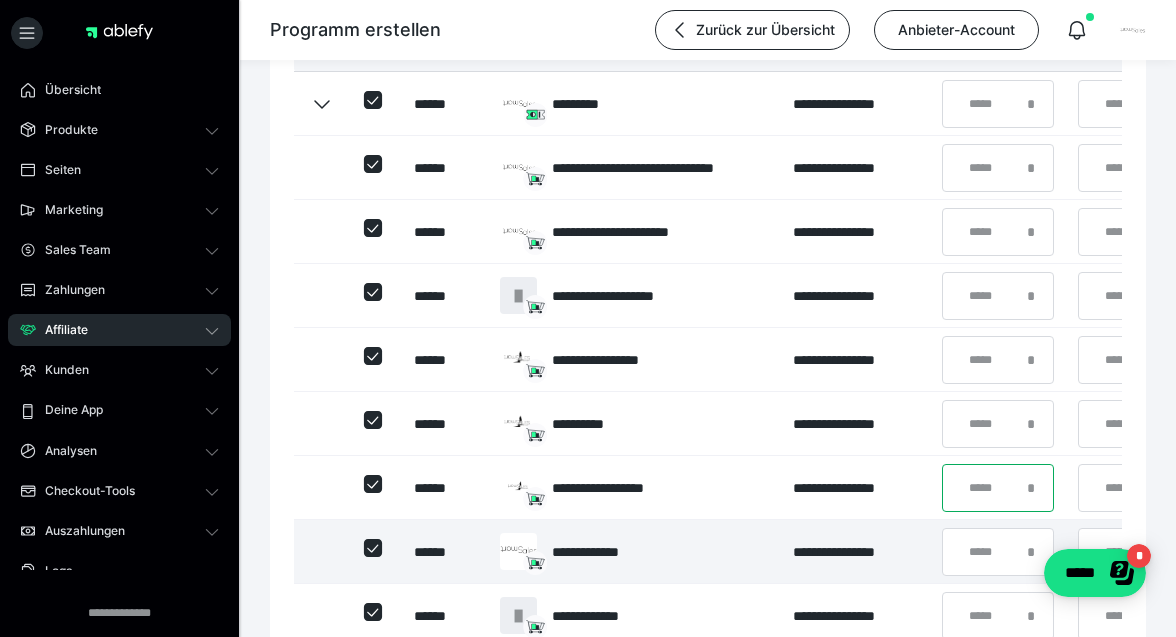 type on "**" 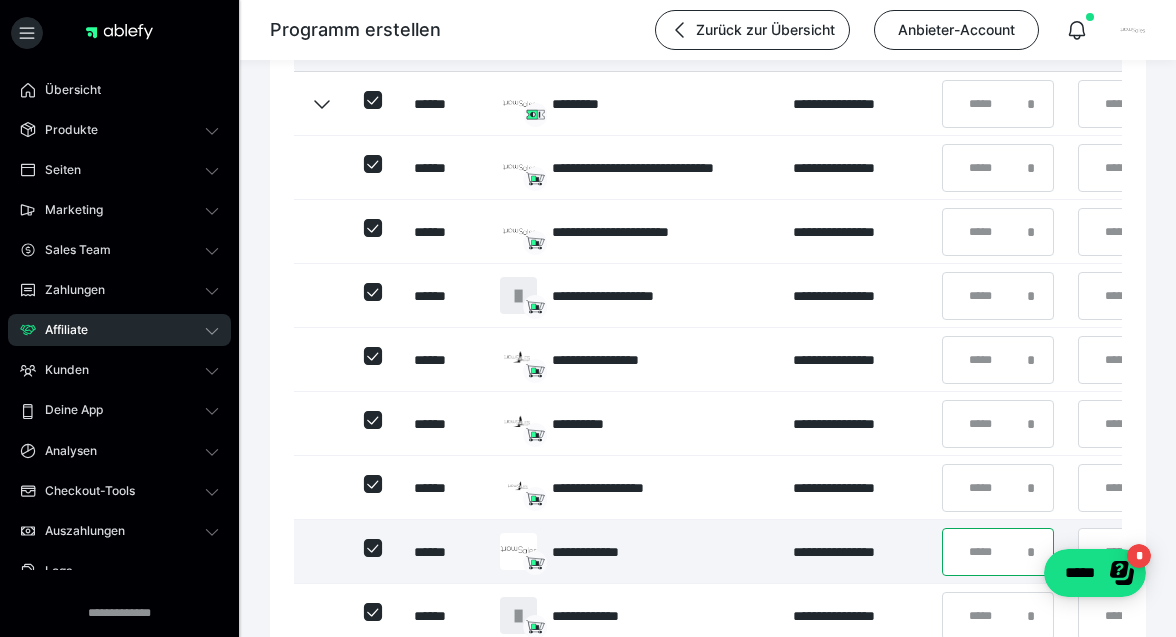 click on "*" at bounding box center [998, 552] 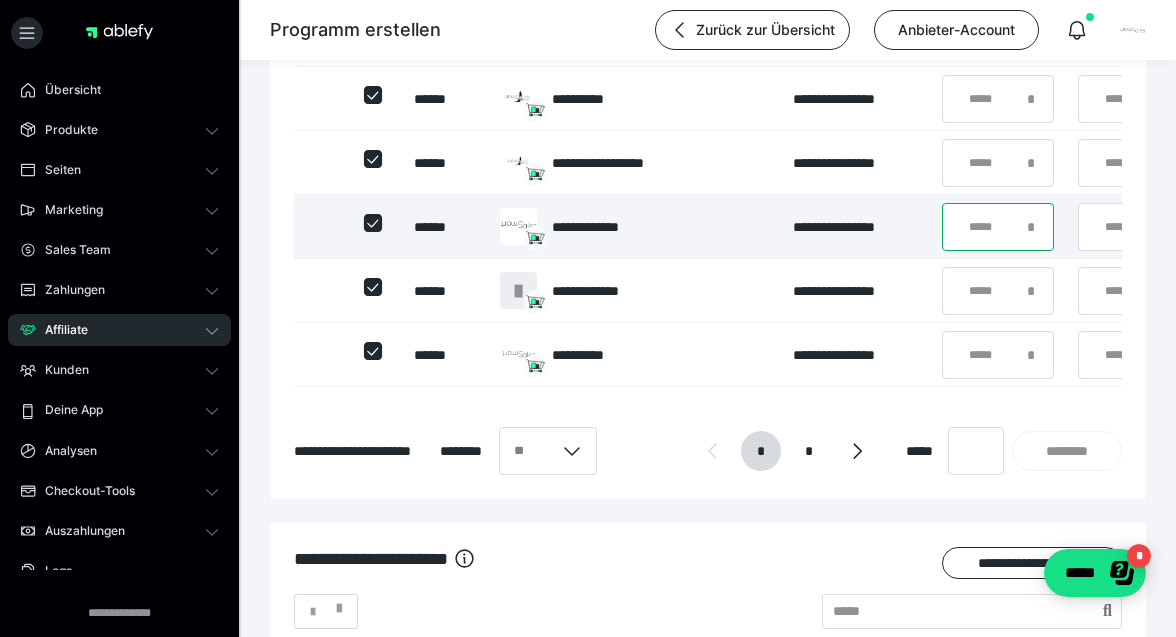 scroll, scrollTop: 1166, scrollLeft: 0, axis: vertical 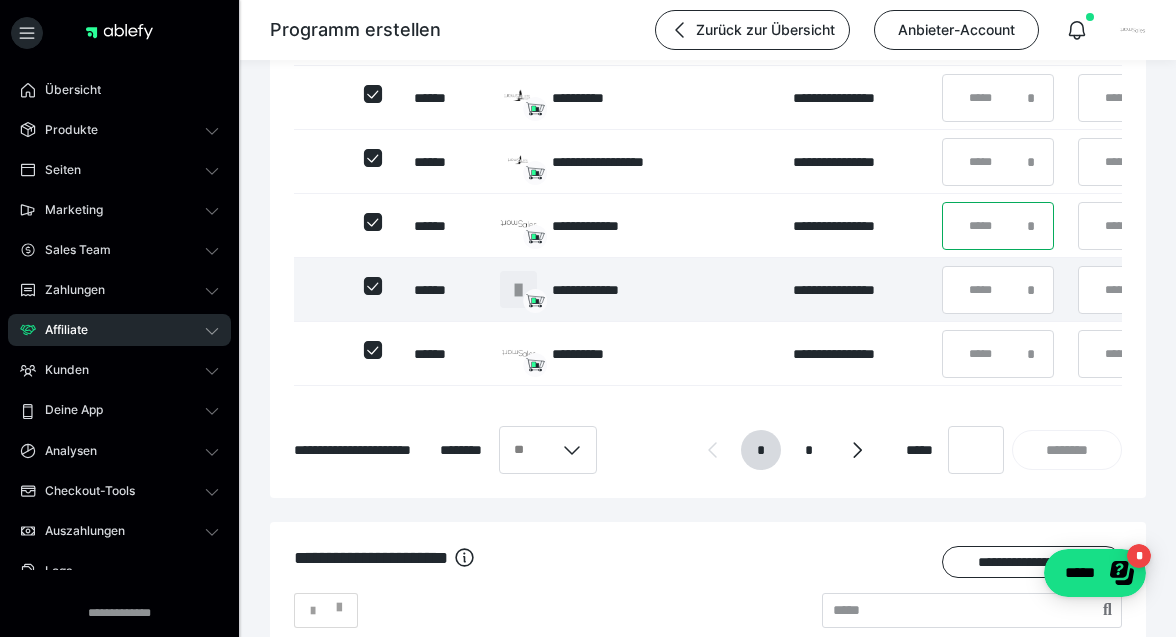 type on "**" 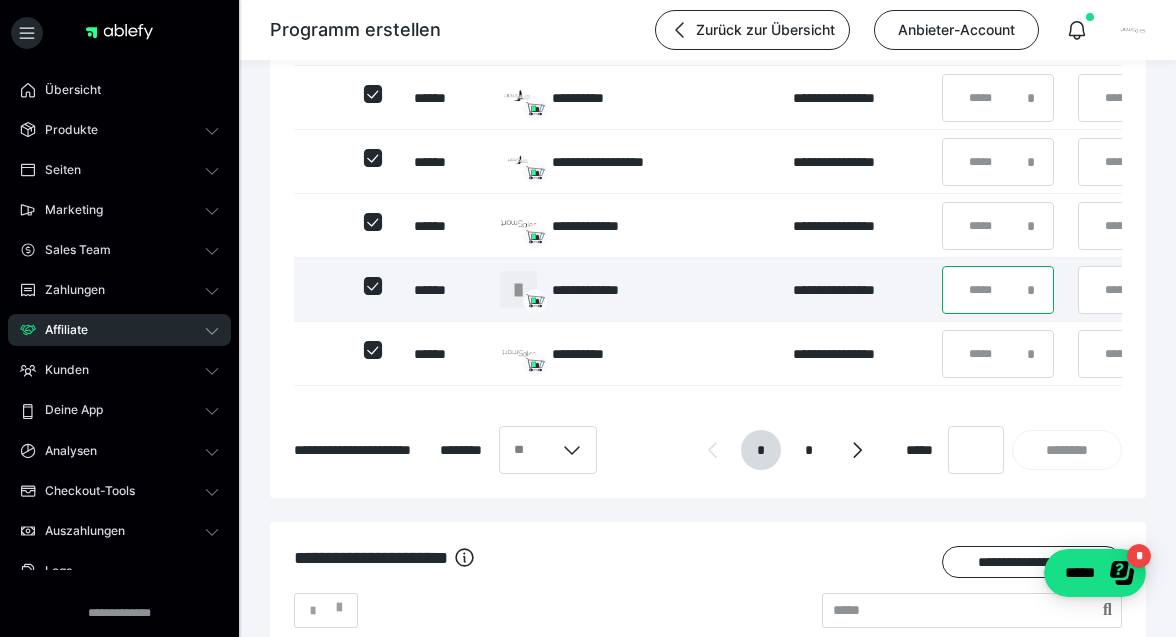 click on "*" at bounding box center (998, 290) 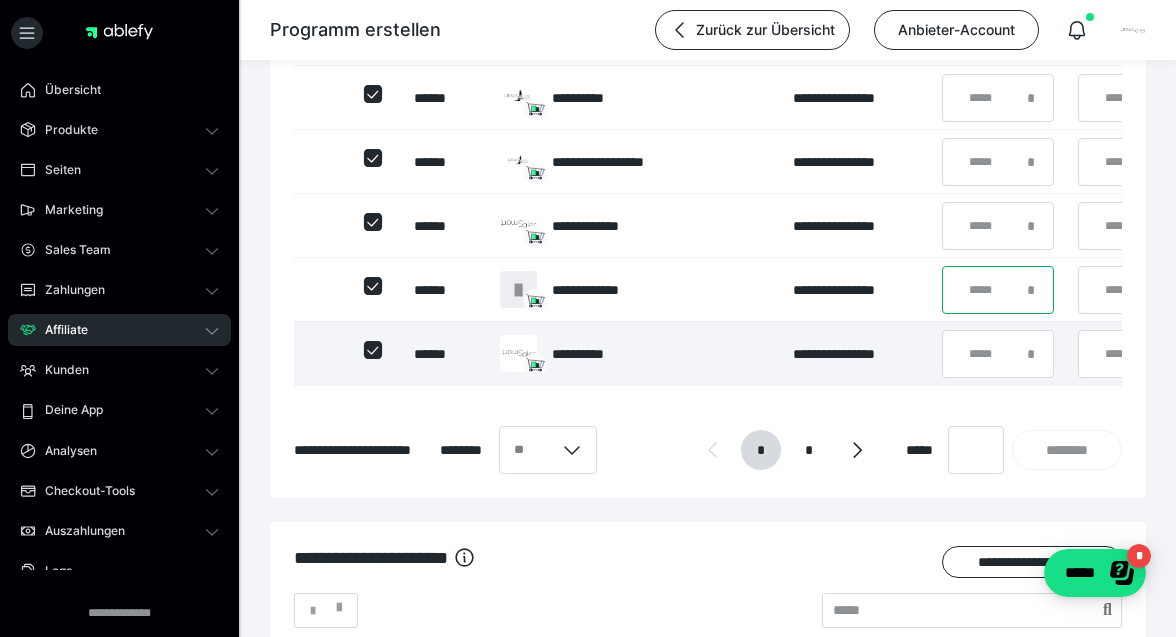 type on "**" 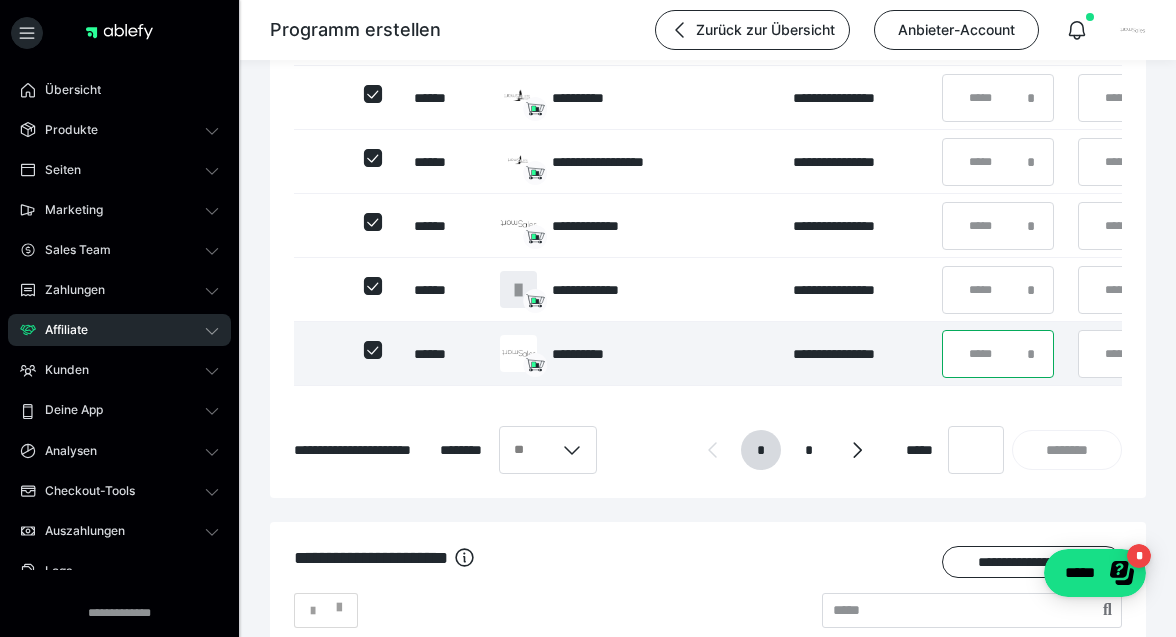 click on "*" at bounding box center (998, 354) 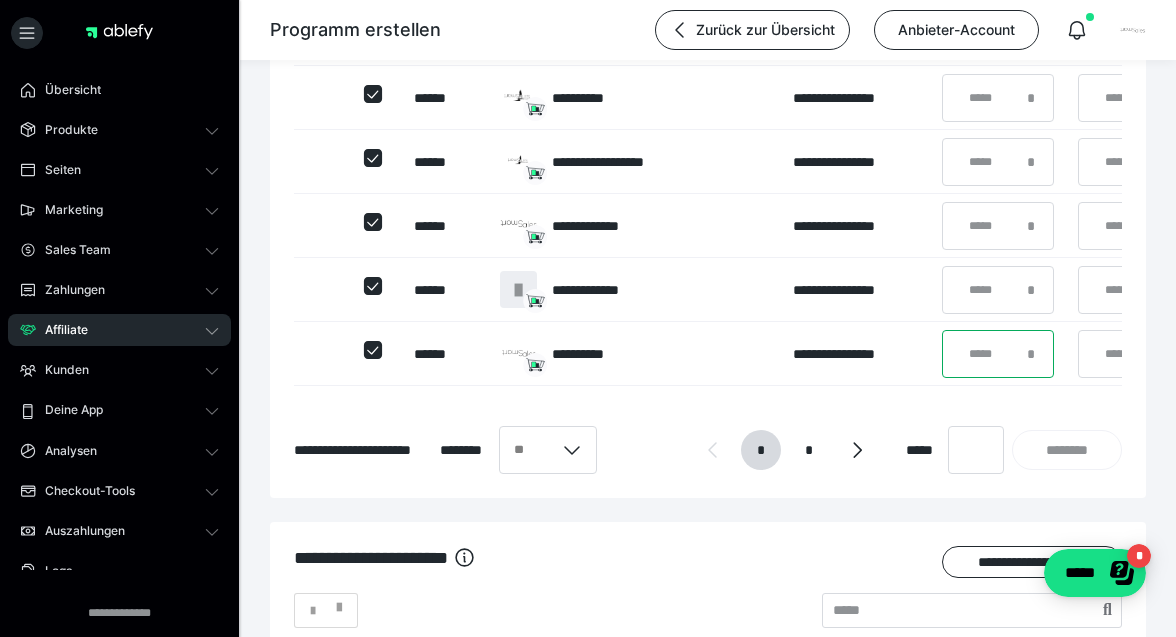 type on "**" 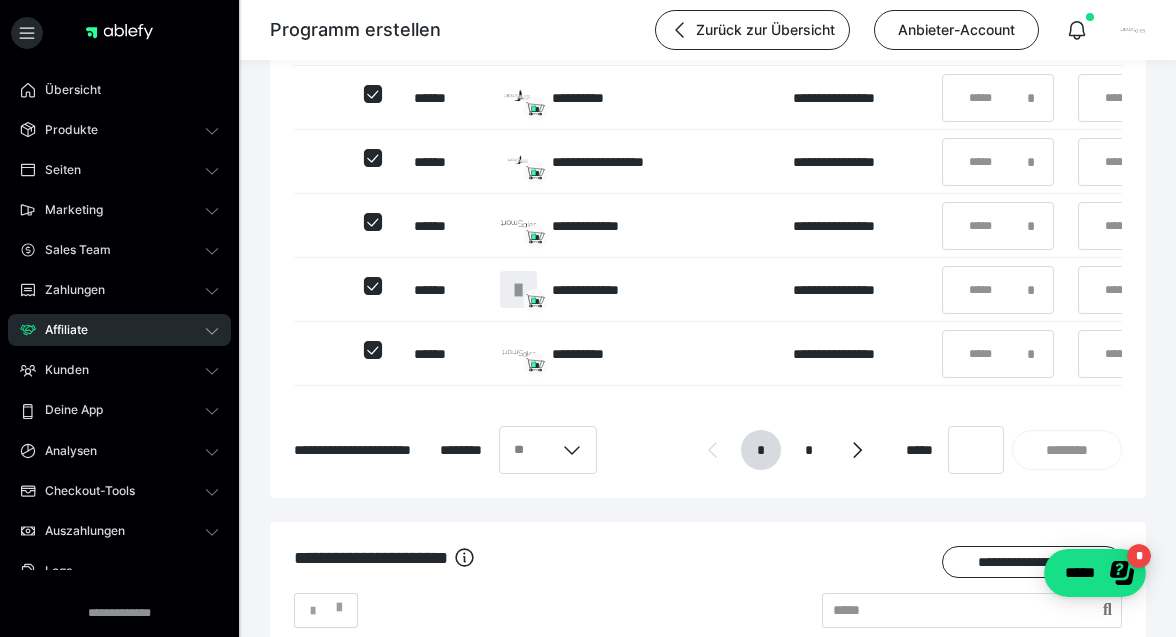 click on "**********" at bounding box center (708, -95) 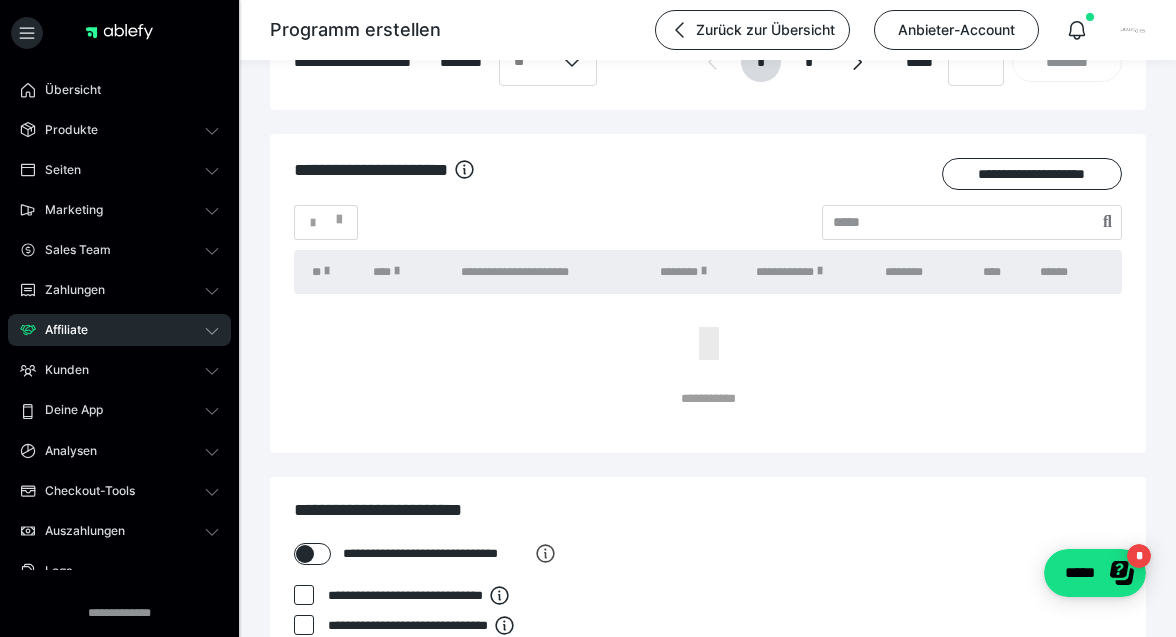scroll, scrollTop: 1772, scrollLeft: 0, axis: vertical 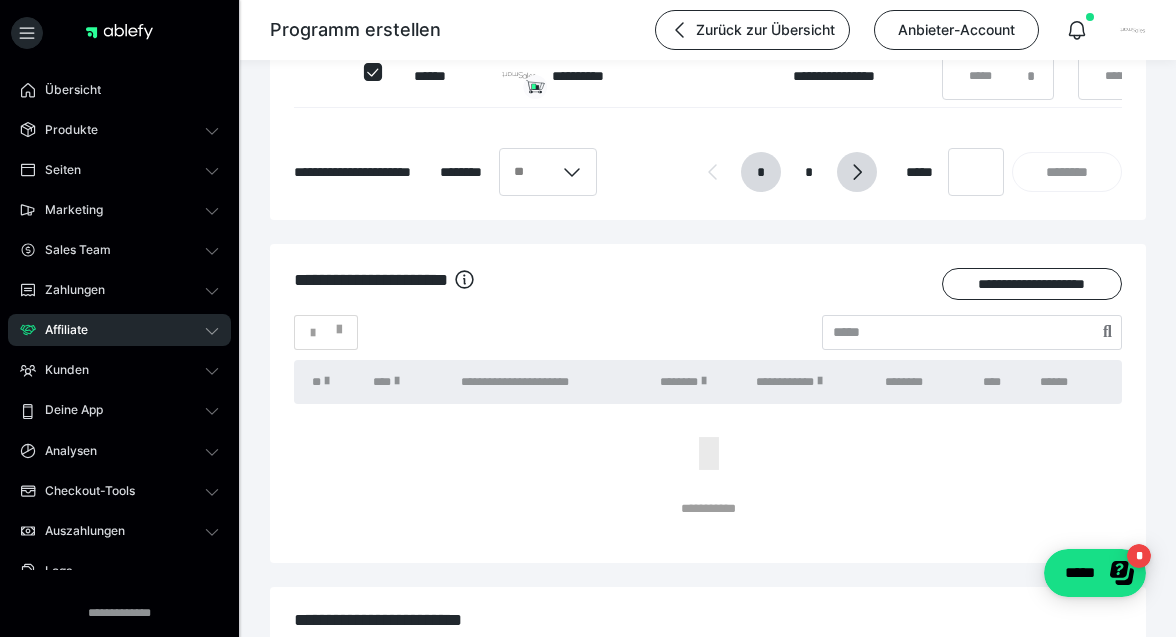 click at bounding box center (857, 172) 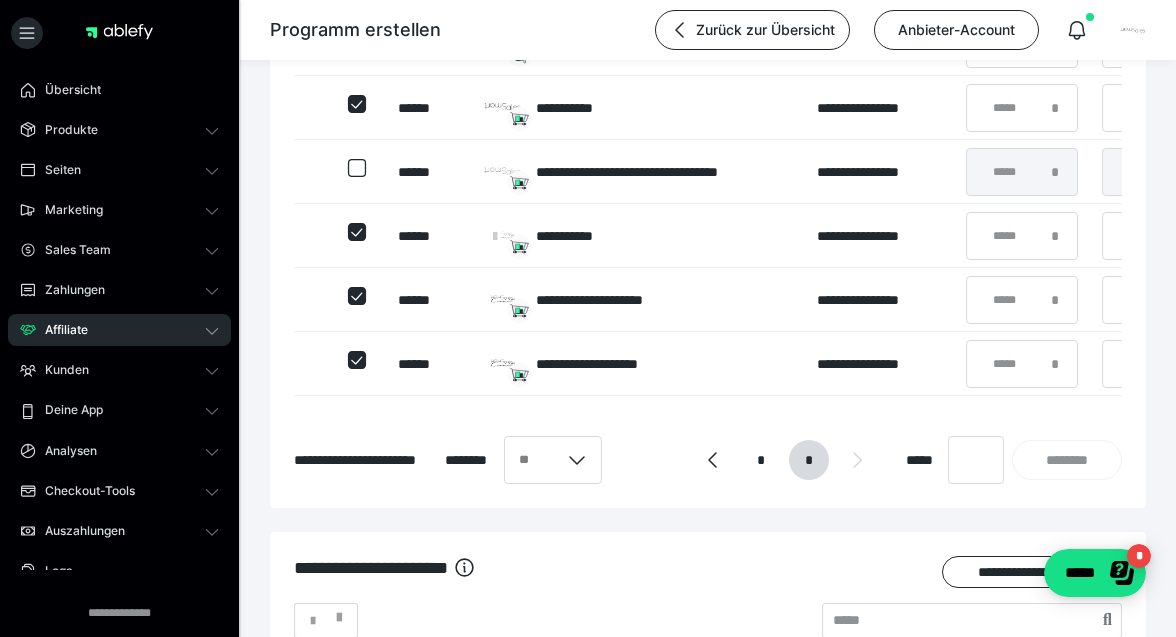 scroll, scrollTop: 1090, scrollLeft: 0, axis: vertical 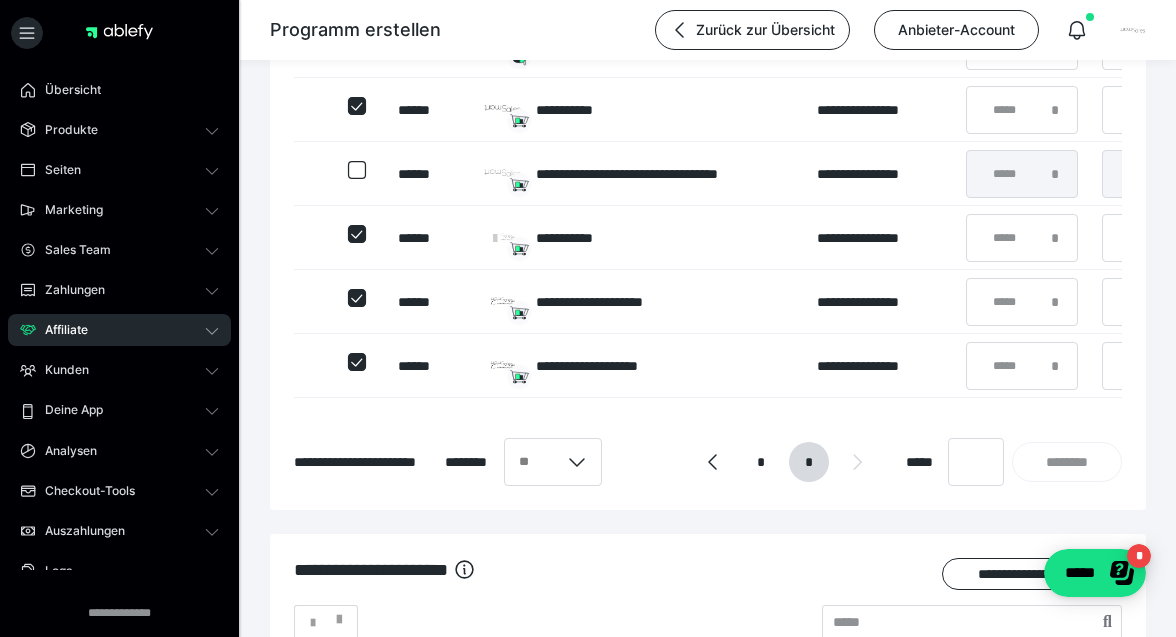 click on "**********" at bounding box center (708, -51) 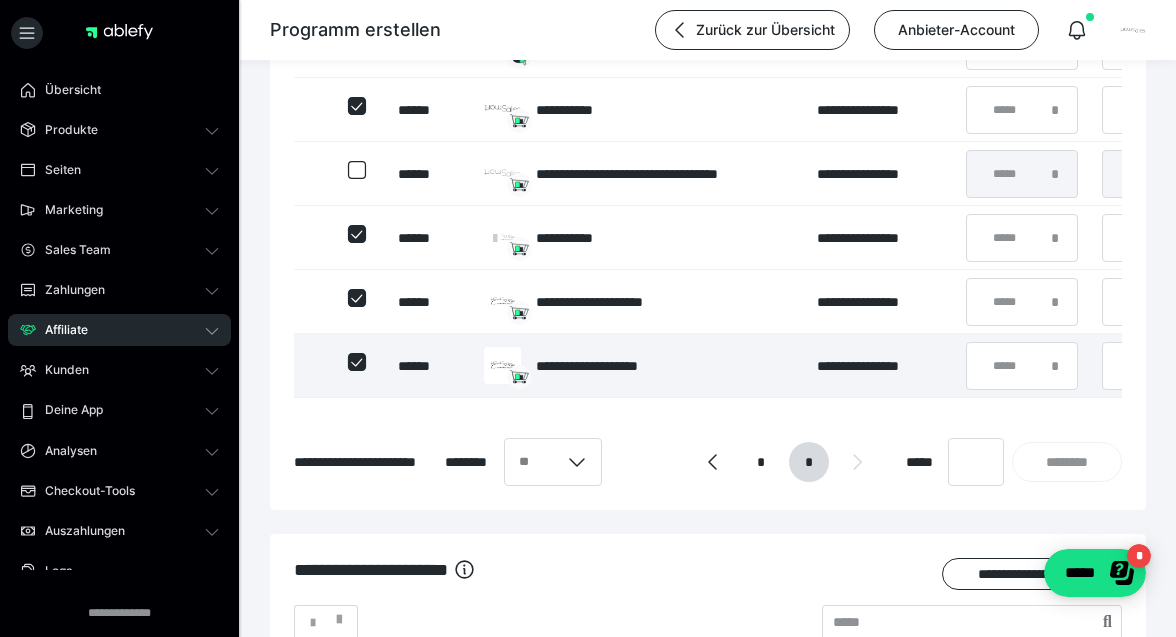 click on "* **" at bounding box center [1022, 366] 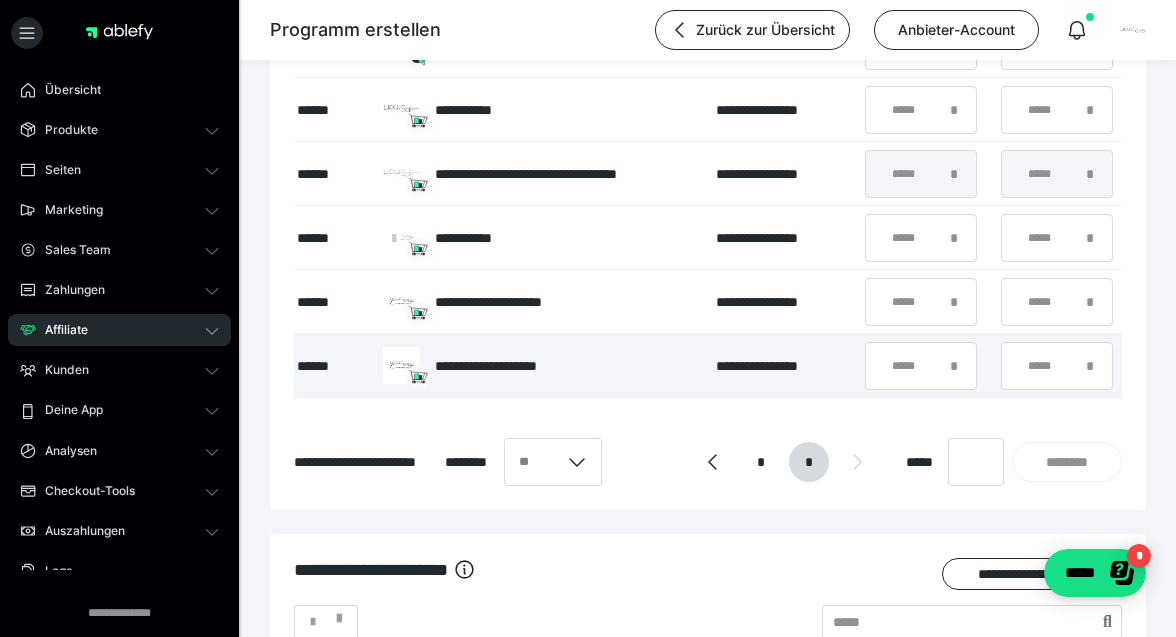 scroll, scrollTop: 0, scrollLeft: 104, axis: horizontal 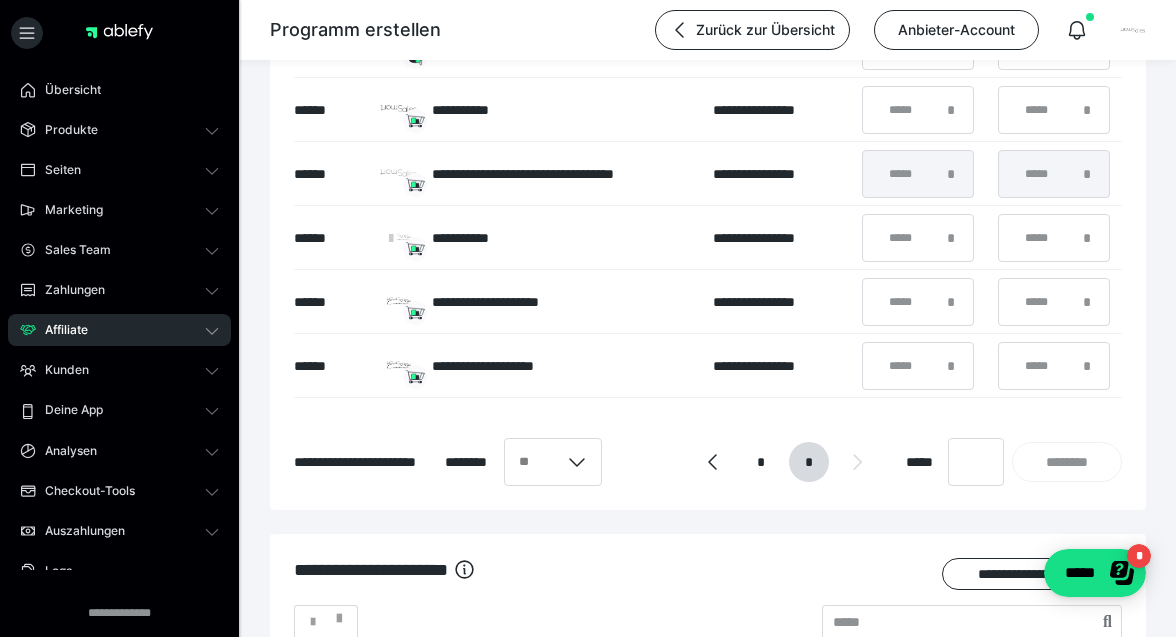 click on "**********" at bounding box center (708, -51) 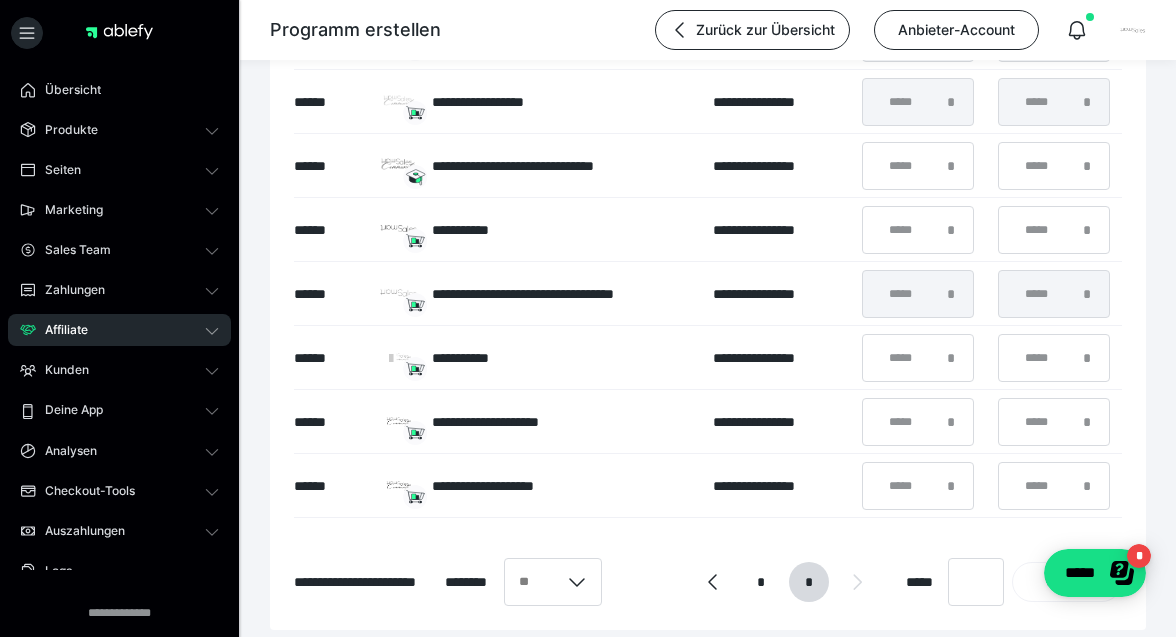 scroll, scrollTop: 973, scrollLeft: 0, axis: vertical 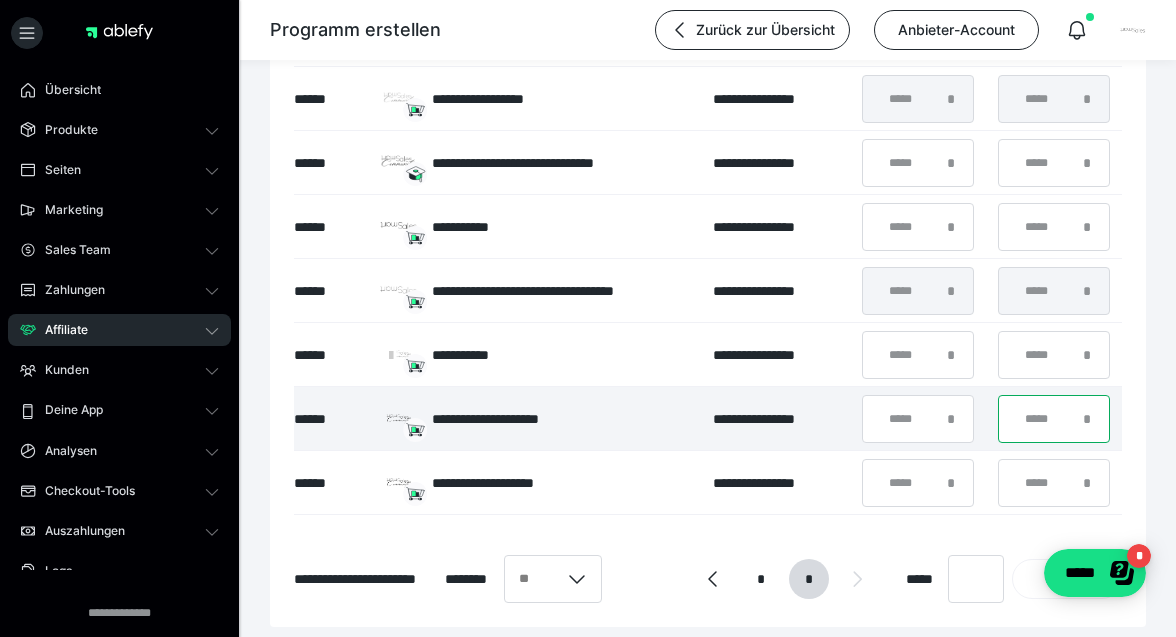 click on "*" at bounding box center [1054, 419] 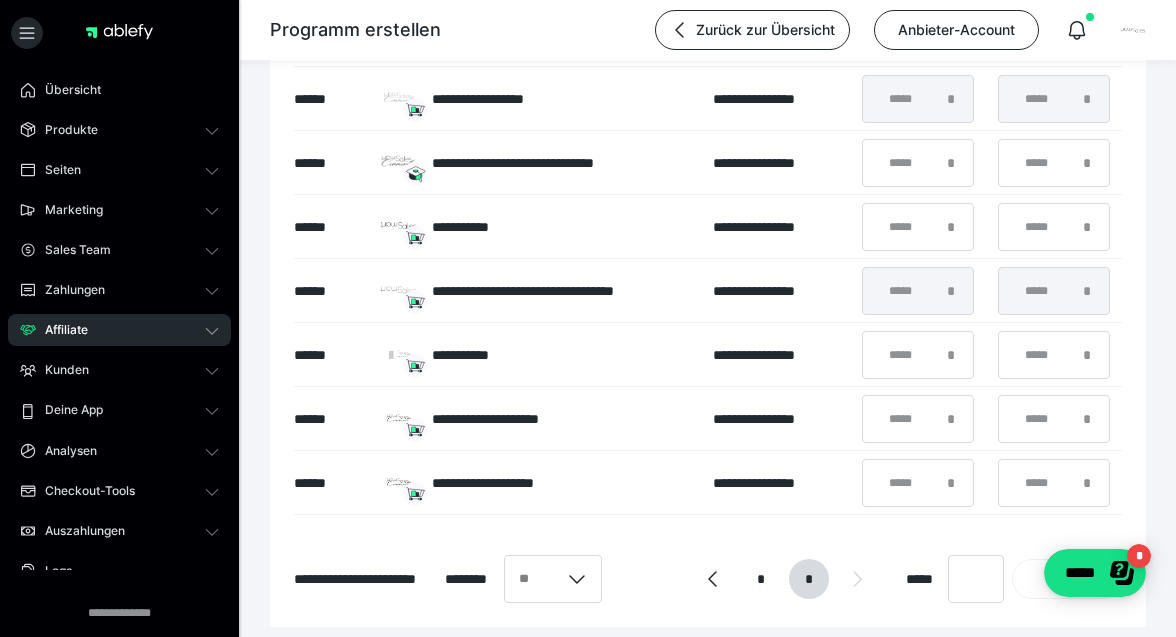 click on "**********" at bounding box center [708, 230] 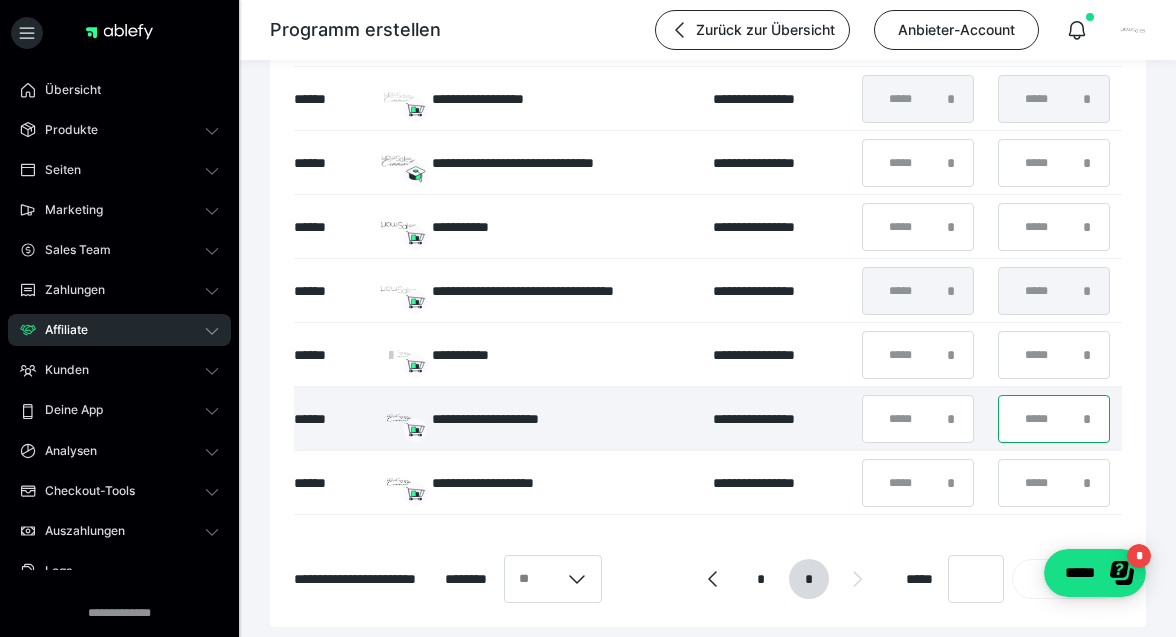 click on "*" at bounding box center (1054, 419) 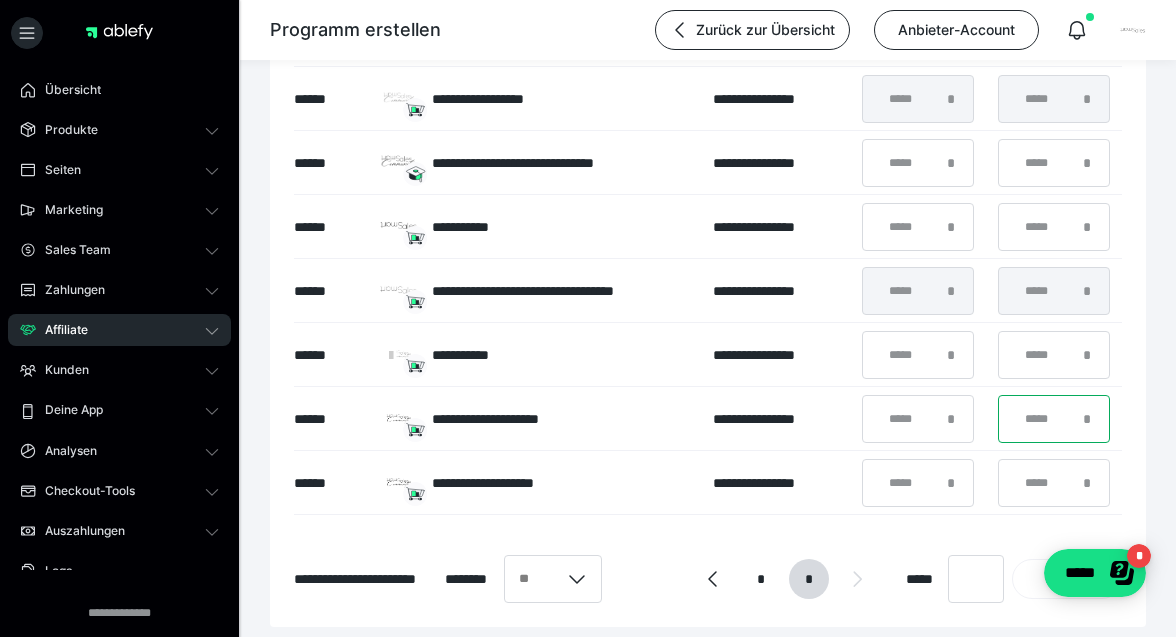 type on "*" 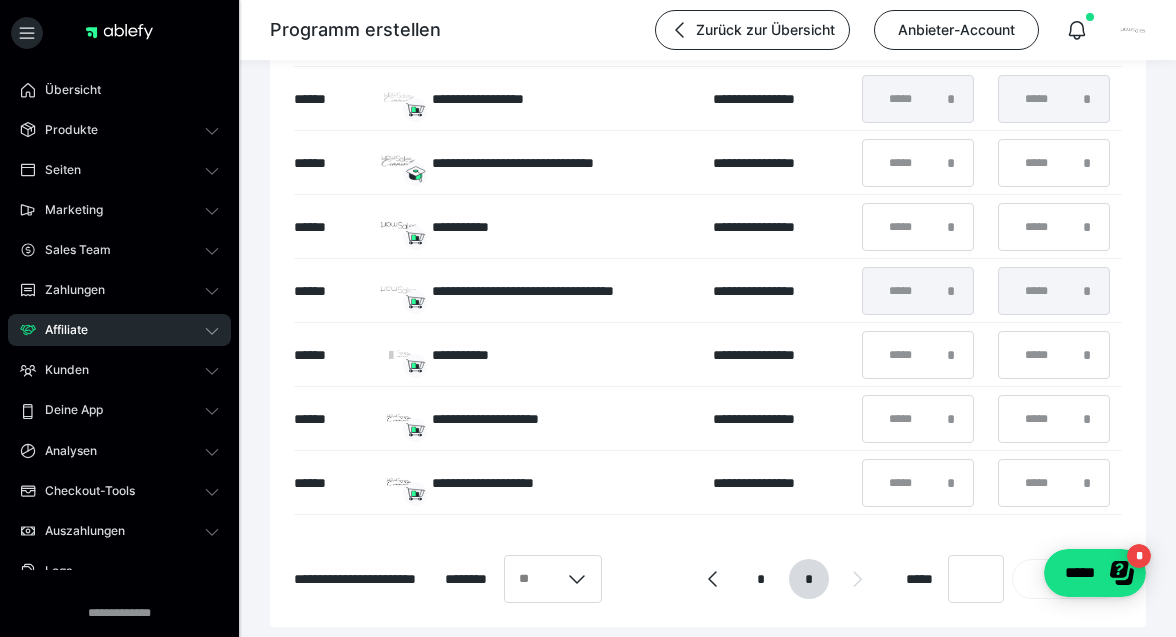 click on "**********" at bounding box center (708, 66) 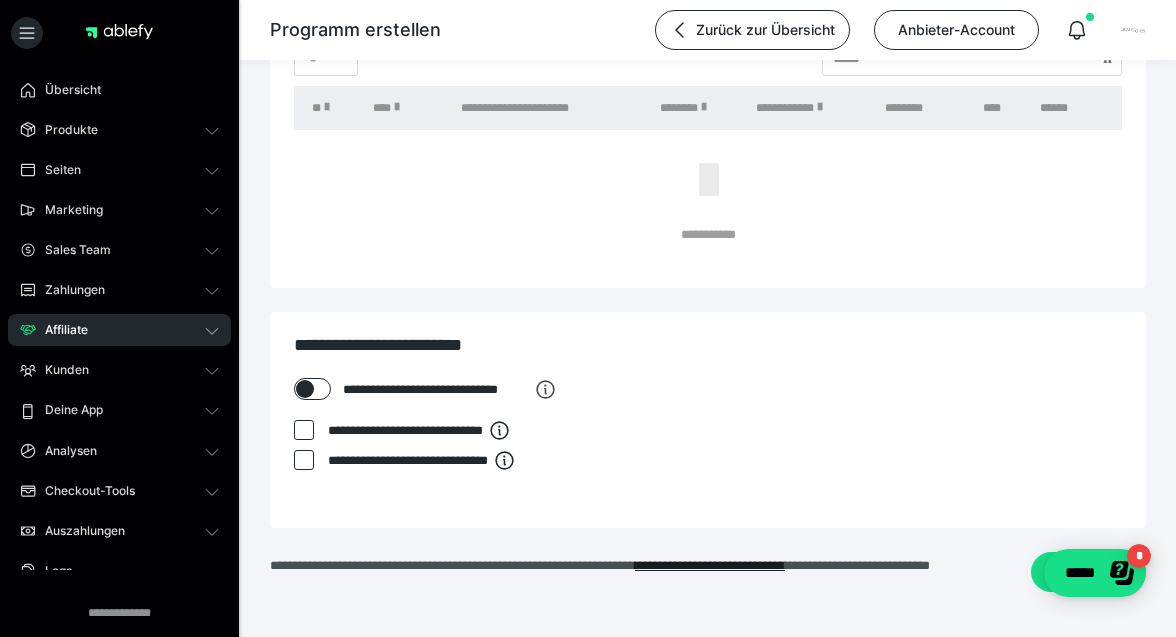 scroll, scrollTop: 1708, scrollLeft: 0, axis: vertical 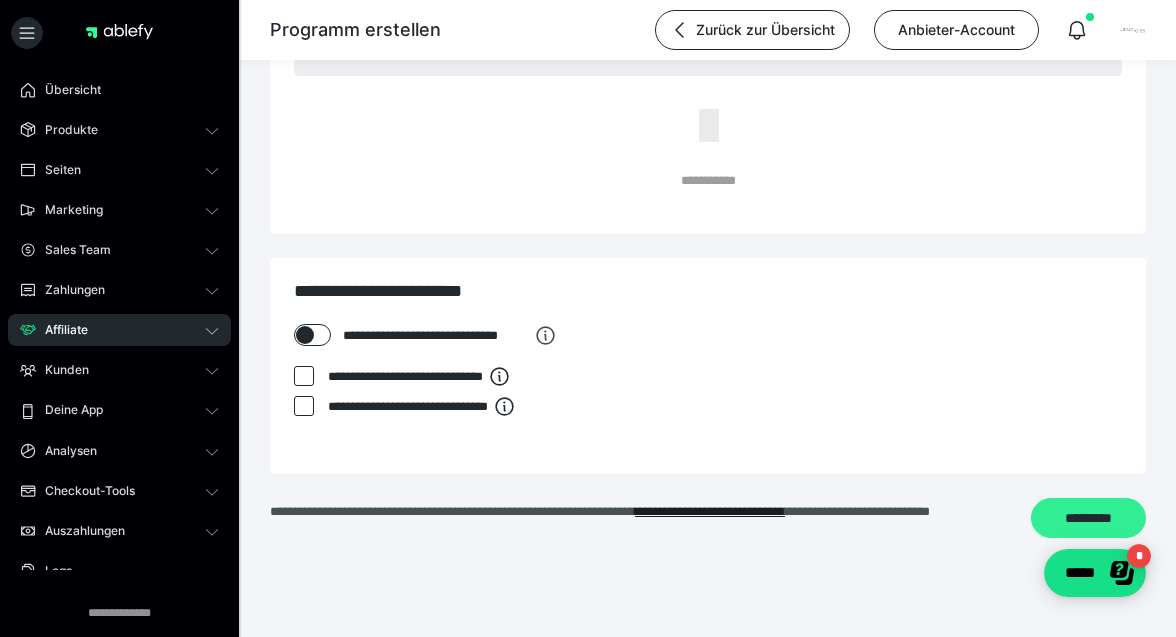 click on "*********" at bounding box center (1088, 518) 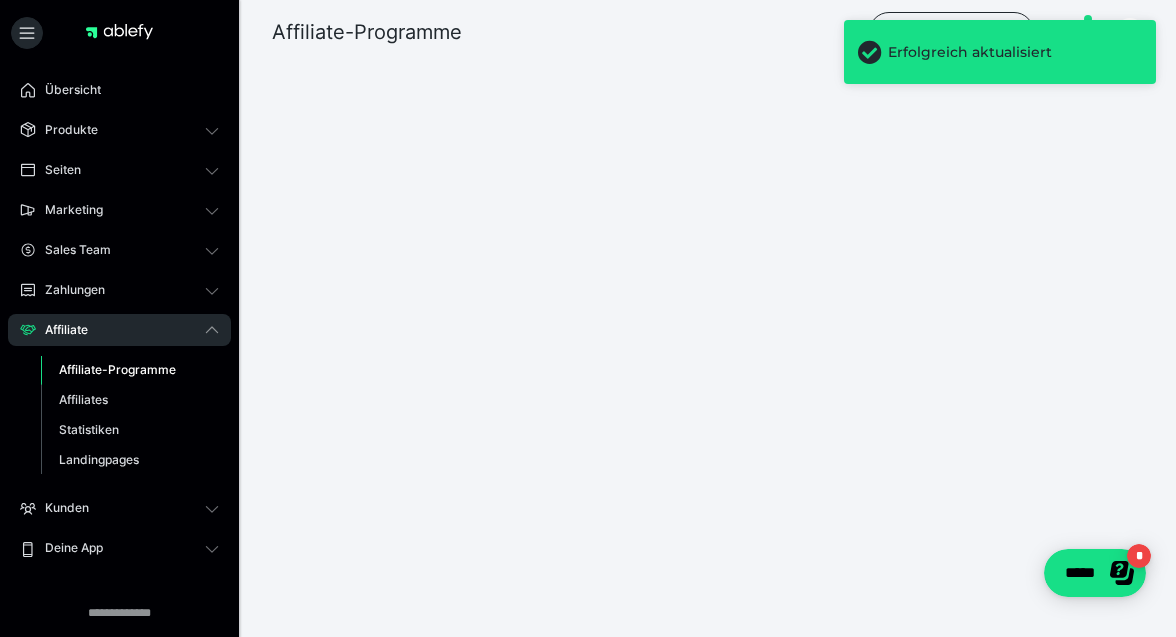 scroll, scrollTop: 0, scrollLeft: 0, axis: both 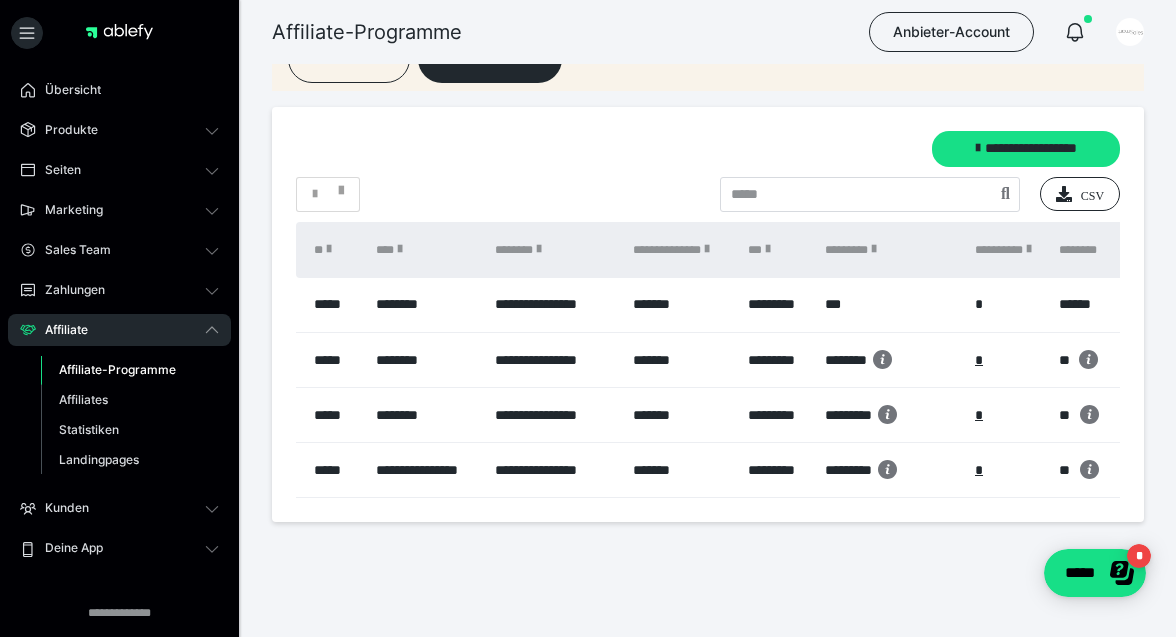 click on "**********" at bounding box center [554, 305] 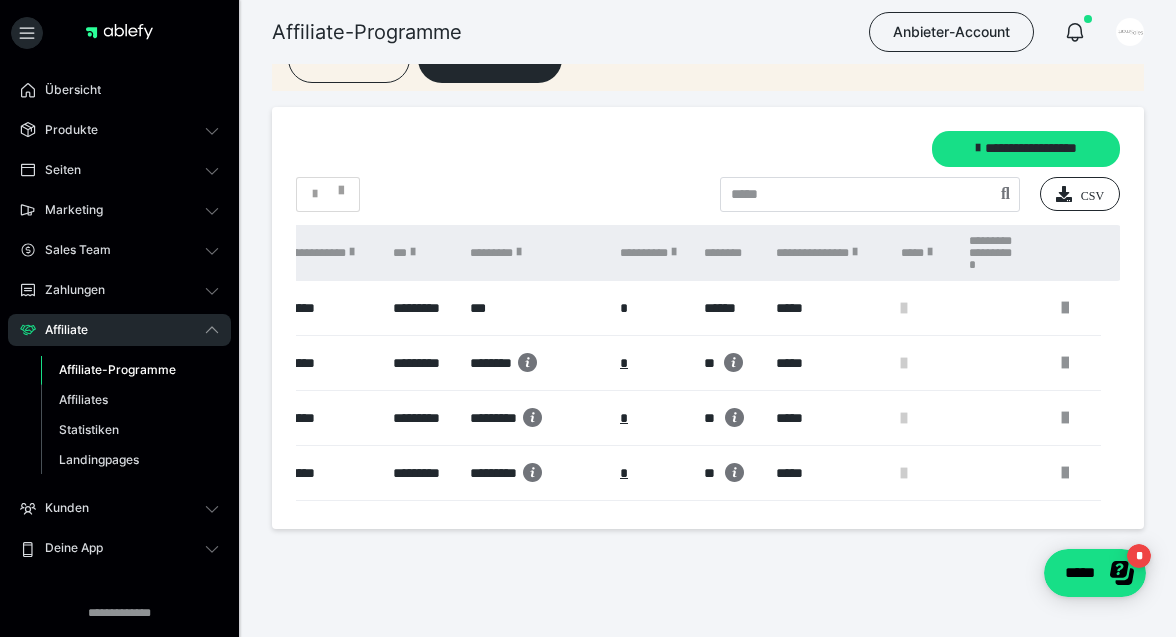 scroll, scrollTop: 0, scrollLeft: 356, axis: horizontal 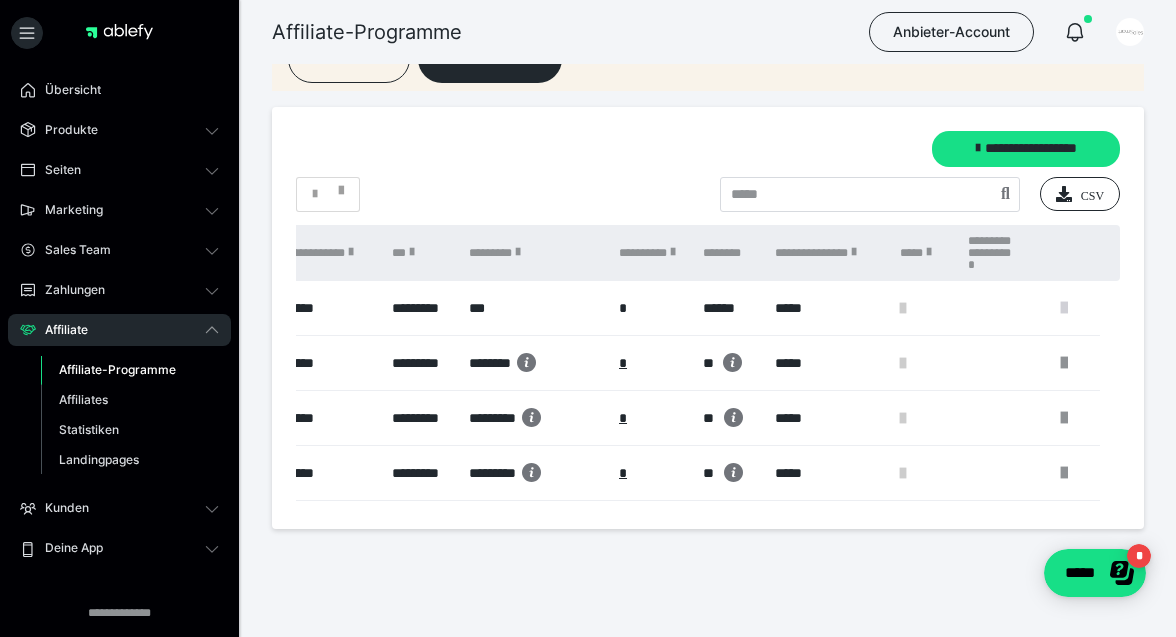 click at bounding box center (1064, 308) 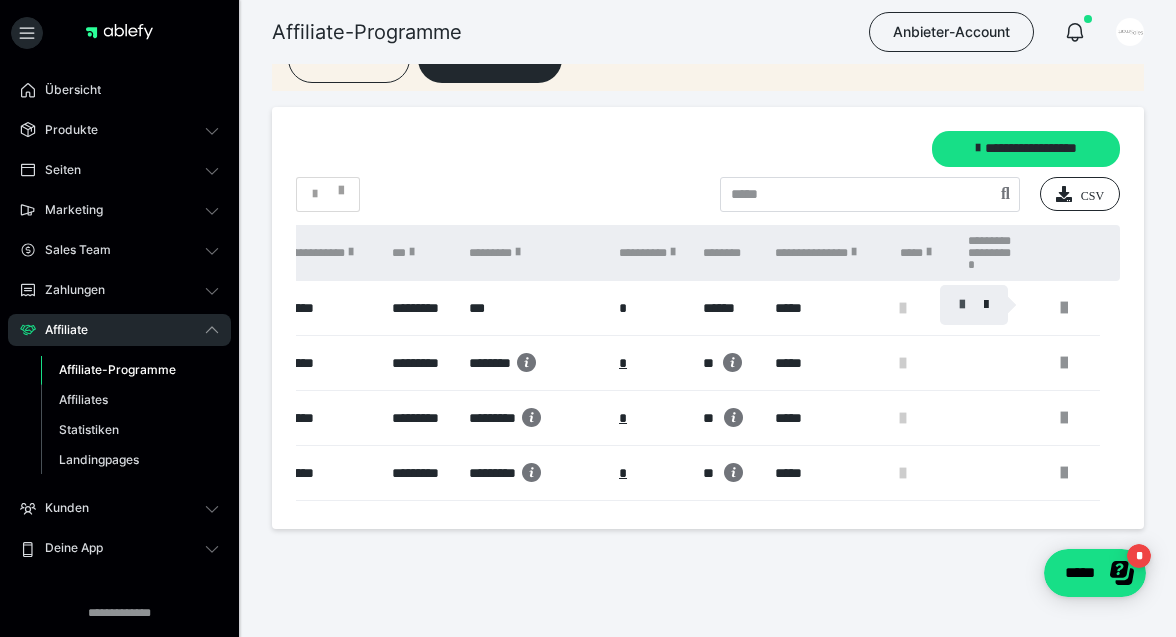 click at bounding box center [962, 305] 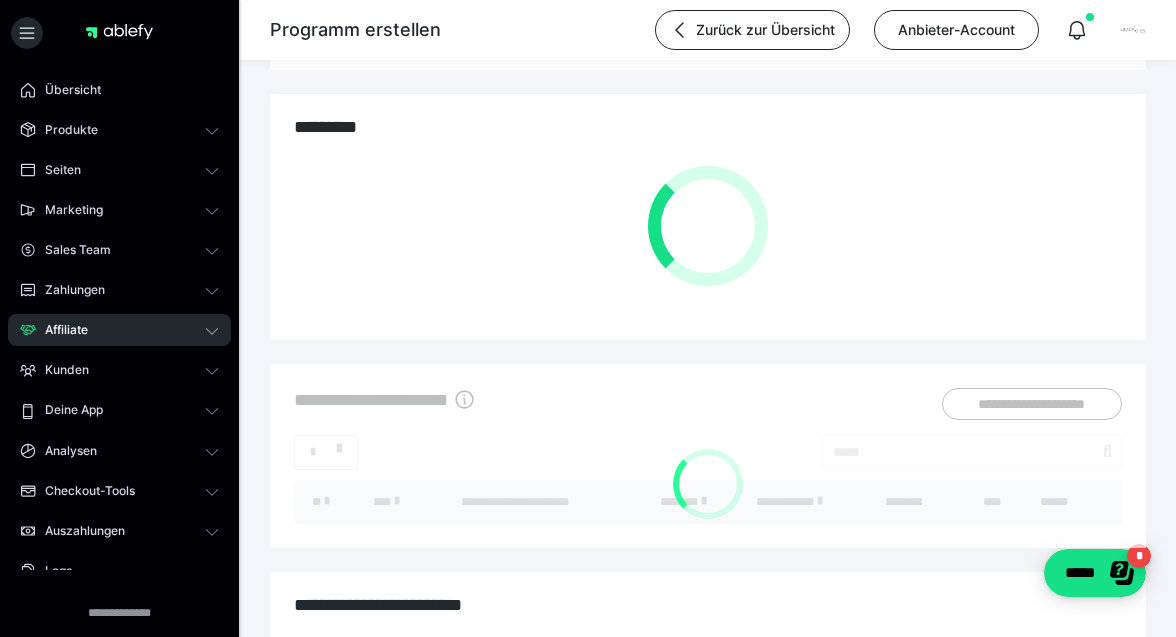 scroll, scrollTop: 0, scrollLeft: 0, axis: both 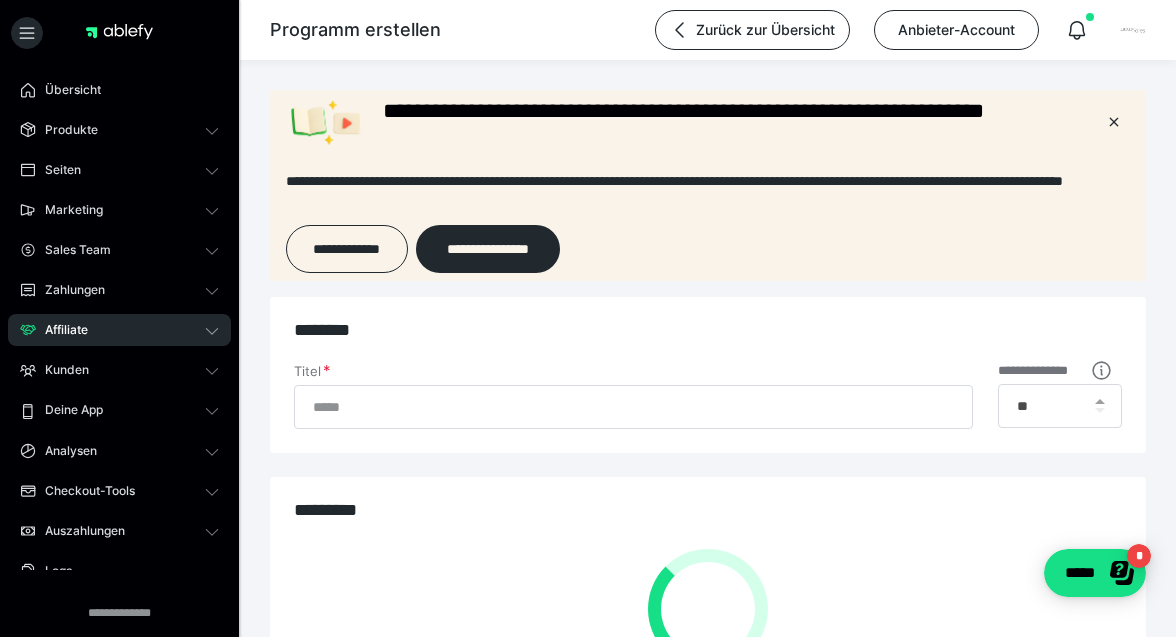 type on "********" 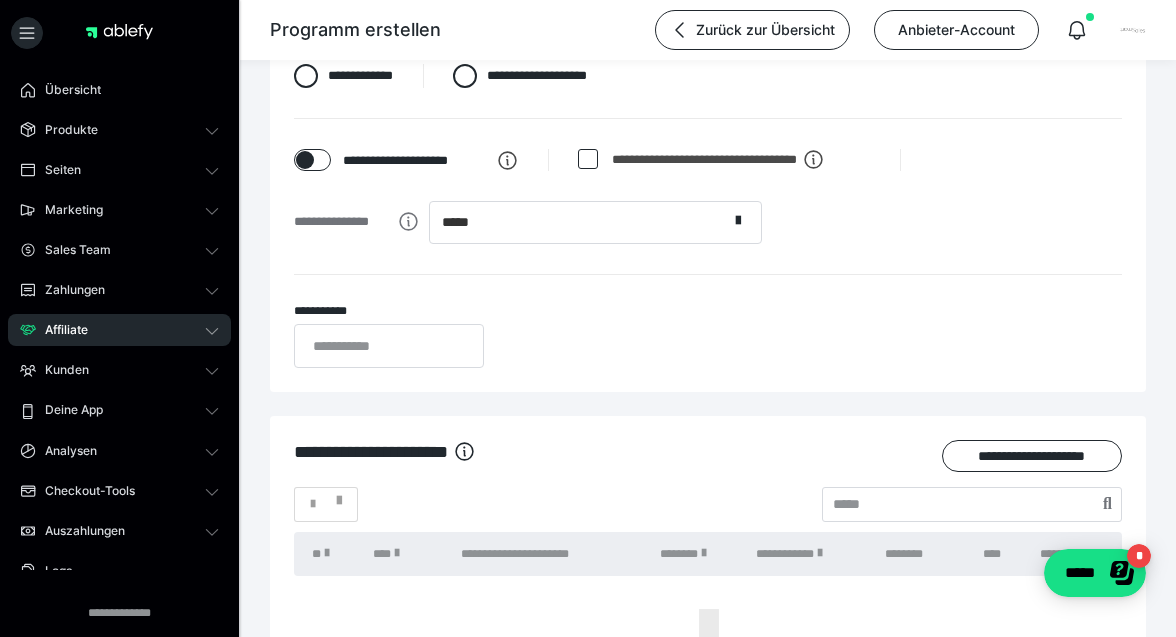 scroll, scrollTop: 475, scrollLeft: 0, axis: vertical 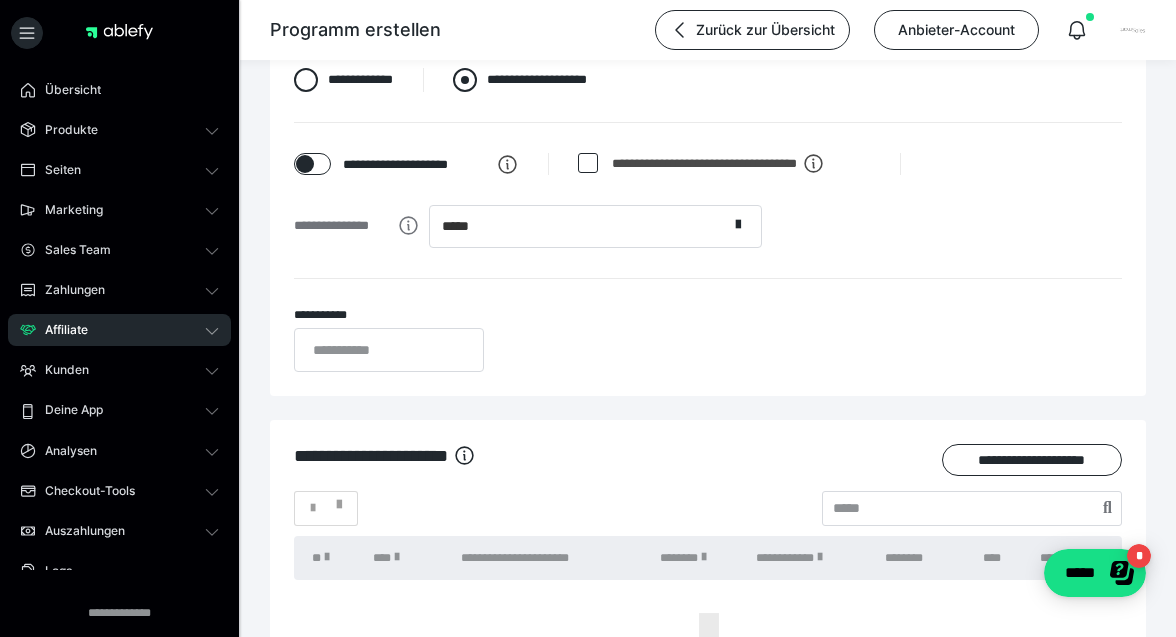click at bounding box center [465, 80] 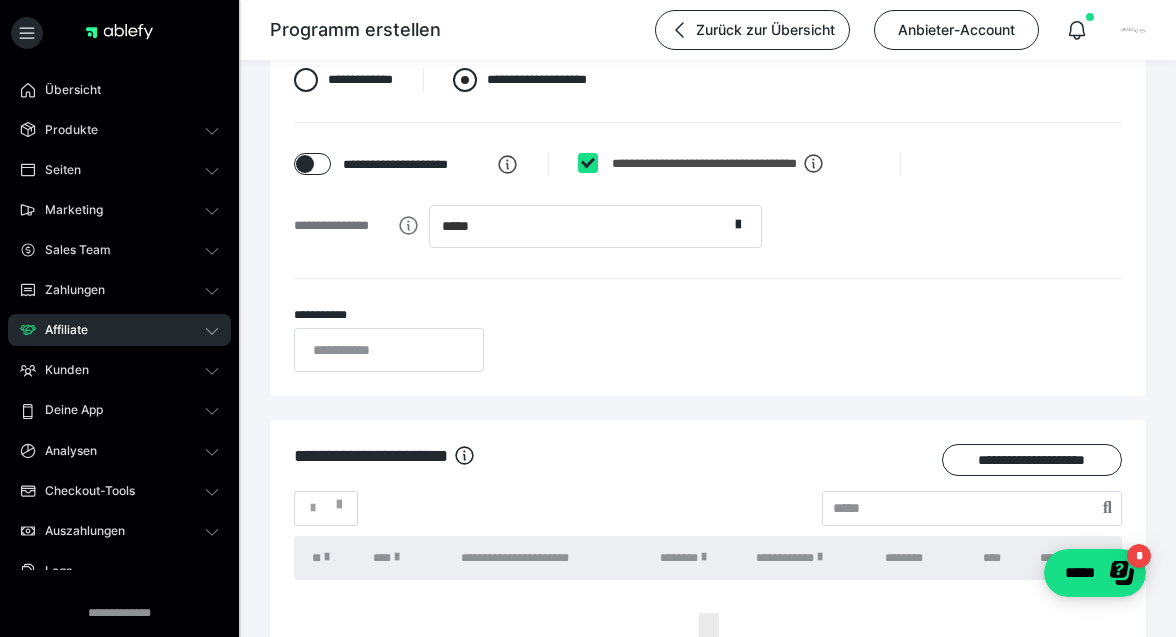 radio on "****" 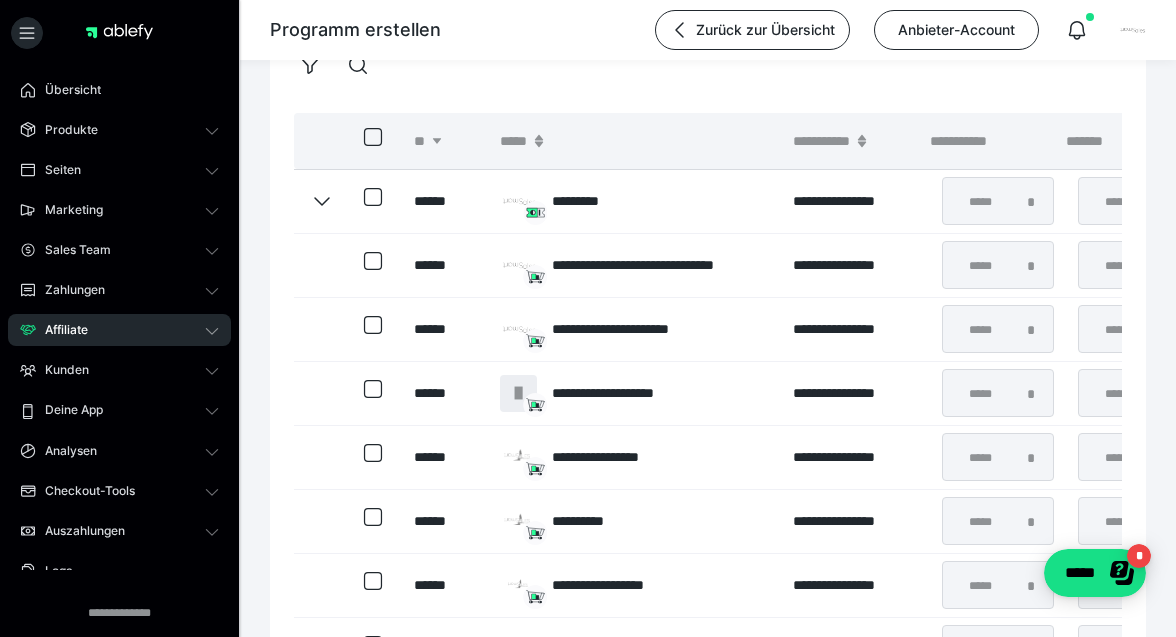 scroll, scrollTop: 742, scrollLeft: 0, axis: vertical 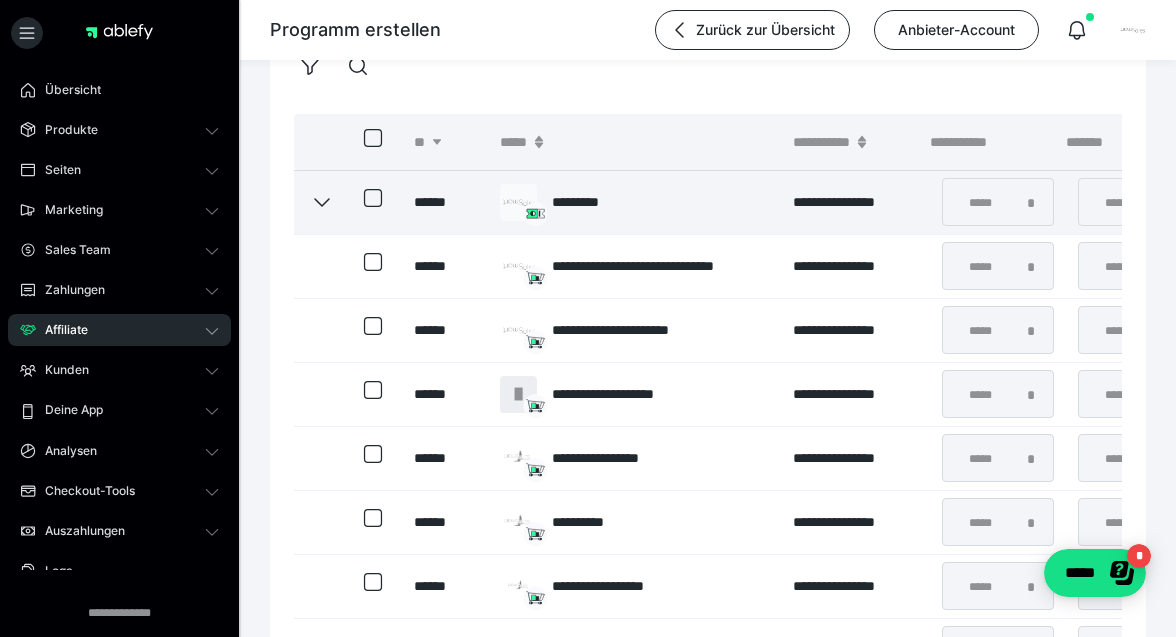 click 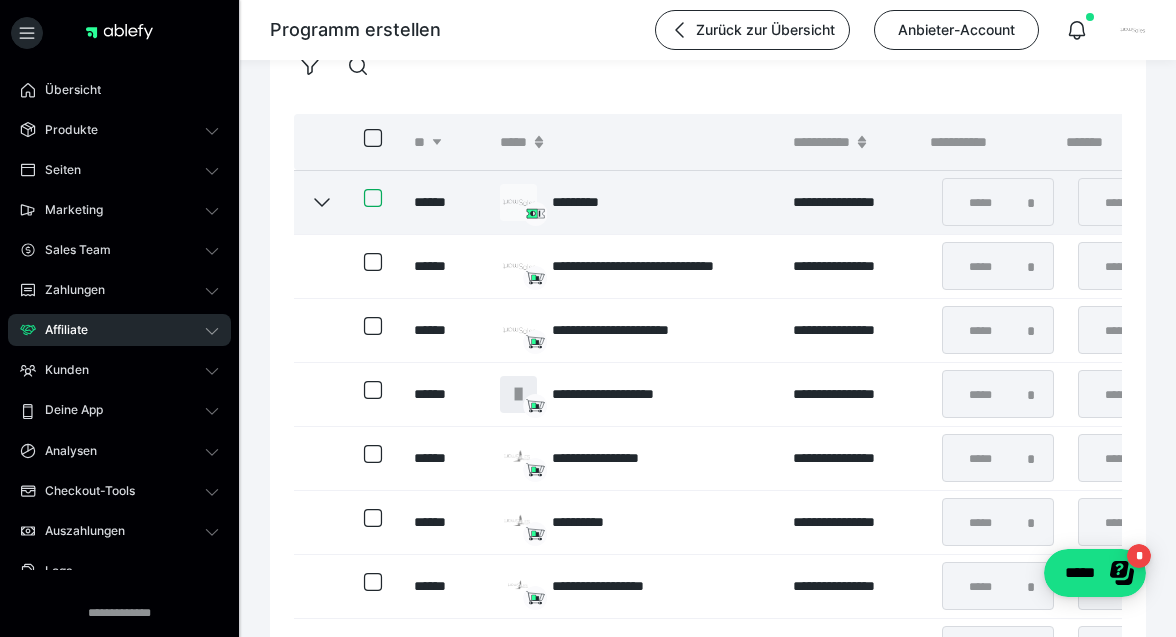 click at bounding box center [364, 198] 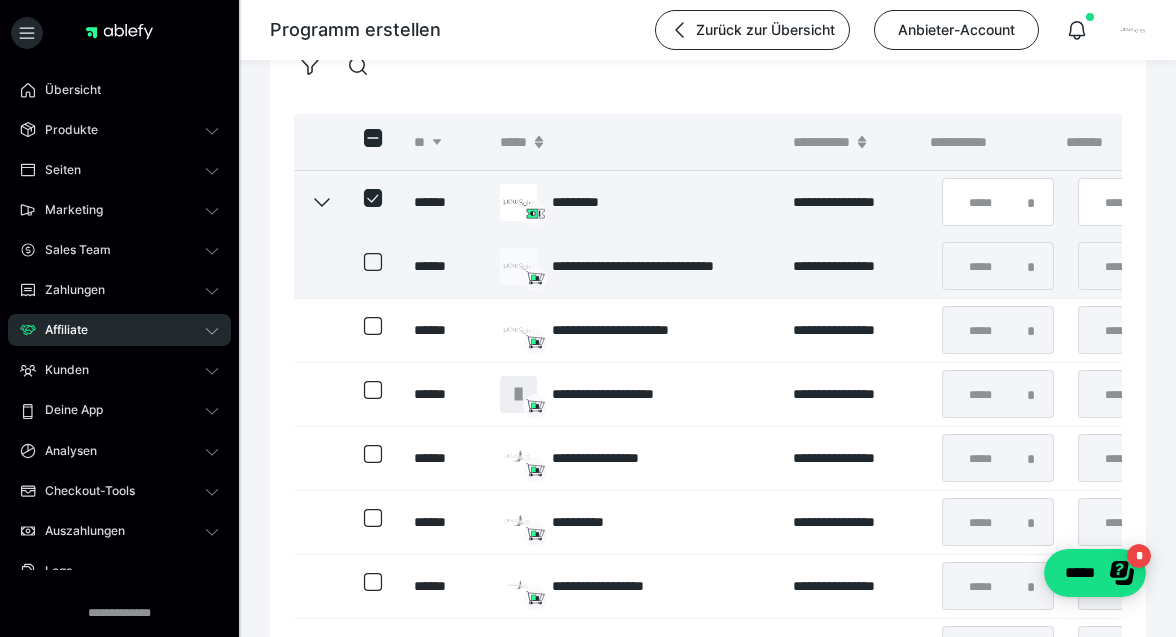 click 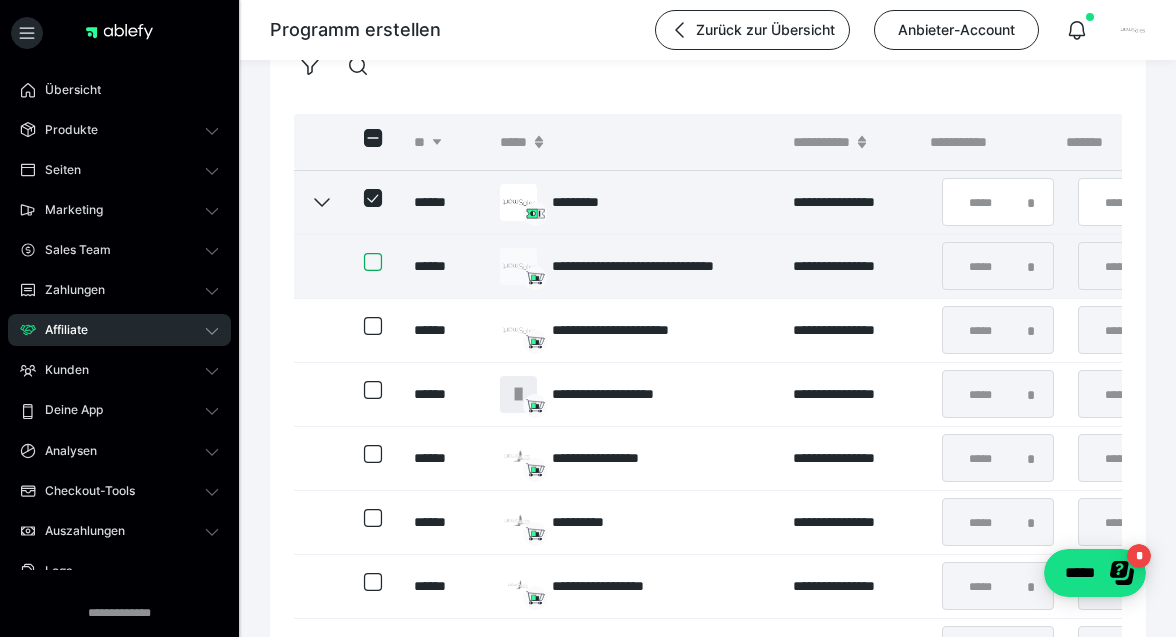 click at bounding box center (364, 262) 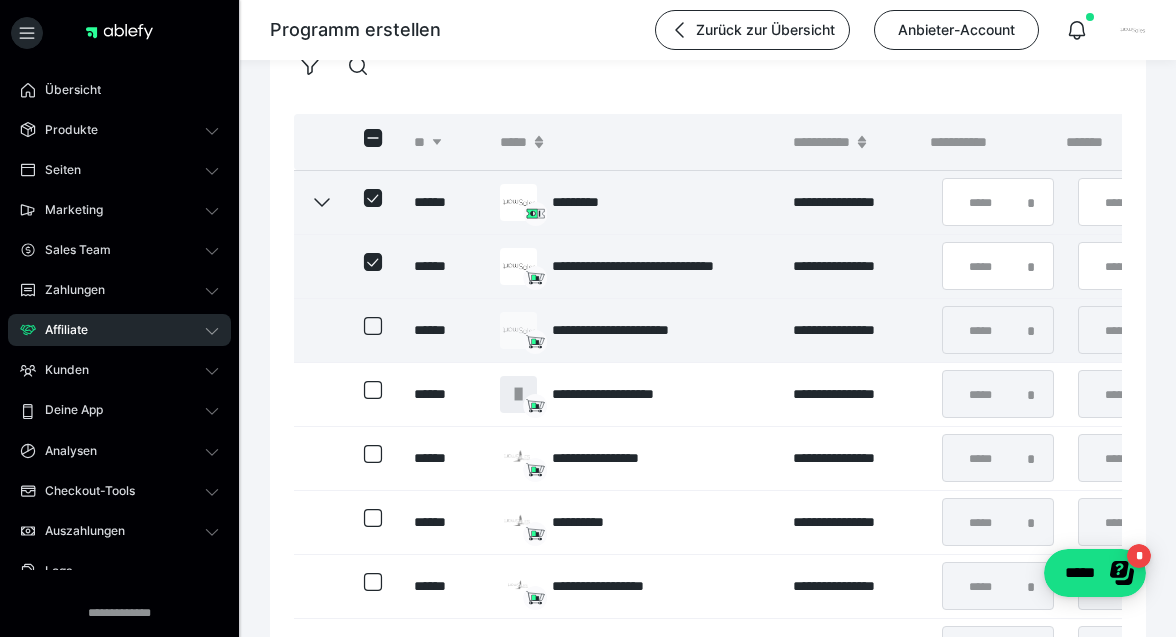 click at bounding box center [373, 330] 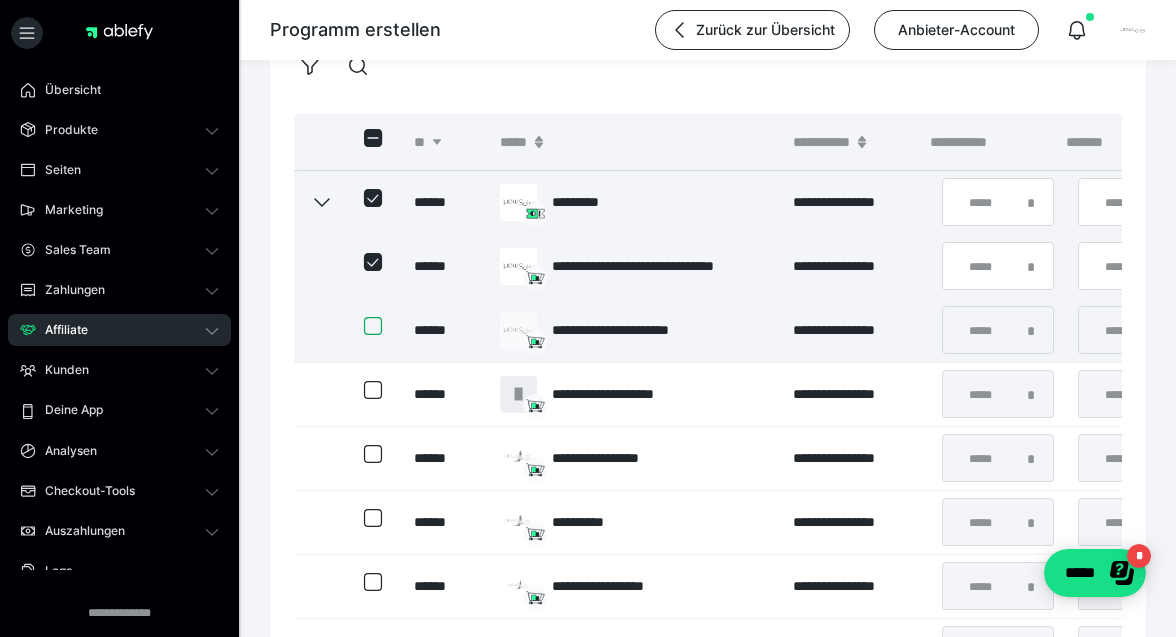 click at bounding box center (364, 326) 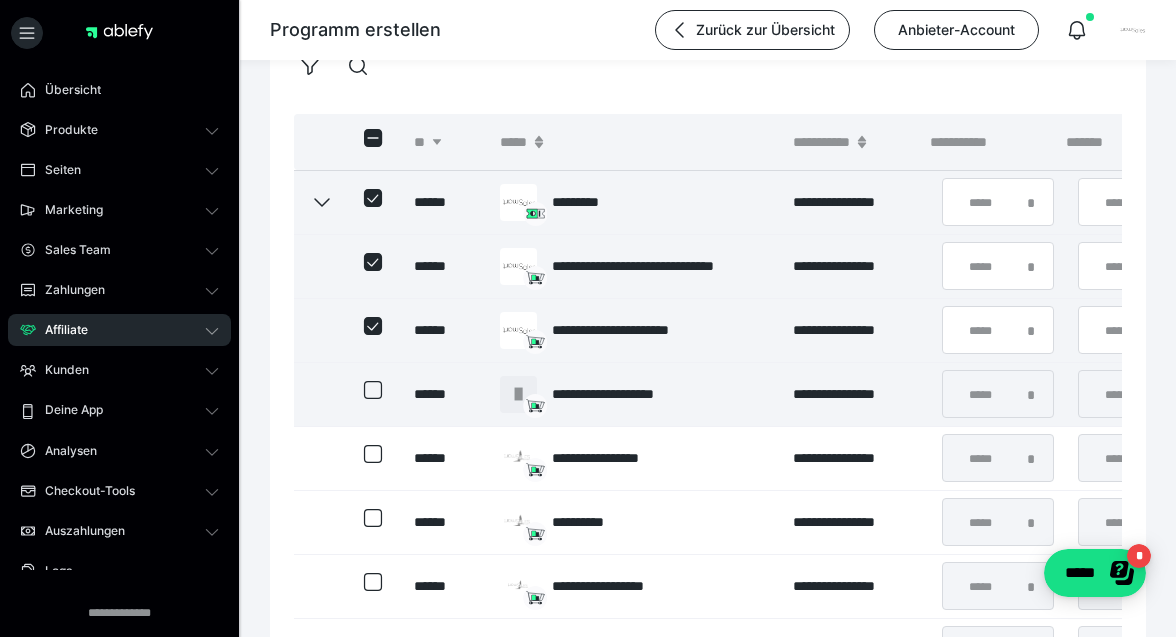 click 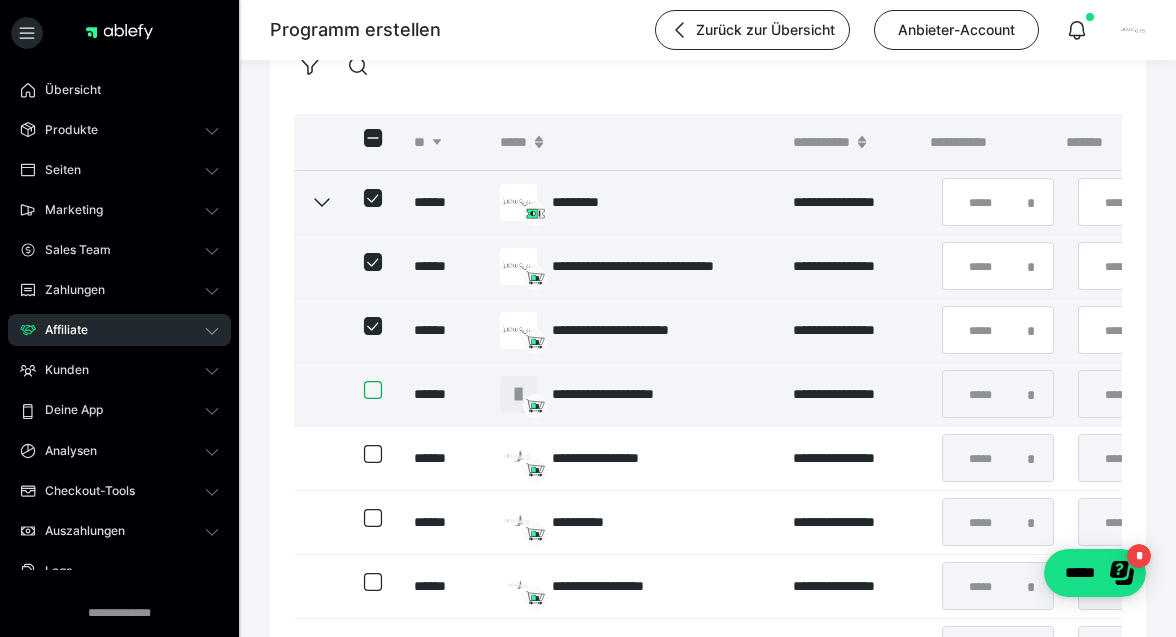 click at bounding box center [364, 390] 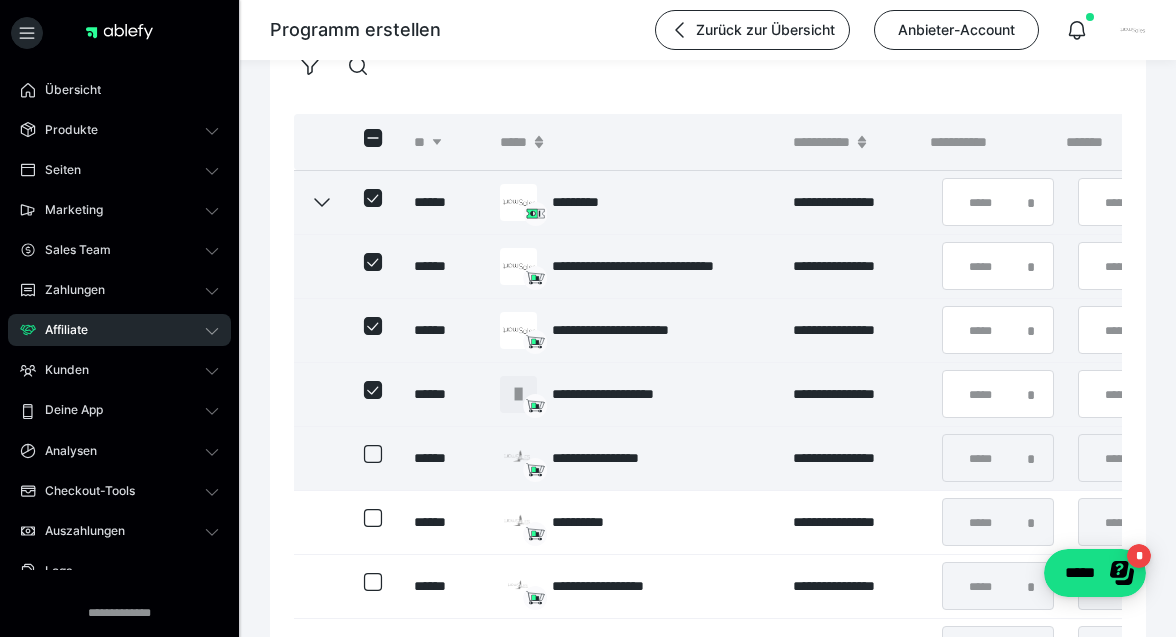 click 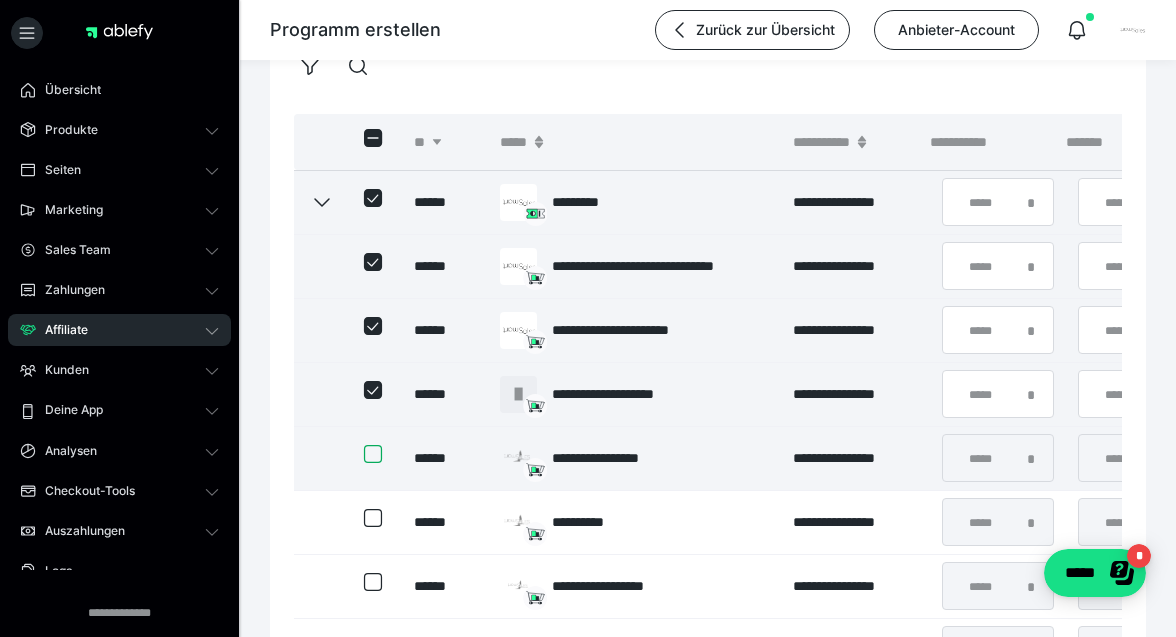 click at bounding box center [364, 454] 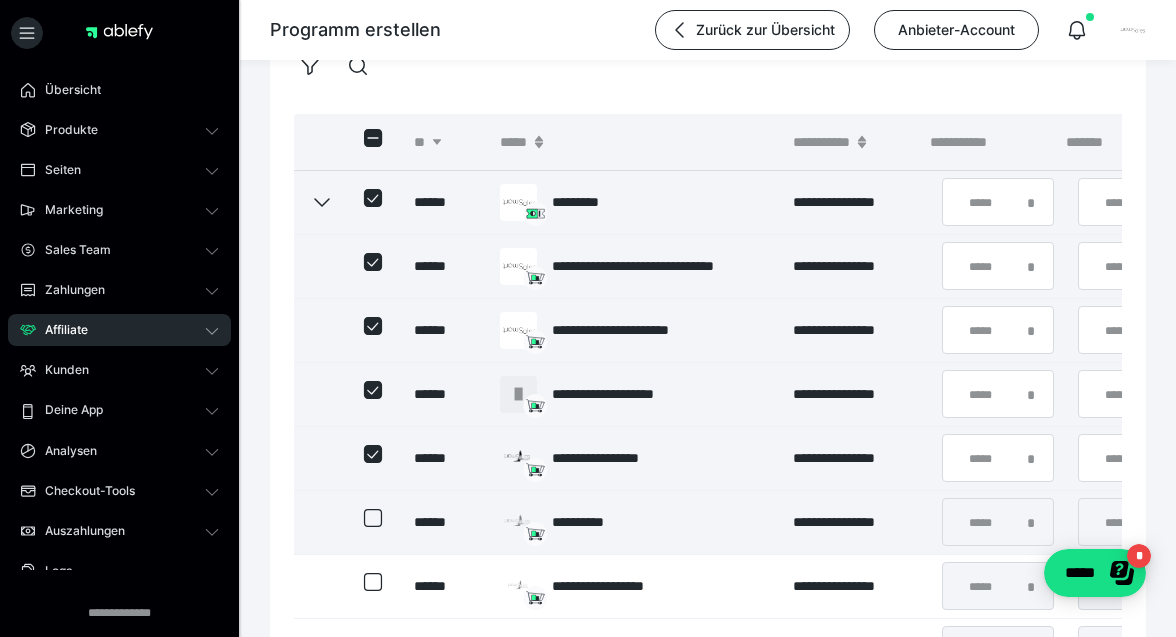 click 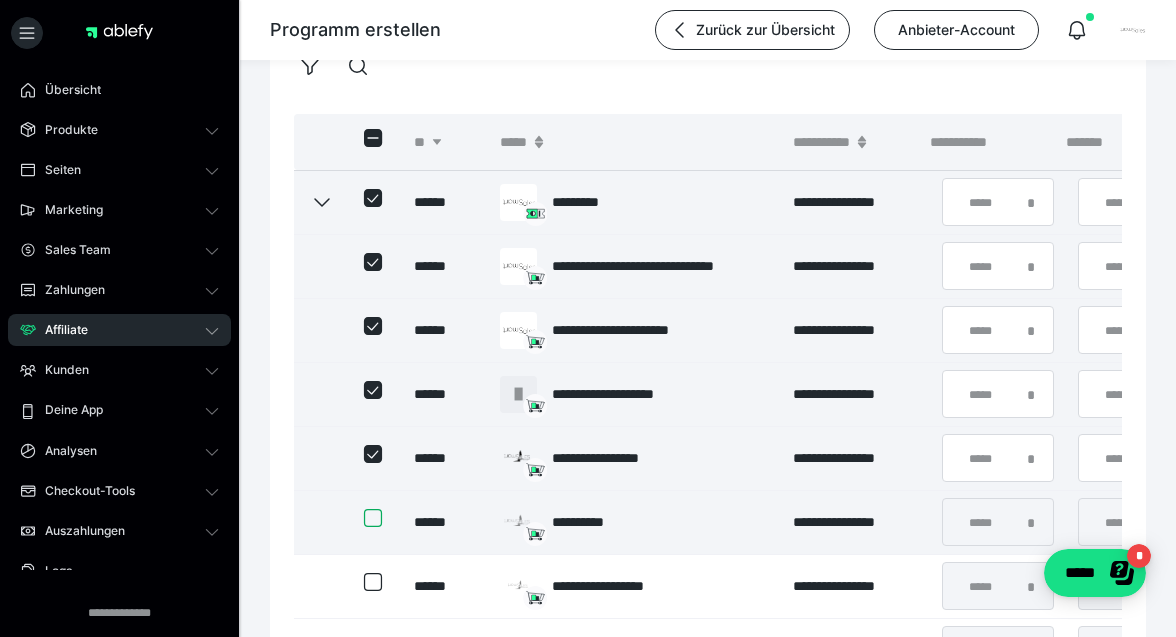 click at bounding box center [364, 518] 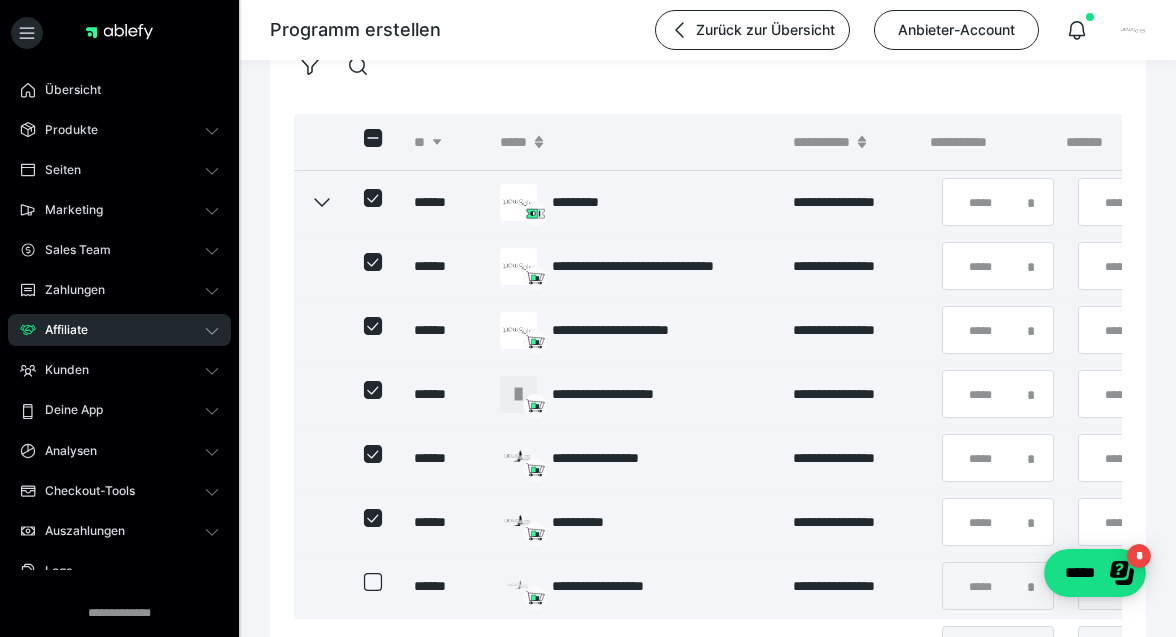 click 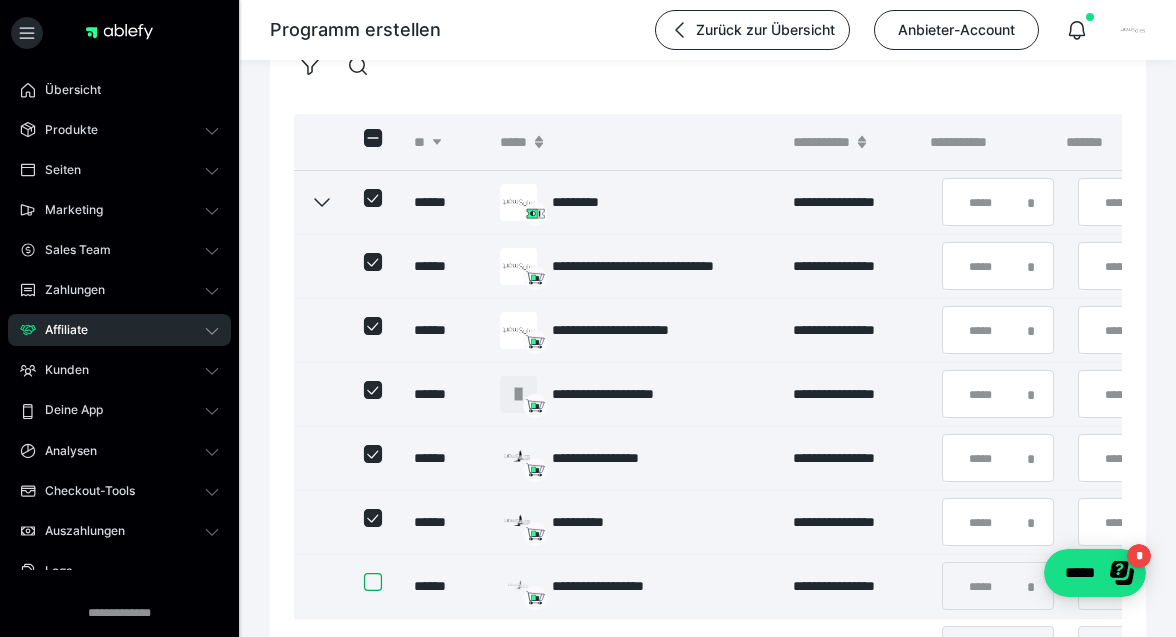 click at bounding box center [364, 582] 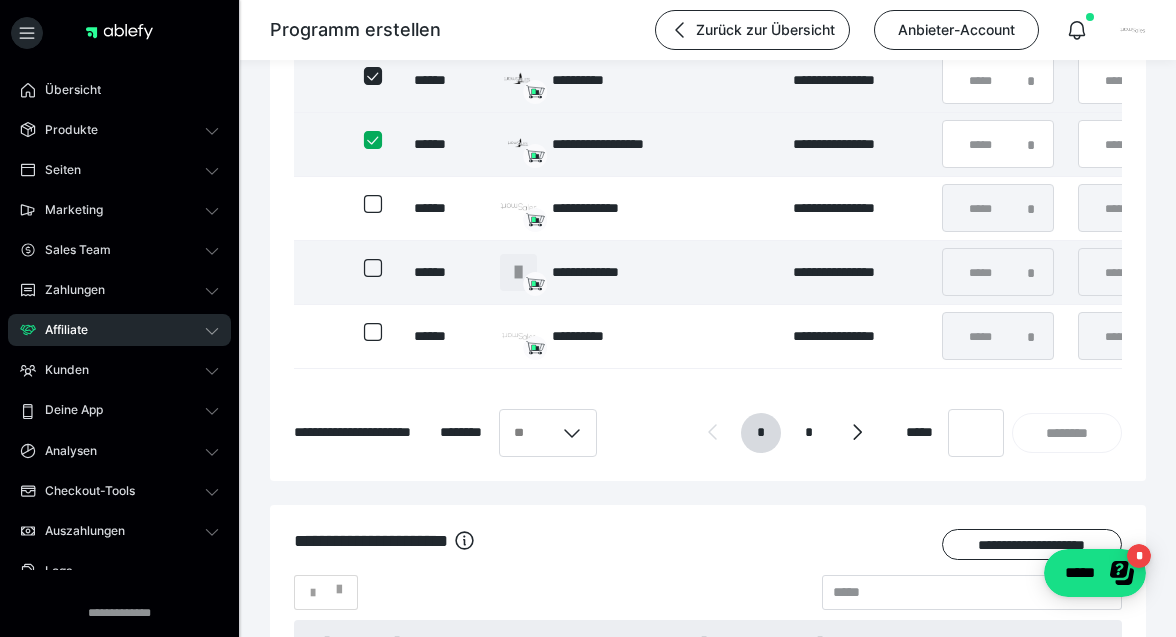 scroll, scrollTop: 1186, scrollLeft: 0, axis: vertical 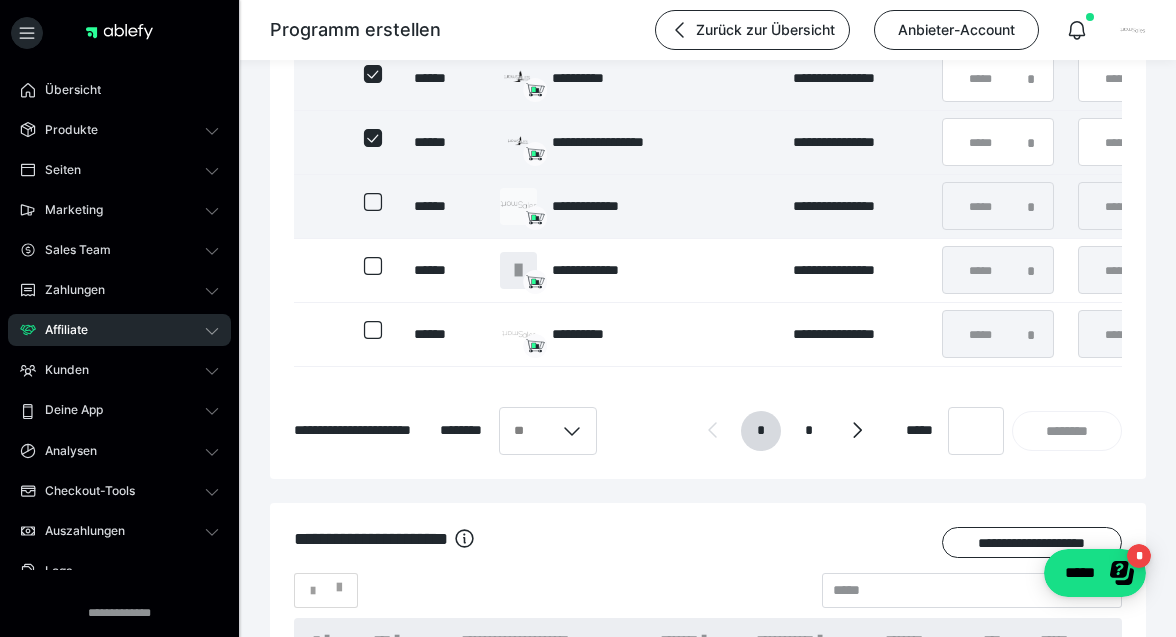 click 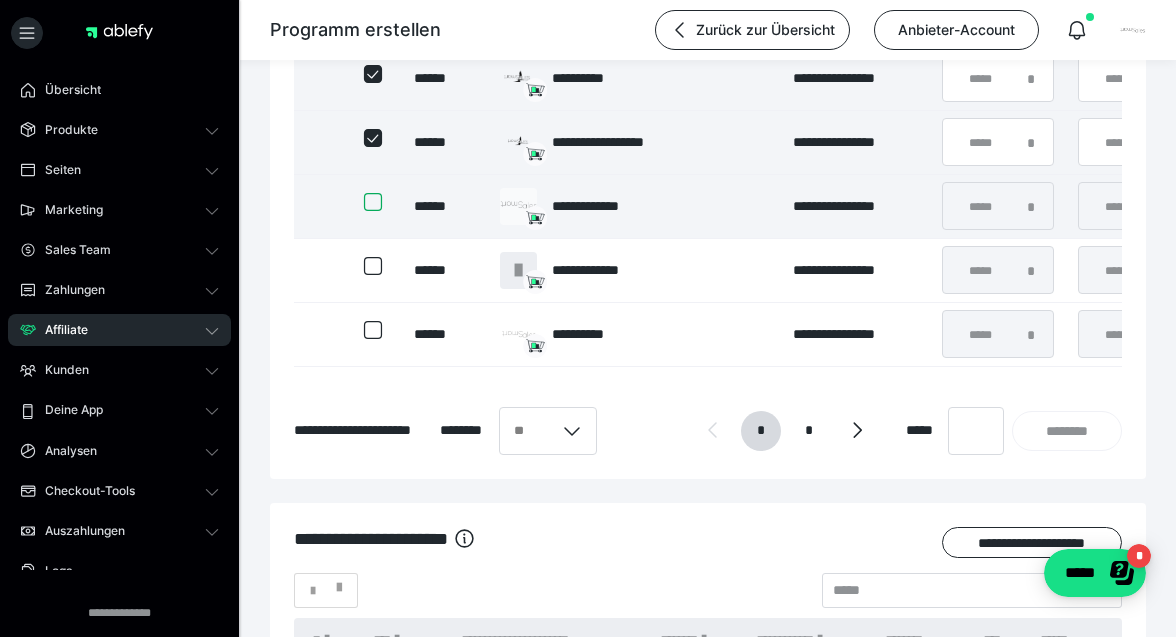 click at bounding box center [364, 202] 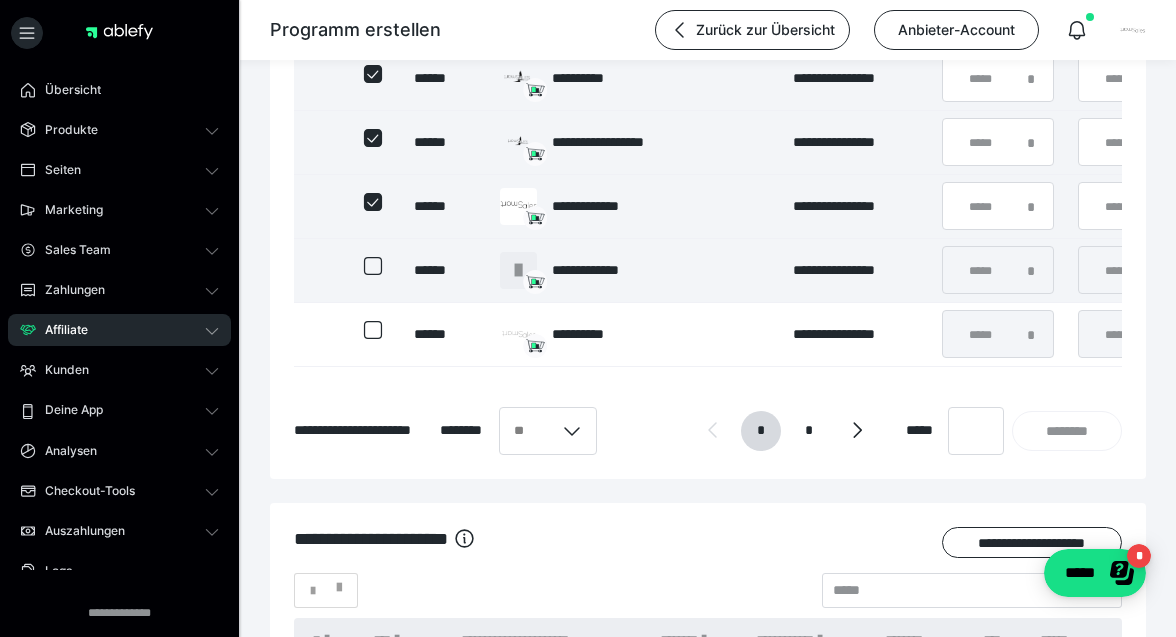 click 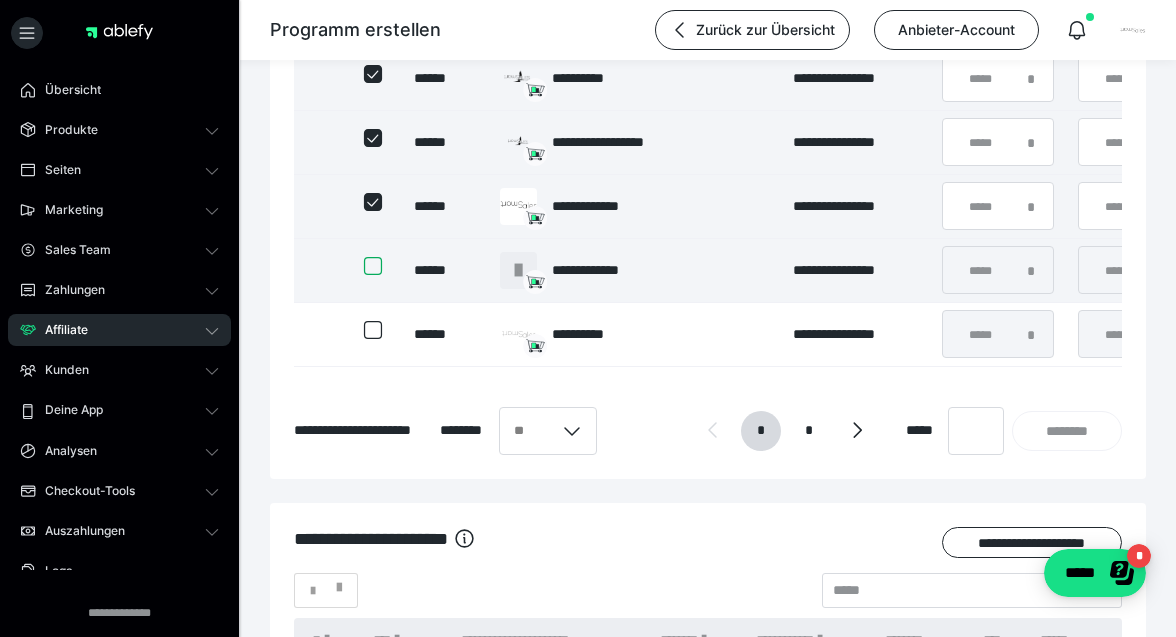 click at bounding box center [364, 266] 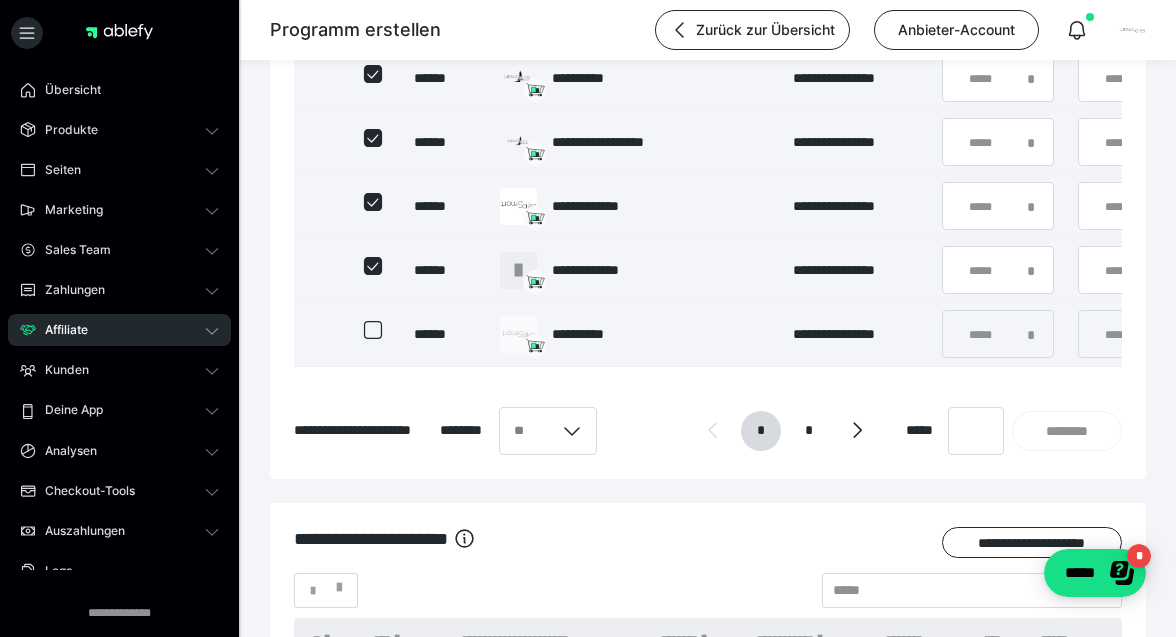 click 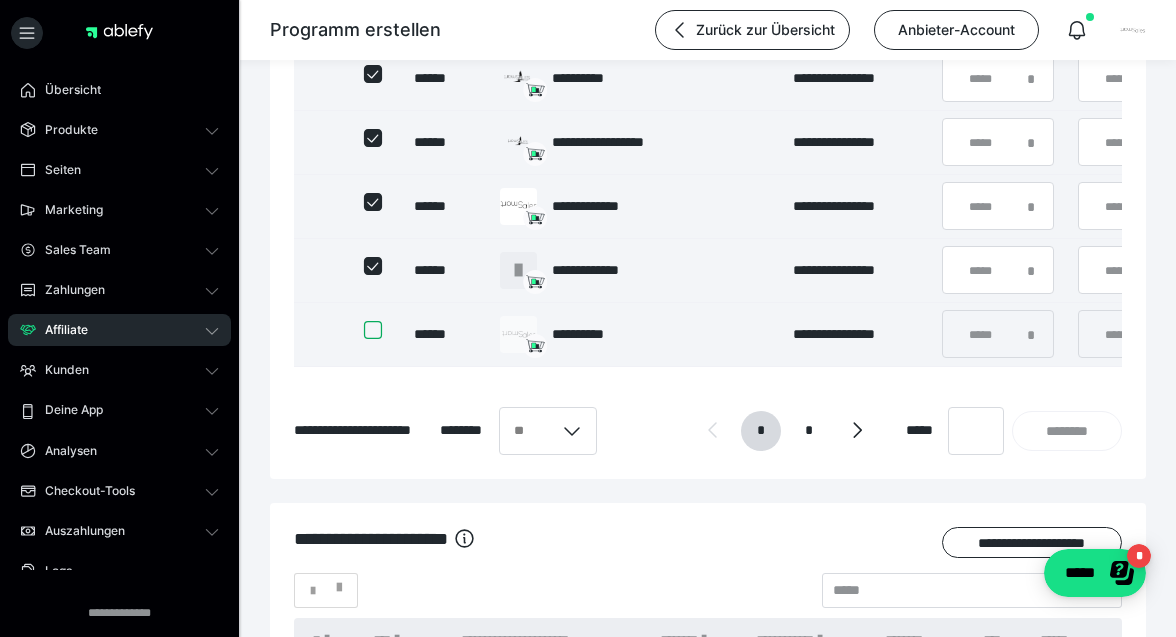 click at bounding box center (364, 330) 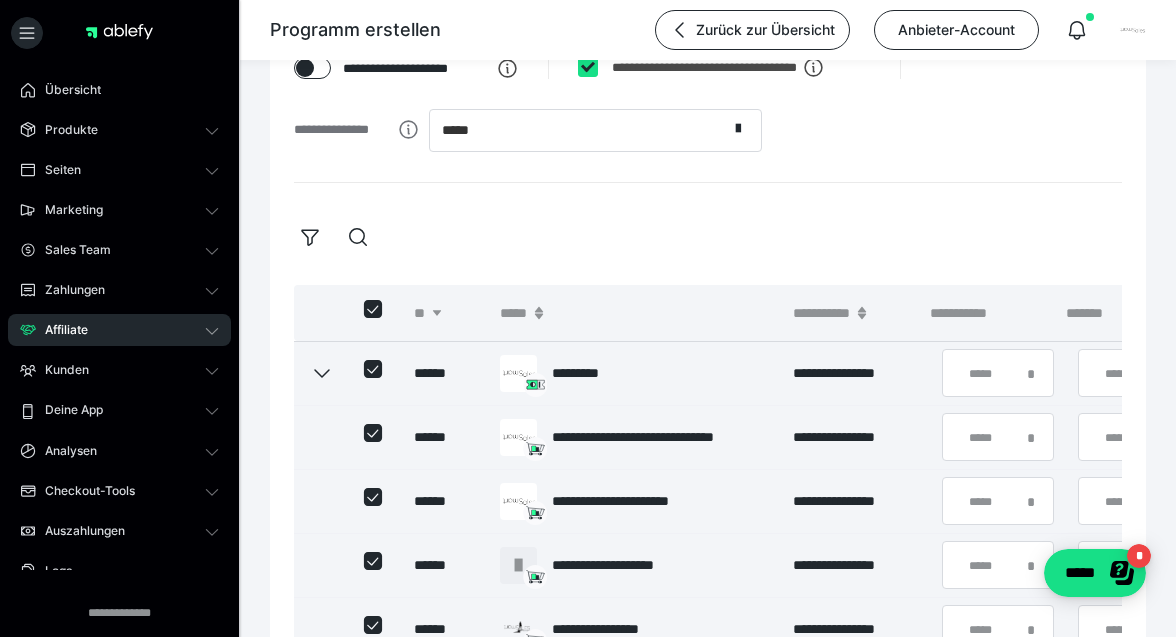 scroll, scrollTop: 570, scrollLeft: 0, axis: vertical 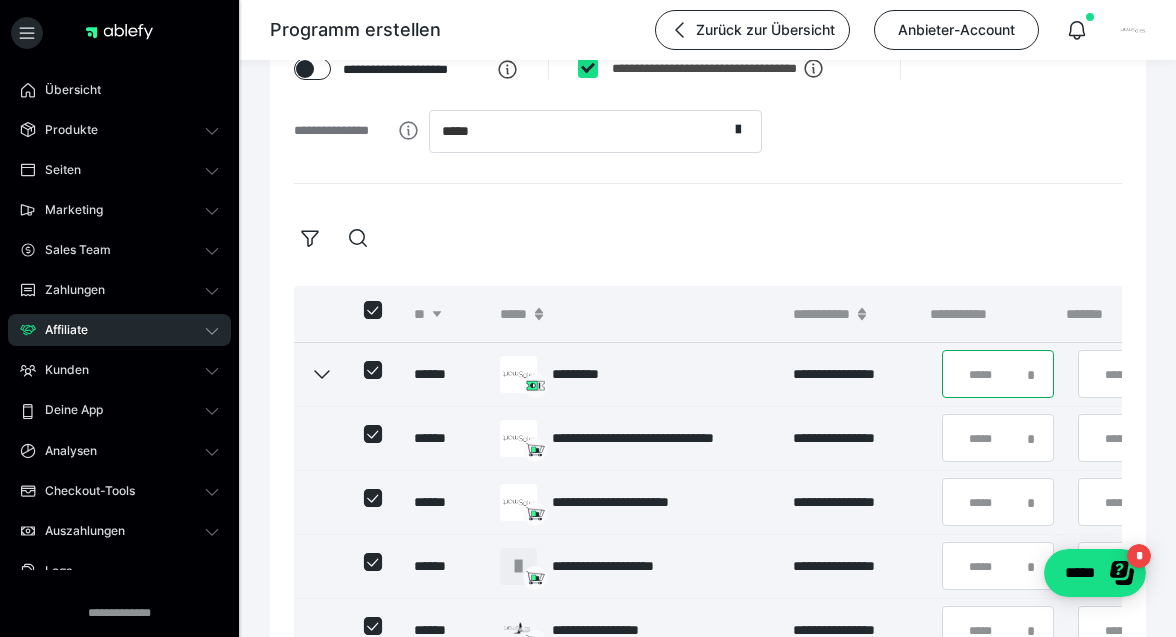 click on "*" at bounding box center (998, 374) 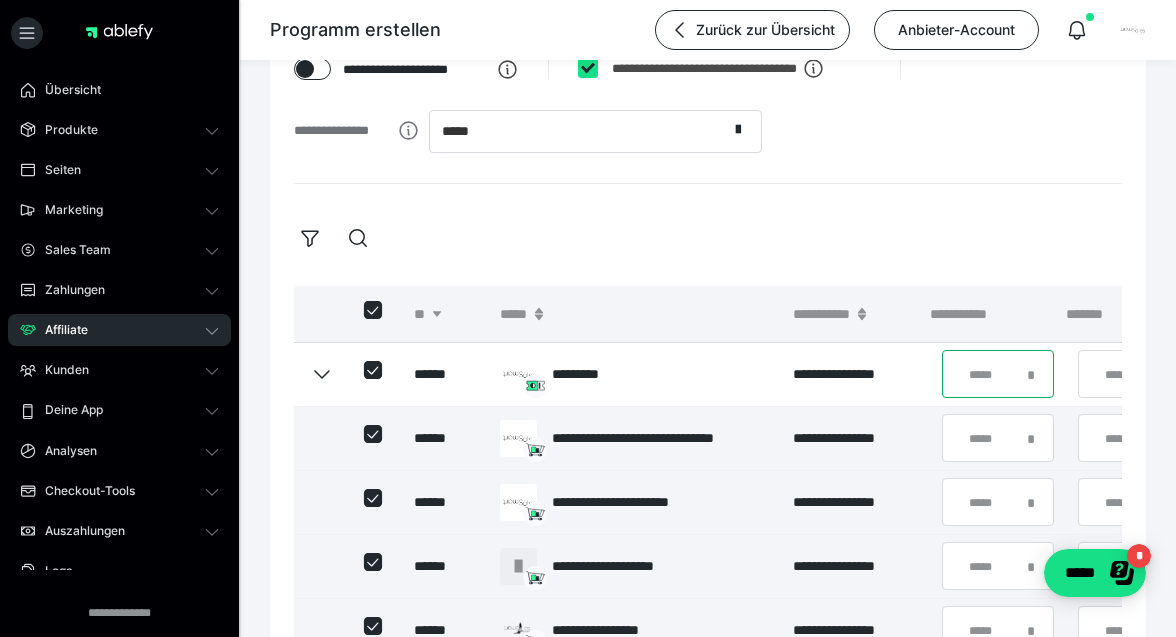 type on "**" 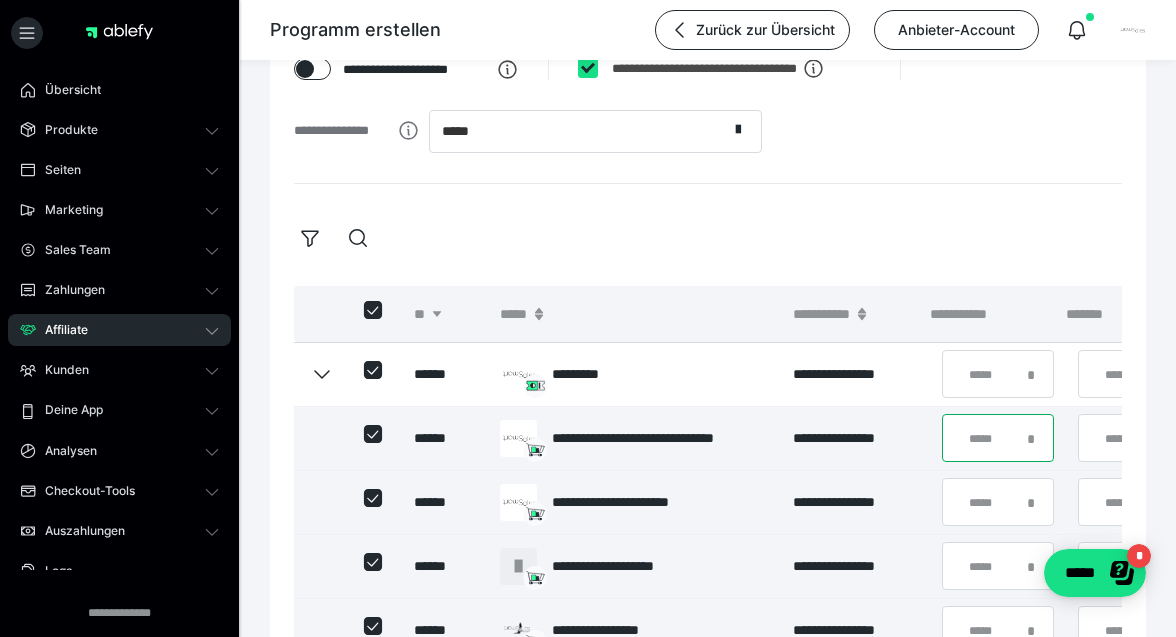 click on "*" at bounding box center (998, 438) 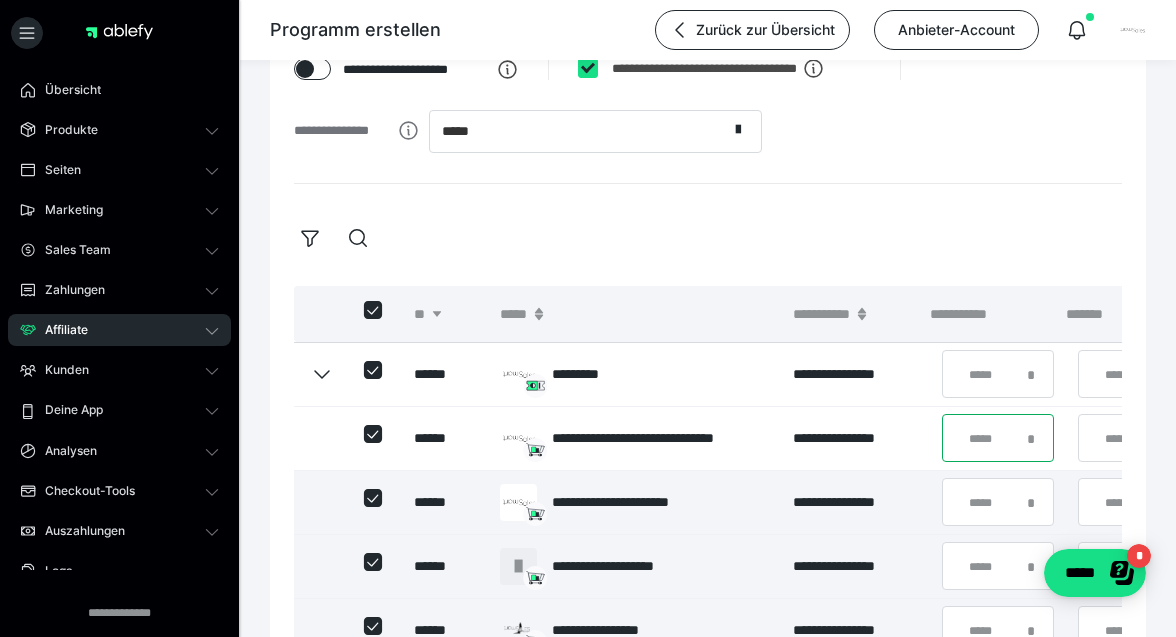 type on "**" 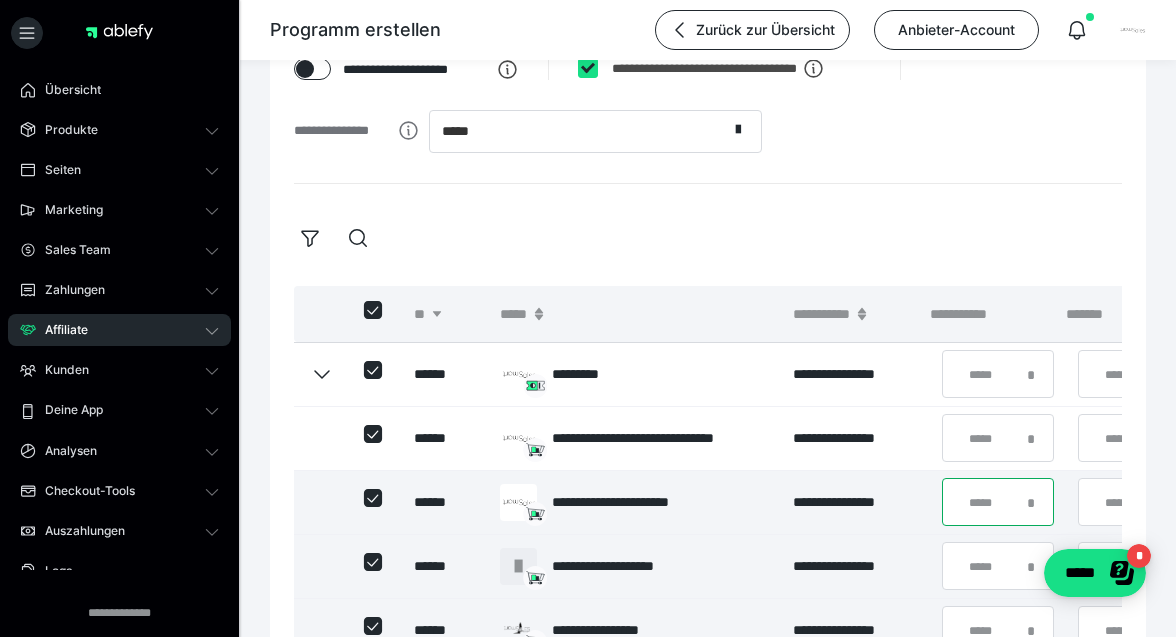 click on "*" at bounding box center (998, 502) 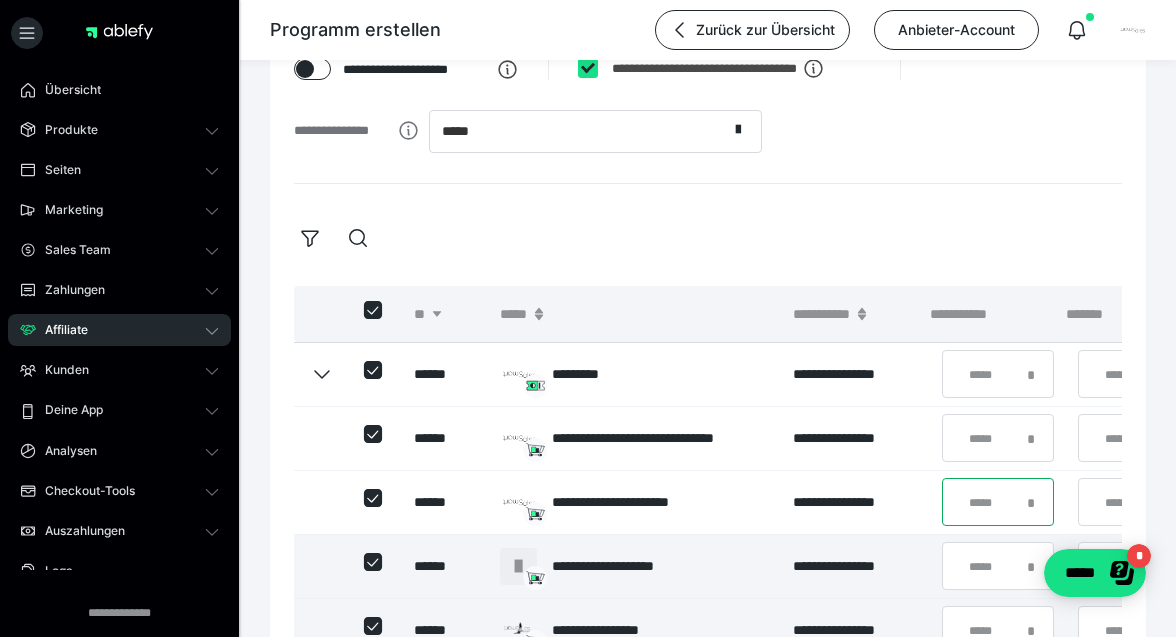 type on "**" 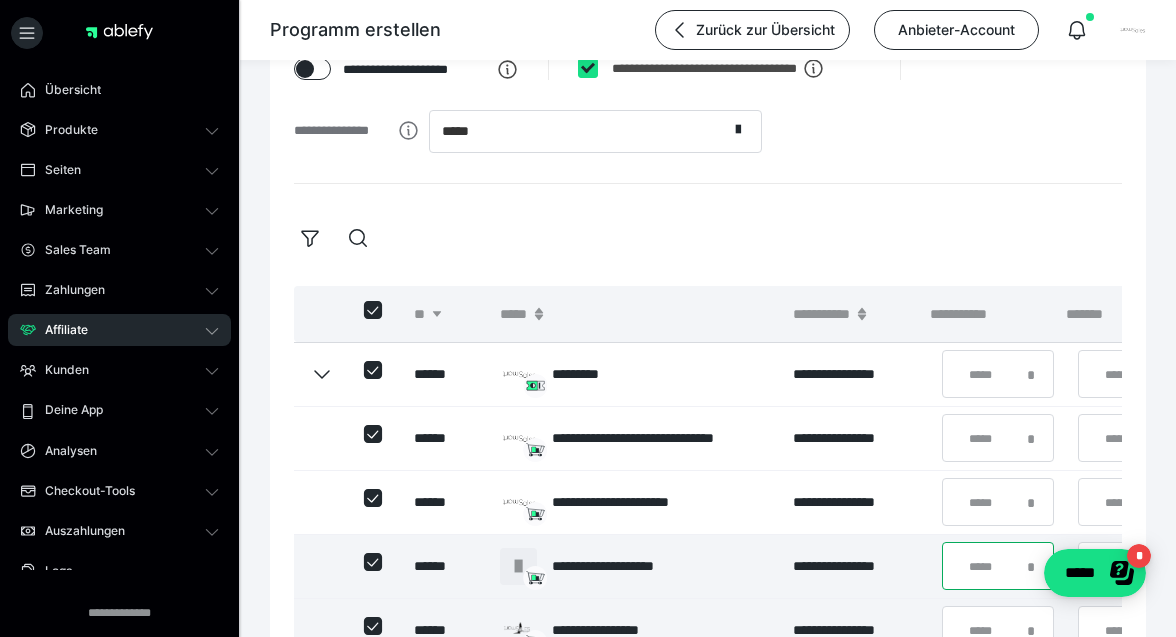 click on "*" at bounding box center (998, 566) 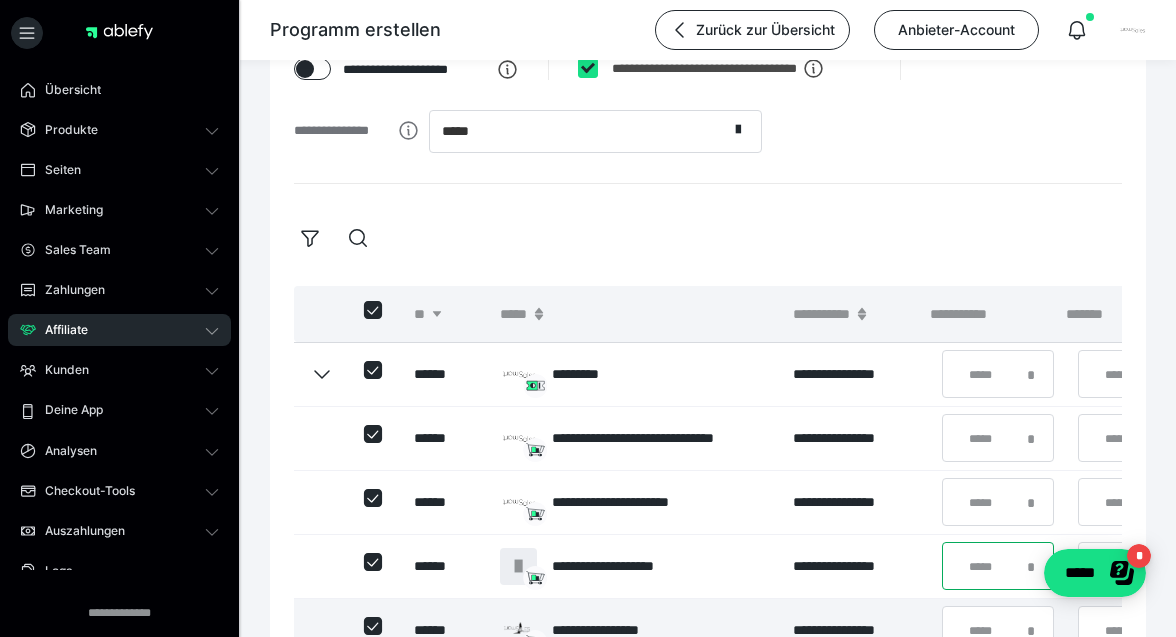 type on "**" 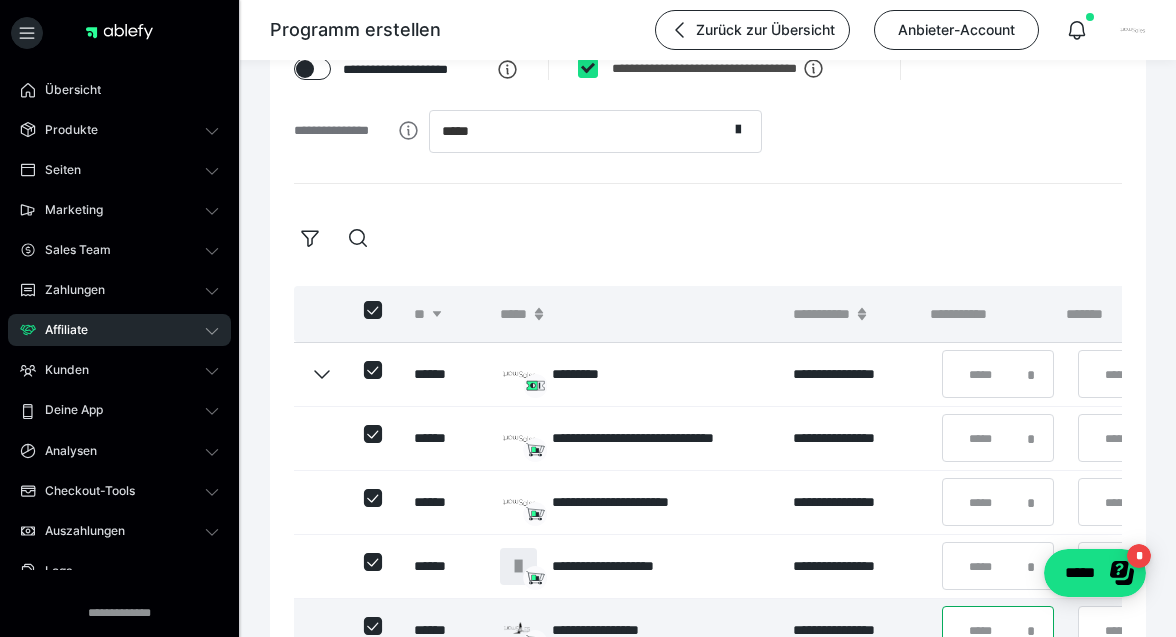 click on "*" at bounding box center [998, 630] 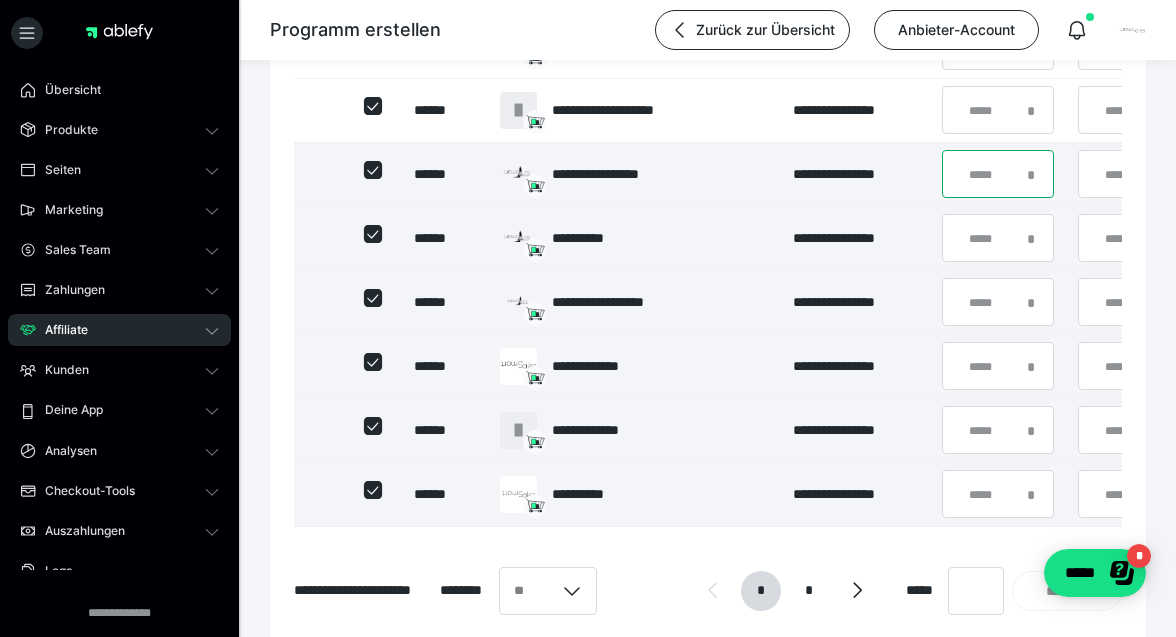 scroll, scrollTop: 1028, scrollLeft: 0, axis: vertical 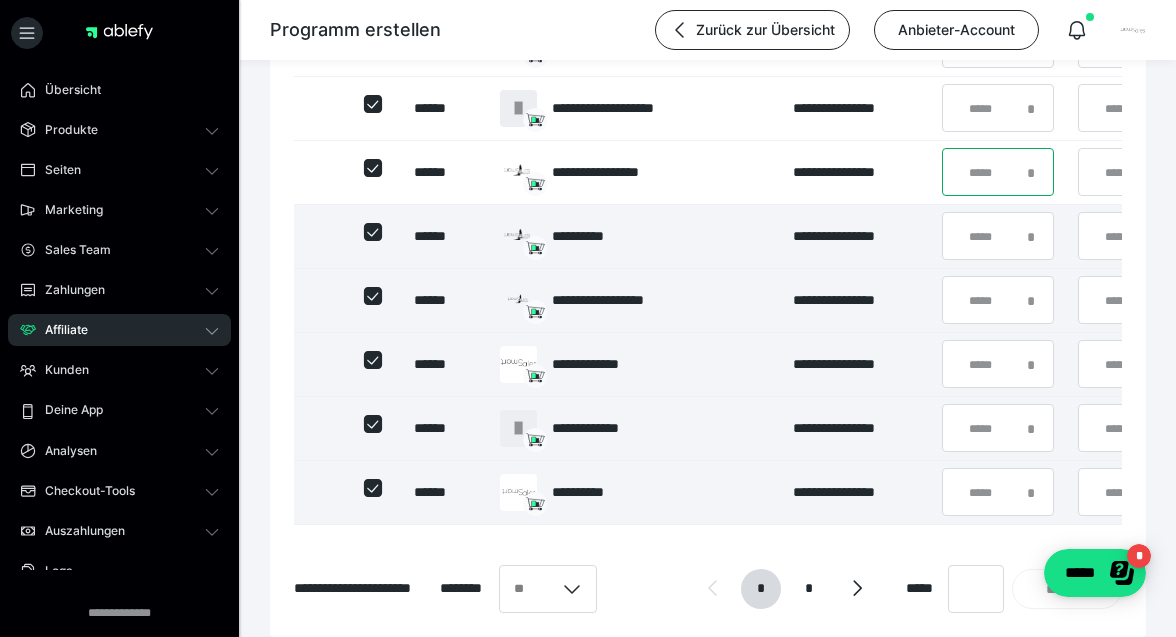 type on "**" 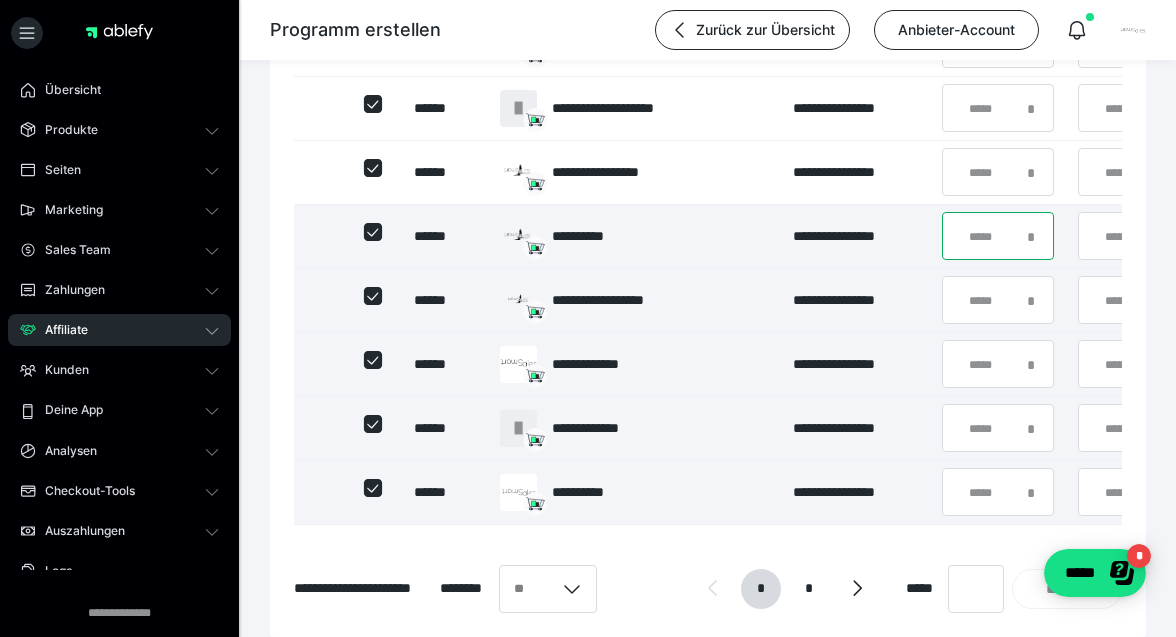 click on "*" at bounding box center (998, 236) 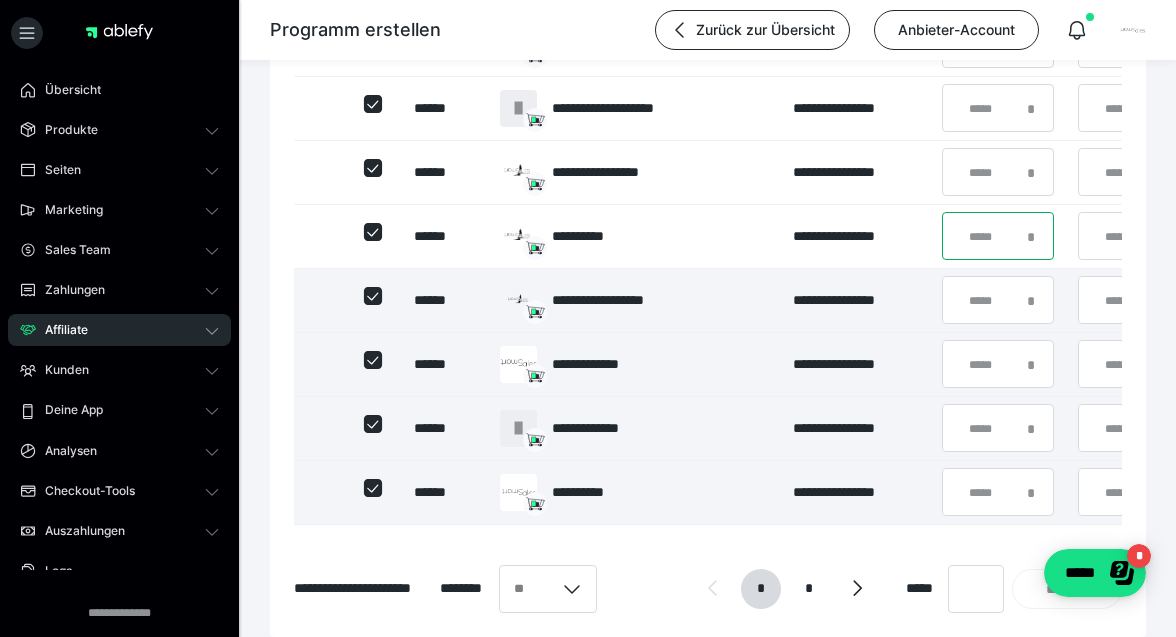 type on "**" 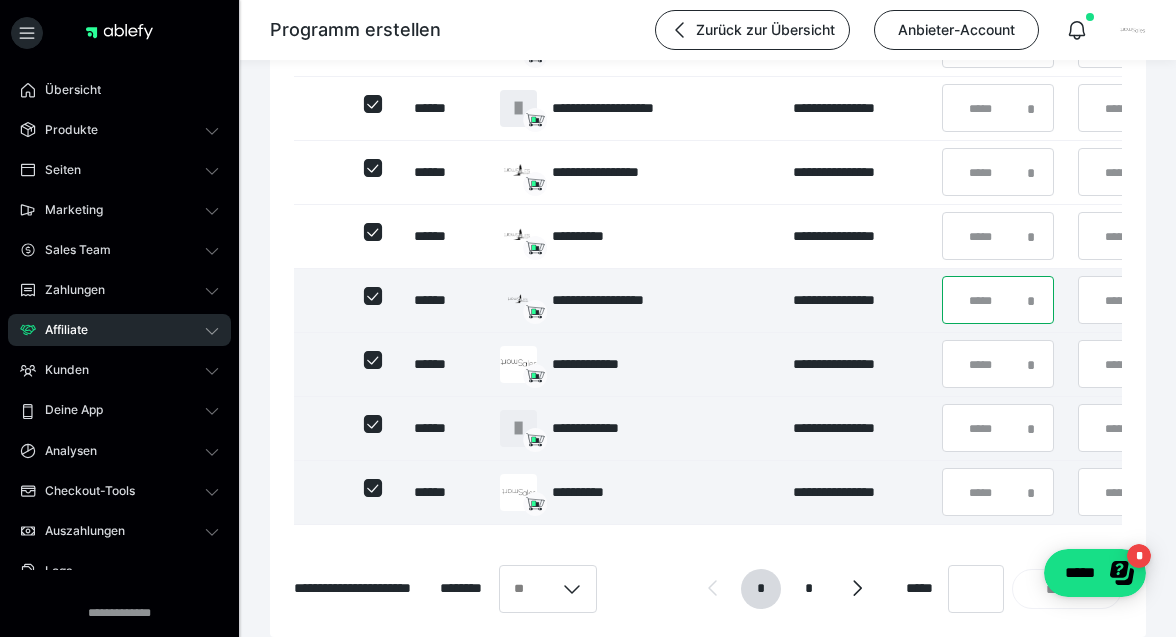 click on "*" at bounding box center (998, 300) 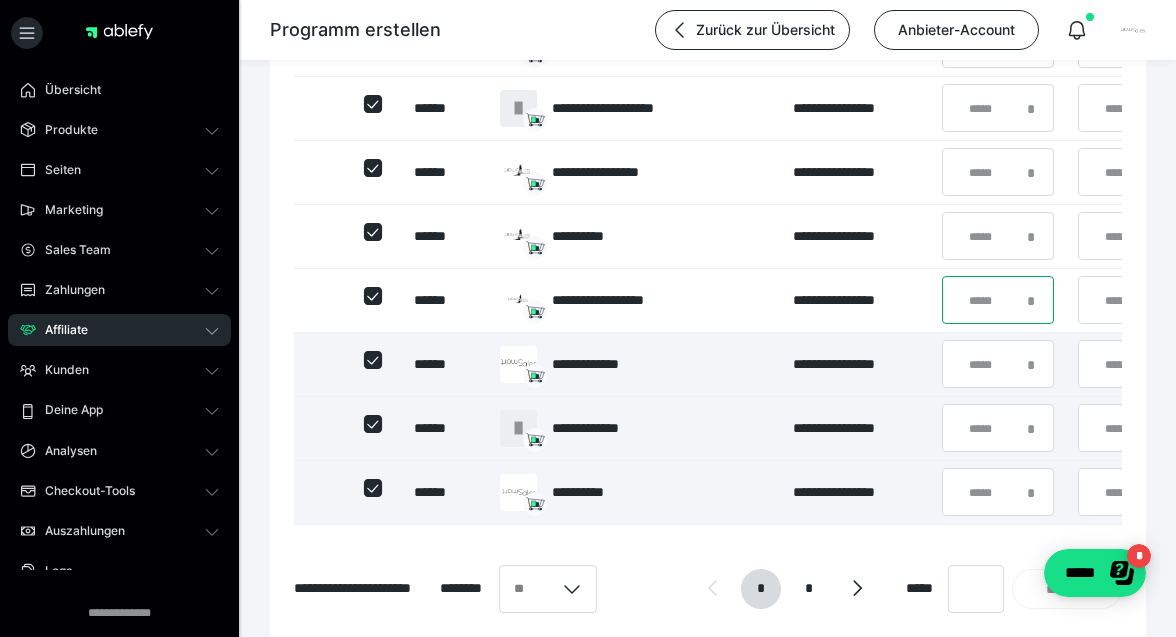 type on "**" 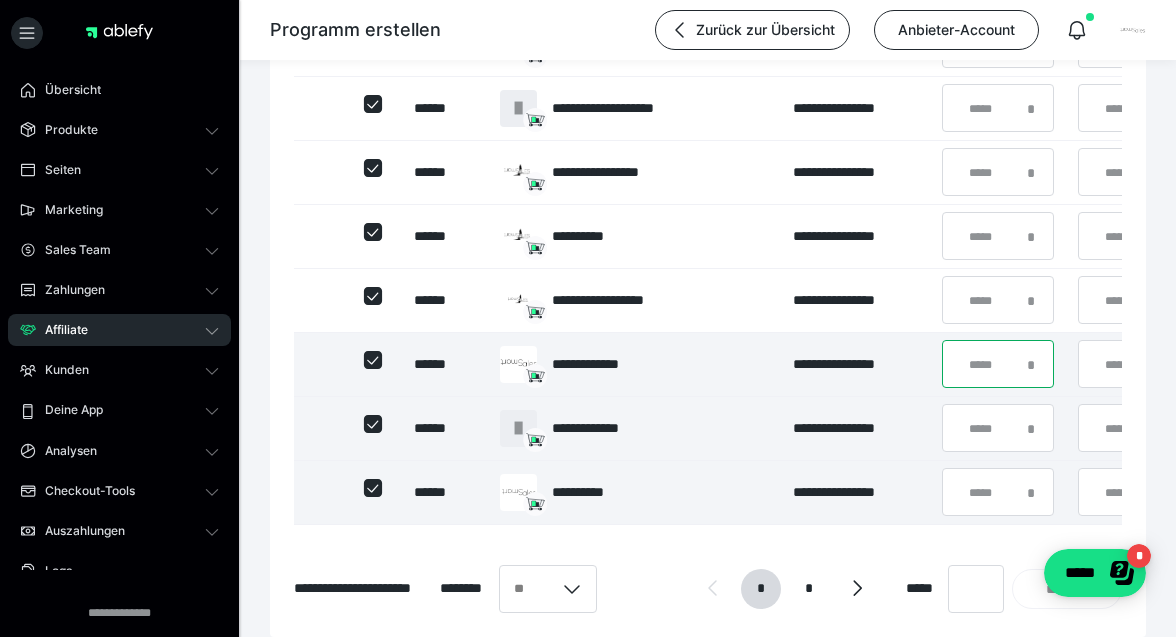 click on "*" at bounding box center (998, 364) 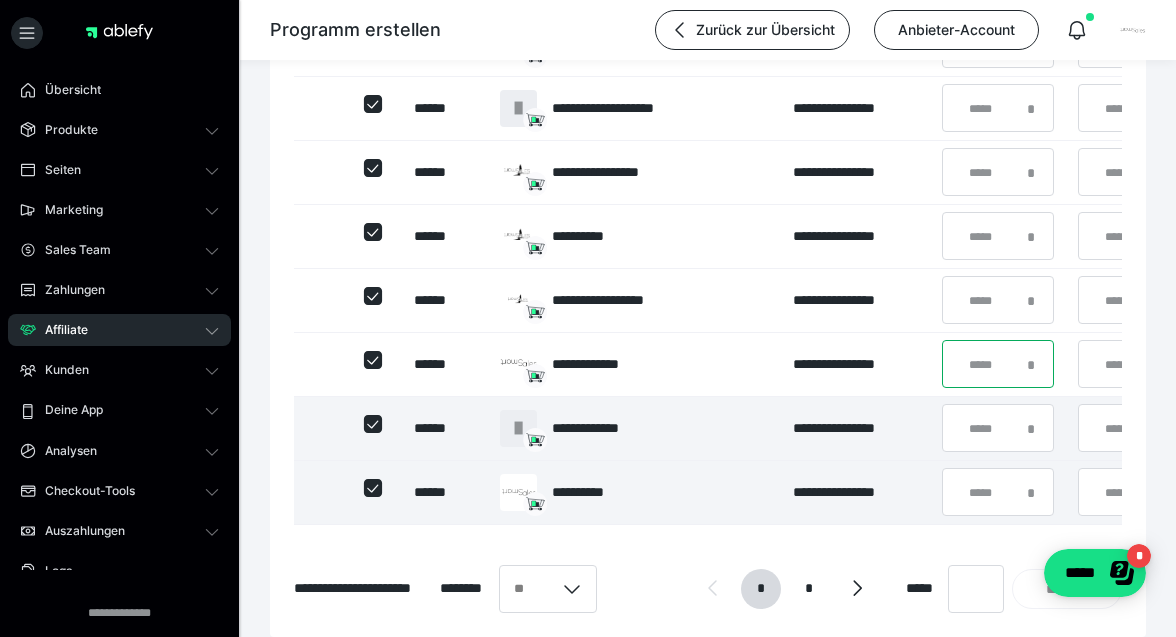 type on "**" 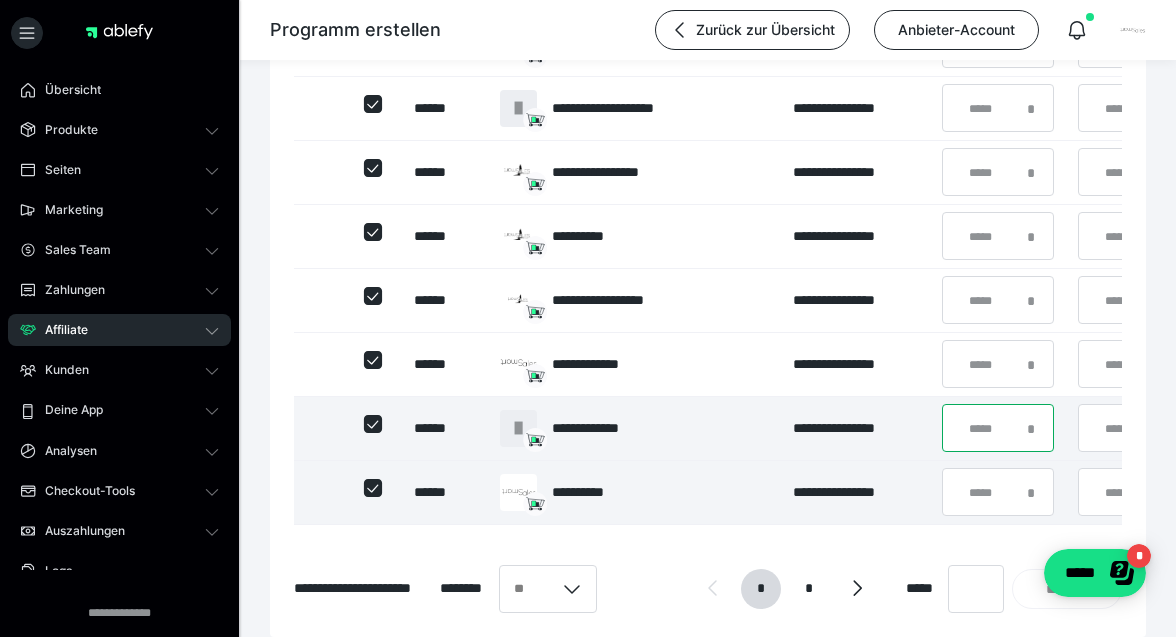 click on "*" at bounding box center (998, 428) 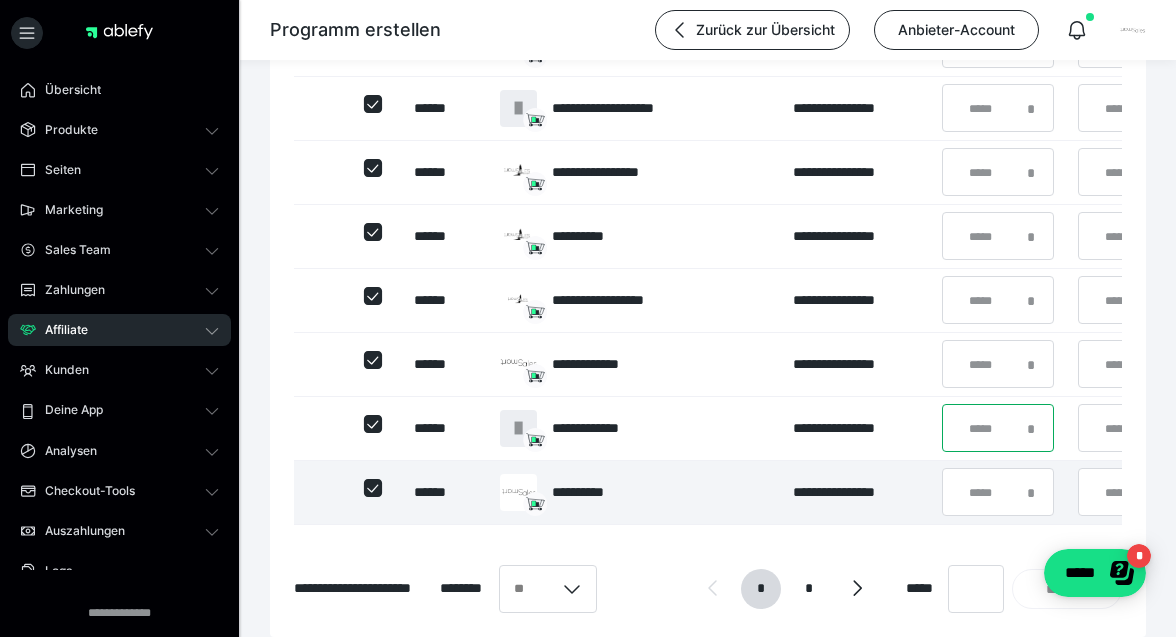 type on "**" 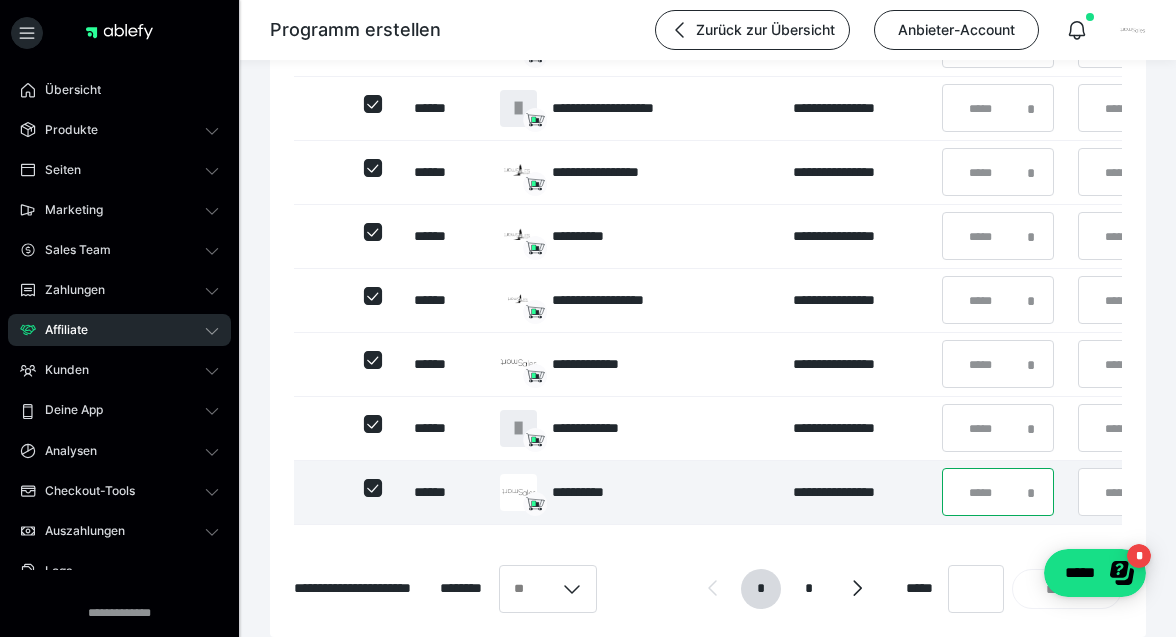 click on "*" at bounding box center (998, 492) 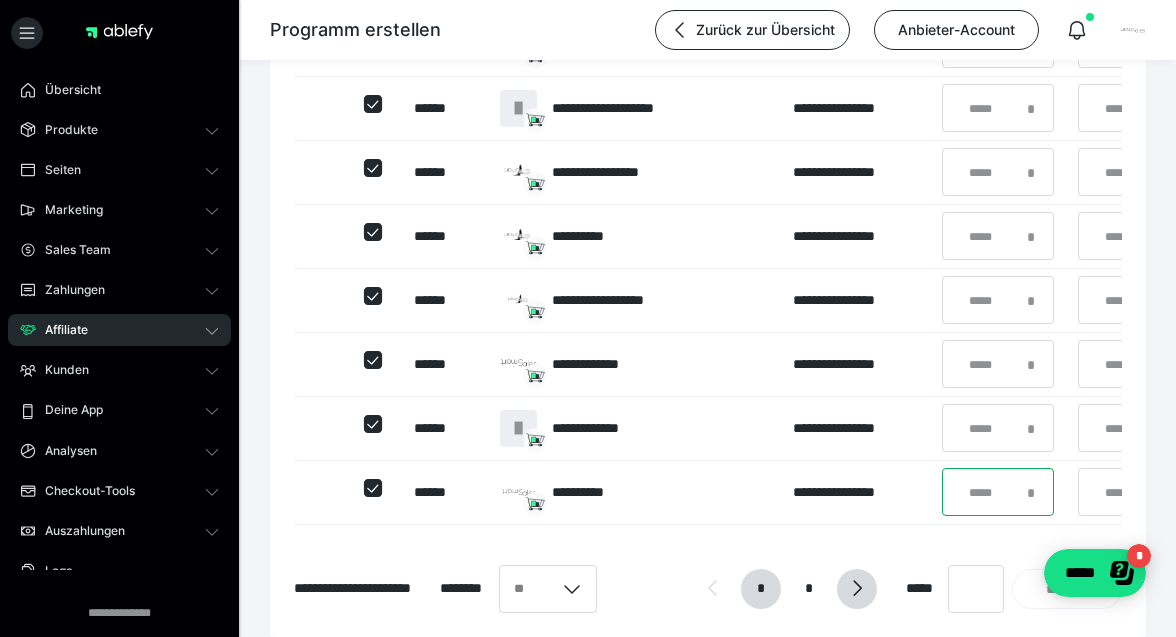 type on "**" 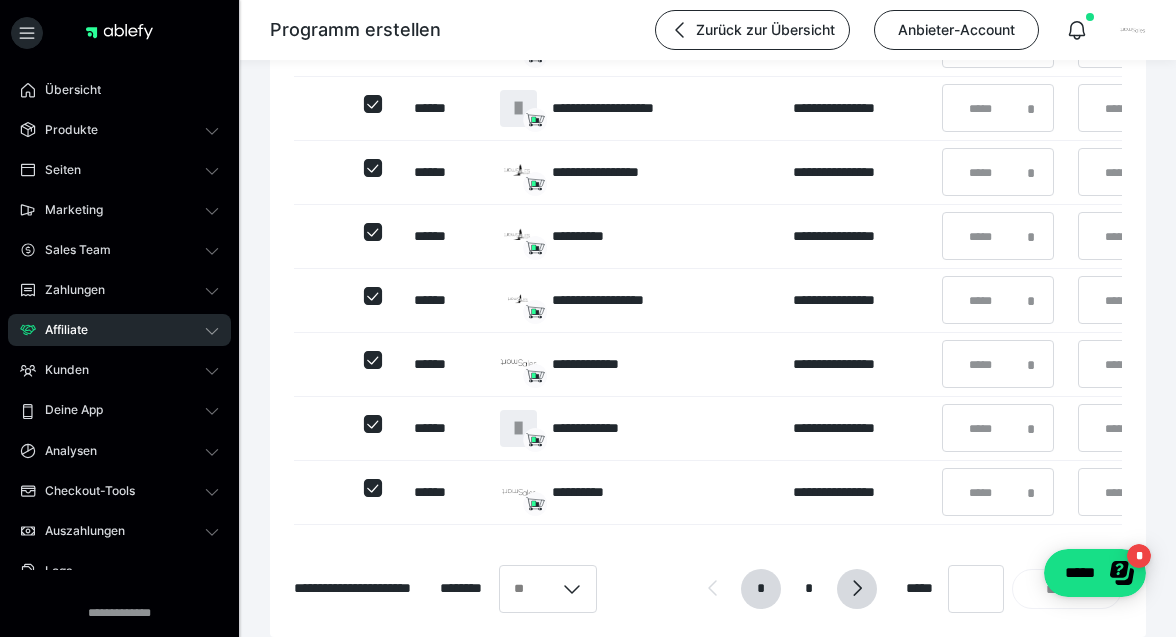 click 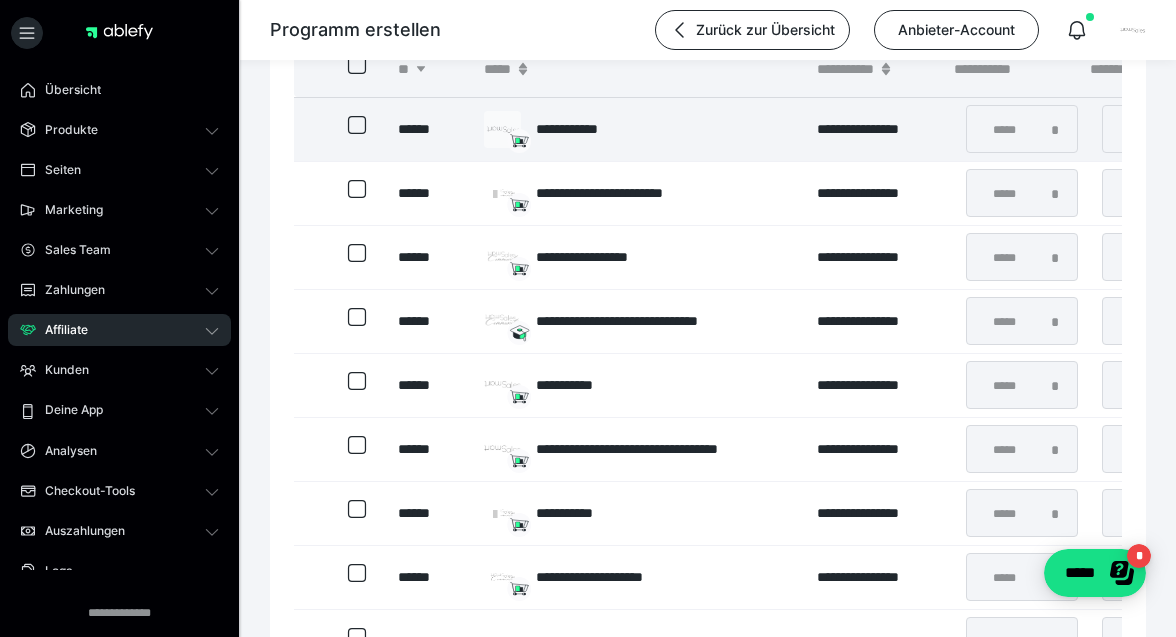 scroll, scrollTop: 817, scrollLeft: 0, axis: vertical 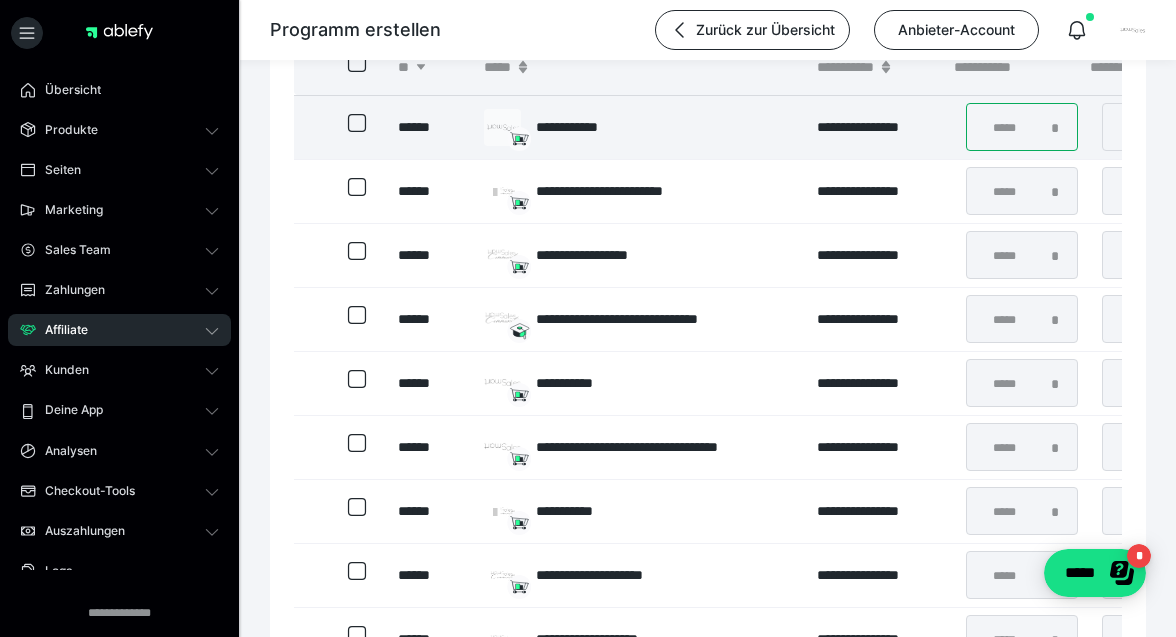 click on "*" at bounding box center [1022, 127] 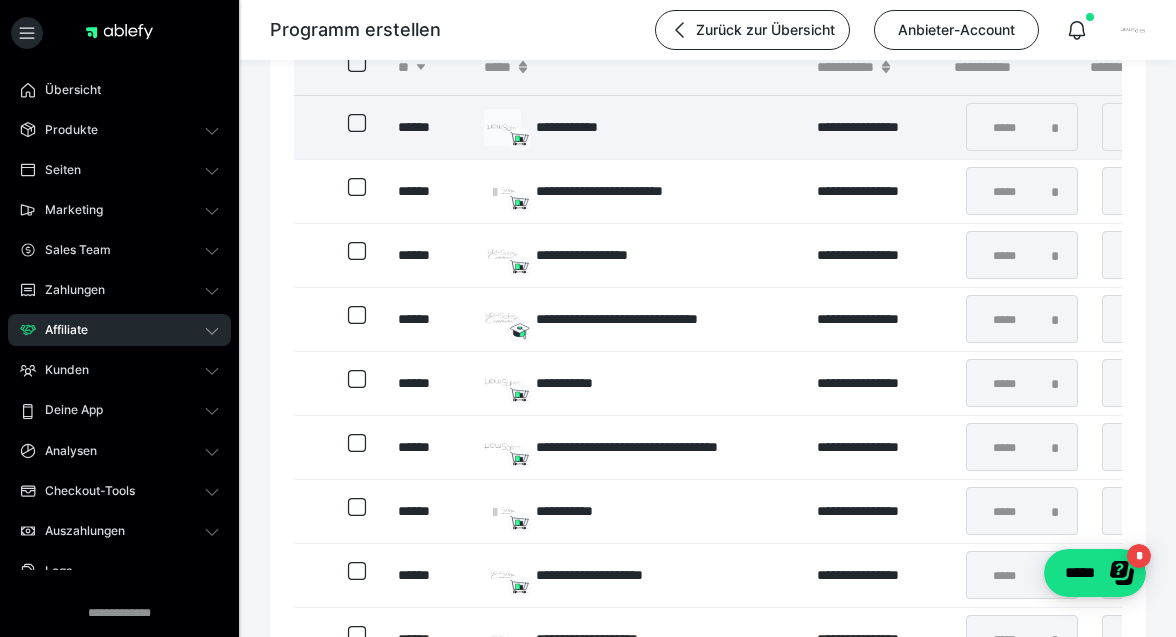 click 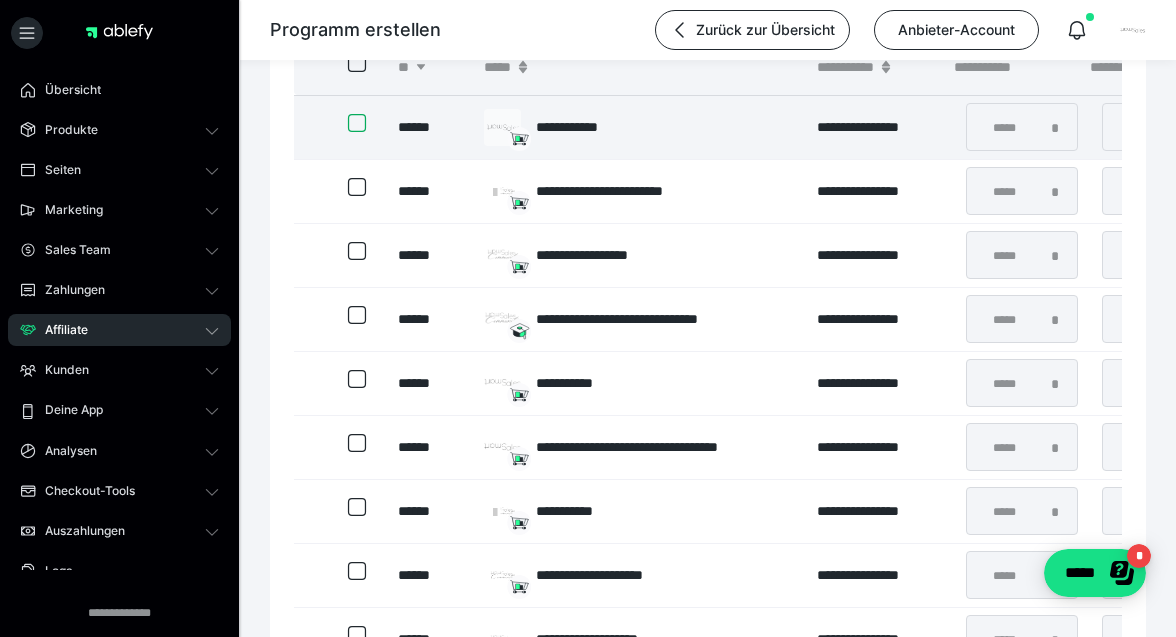 click at bounding box center (348, 123) 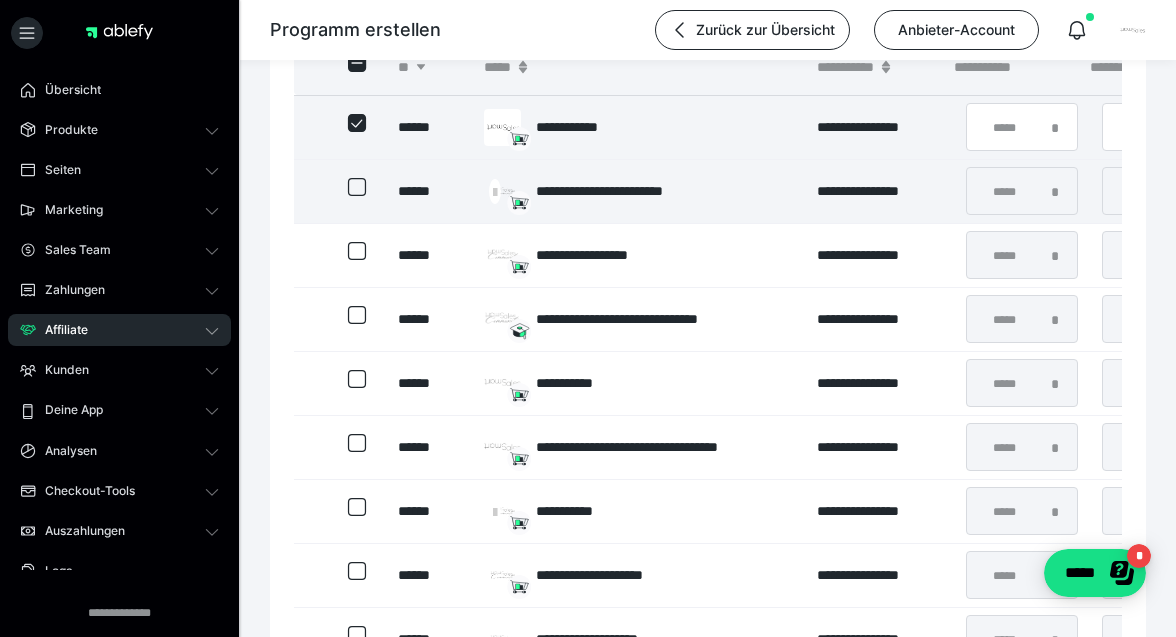 click 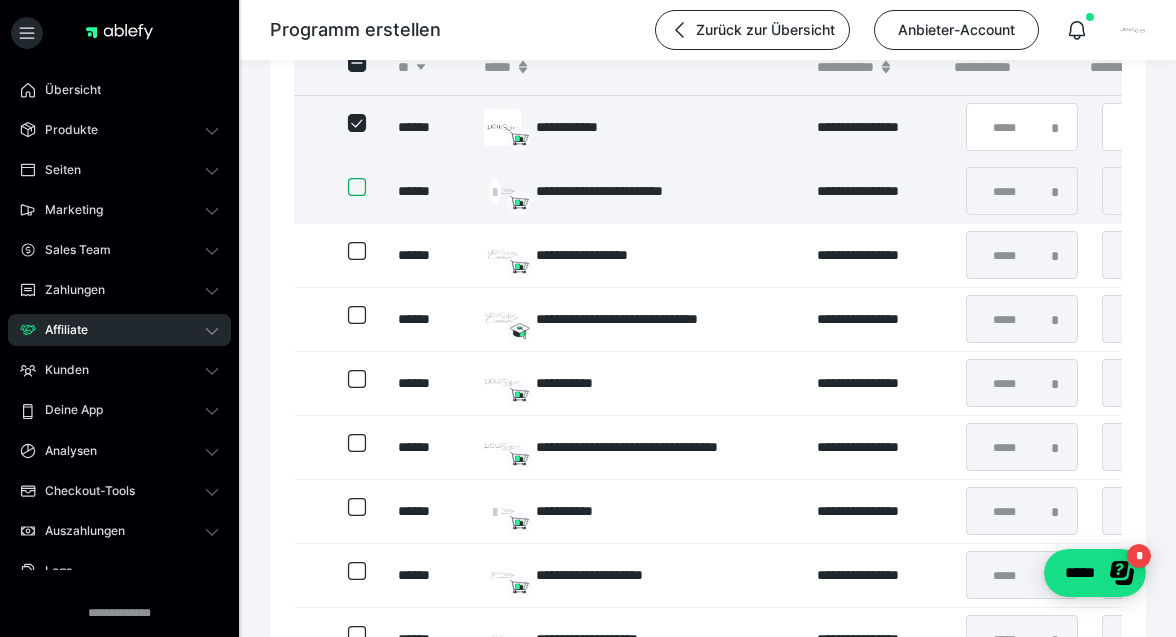 click at bounding box center (348, 187) 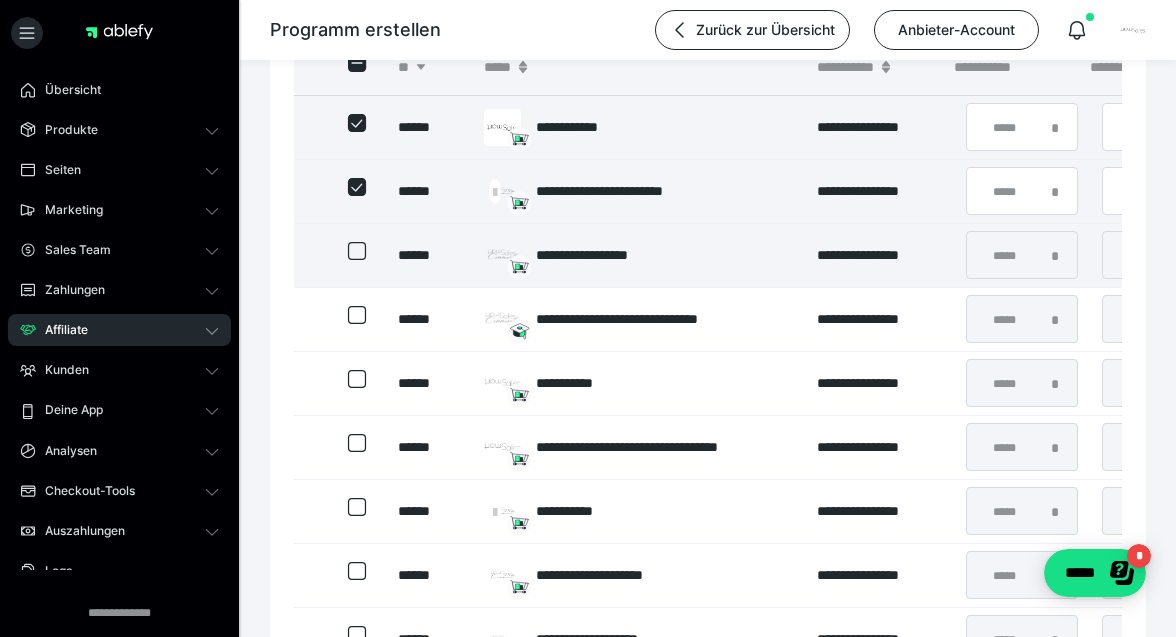 click 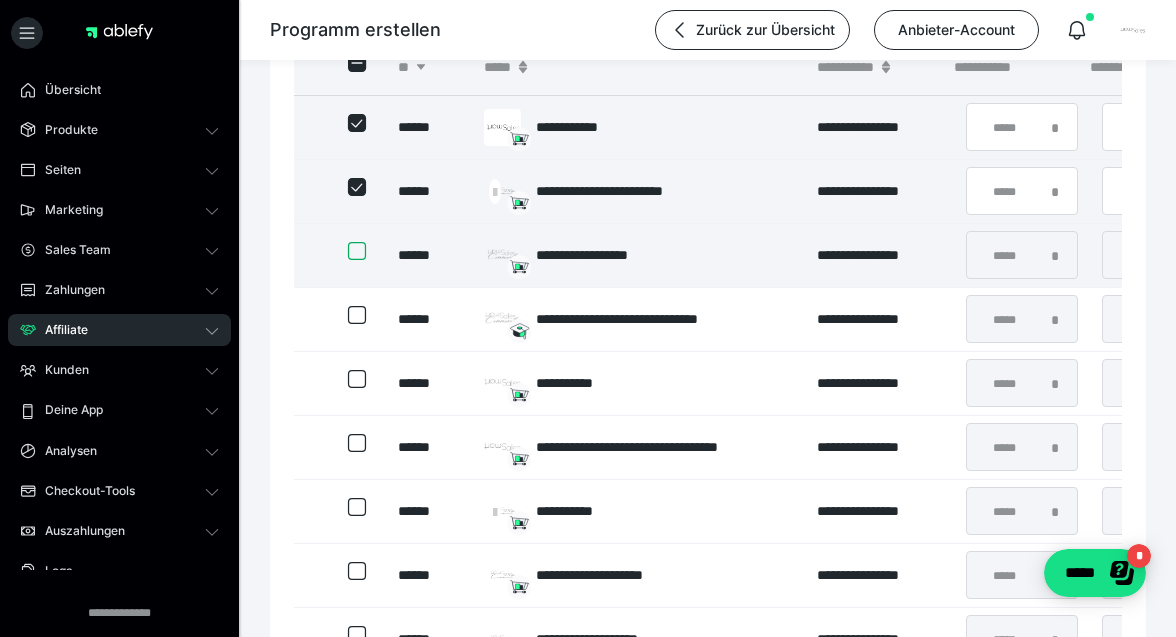 click at bounding box center (348, 251) 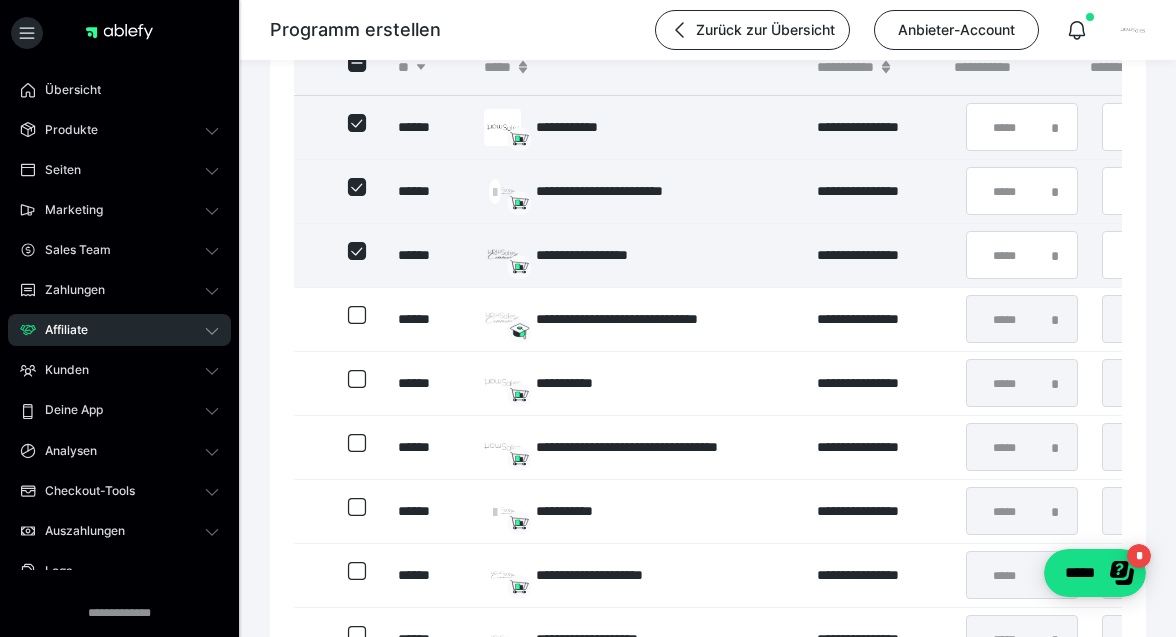 click at bounding box center [357, 187] 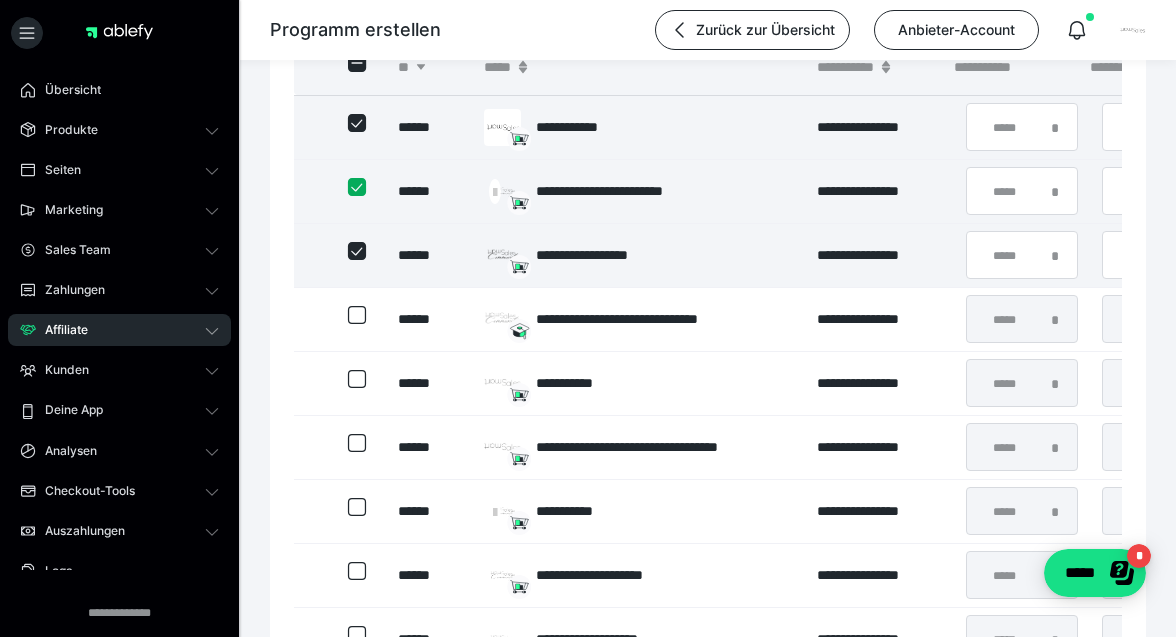 click at bounding box center [348, 187] 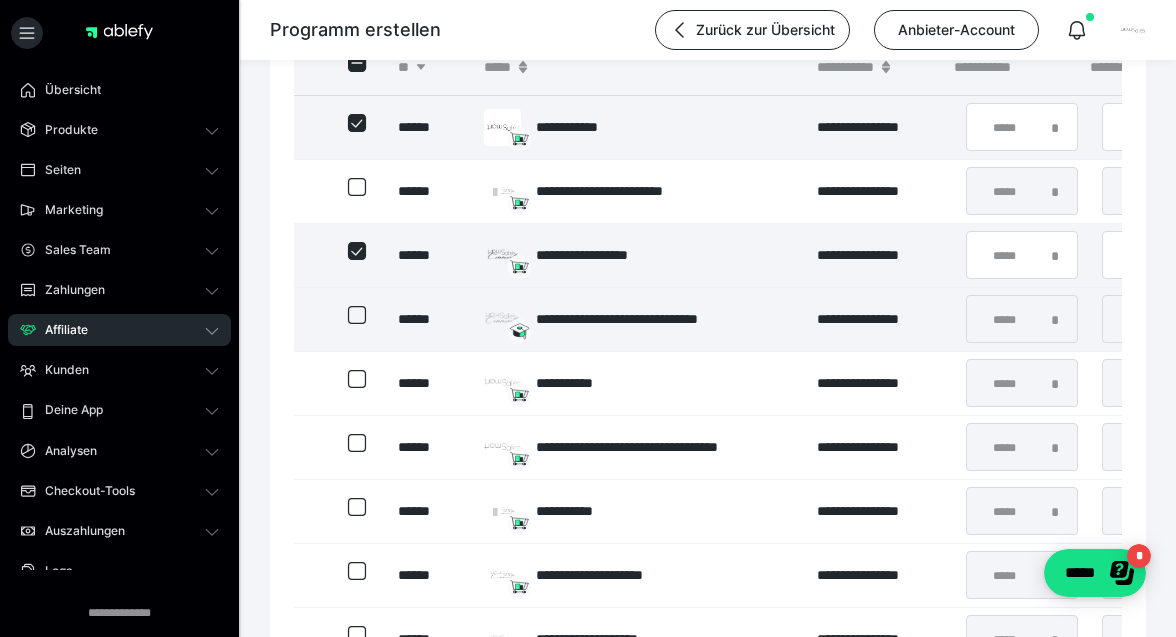 click 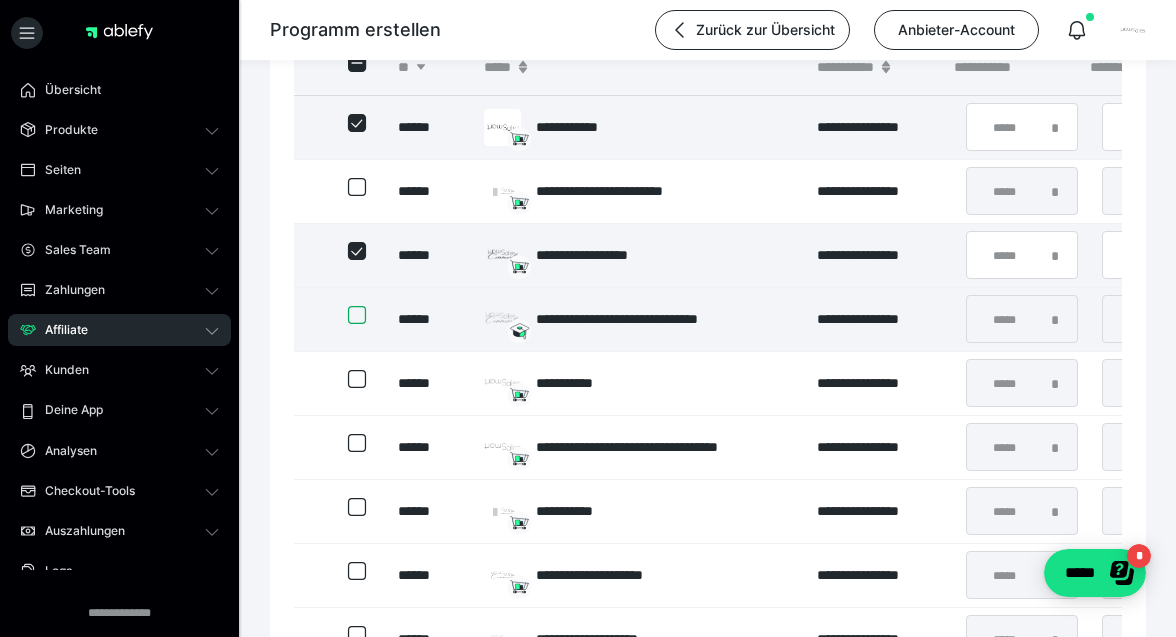 click at bounding box center [348, 315] 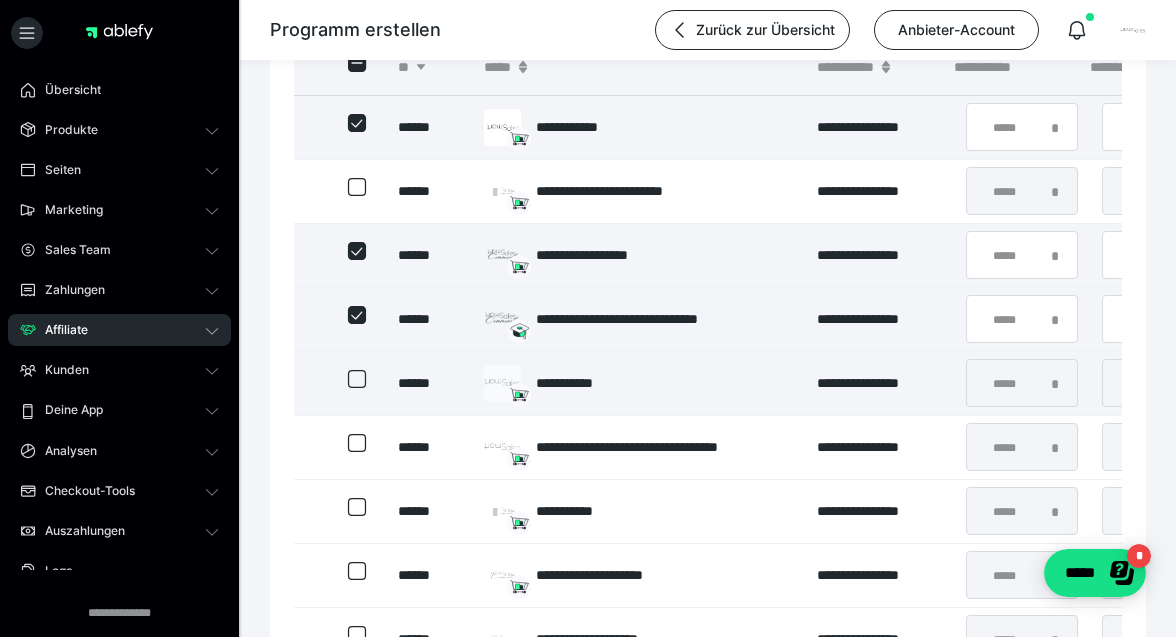 click 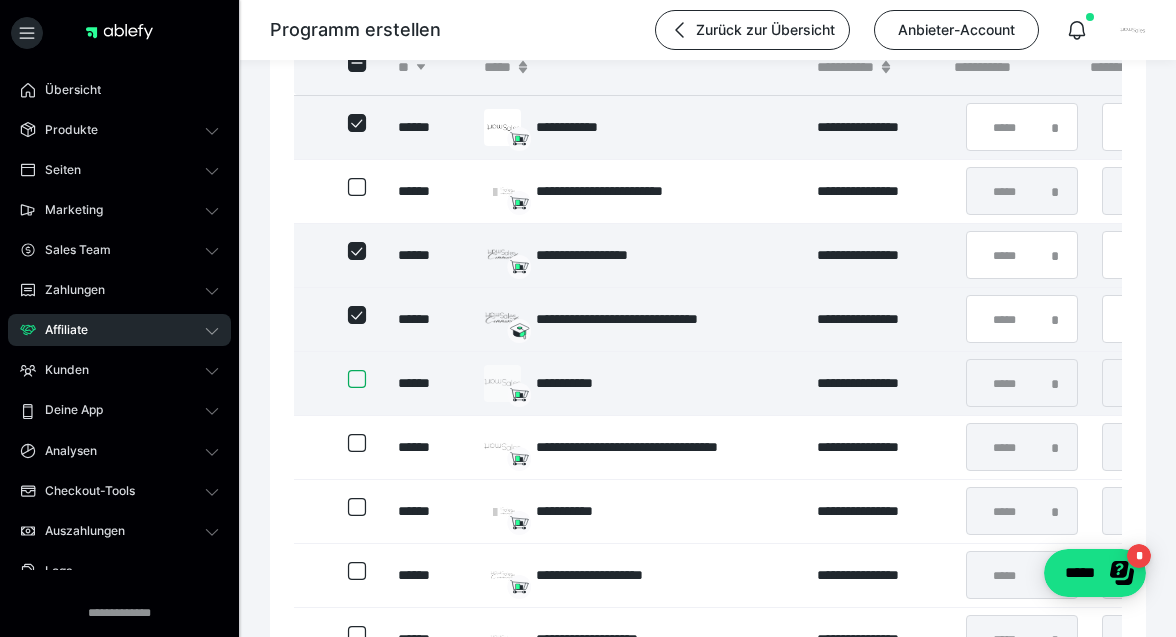 click at bounding box center [348, 379] 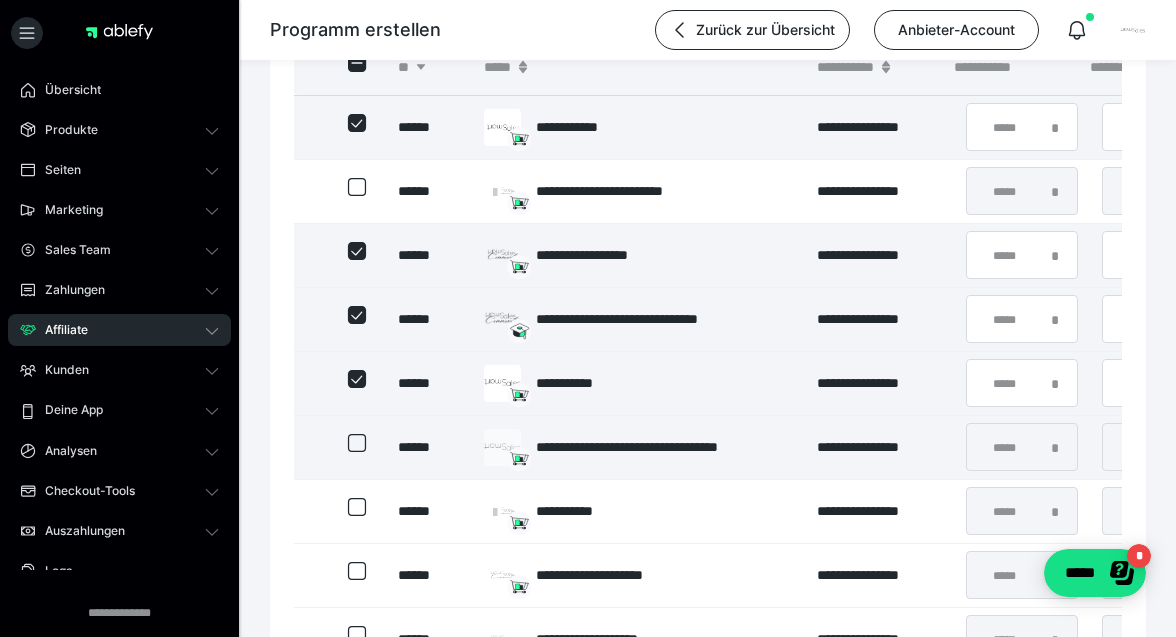click 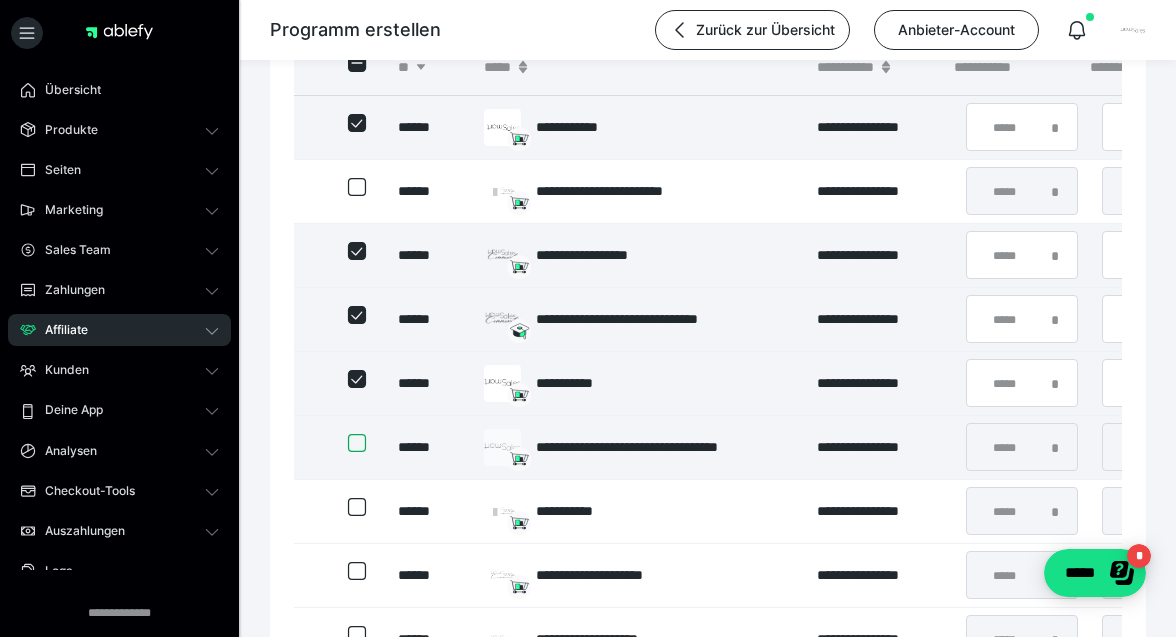 click at bounding box center (348, 443) 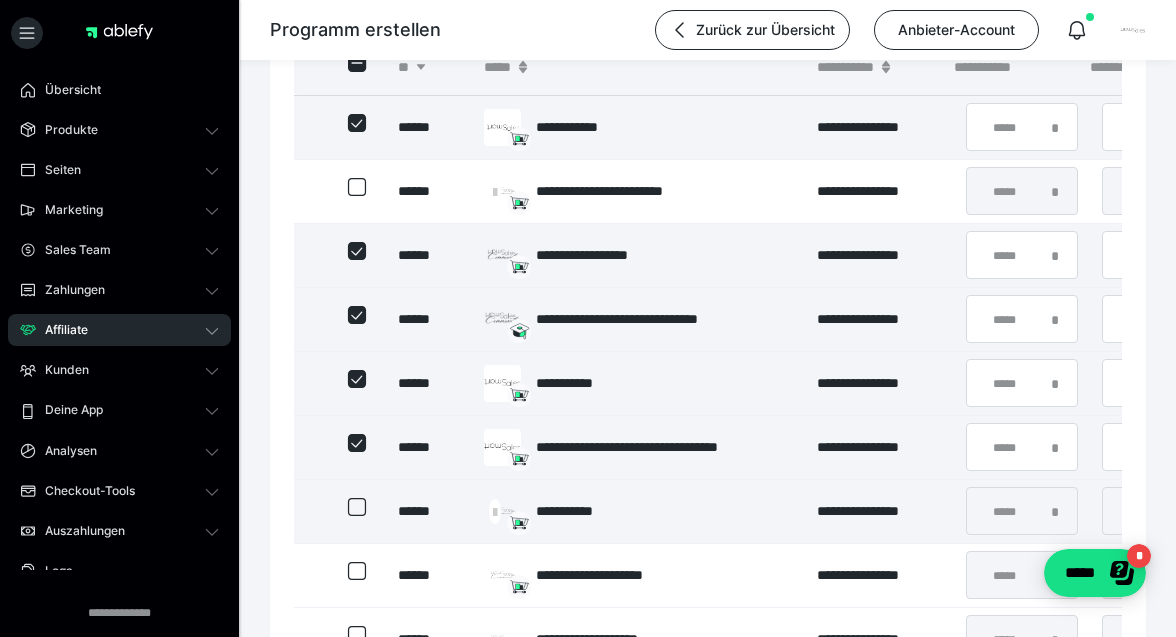 click 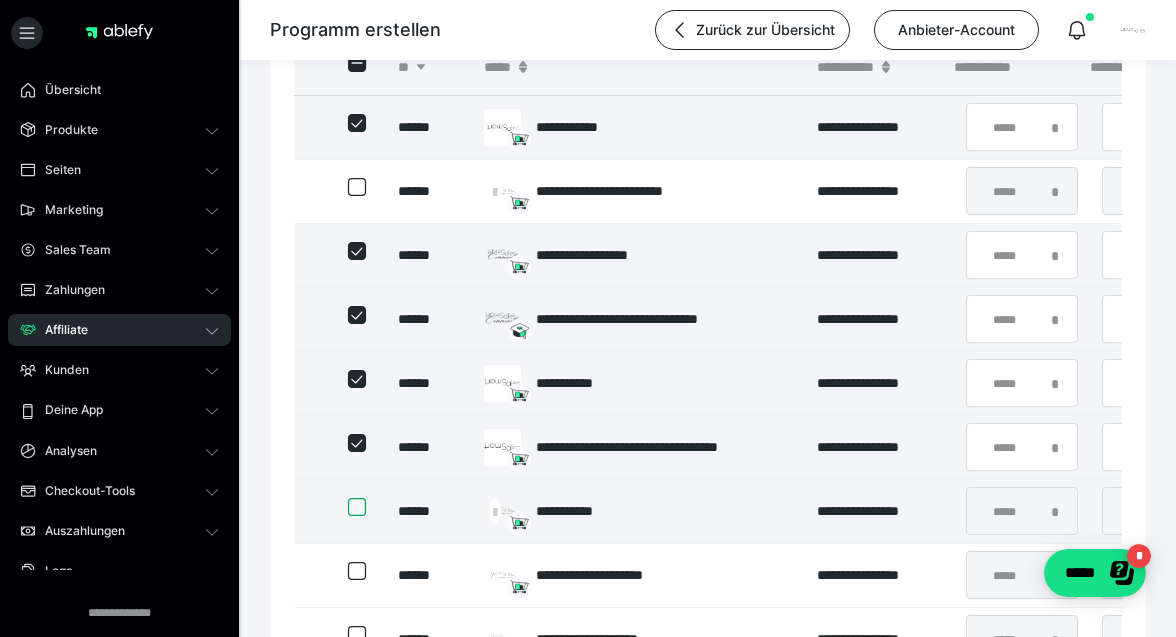 click at bounding box center (348, 507) 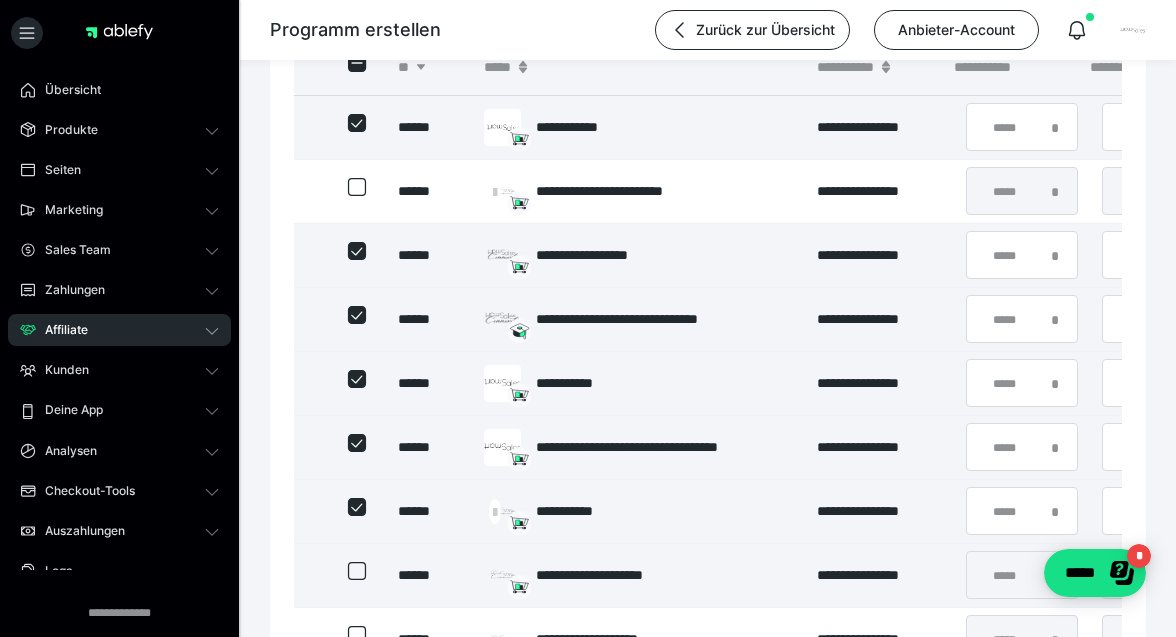 click 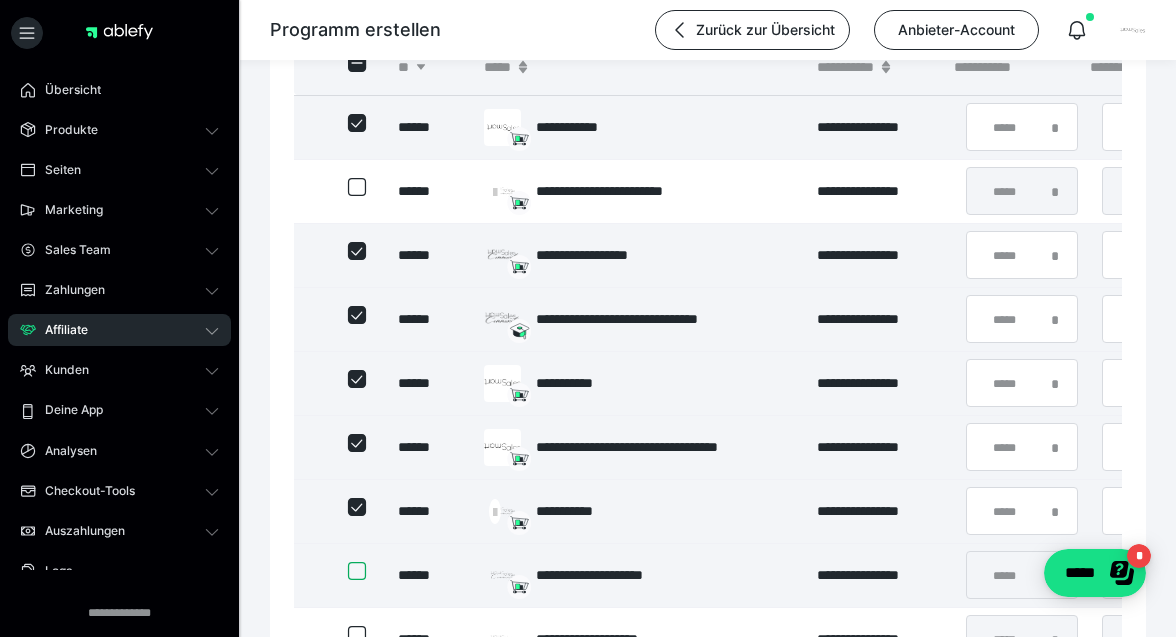 click at bounding box center [348, 571] 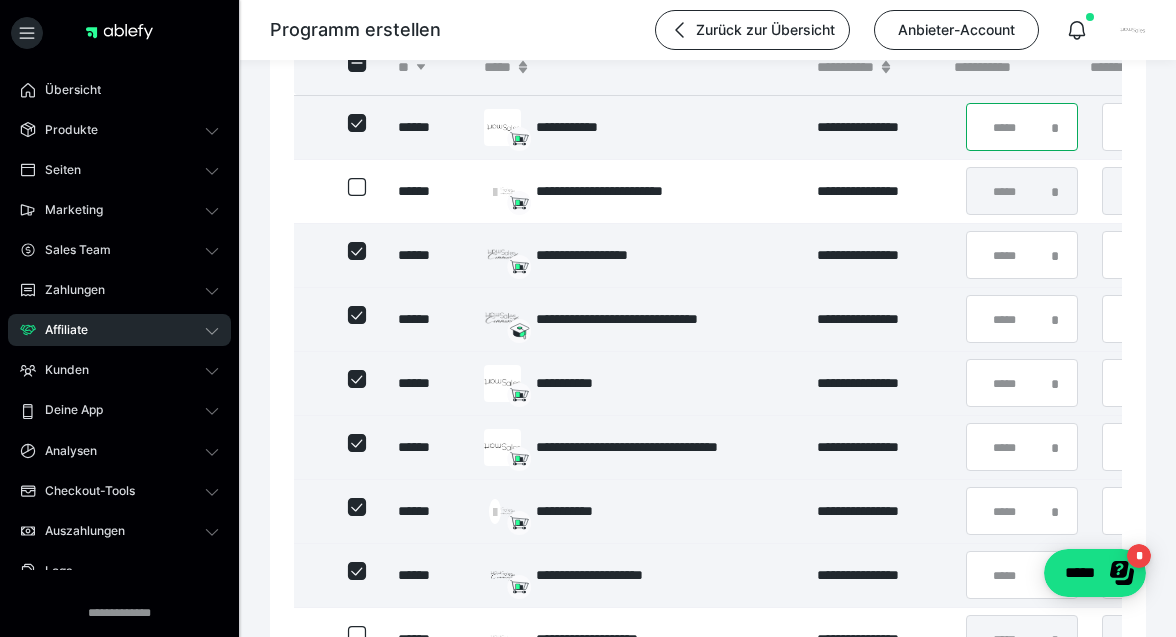 click on "*" at bounding box center (1022, 127) 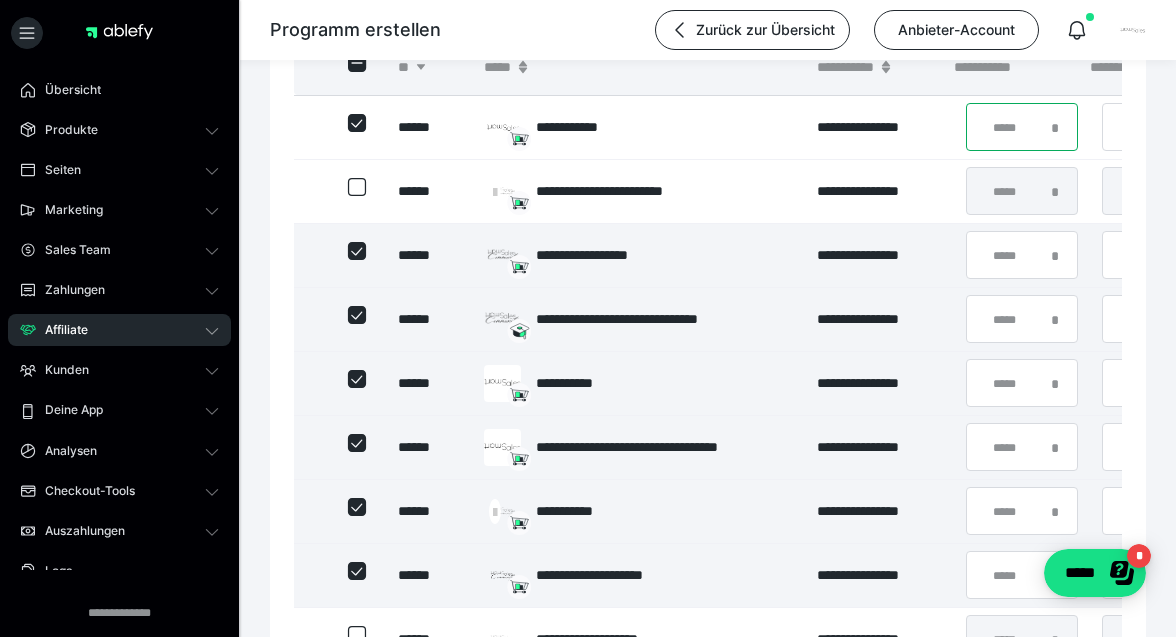 type on "**" 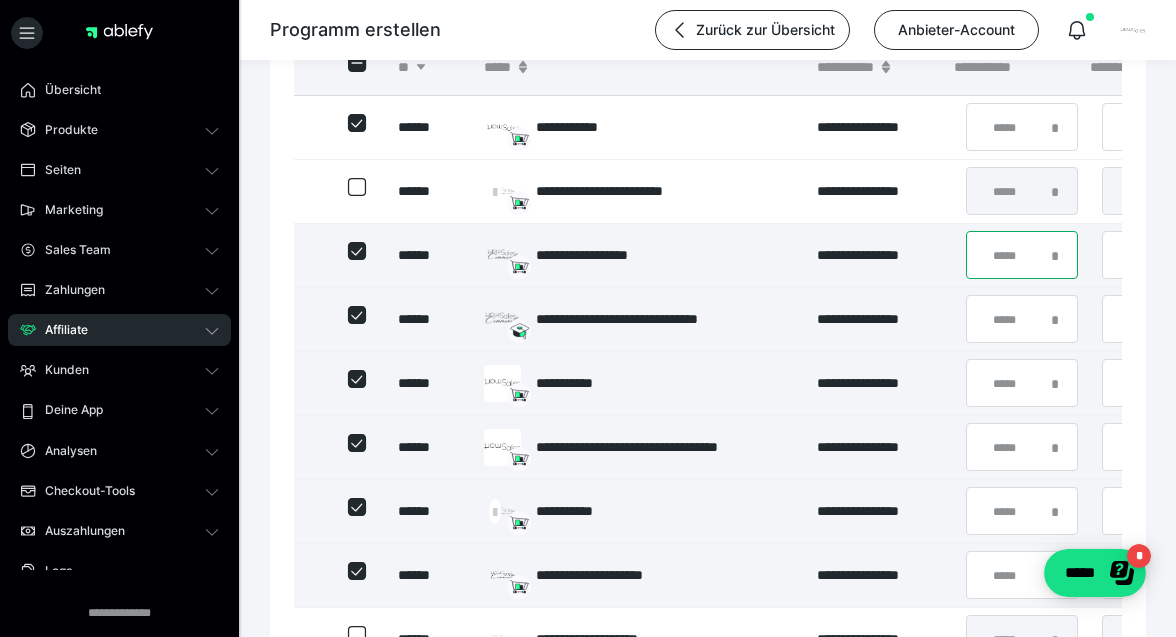 click on "*" at bounding box center (1022, 255) 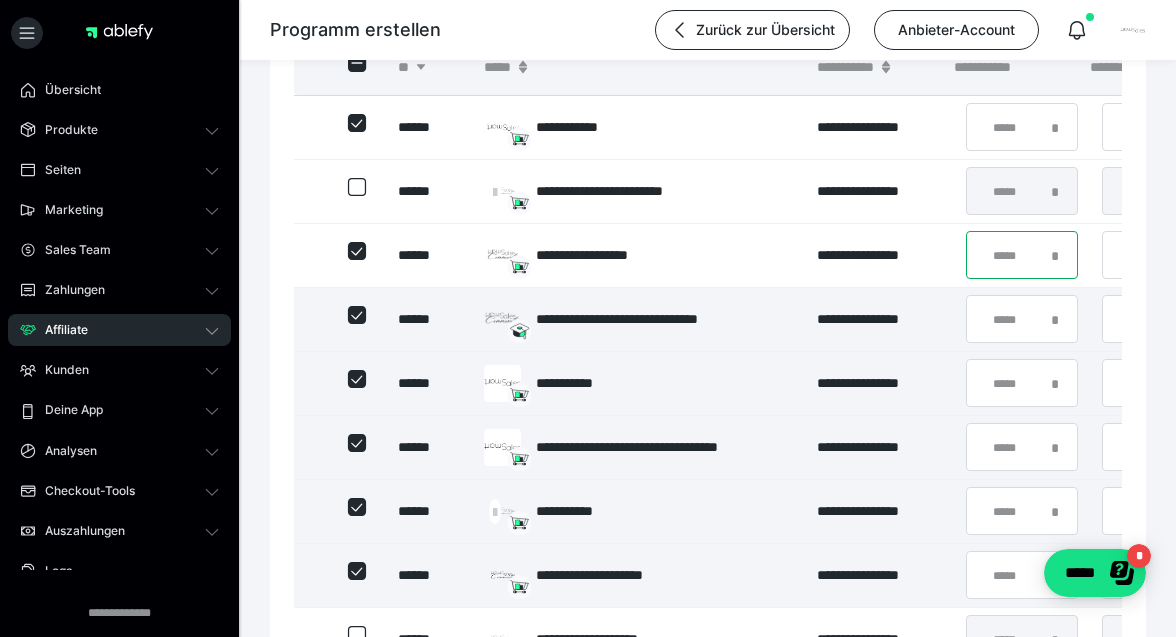 type on "**" 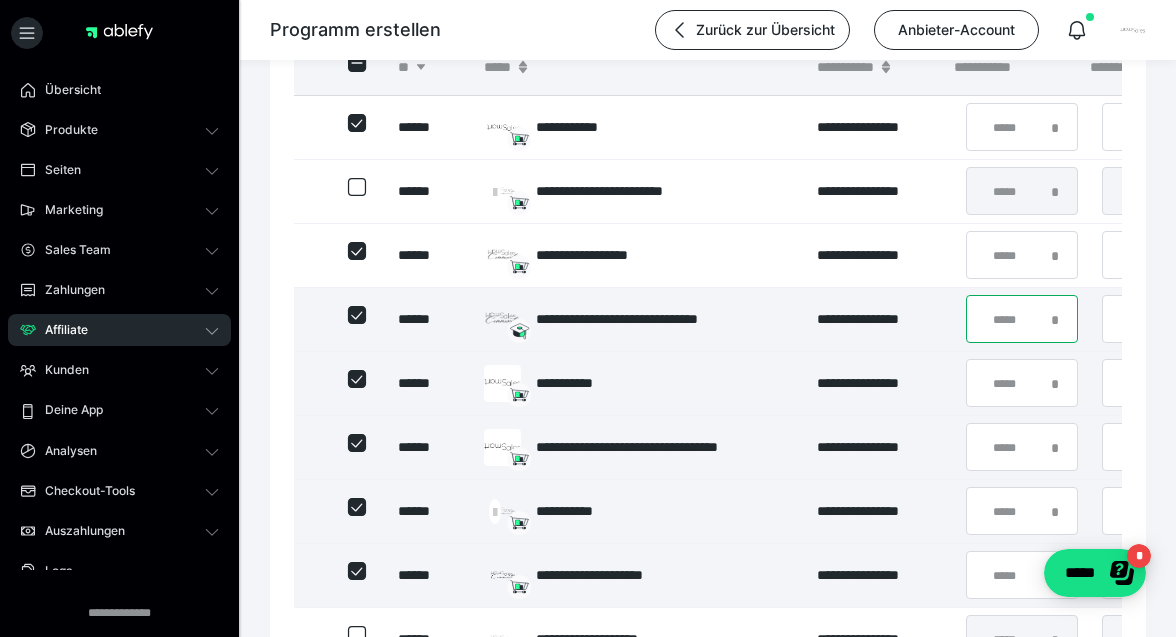 click on "*" at bounding box center (1022, 319) 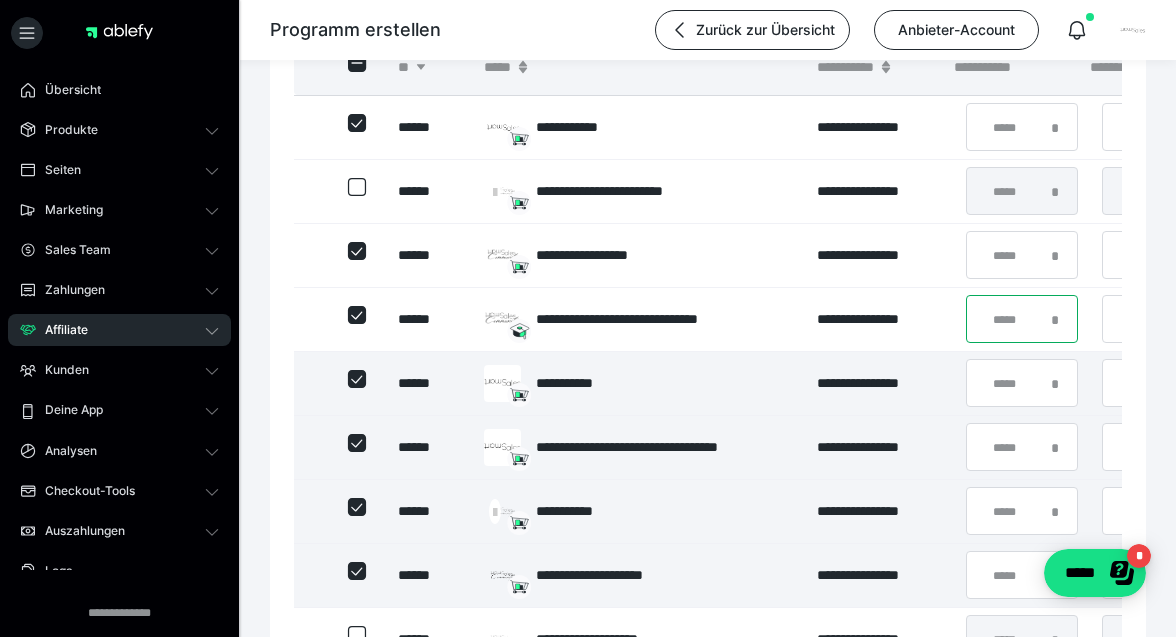 type on "**" 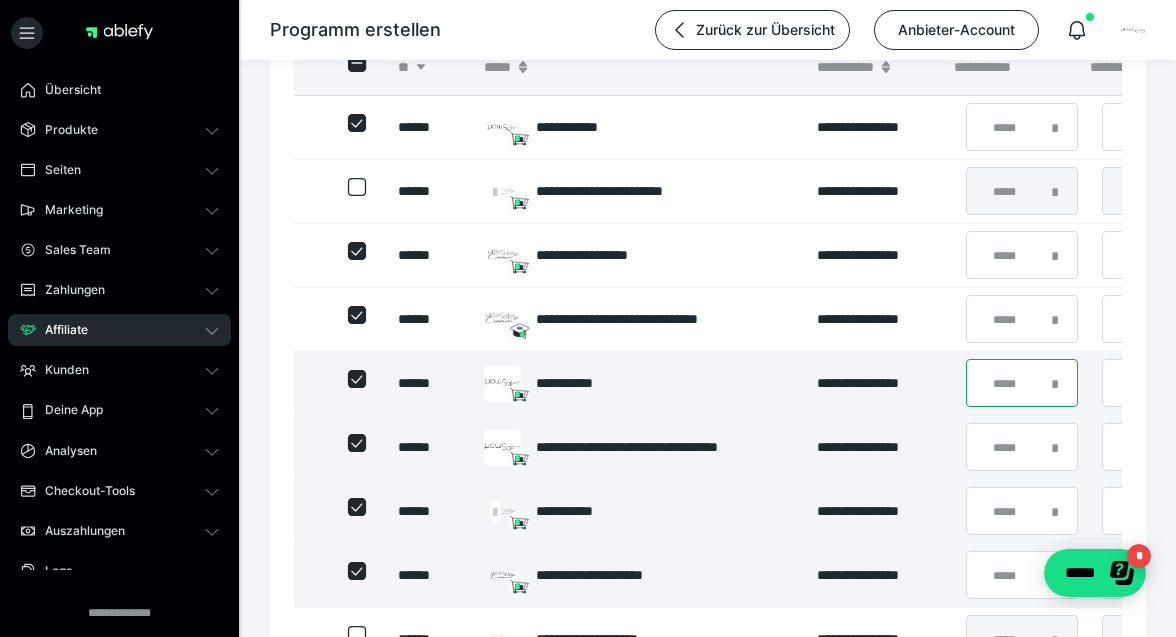 click on "*" at bounding box center [1022, 383] 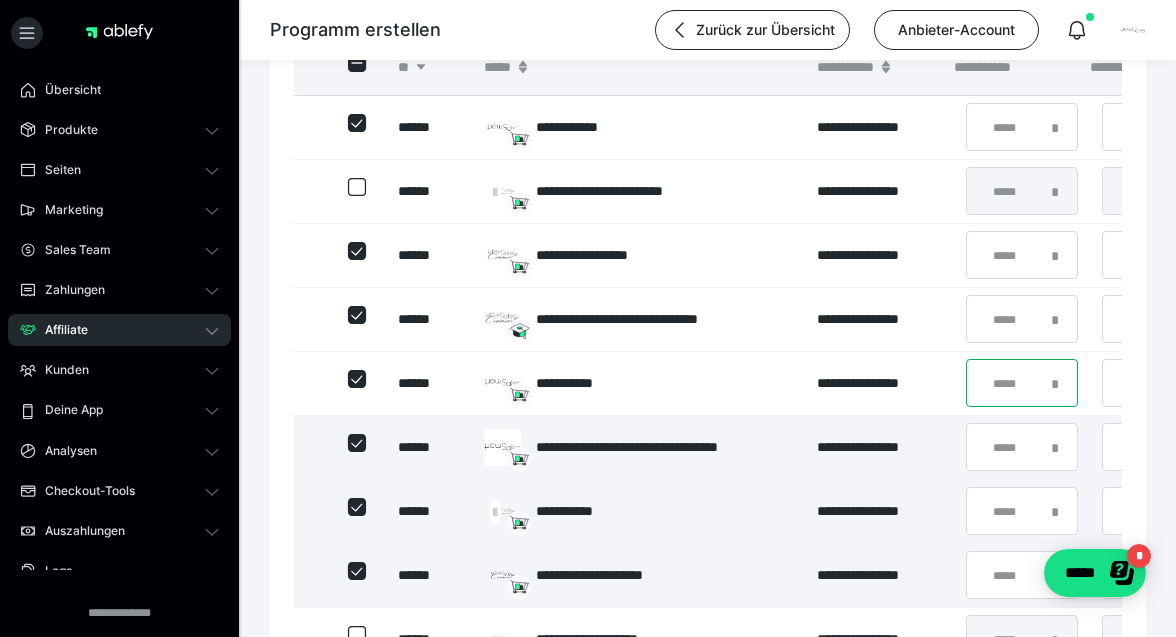 type on "**" 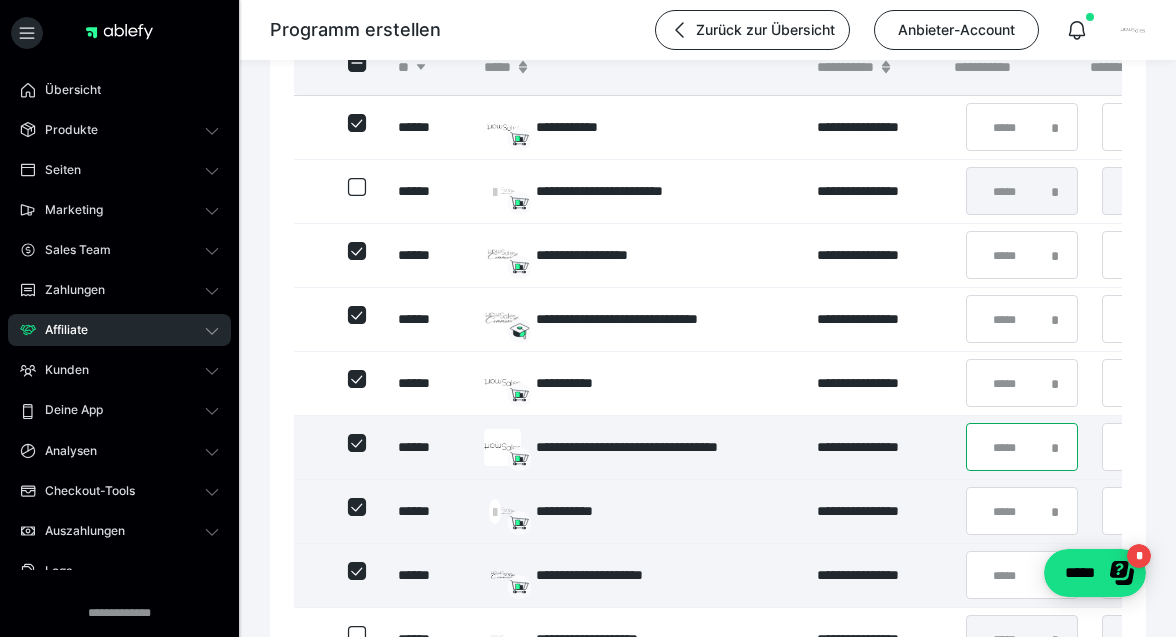 click on "*" at bounding box center (1022, 447) 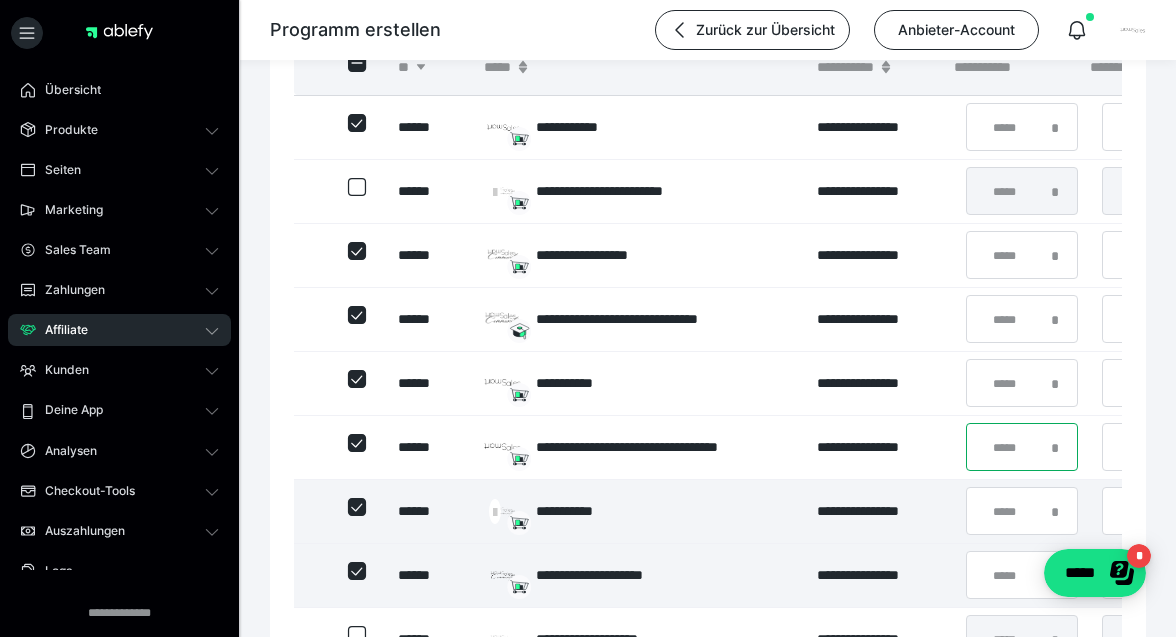 type on "**" 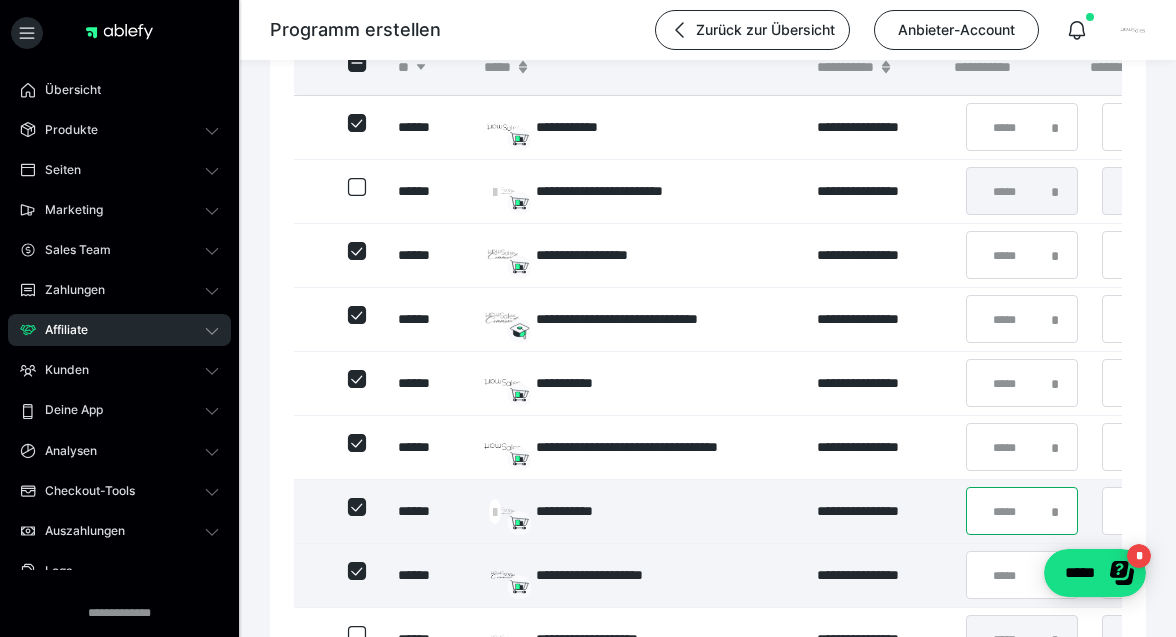 click on "*" at bounding box center [1022, 511] 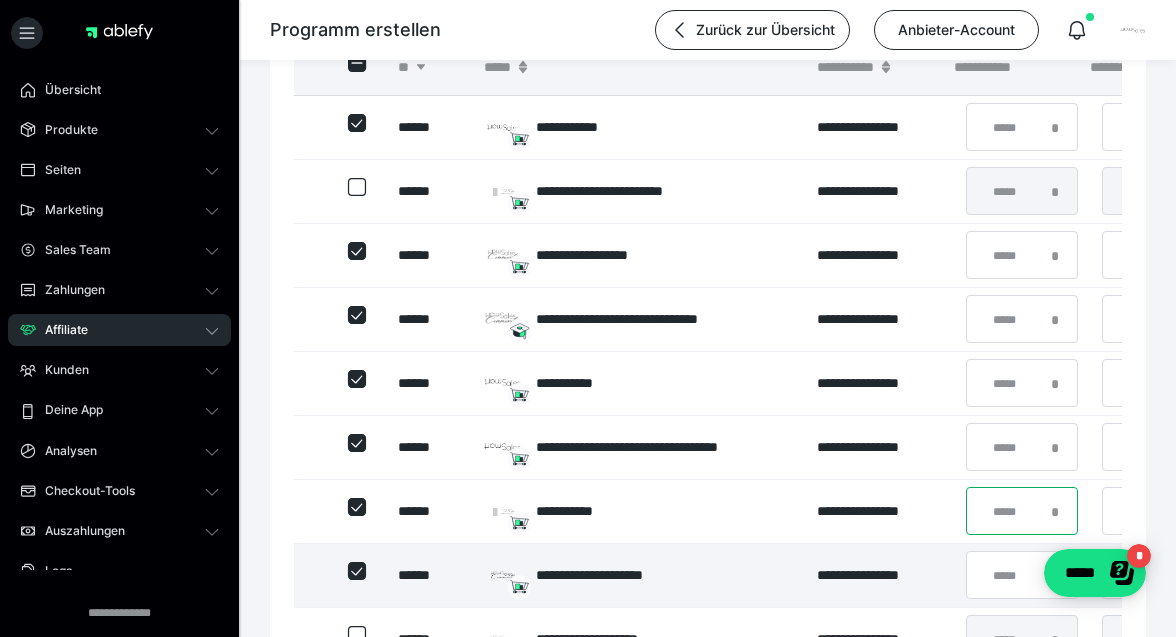type on "**" 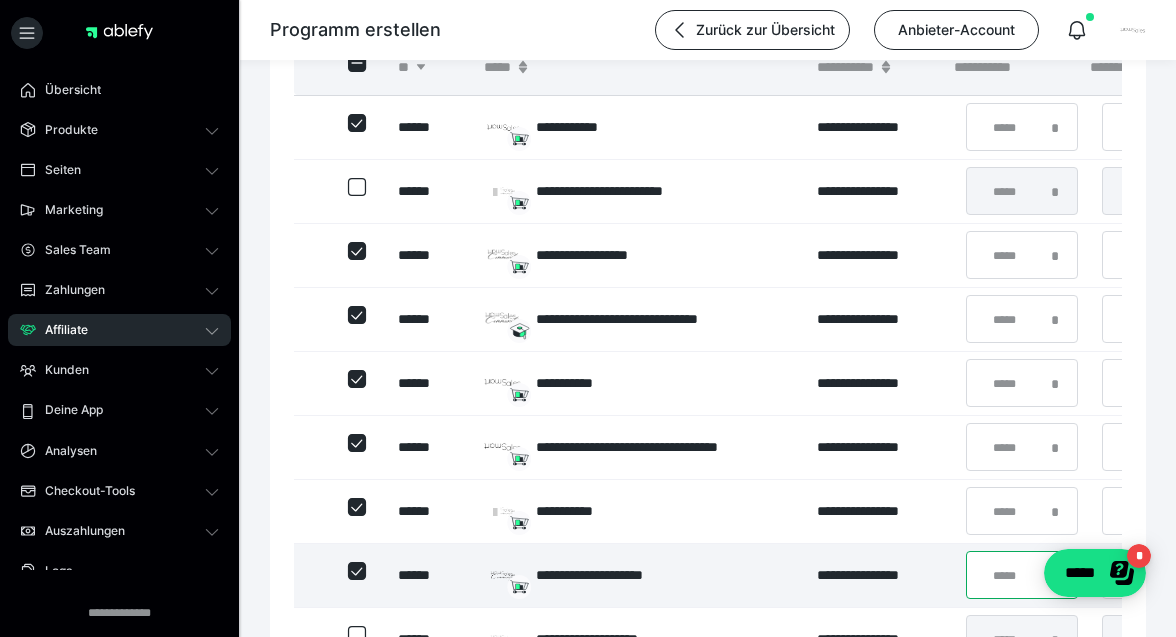 click on "*" at bounding box center (1022, 575) 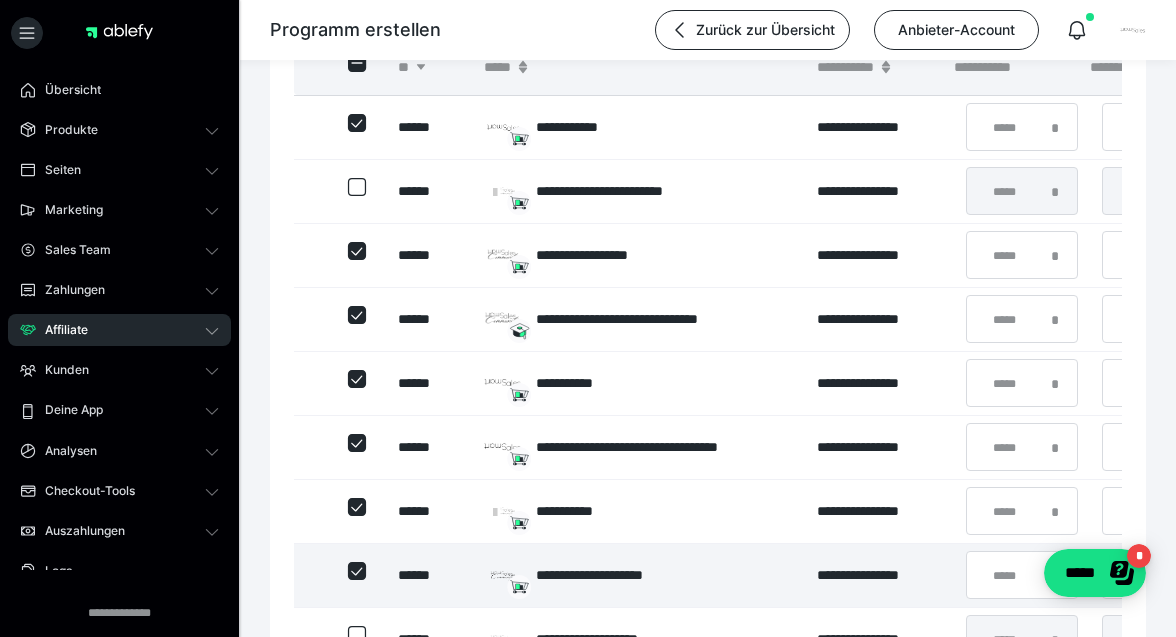 click on "**********" at bounding box center (877, 575) 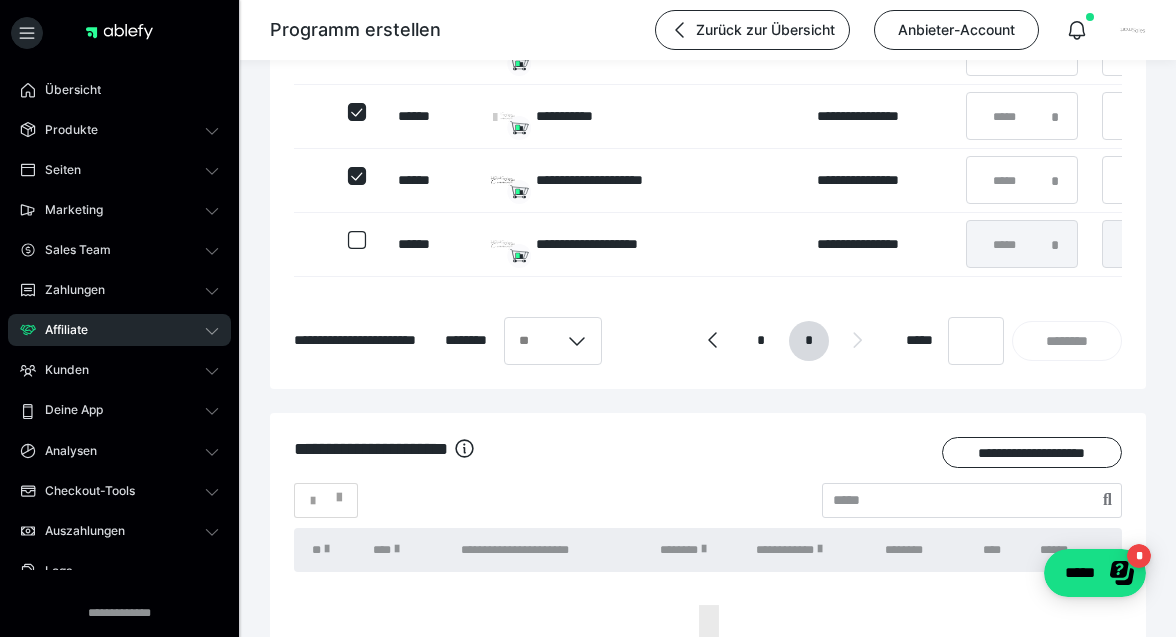 scroll, scrollTop: 1214, scrollLeft: 0, axis: vertical 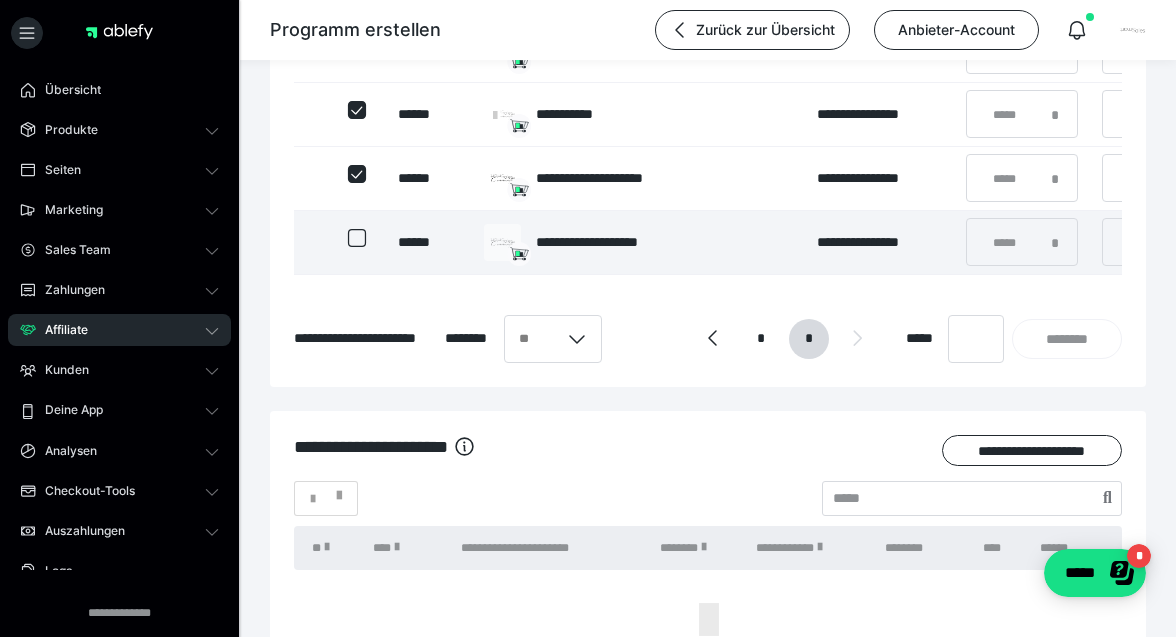 click 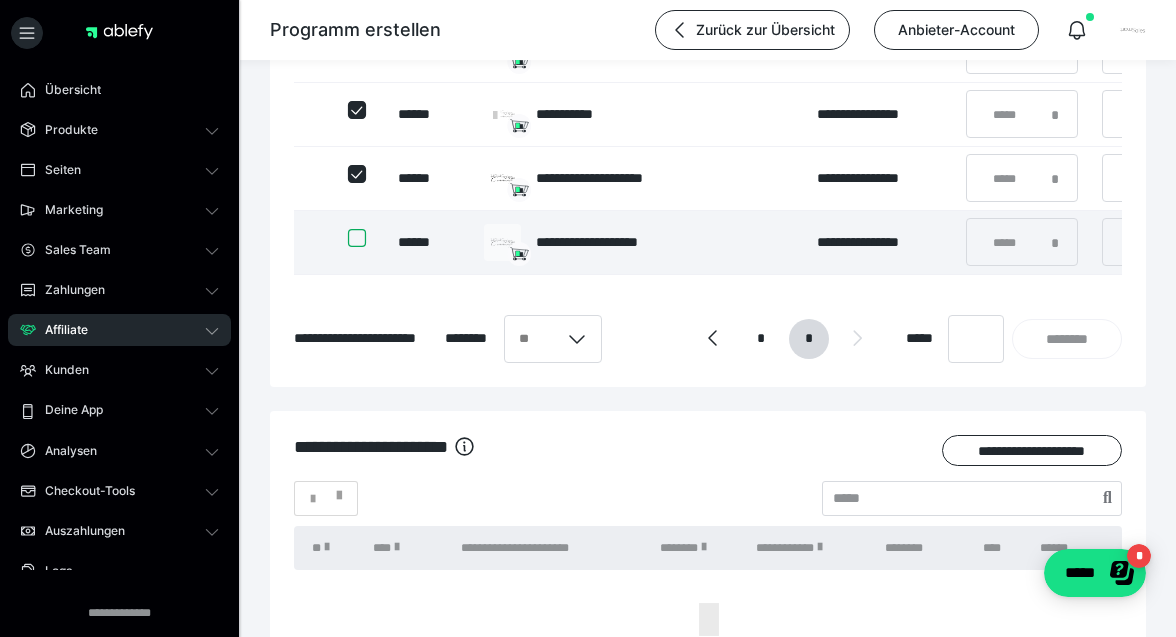 click at bounding box center [348, 238] 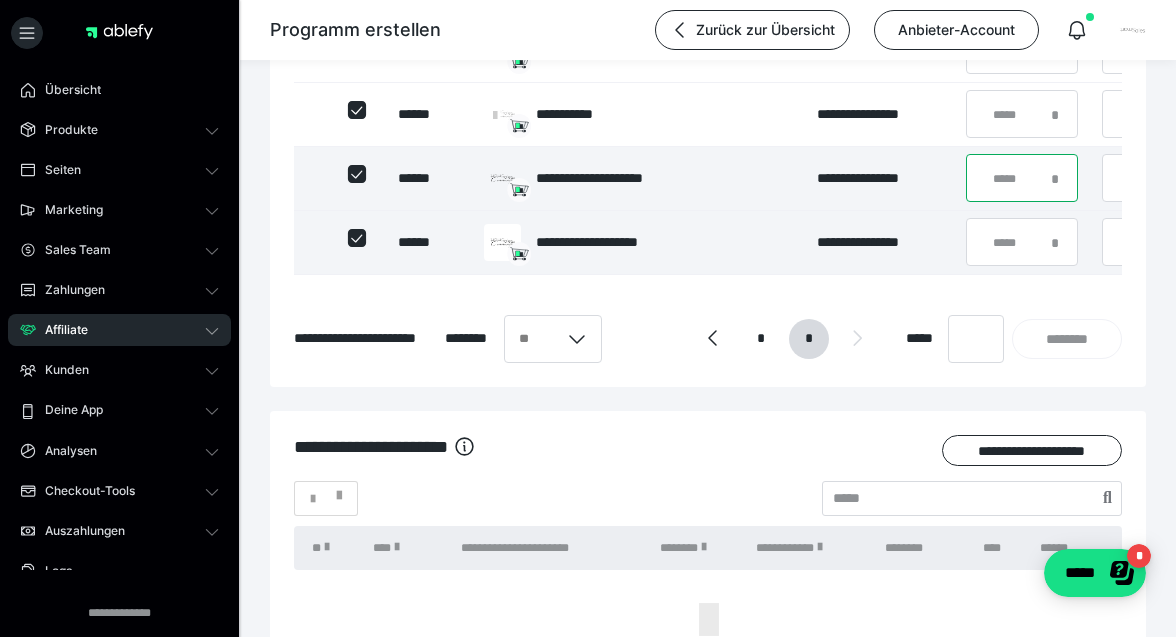 click on "**" at bounding box center (1022, 178) 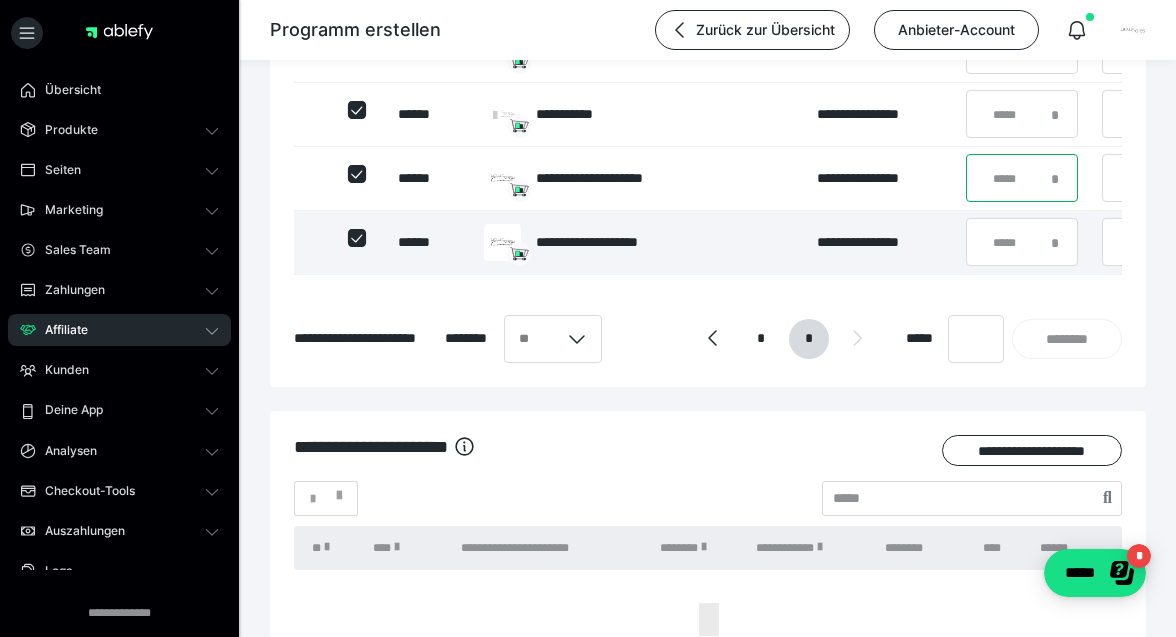 type on "**" 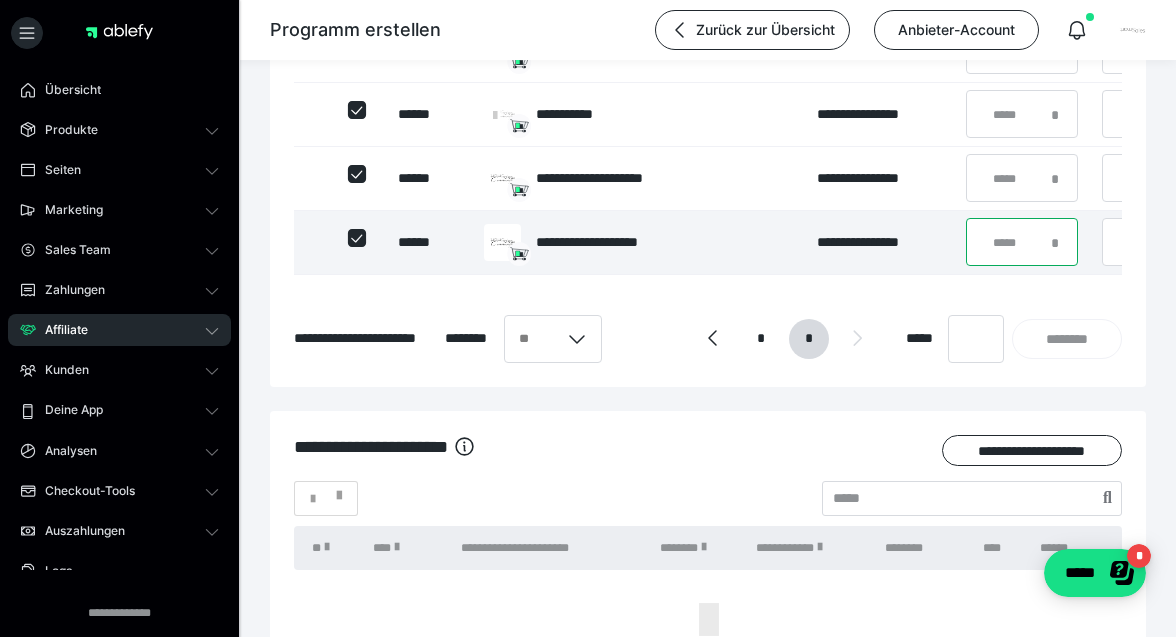 click on "*" at bounding box center [1022, 242] 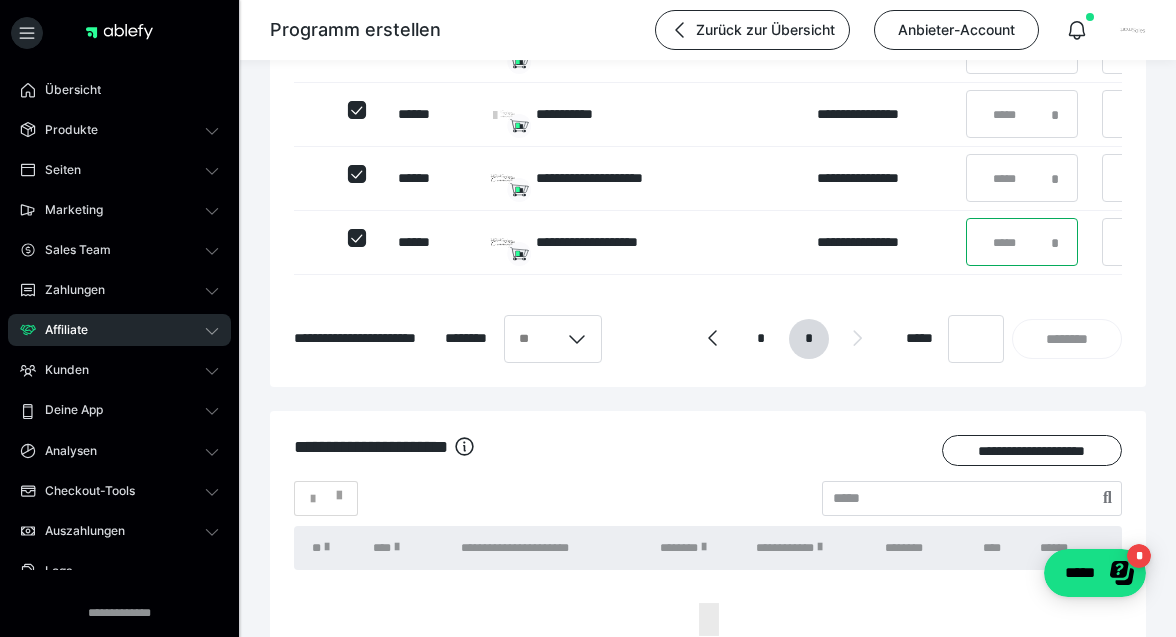 type on "**" 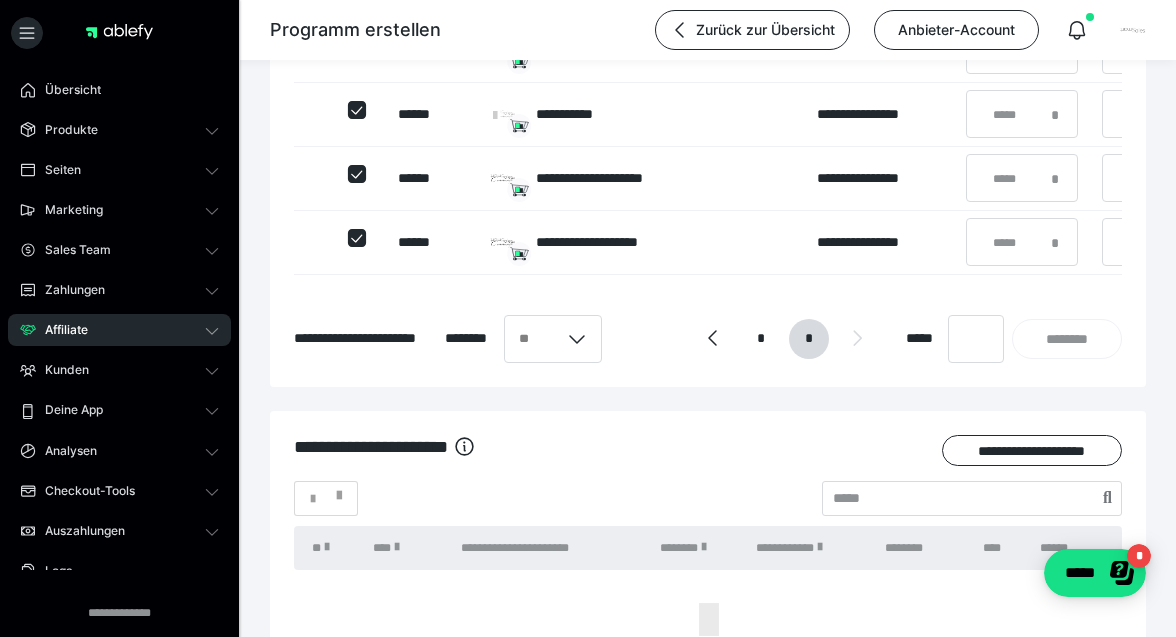 click on "**********" at bounding box center (708, -11) 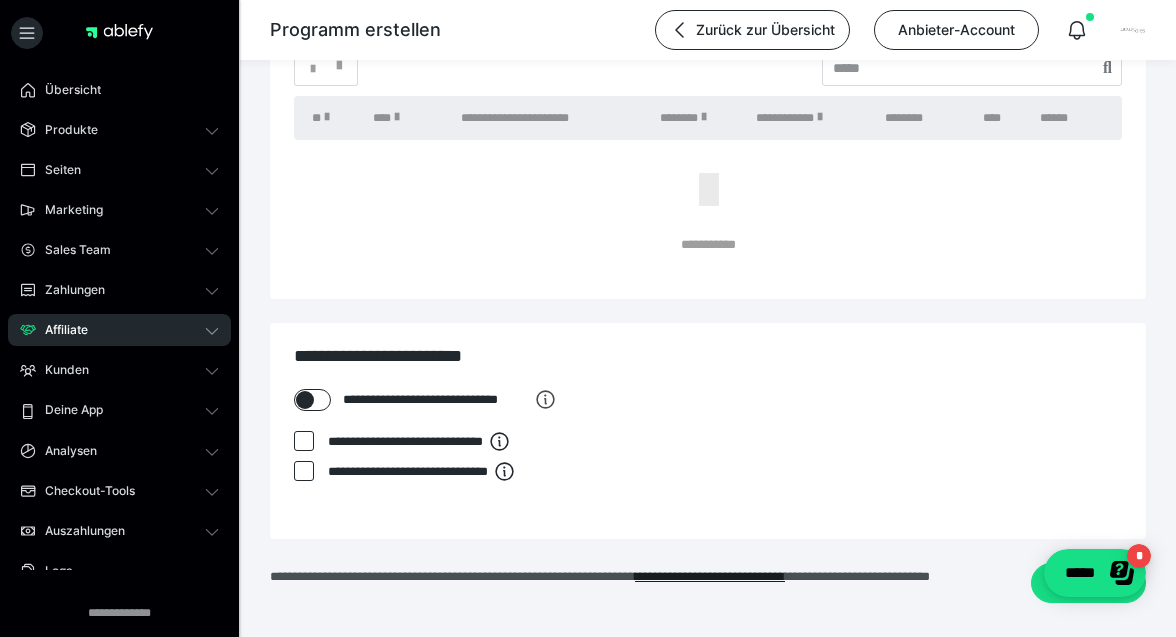 scroll, scrollTop: 1708, scrollLeft: 0, axis: vertical 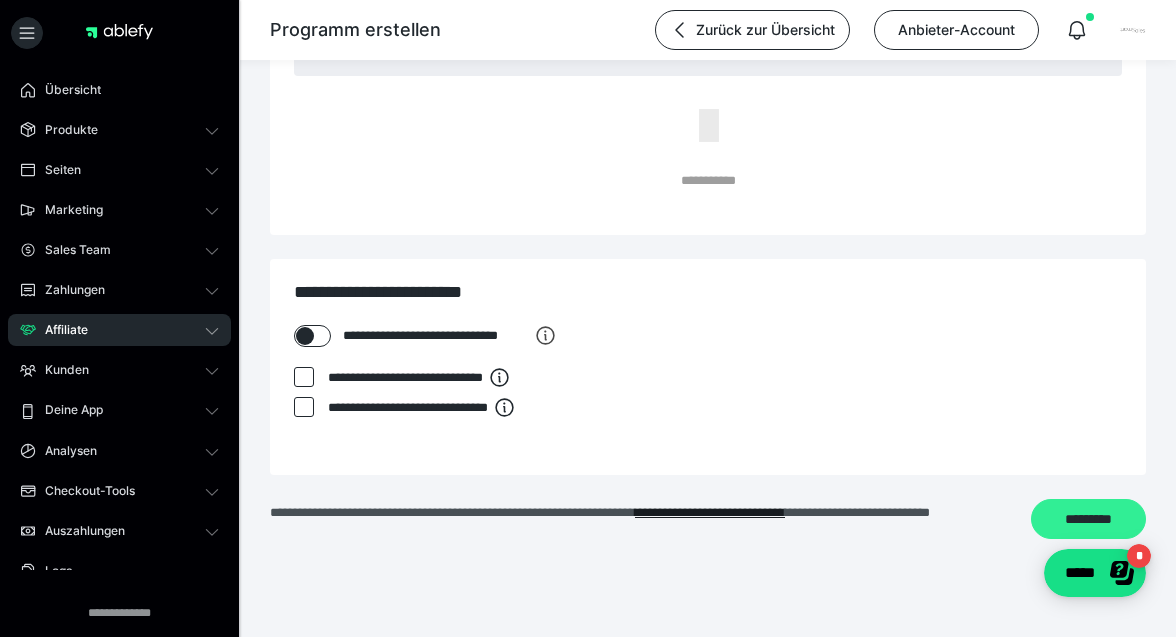 click on "*********" at bounding box center [1088, 519] 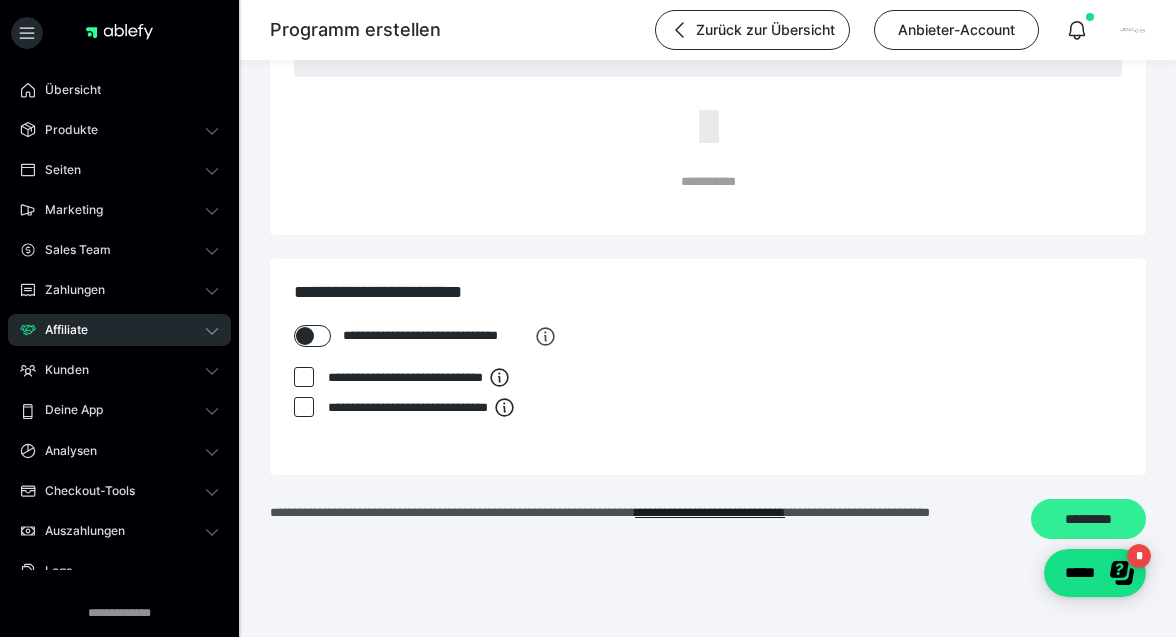 scroll, scrollTop: 0, scrollLeft: 0, axis: both 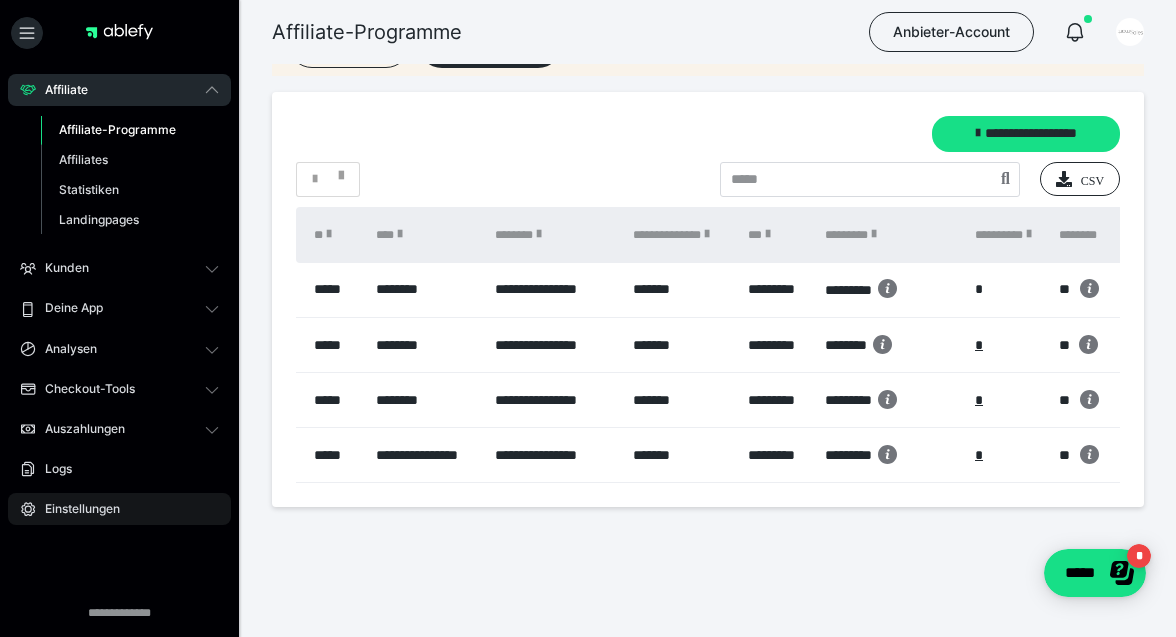 click on "Einstellungen" at bounding box center (119, 509) 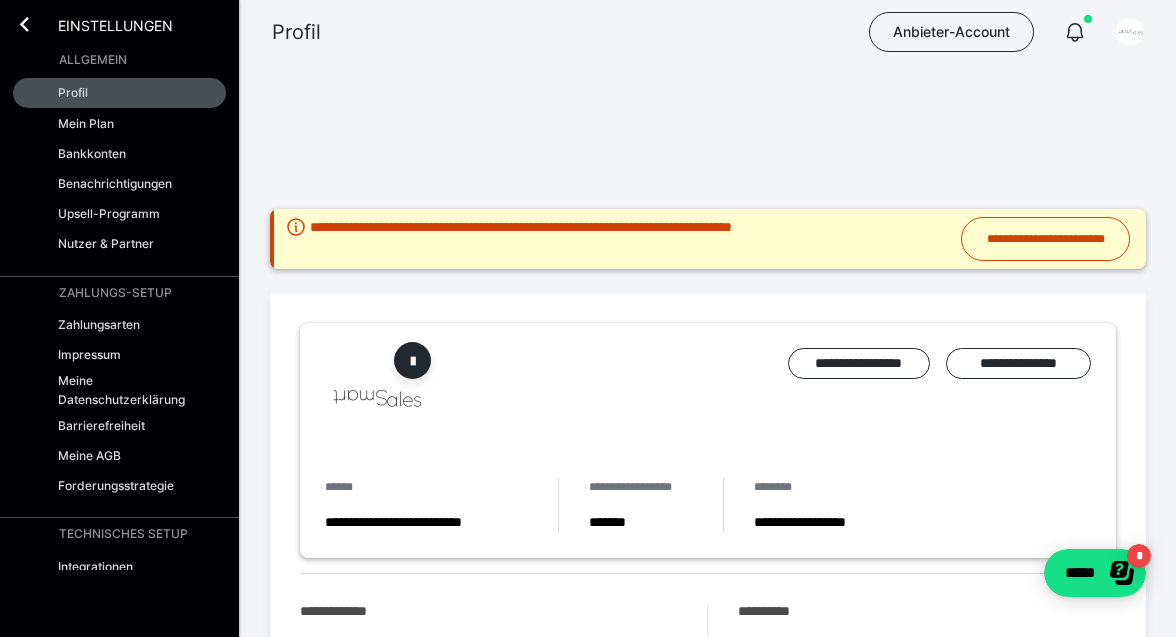 scroll, scrollTop: 144, scrollLeft: 0, axis: vertical 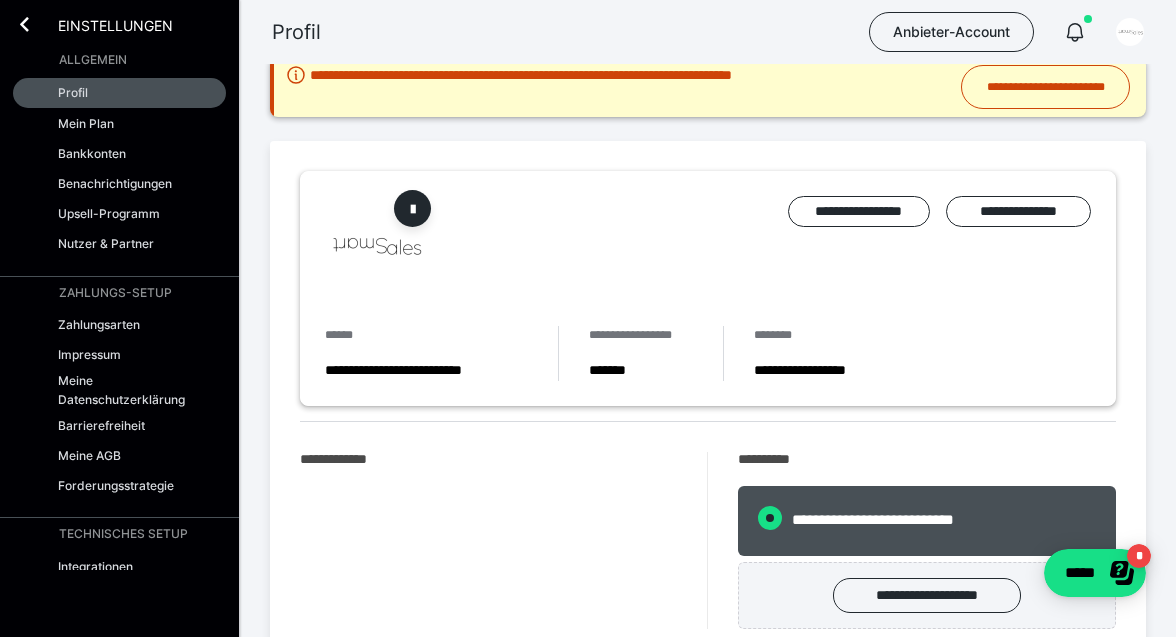 radio on "****" 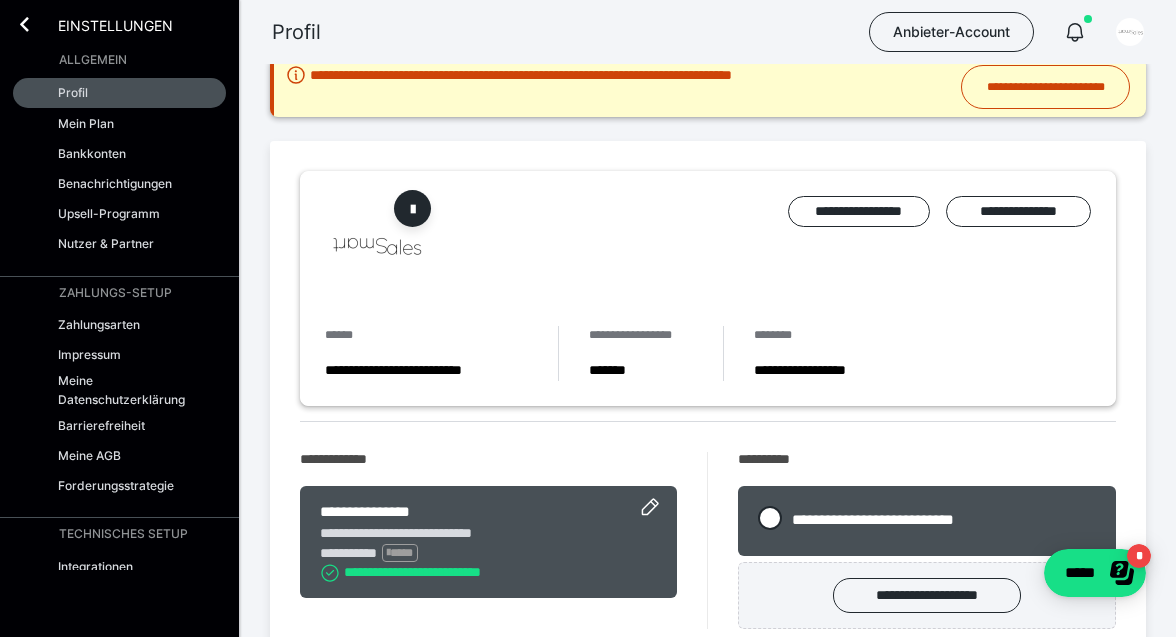 scroll, scrollTop: 277, scrollLeft: 0, axis: vertical 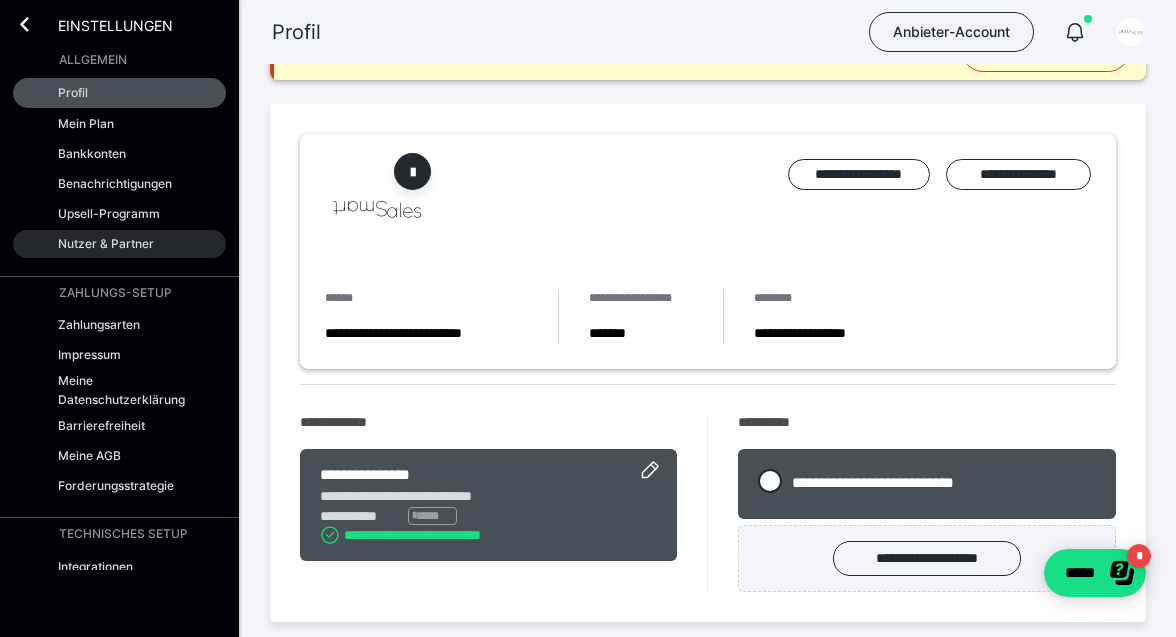 click on "Nutzer & Partner" at bounding box center [106, 243] 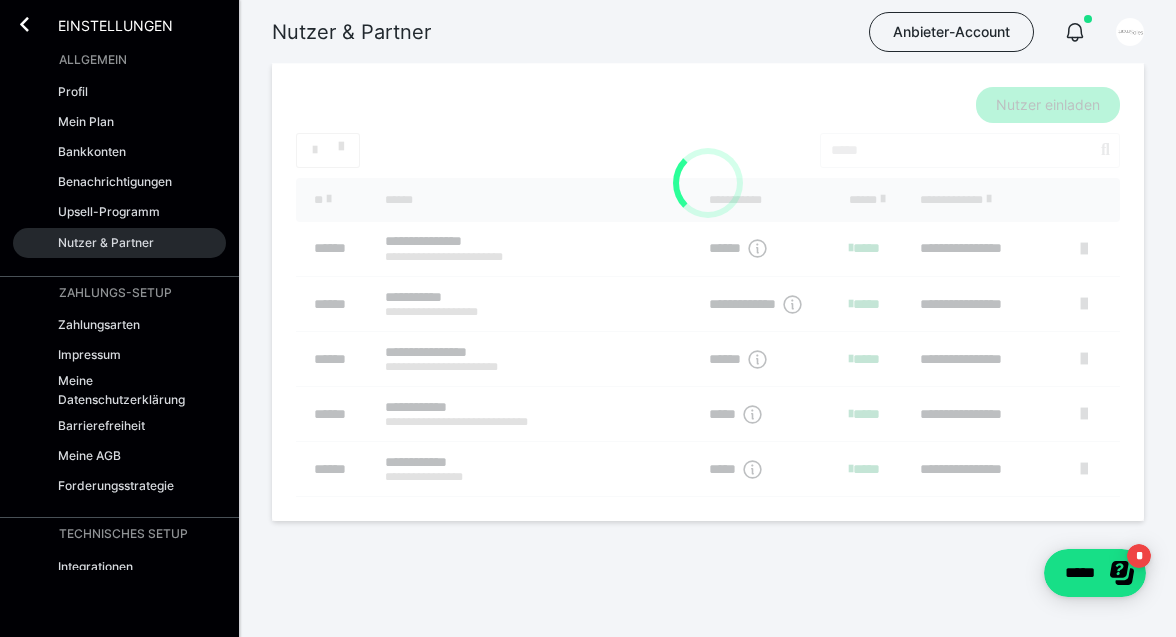 scroll, scrollTop: 0, scrollLeft: 0, axis: both 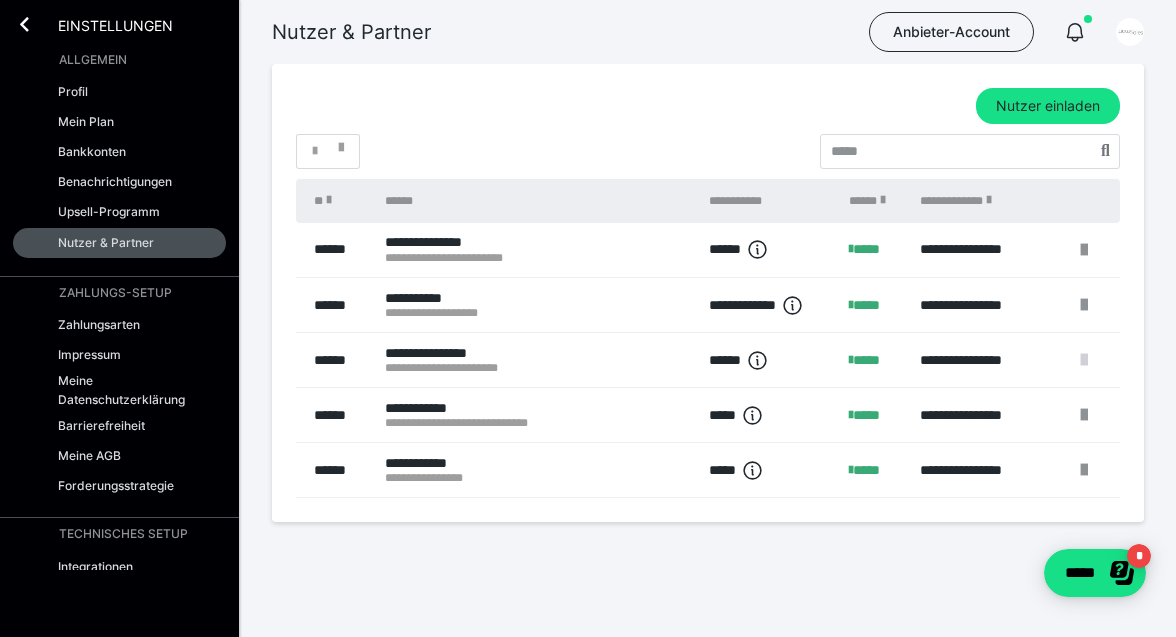 click at bounding box center [1084, 360] 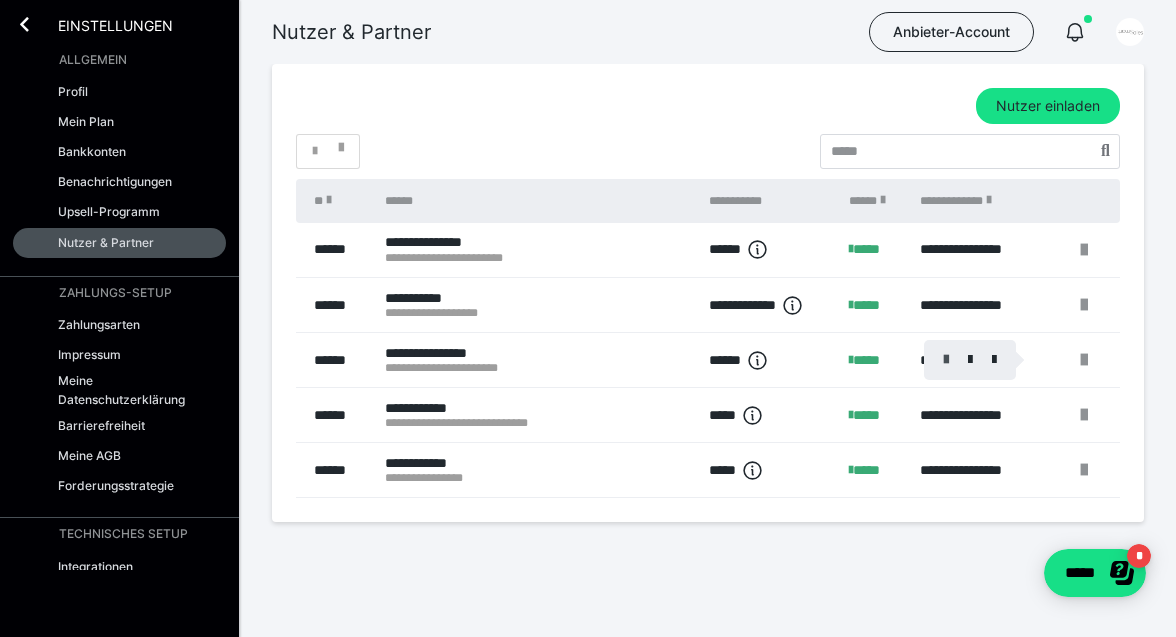 click at bounding box center [946, 360] 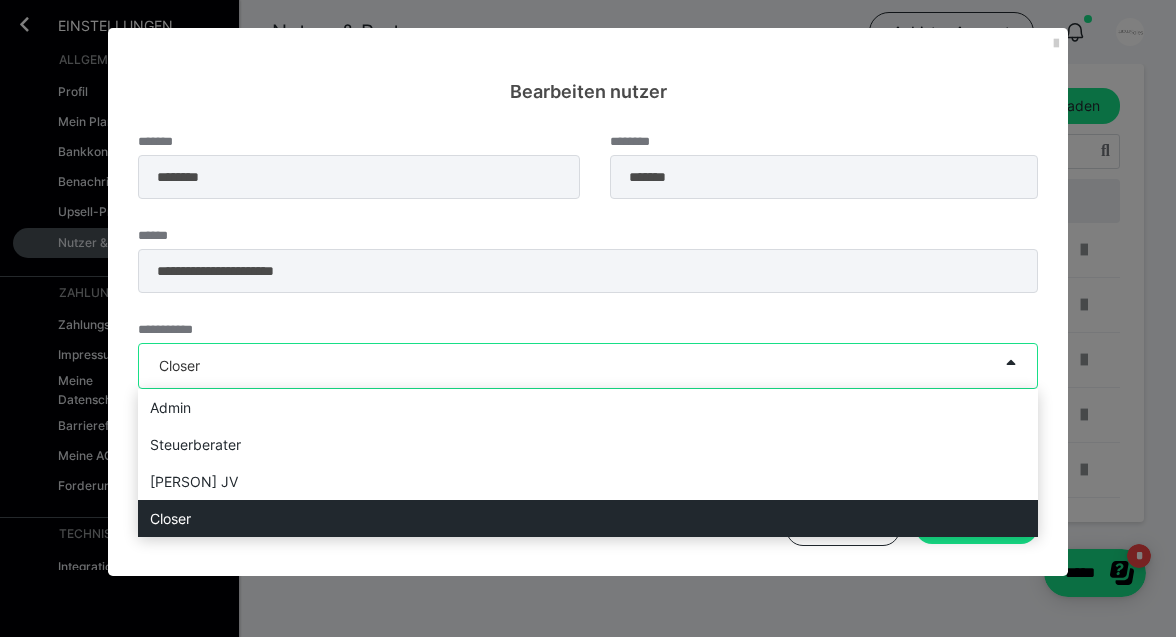 click on "Closer" at bounding box center [568, 366] 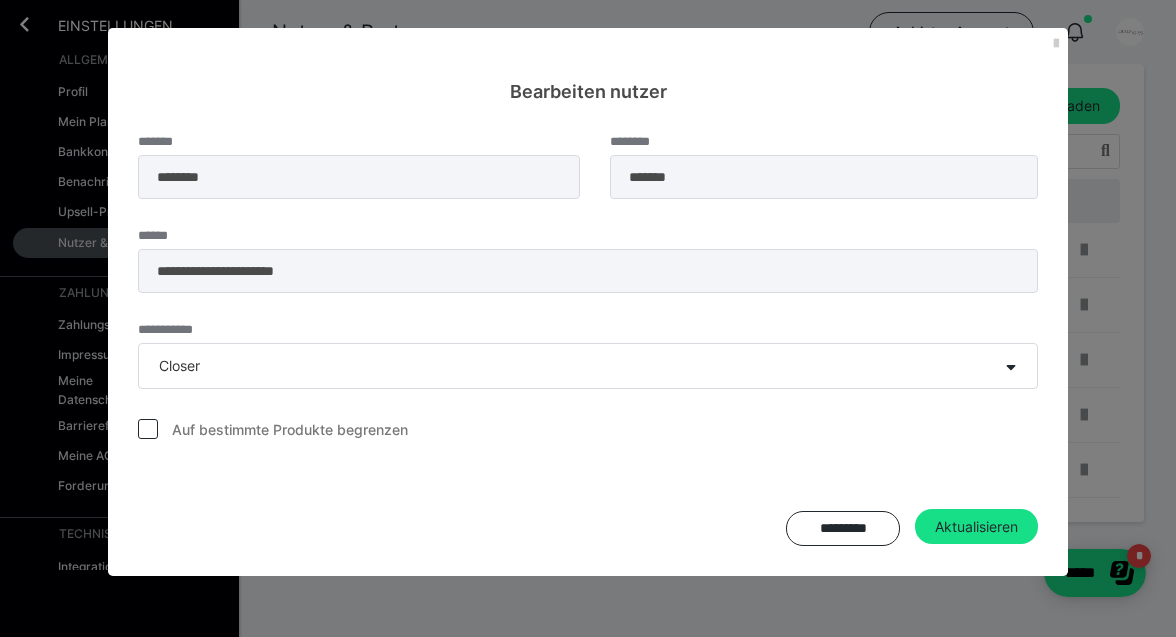 click on "********* Aktualisieren" at bounding box center [588, 527] 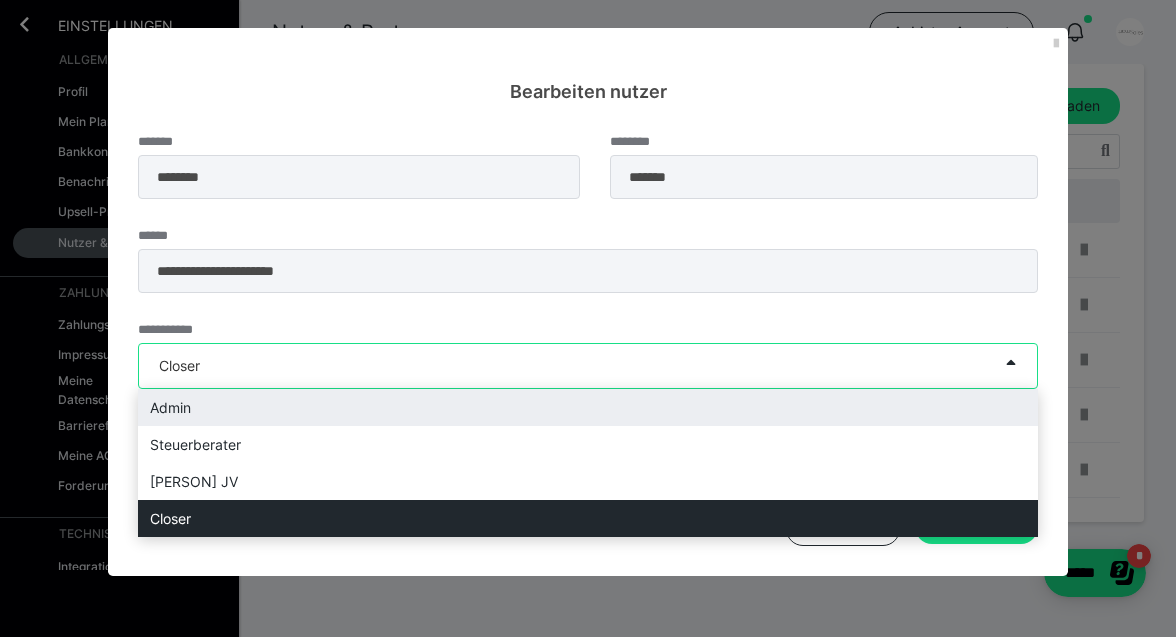 click on "**********" at bounding box center [588, 341] 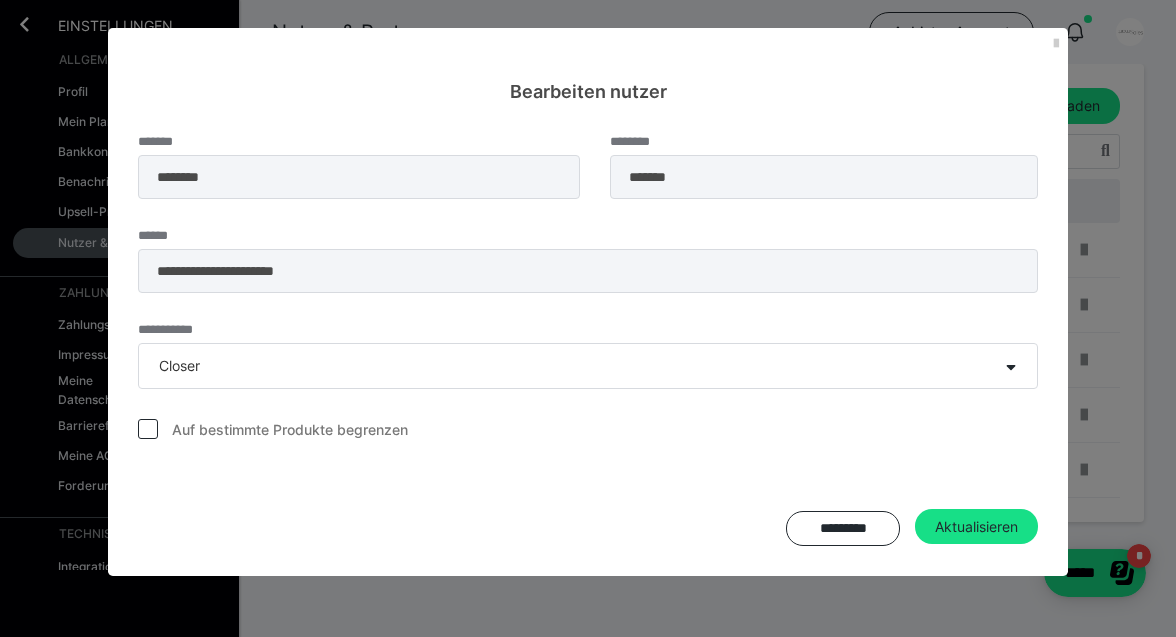 click on "**********" at bounding box center [588, 340] 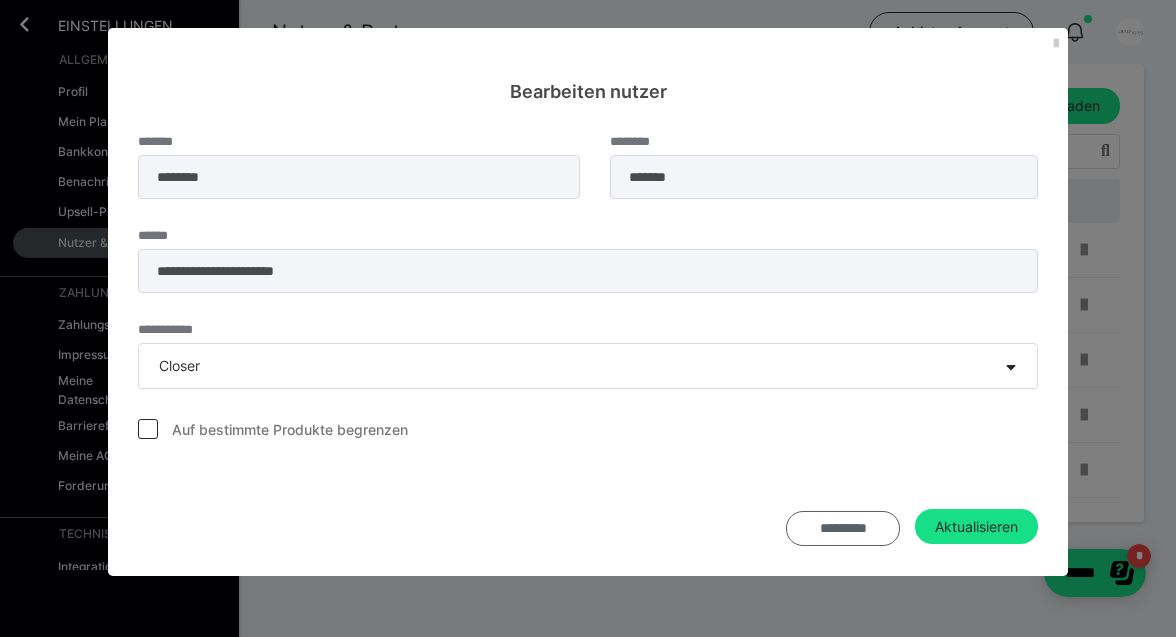 click on "*********" at bounding box center (843, 528) 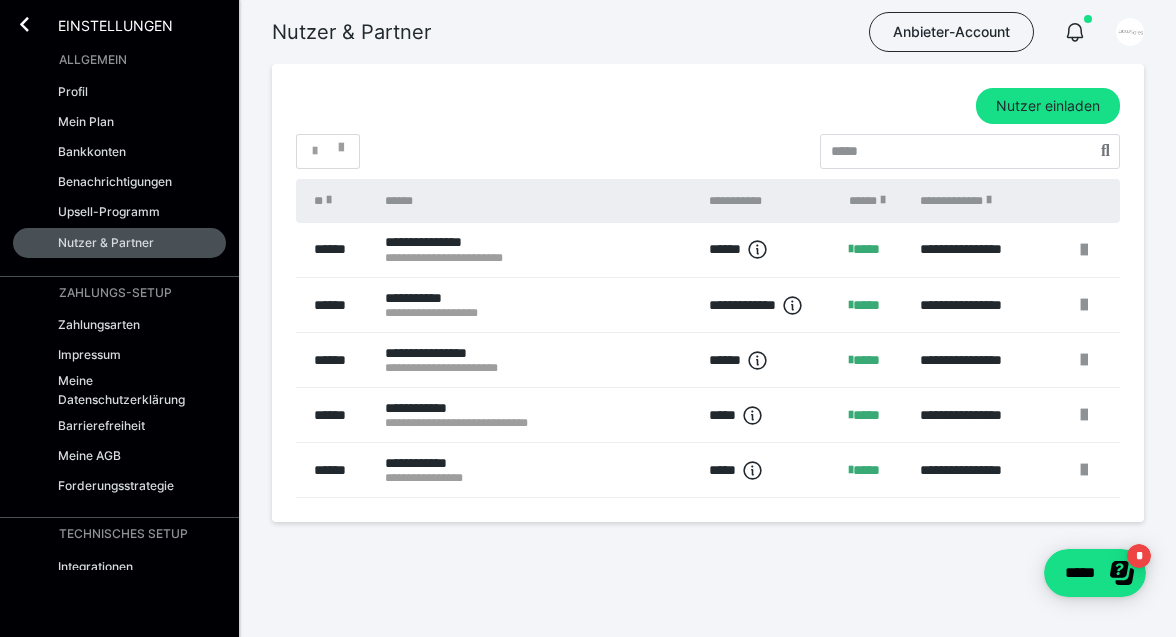 click on "Einstellungen" at bounding box center [119, 22] 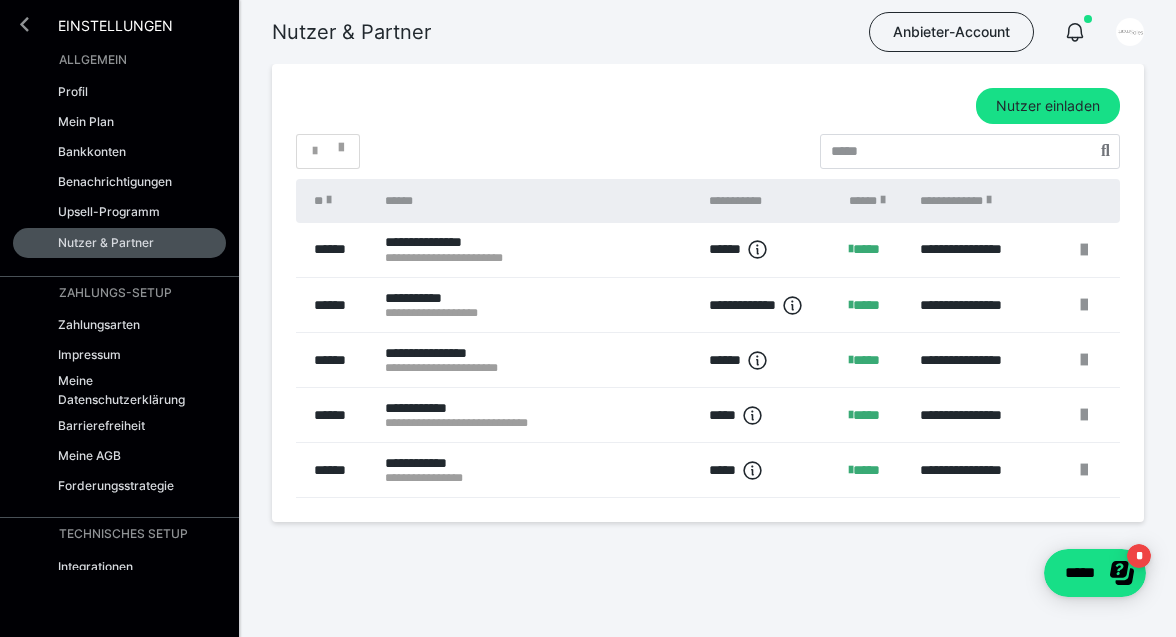 click at bounding box center (24, 24) 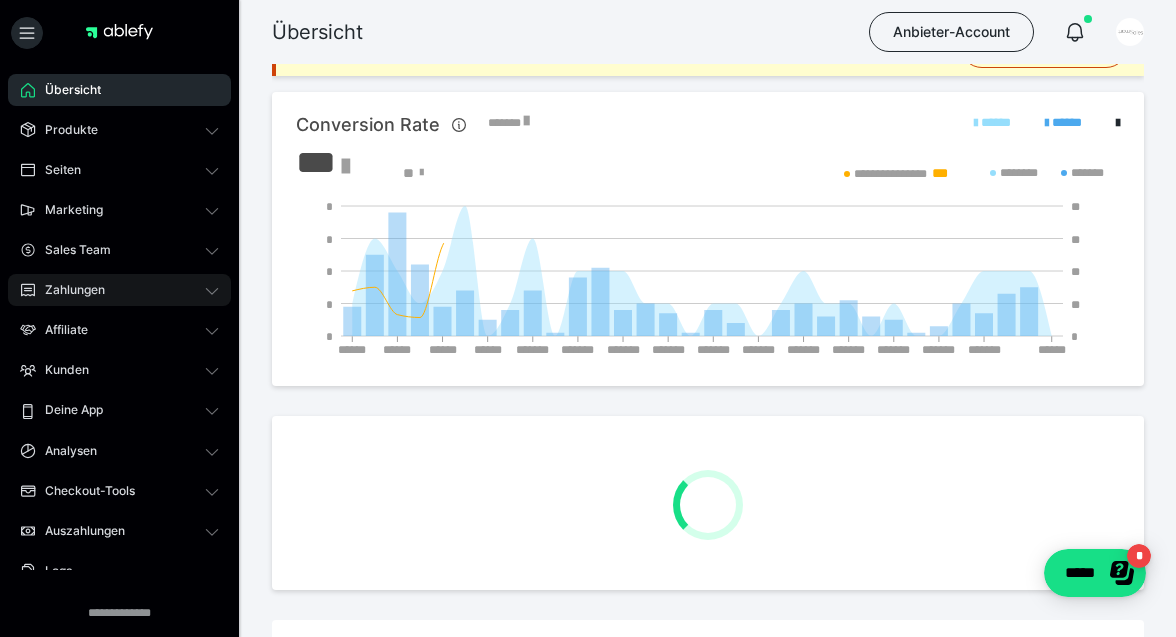 scroll, scrollTop: 0, scrollLeft: 0, axis: both 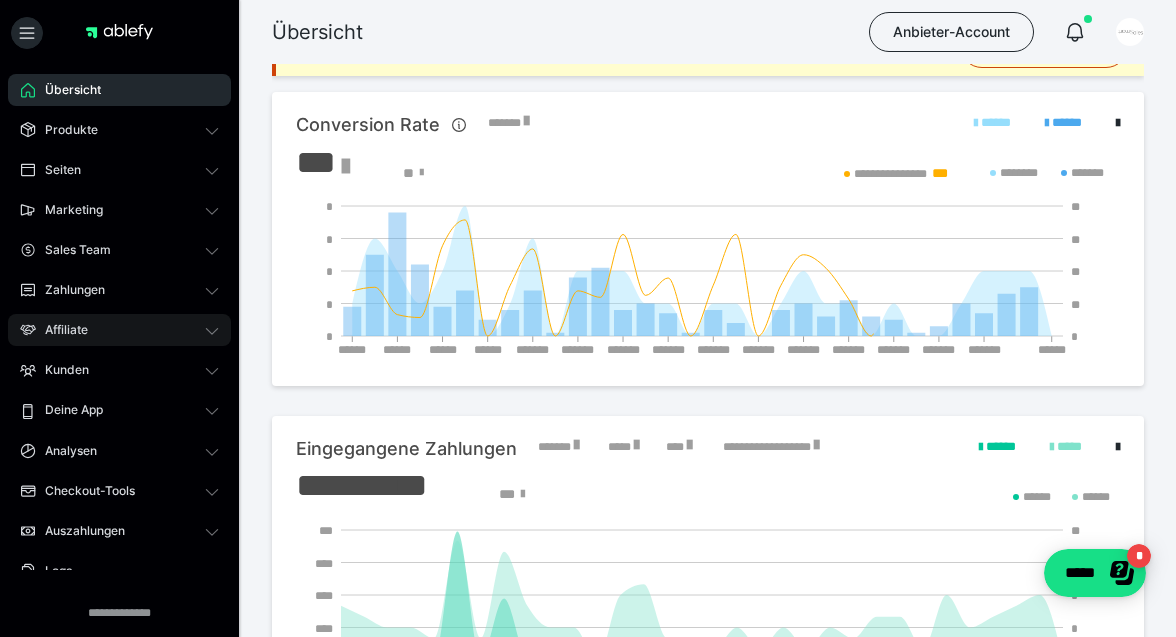 click on "Affiliate" at bounding box center (119, 330) 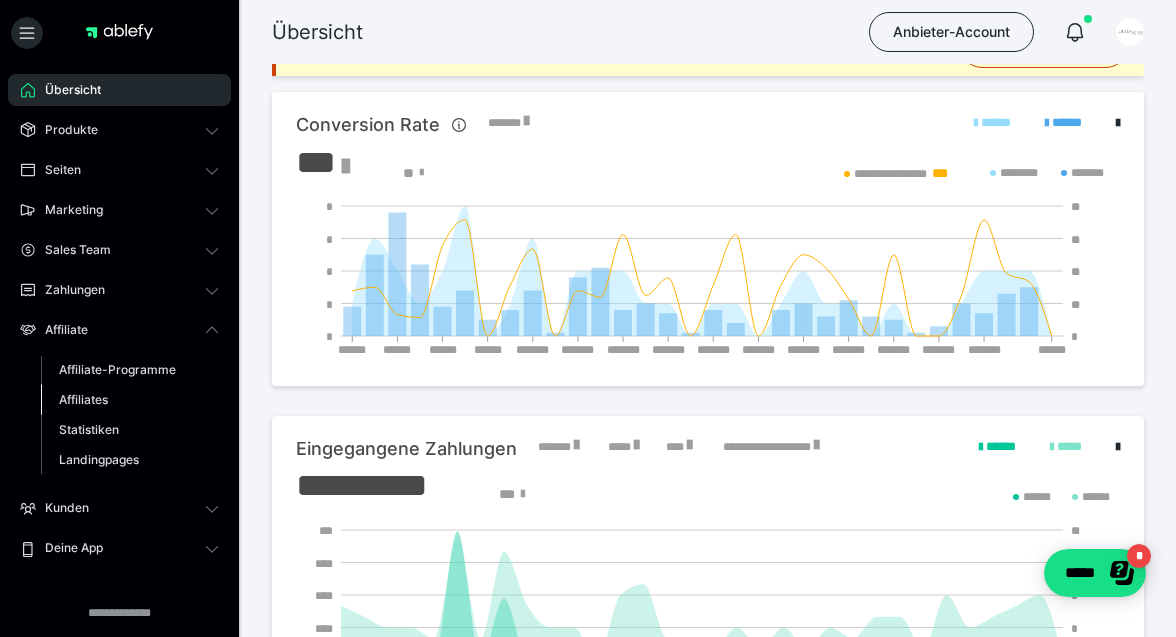 click on "Affiliates" at bounding box center (83, 399) 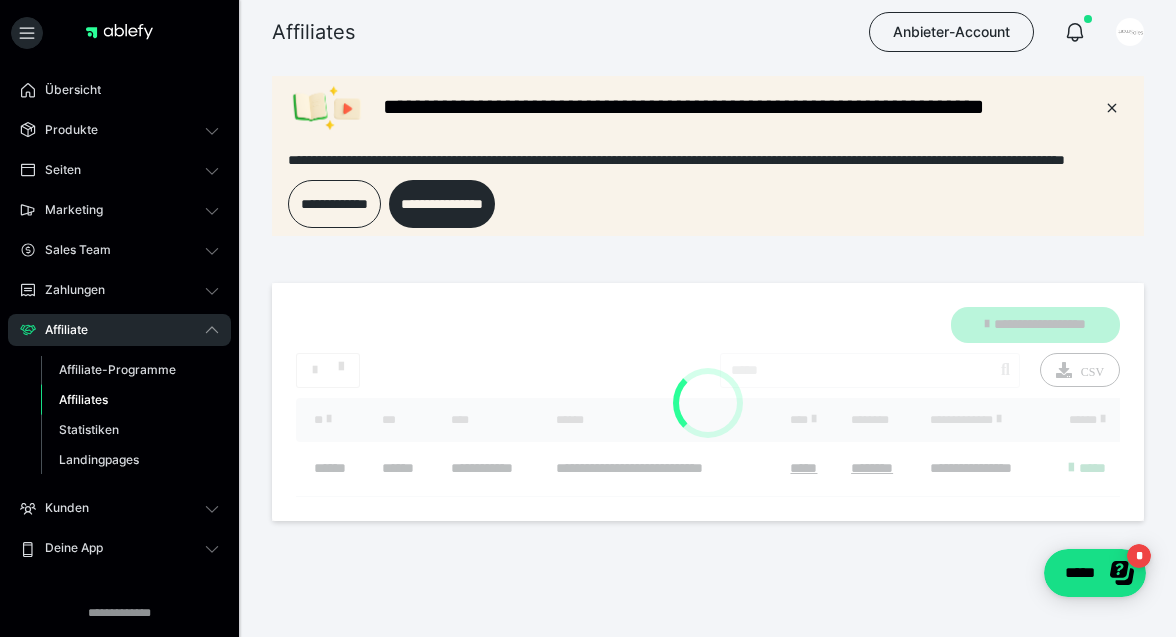 scroll, scrollTop: 0, scrollLeft: 0, axis: both 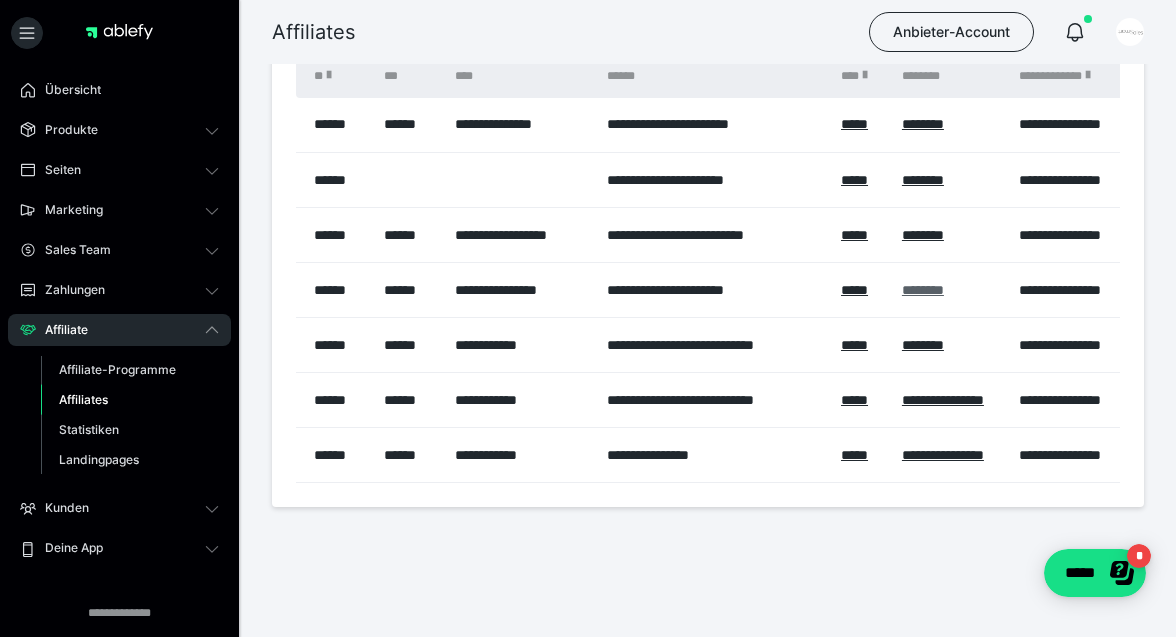 click on "********" at bounding box center [923, 290] 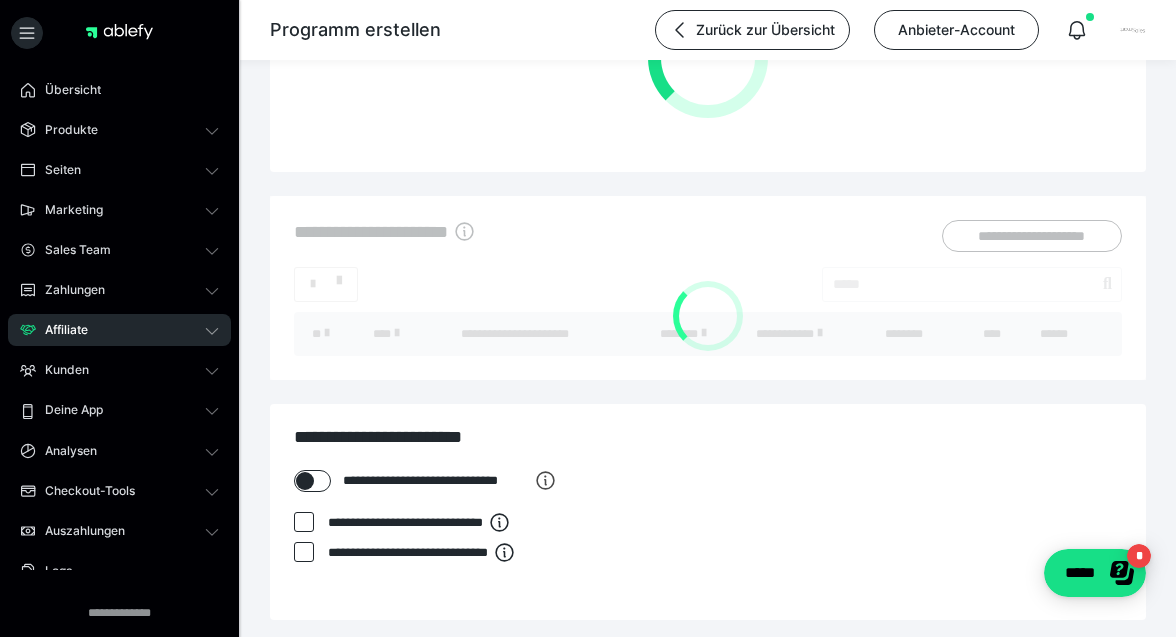 scroll, scrollTop: 0, scrollLeft: 0, axis: both 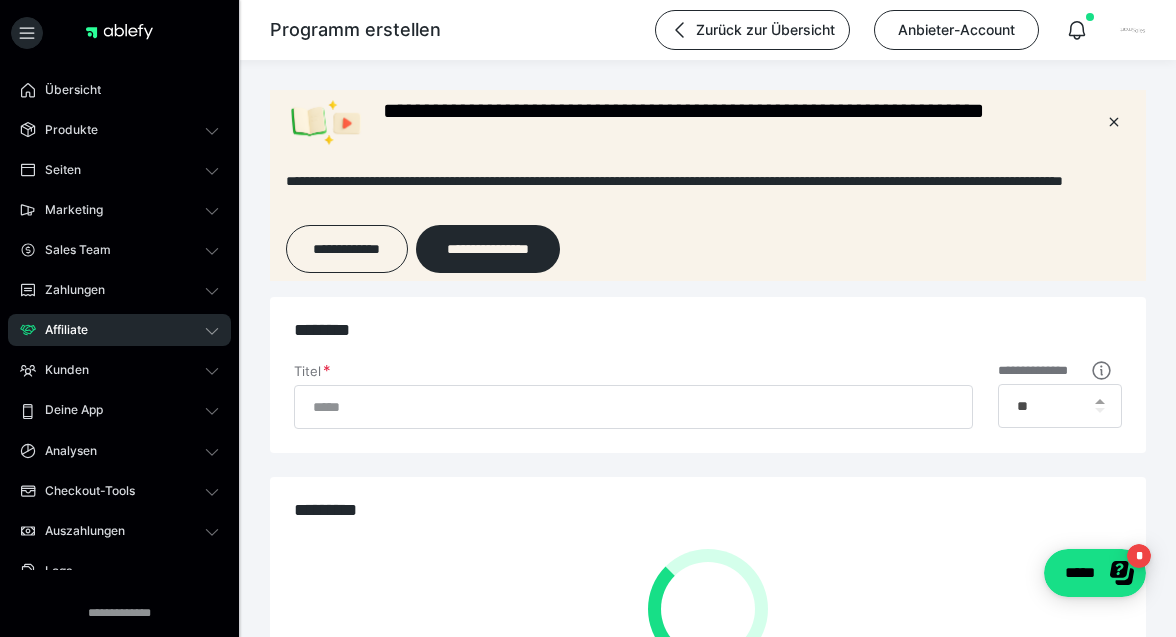 type on "********" 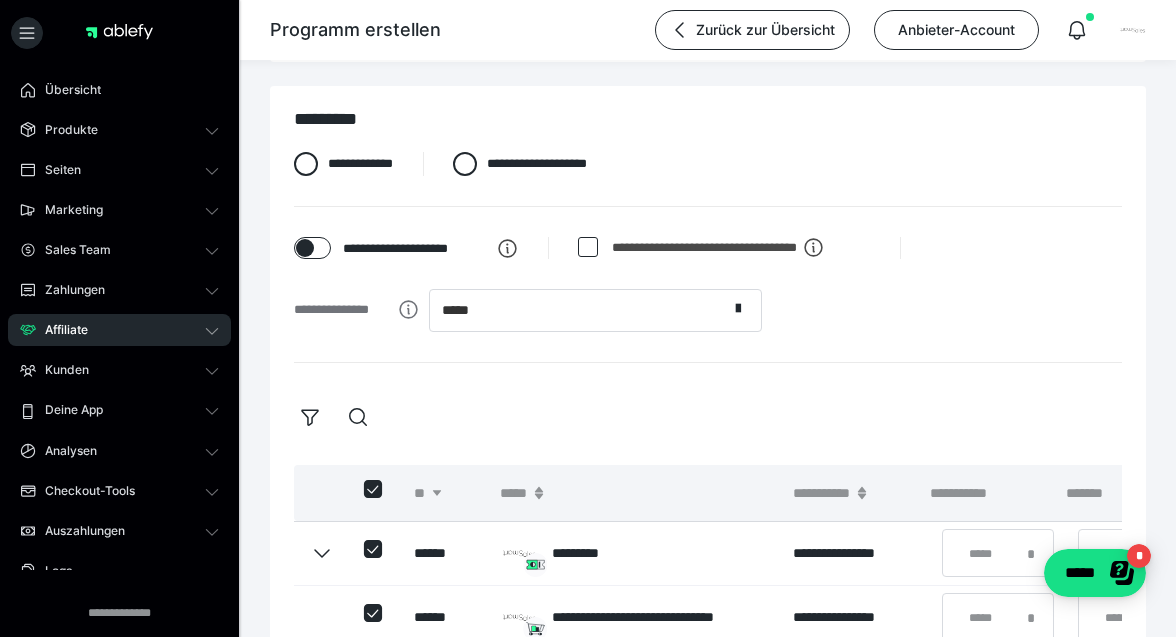 scroll, scrollTop: 0, scrollLeft: 0, axis: both 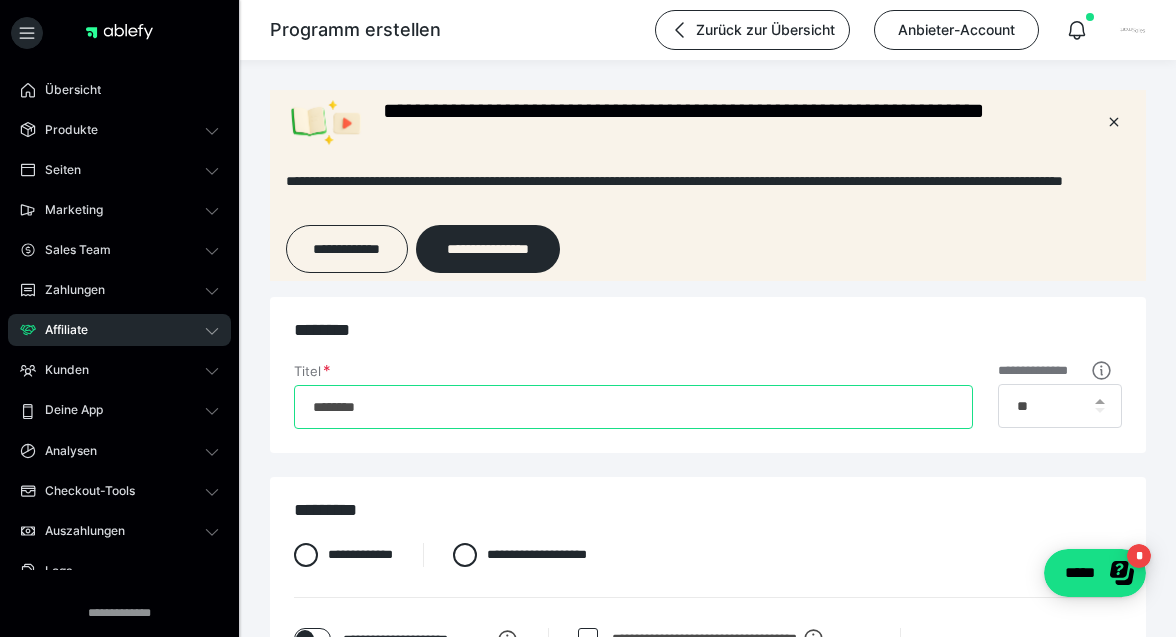 click on "********" at bounding box center (633, 407) 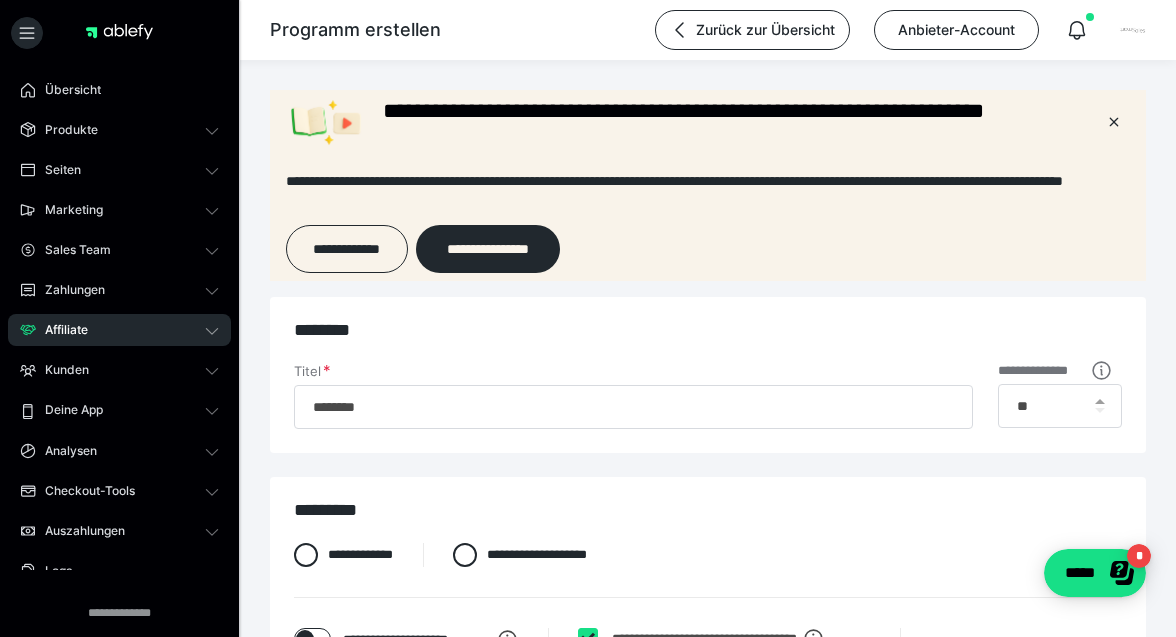 click on "**********" at bounding box center (708, 1071) 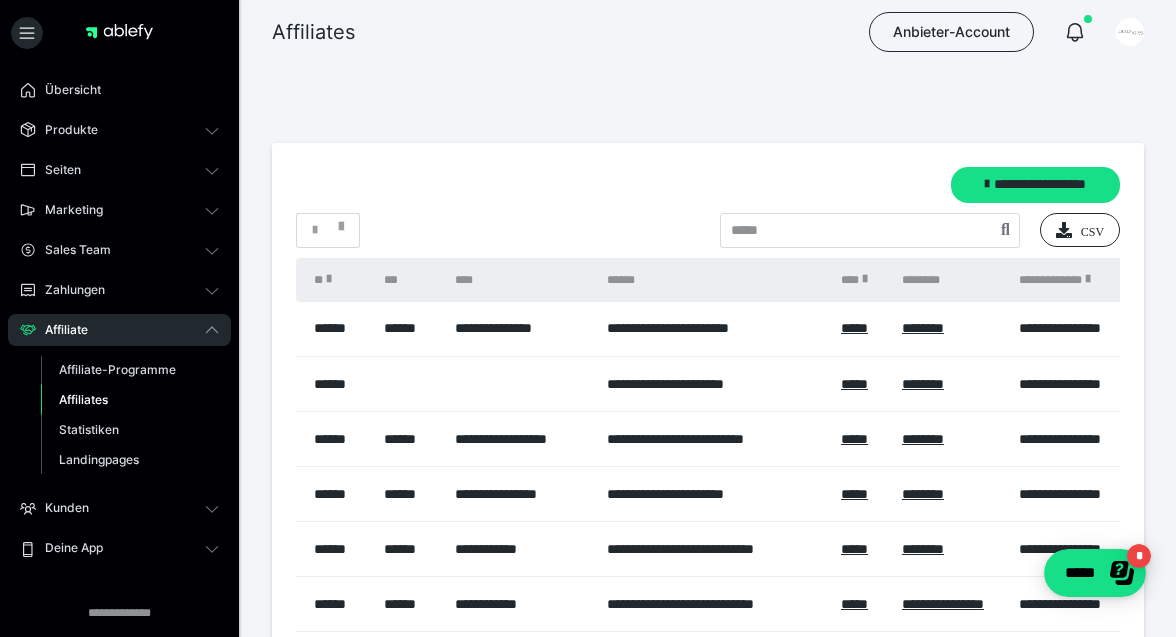 scroll, scrollTop: 296, scrollLeft: 0, axis: vertical 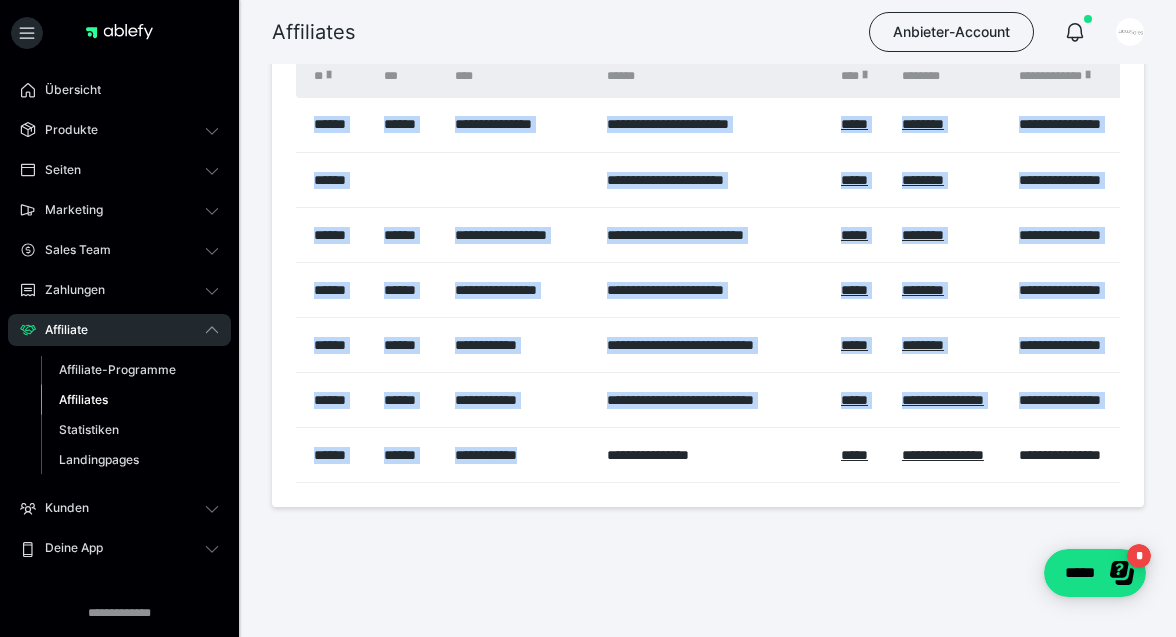 drag, startPoint x: 553, startPoint y: 481, endPoint x: 806, endPoint y: 489, distance: 253.12645 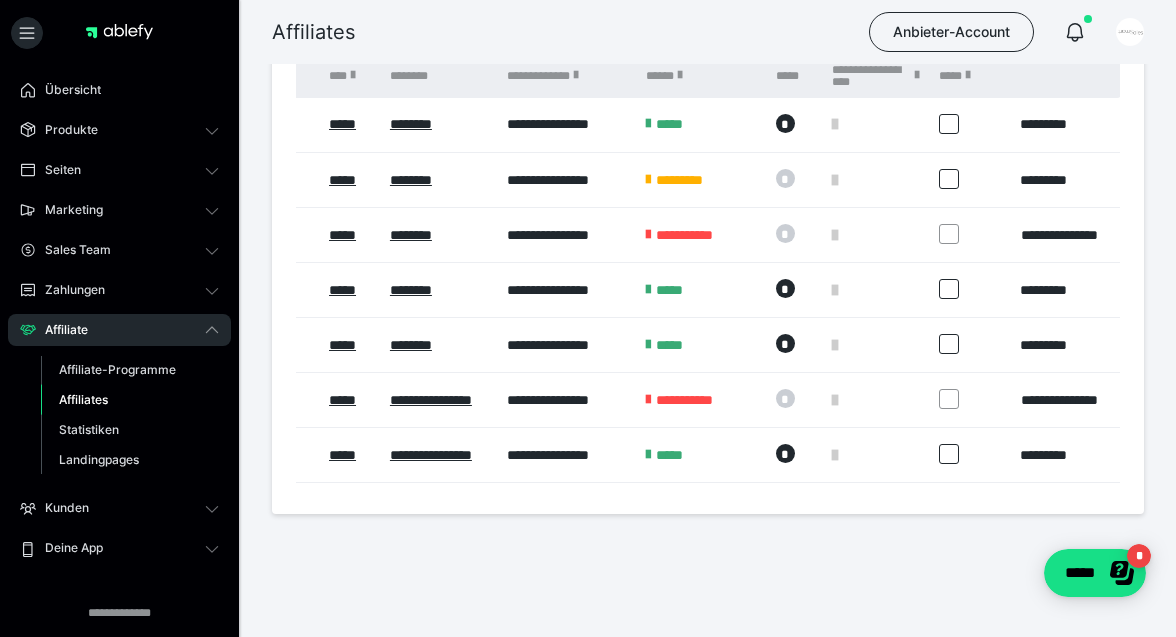 click on "**********" at bounding box center [708, 177] 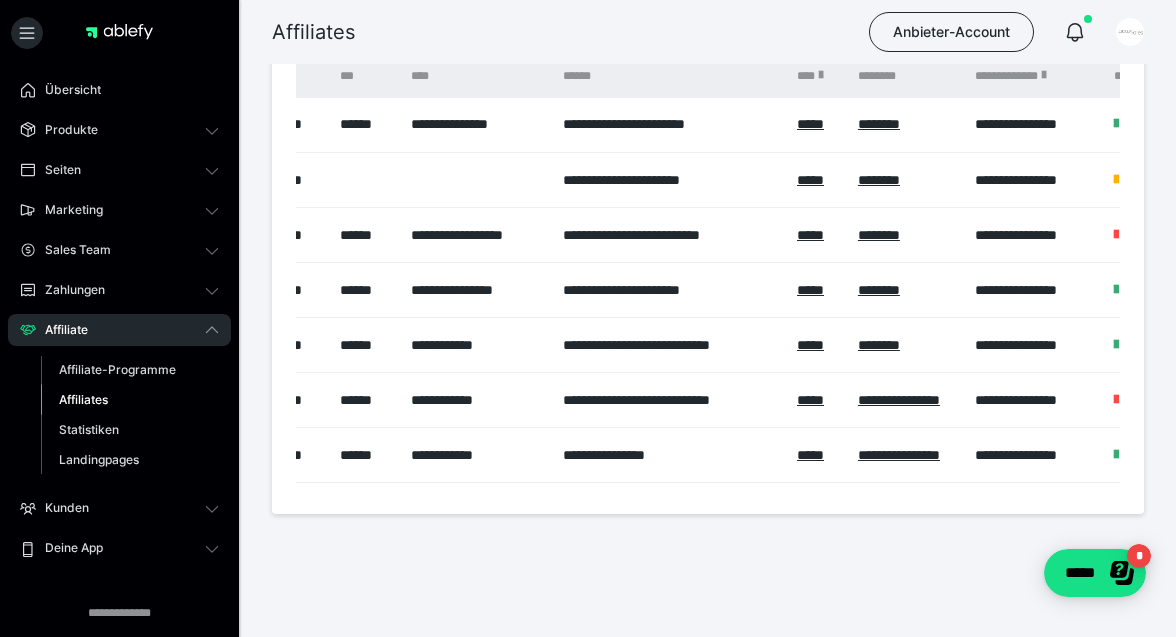 scroll, scrollTop: 0, scrollLeft: 0, axis: both 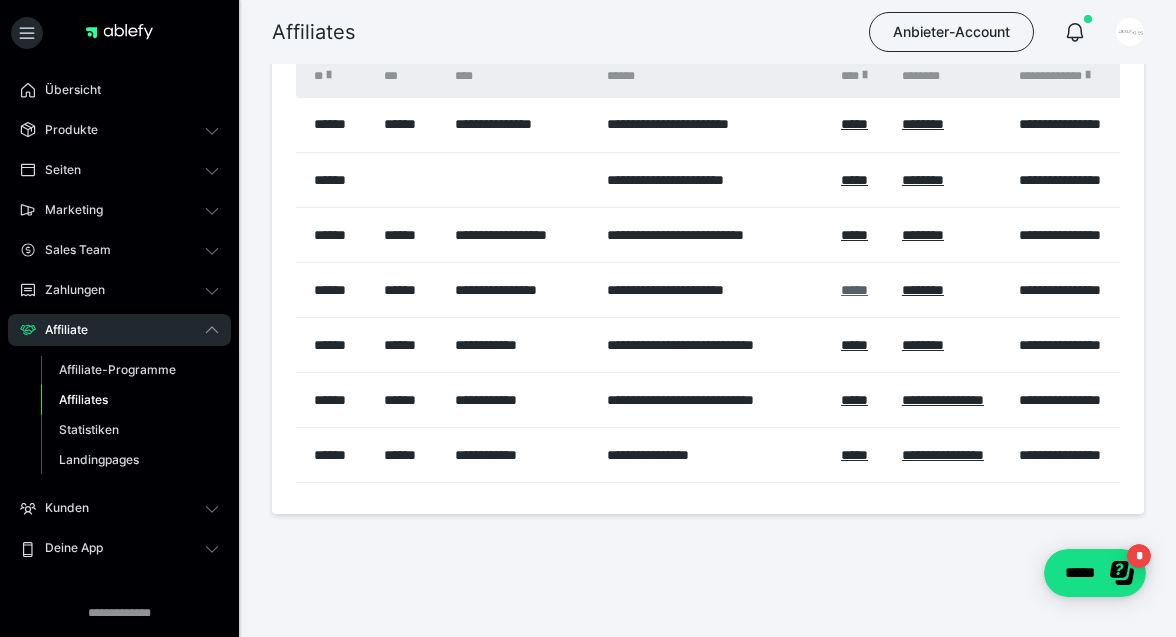 click on "*****" at bounding box center (854, 290) 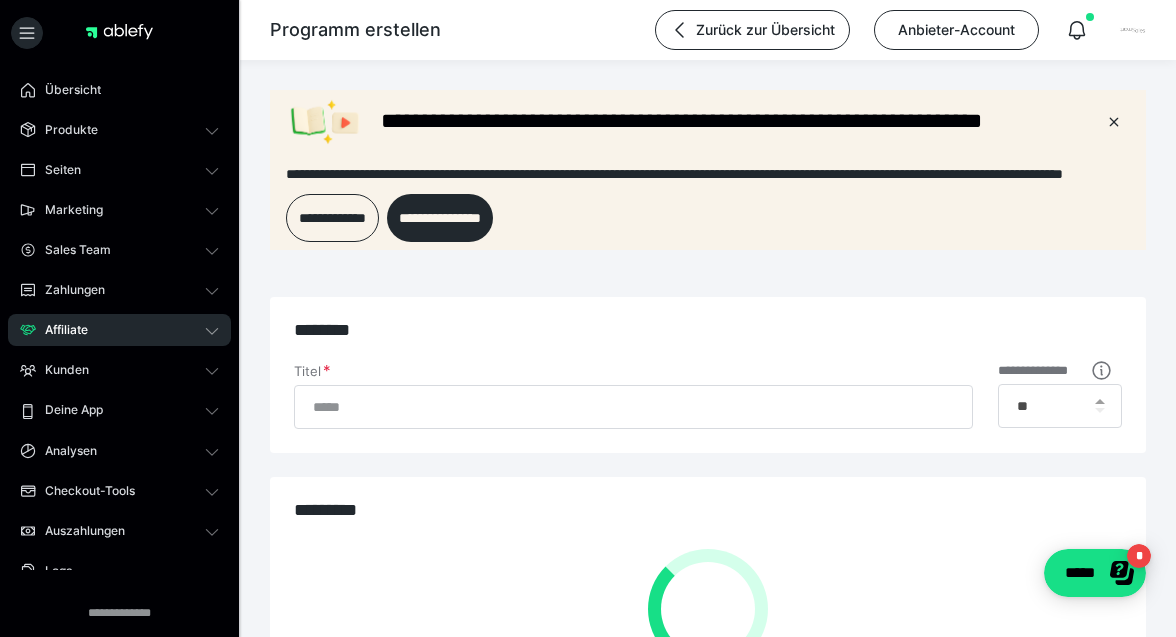 scroll, scrollTop: 0, scrollLeft: 0, axis: both 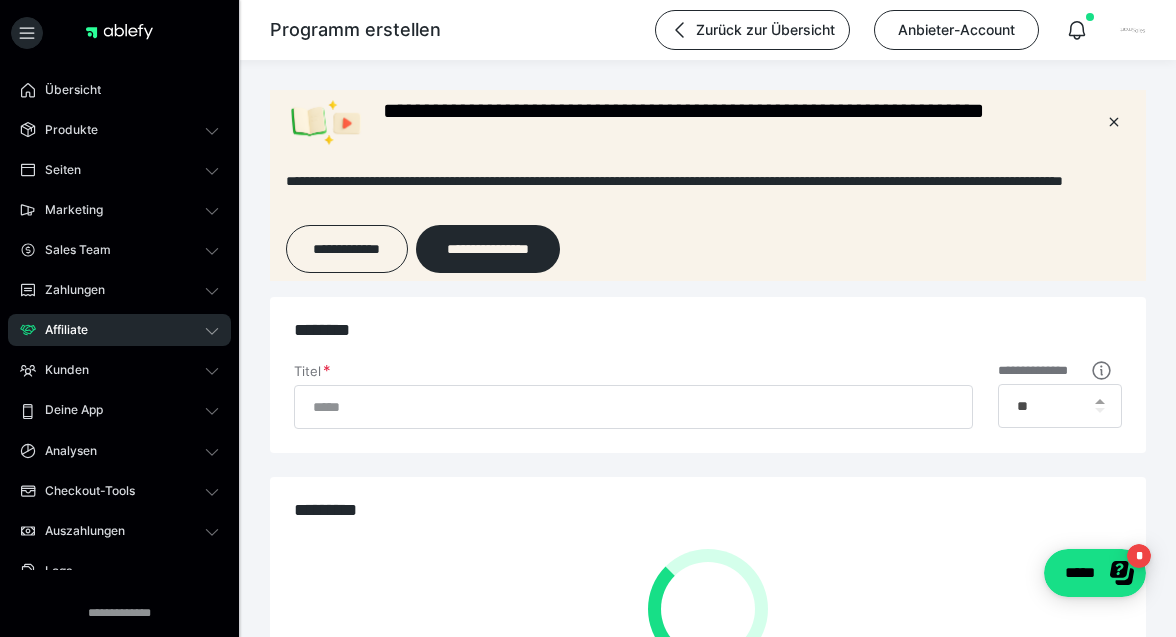 type on "********" 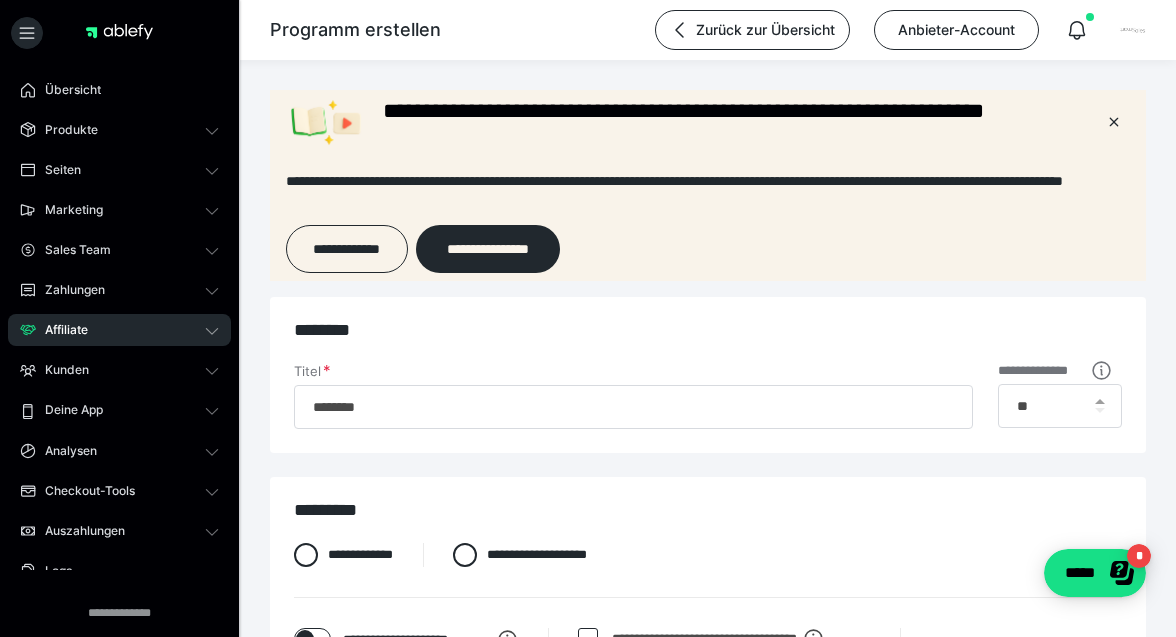 click on "**********" at bounding box center [708, 375] 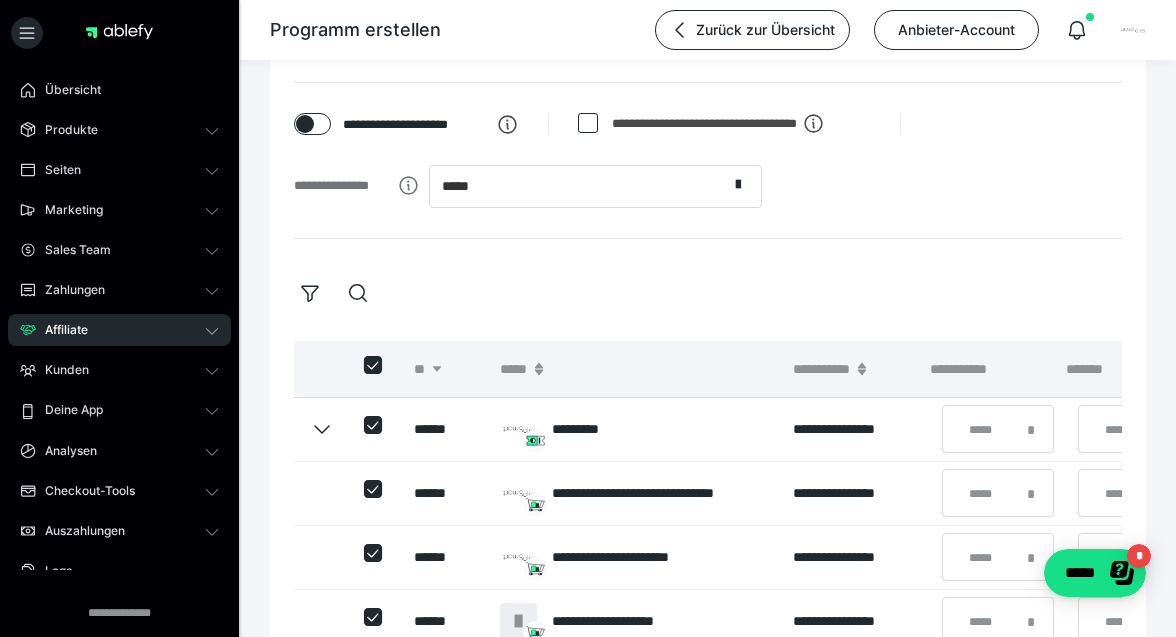scroll, scrollTop: 507, scrollLeft: 0, axis: vertical 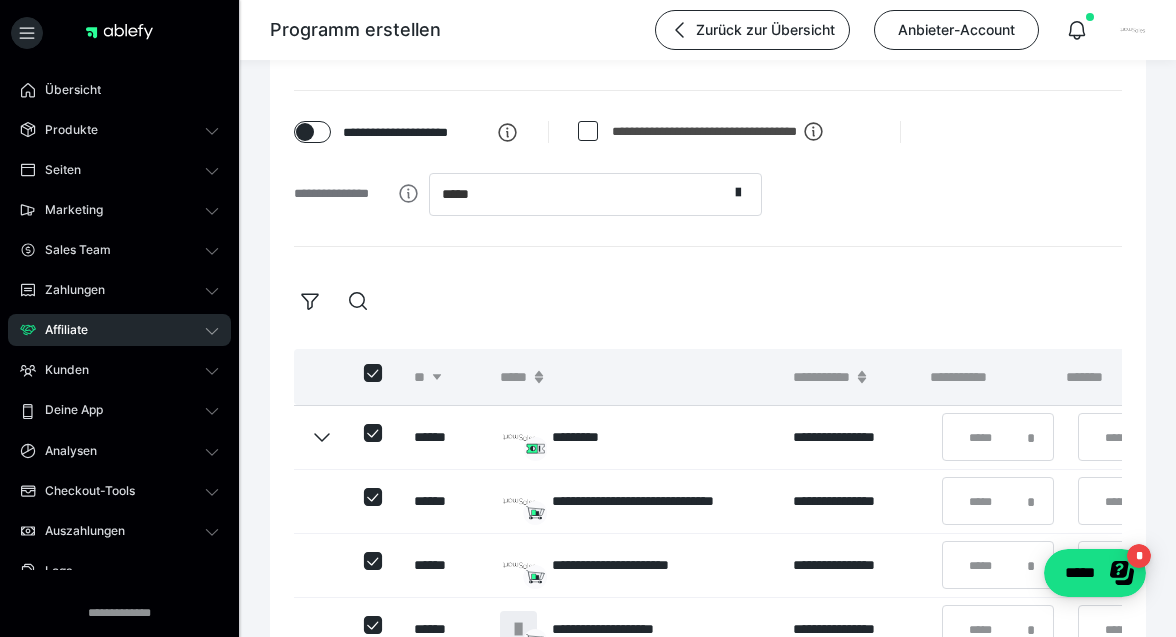 click on "**********" at bounding box center (708, 564) 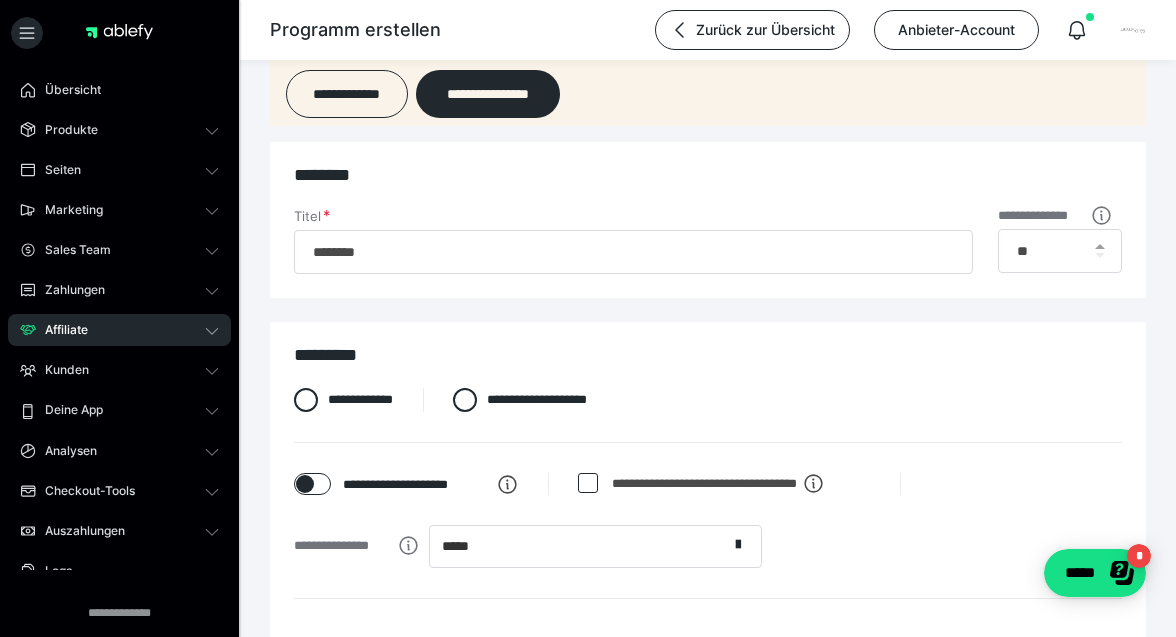 scroll, scrollTop: 152, scrollLeft: 0, axis: vertical 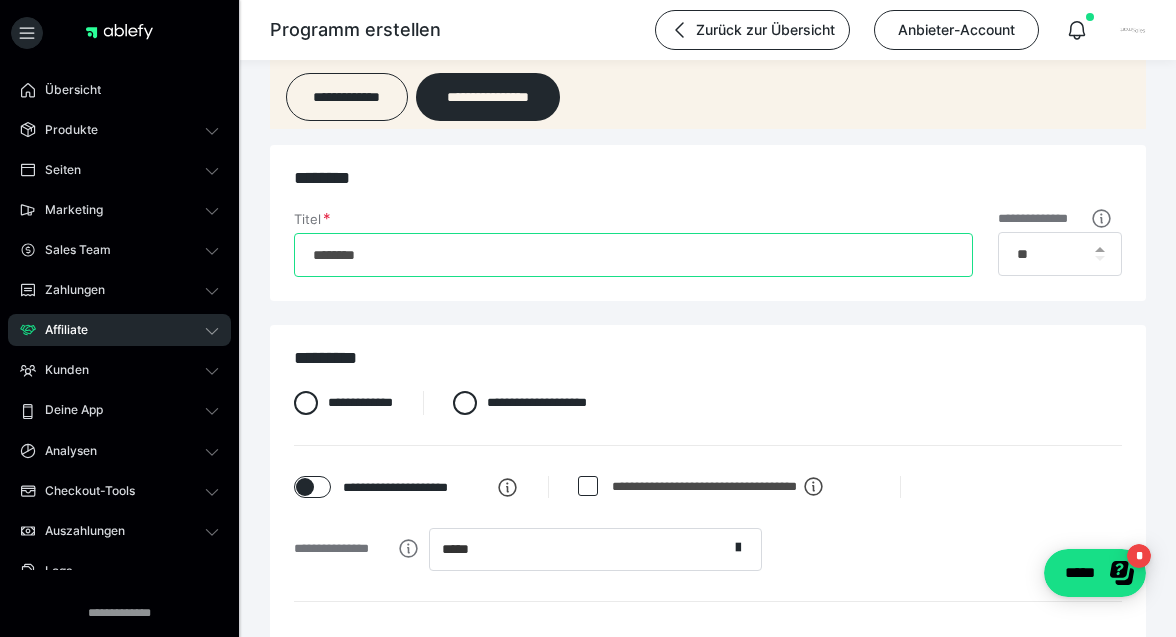 click on "********" at bounding box center [633, 255] 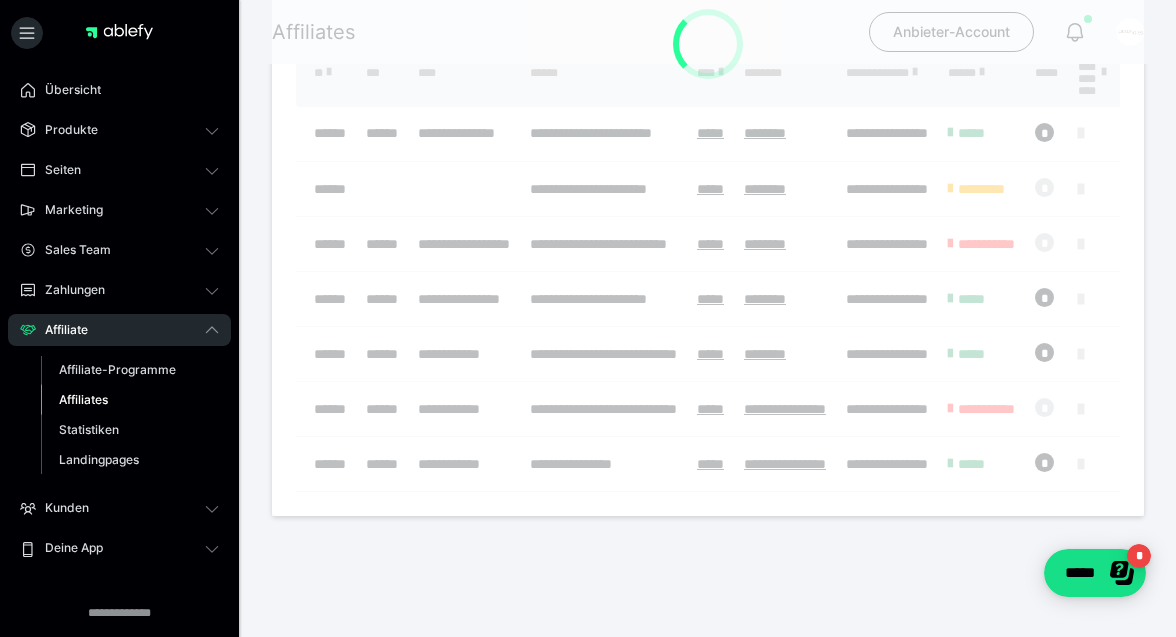 scroll, scrollTop: 198, scrollLeft: 0, axis: vertical 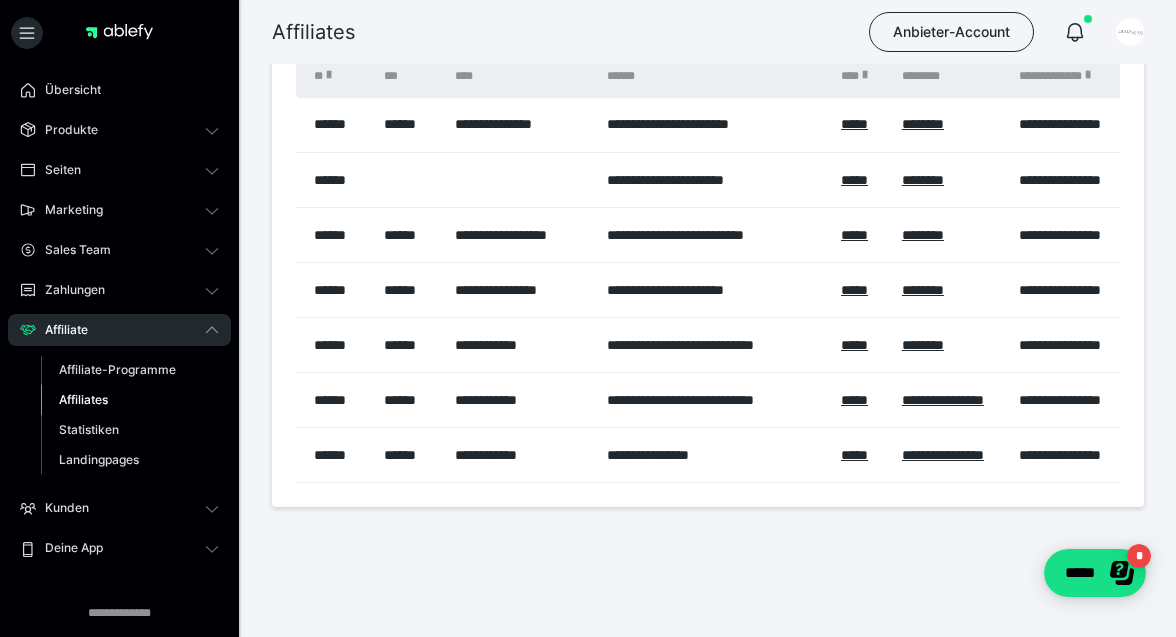 click on "Affiliates" at bounding box center [83, 399] 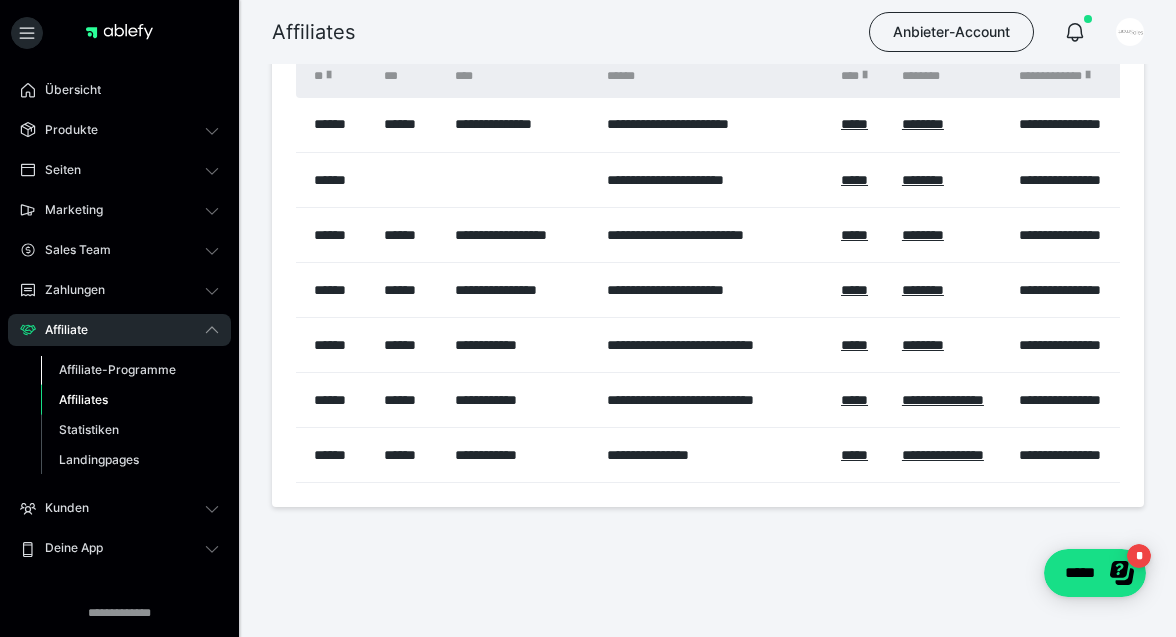 click on "Affiliate-Programme" at bounding box center (117, 369) 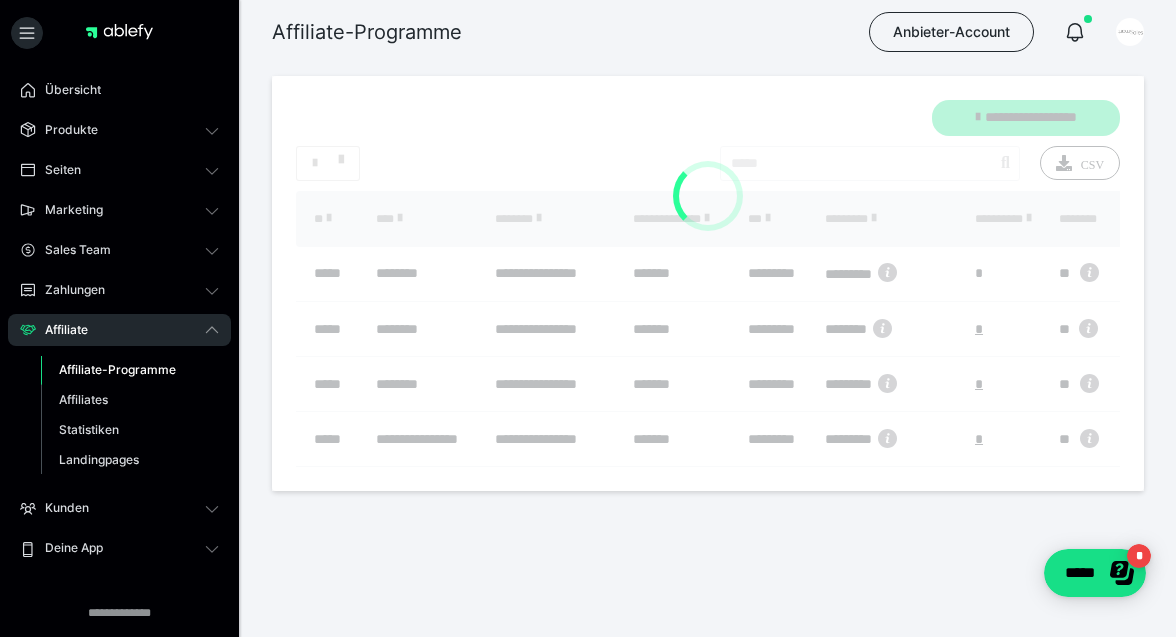 scroll, scrollTop: 0, scrollLeft: 0, axis: both 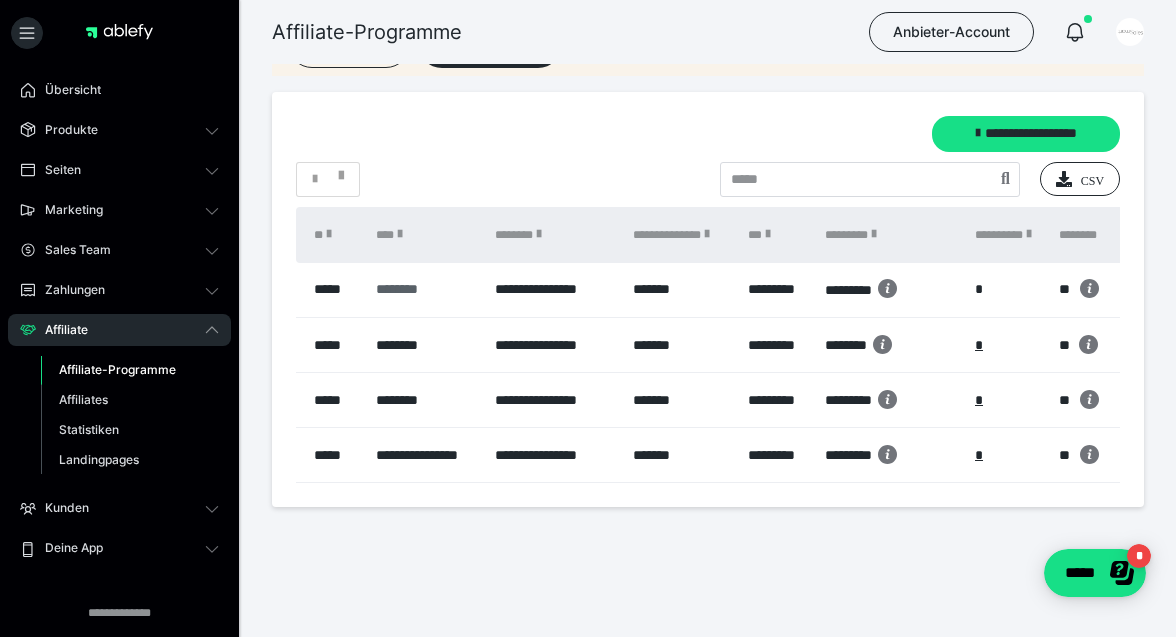 click on "********" at bounding box center (425, 289) 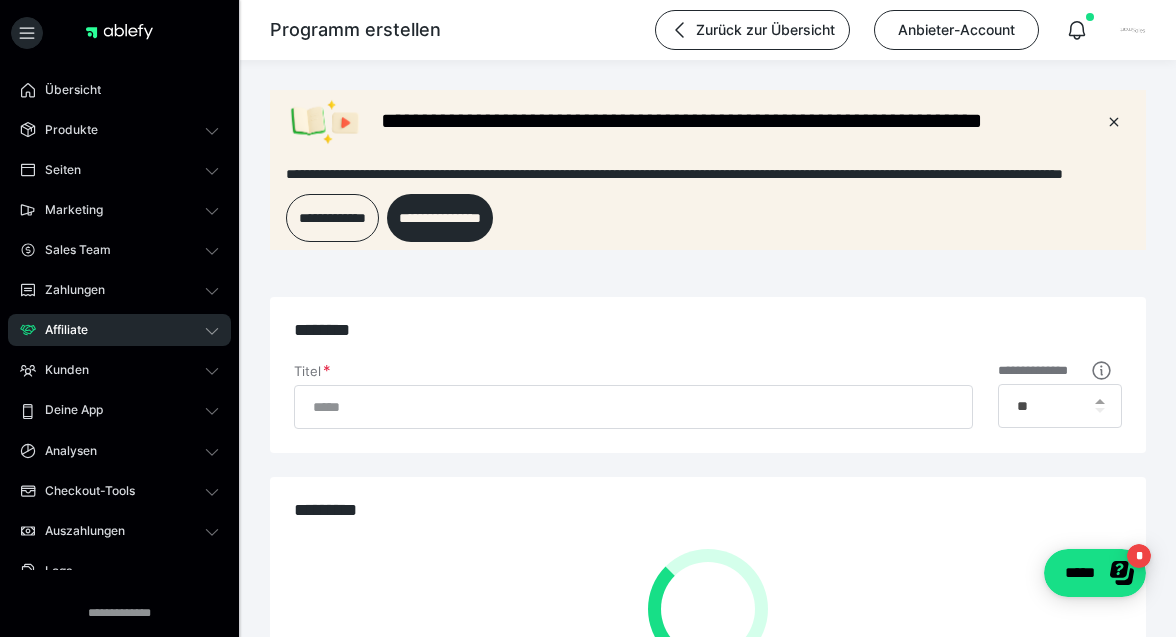 scroll, scrollTop: 0, scrollLeft: 0, axis: both 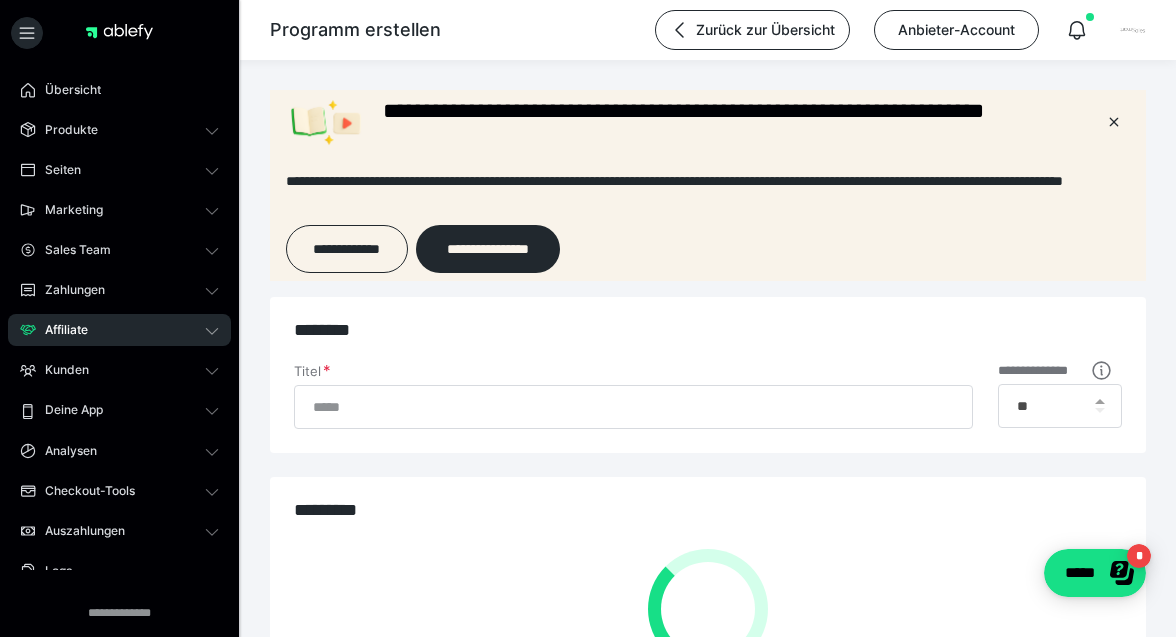 type on "********" 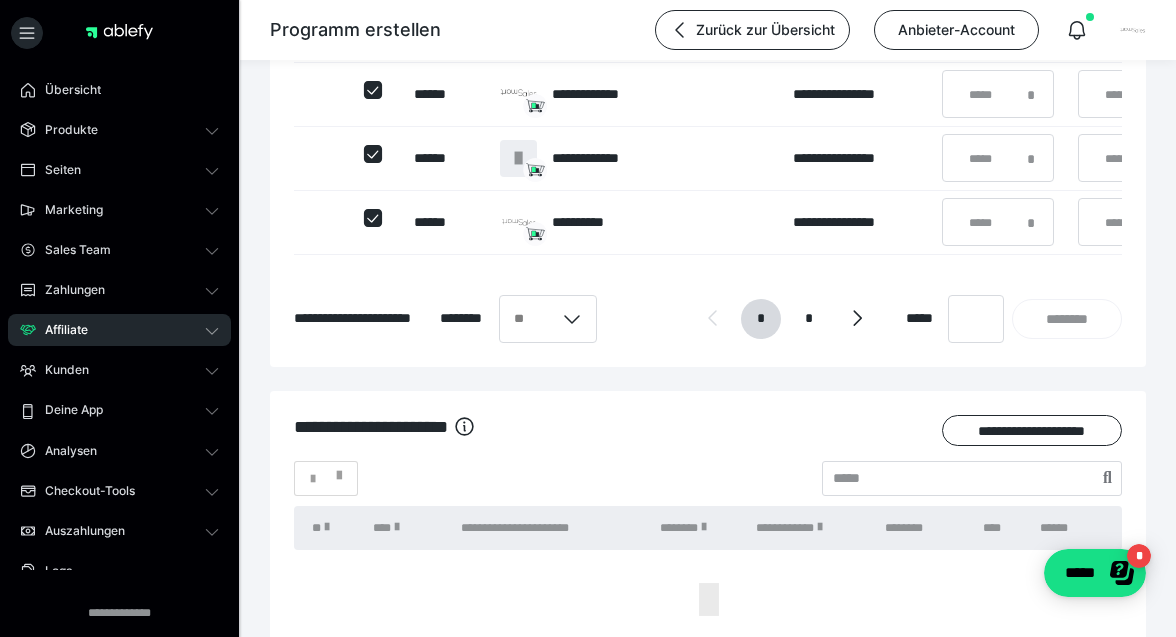 scroll, scrollTop: 1294, scrollLeft: 0, axis: vertical 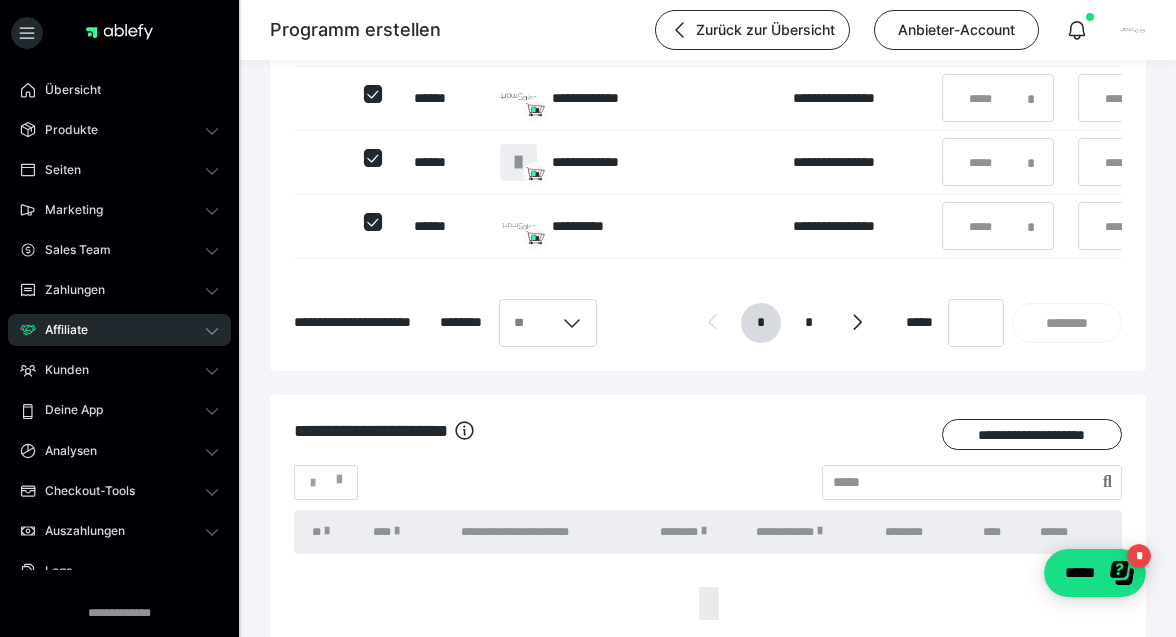 click on "Affiliate" at bounding box center [119, 330] 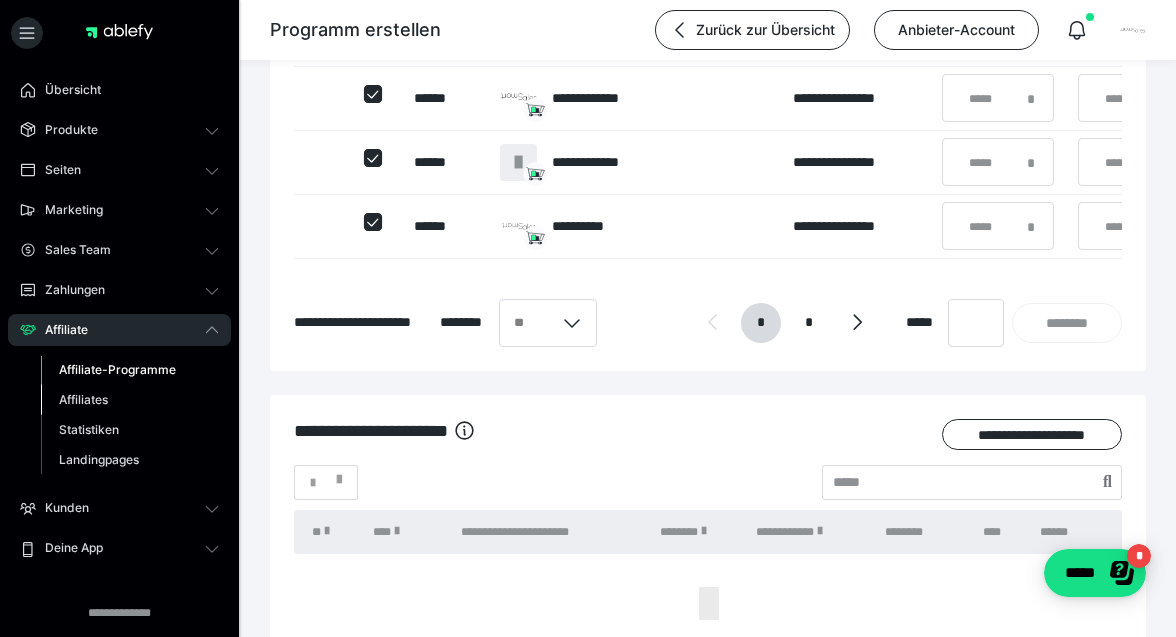 click on "Affiliates" at bounding box center [130, 400] 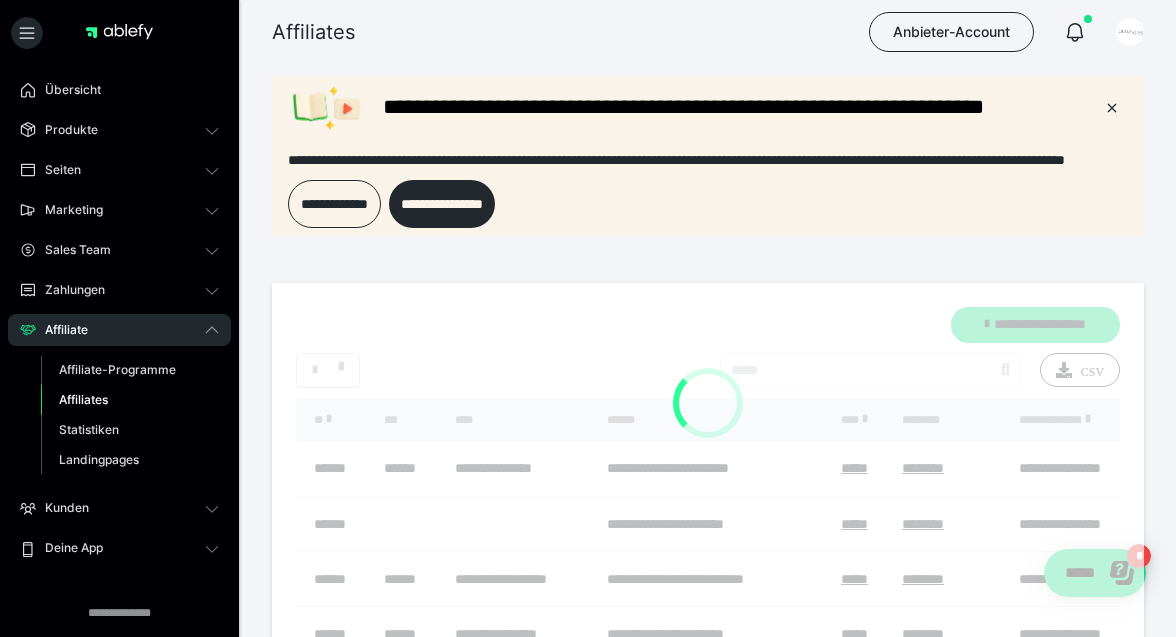 scroll, scrollTop: 0, scrollLeft: 0, axis: both 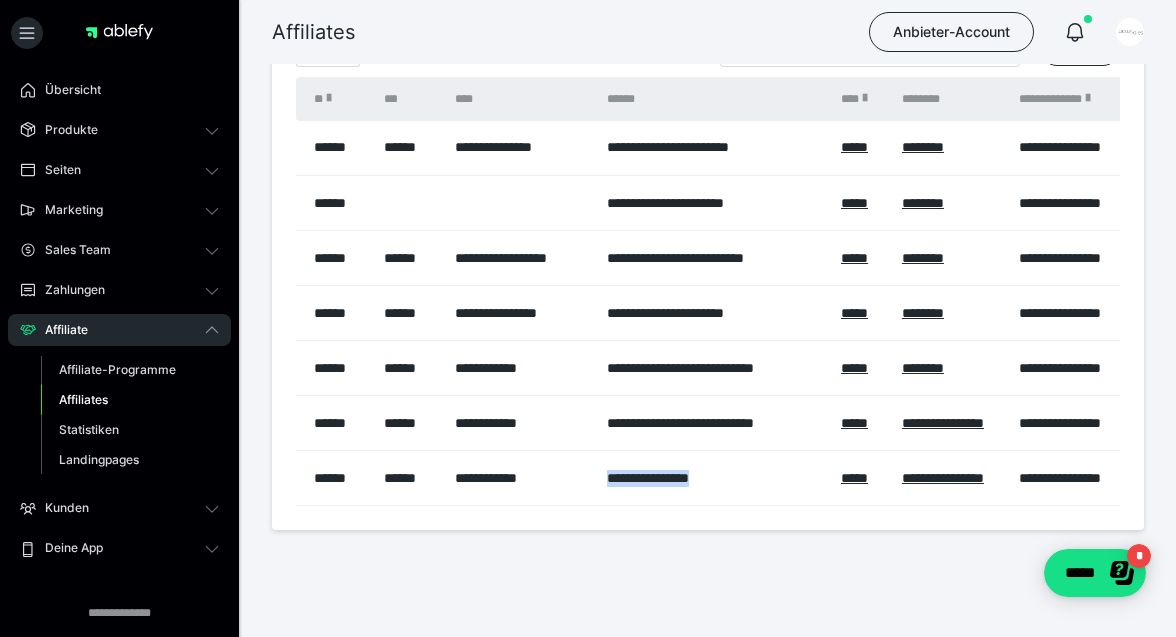 drag, startPoint x: 587, startPoint y: 504, endPoint x: 779, endPoint y: 504, distance: 192 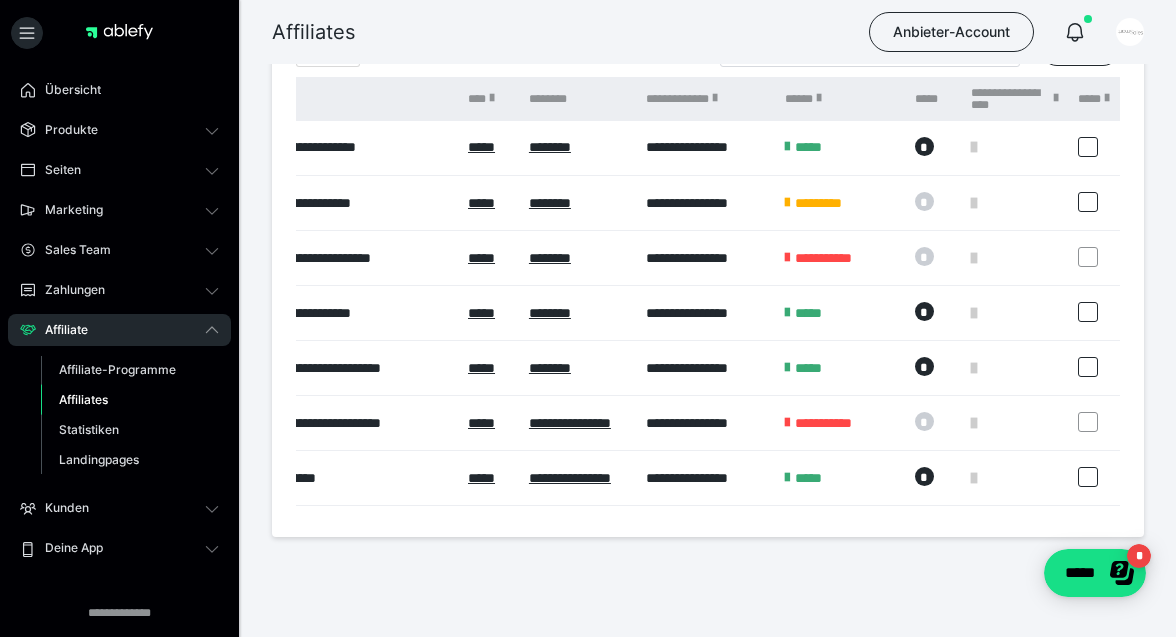 scroll, scrollTop: 0, scrollLeft: 387, axis: horizontal 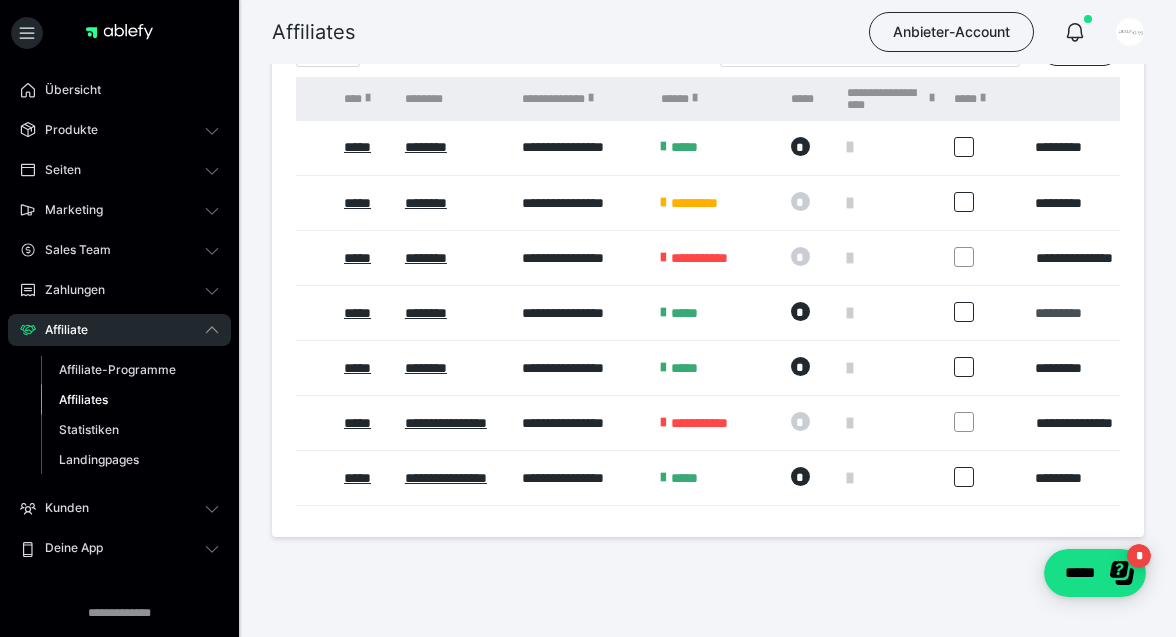 click on "*********" at bounding box center (1059, 313) 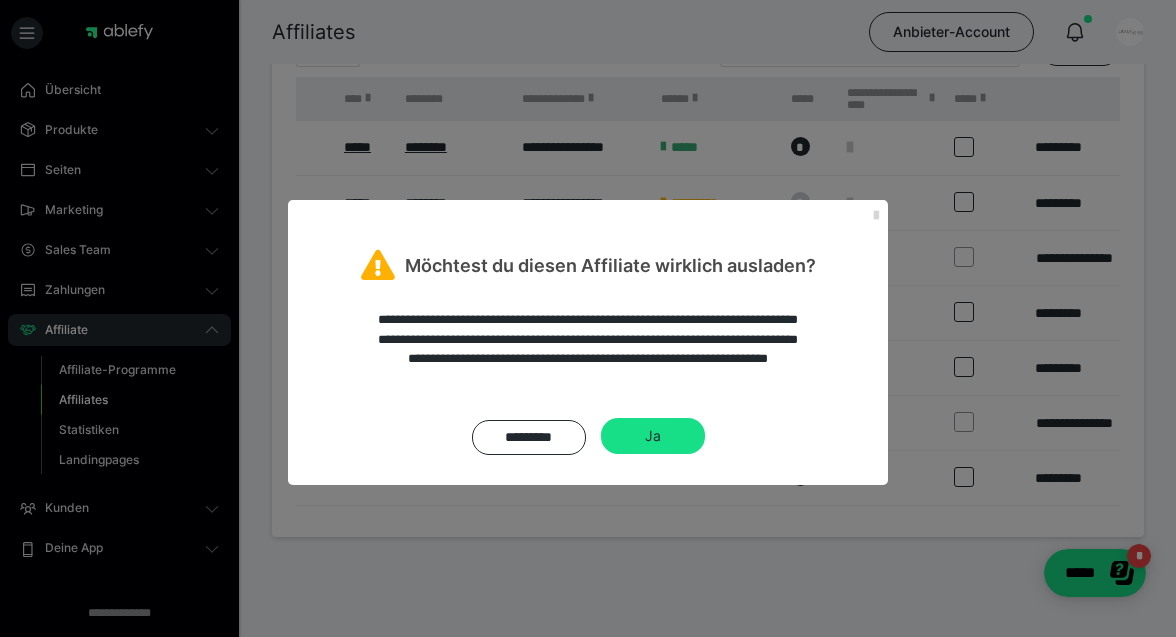 click at bounding box center (876, 216) 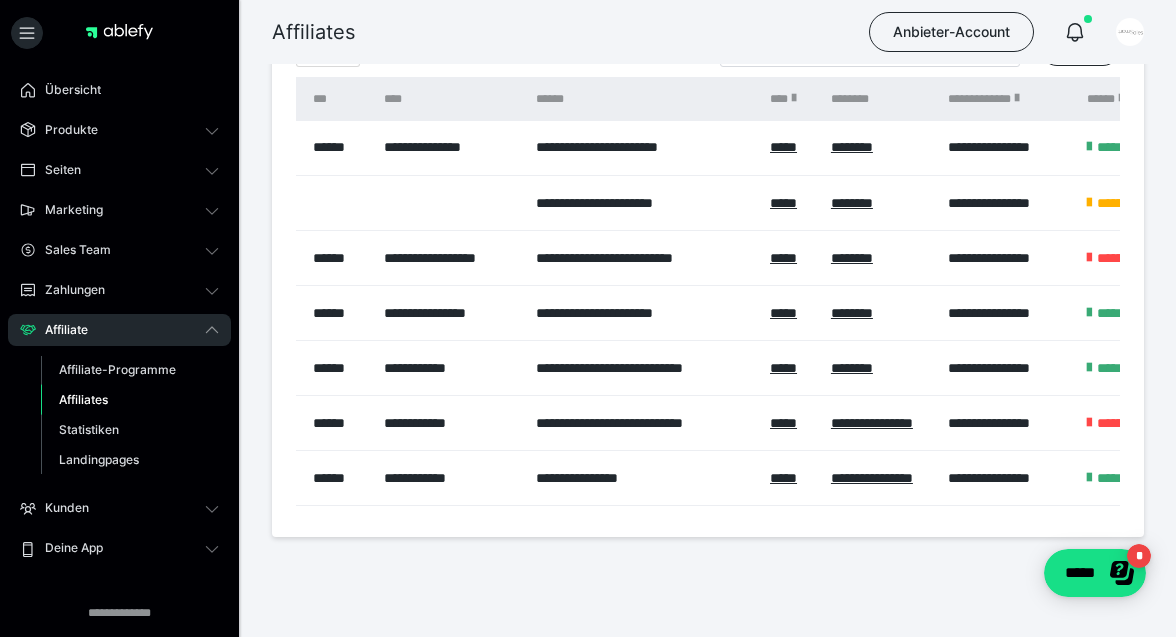 scroll, scrollTop: 0, scrollLeft: 72, axis: horizontal 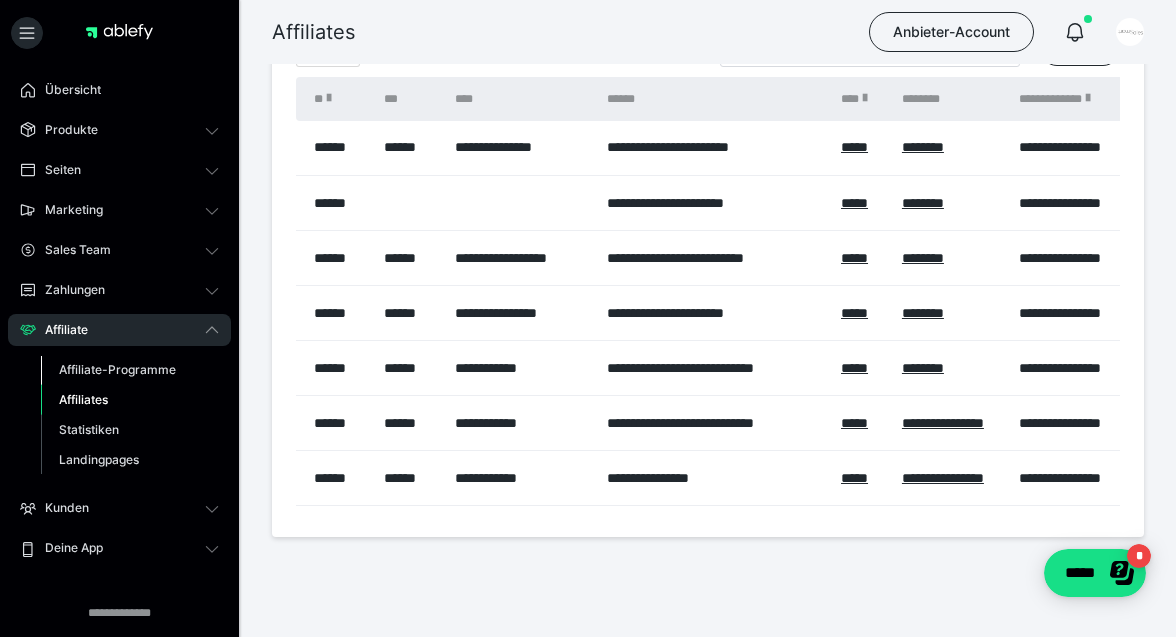 click on "Affiliate-Programme" at bounding box center (117, 369) 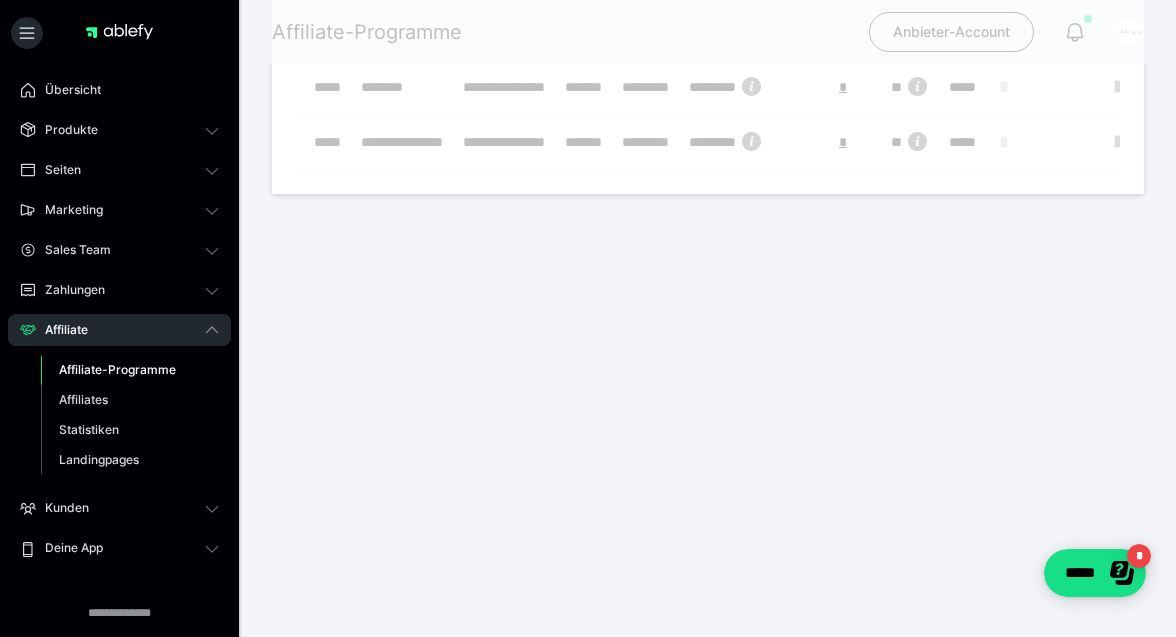 scroll, scrollTop: 0, scrollLeft: 0, axis: both 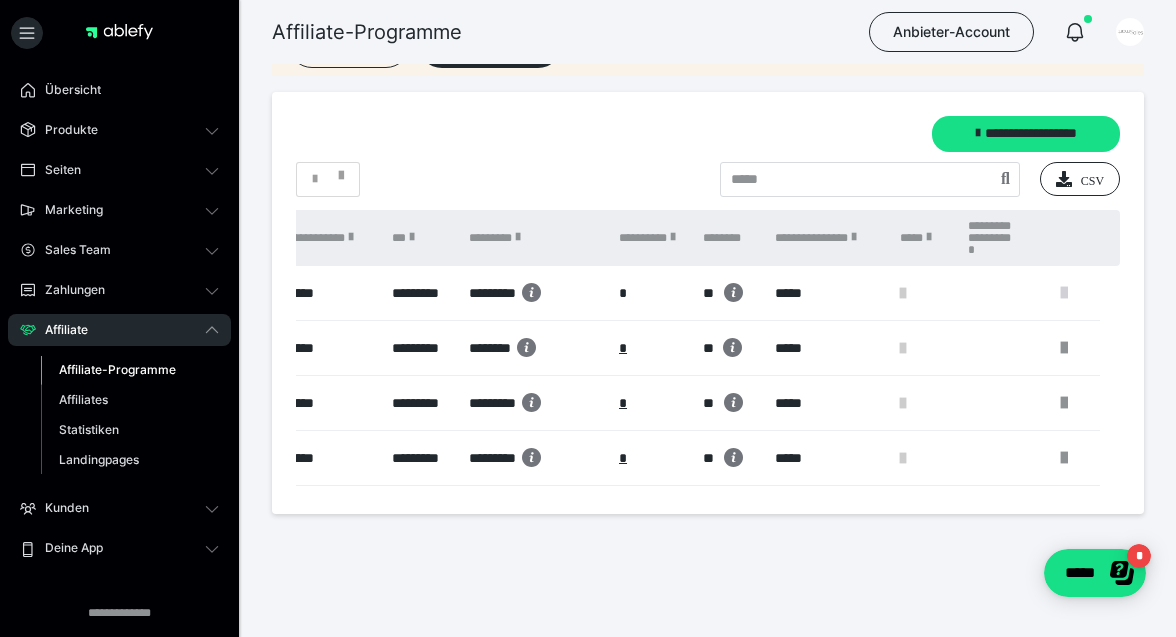 click at bounding box center (1064, 293) 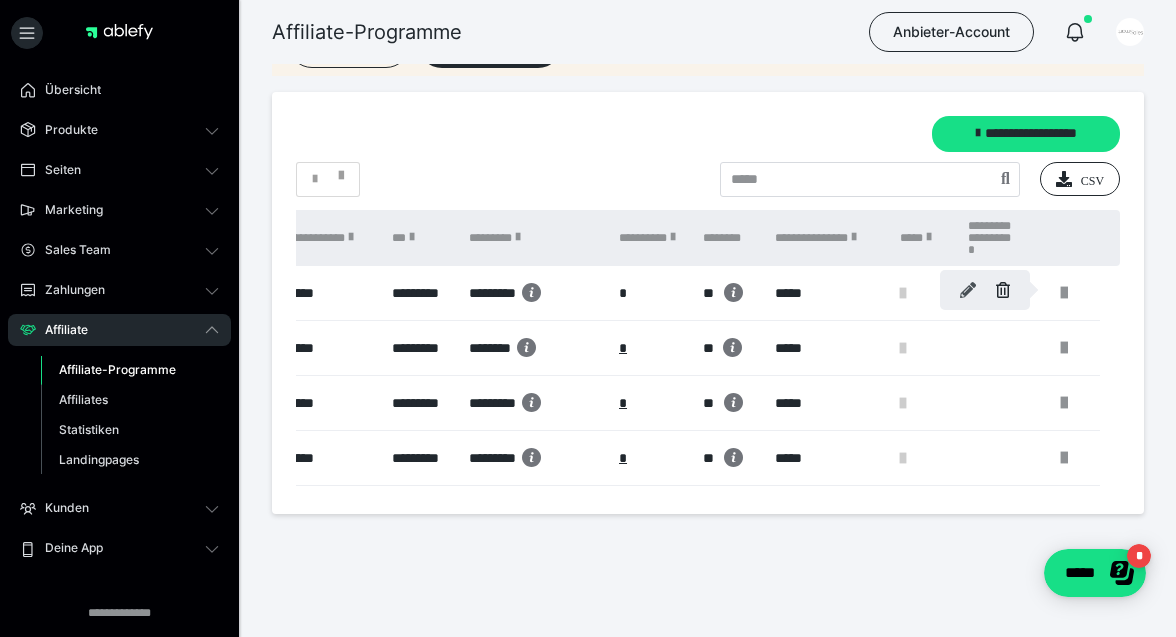 click at bounding box center (968, 290) 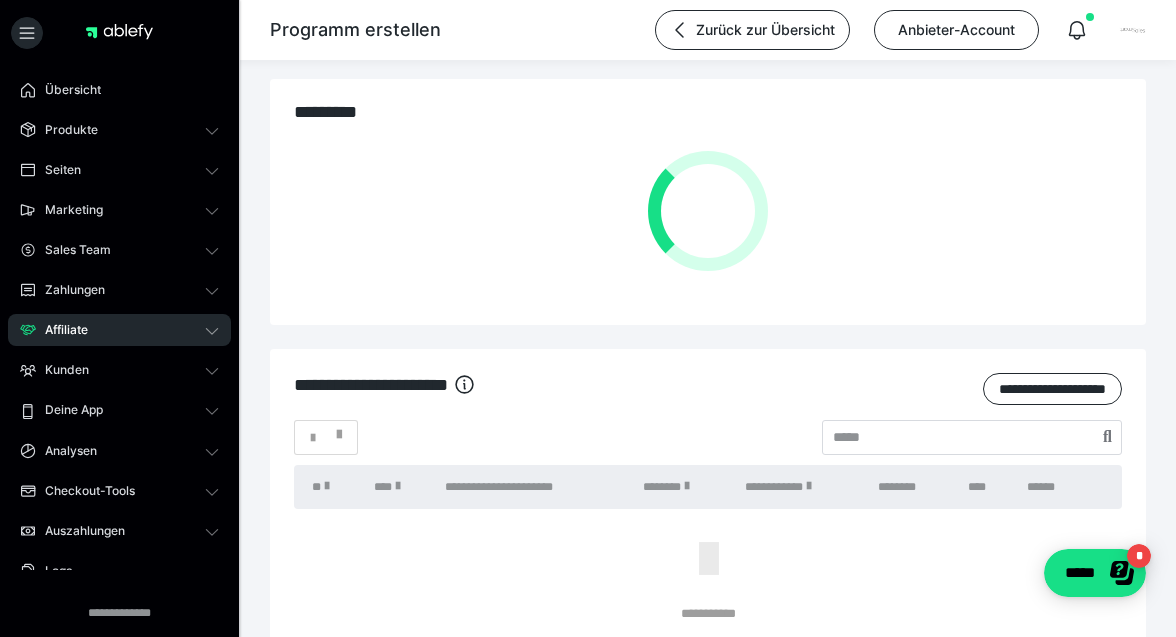 scroll, scrollTop: 0, scrollLeft: 0, axis: both 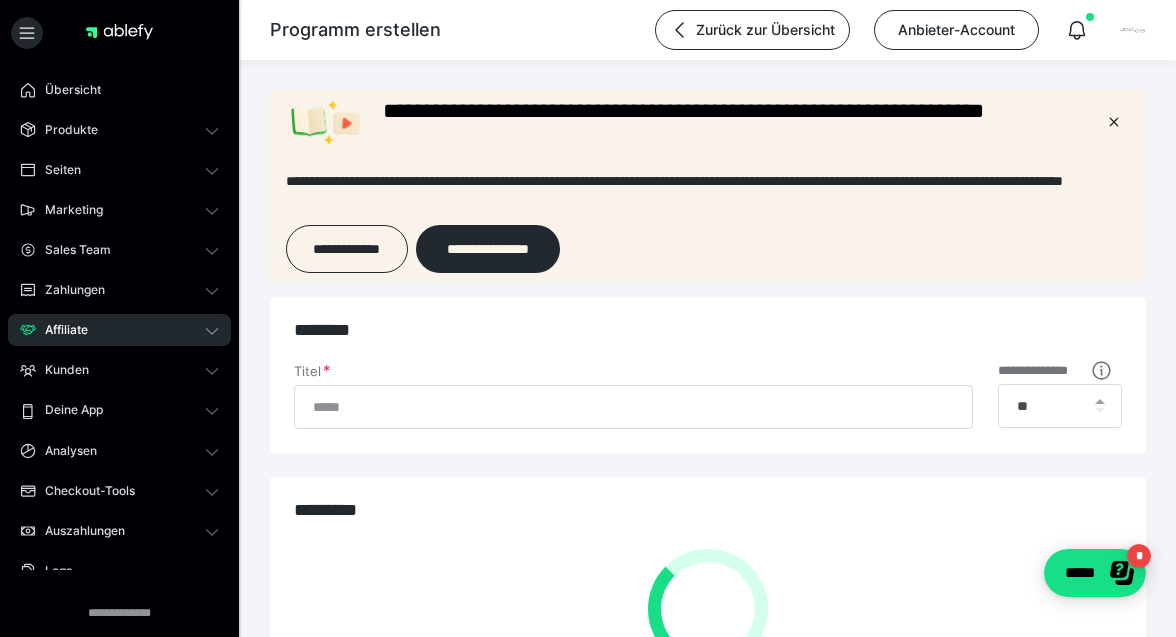 type on "********" 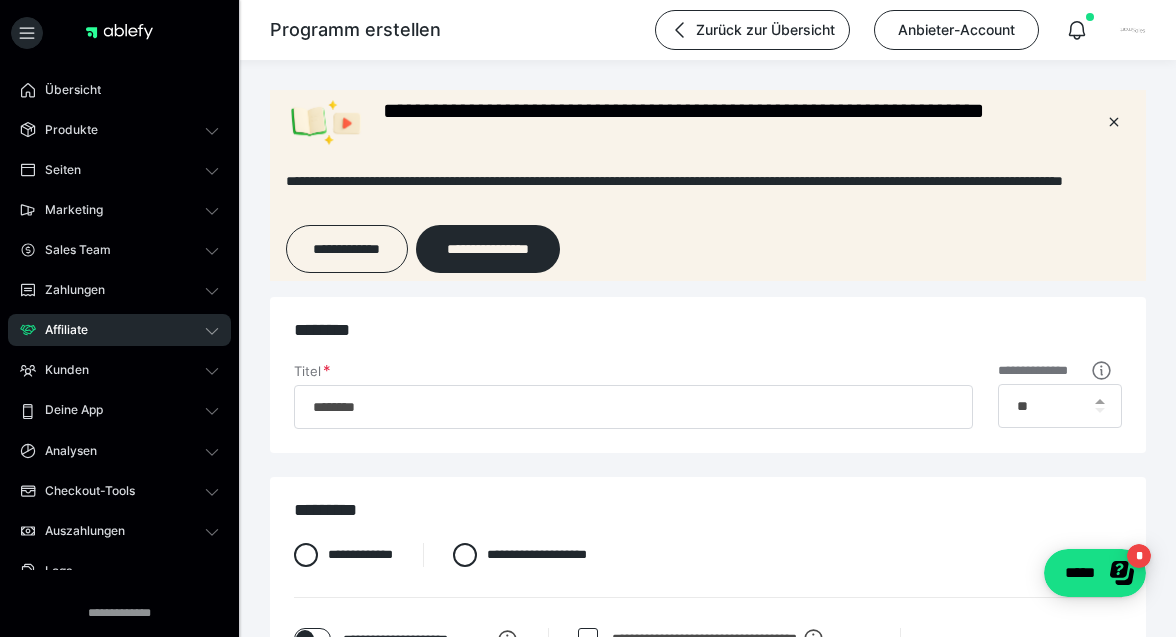 click on "**********" at bounding box center [708, 375] 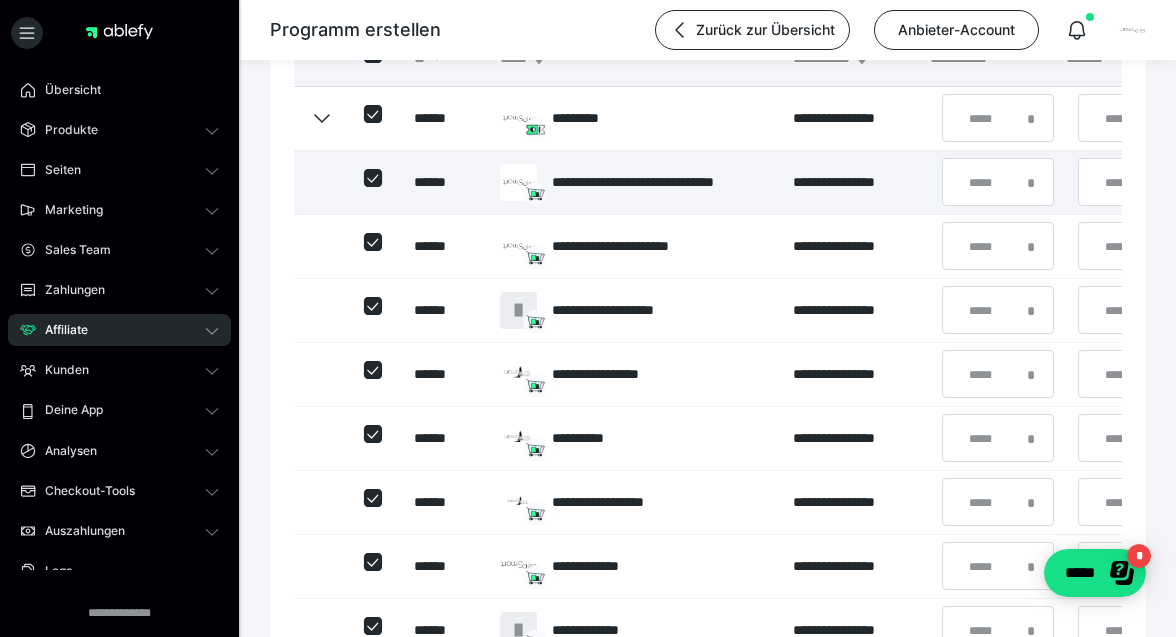 scroll, scrollTop: 828, scrollLeft: 0, axis: vertical 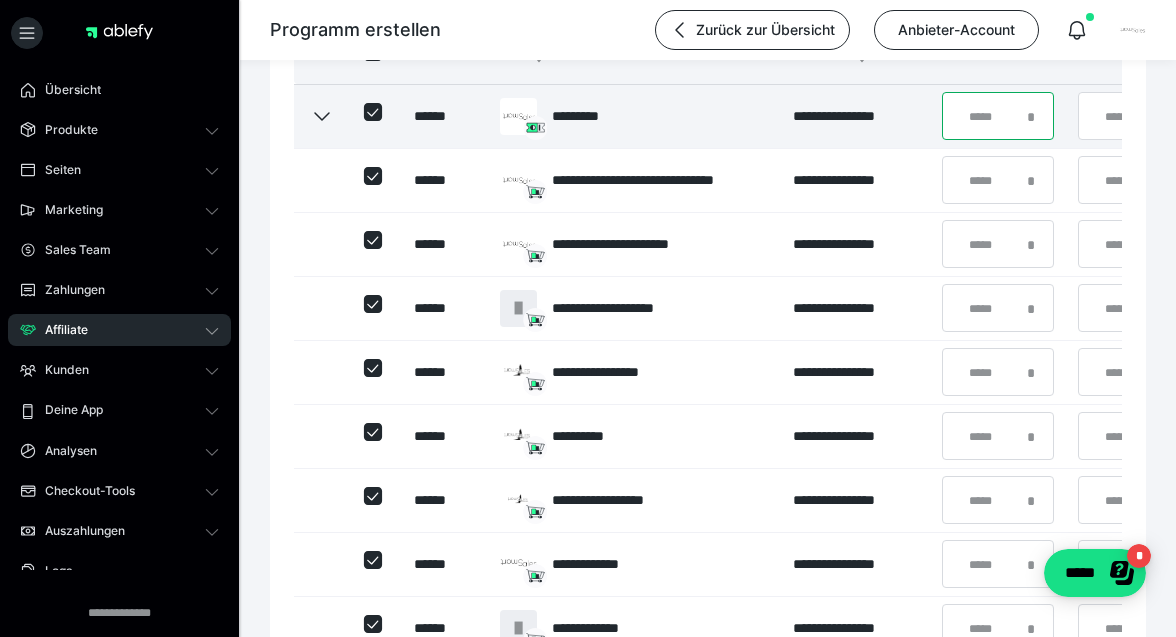 click on "**" at bounding box center (998, 116) 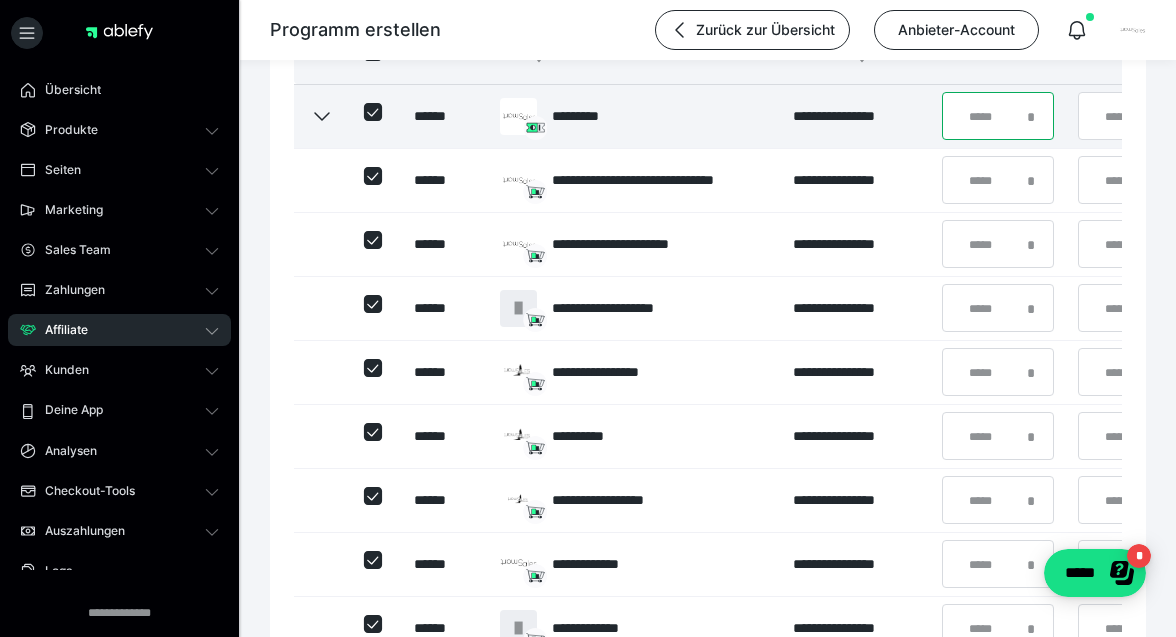type on "*" 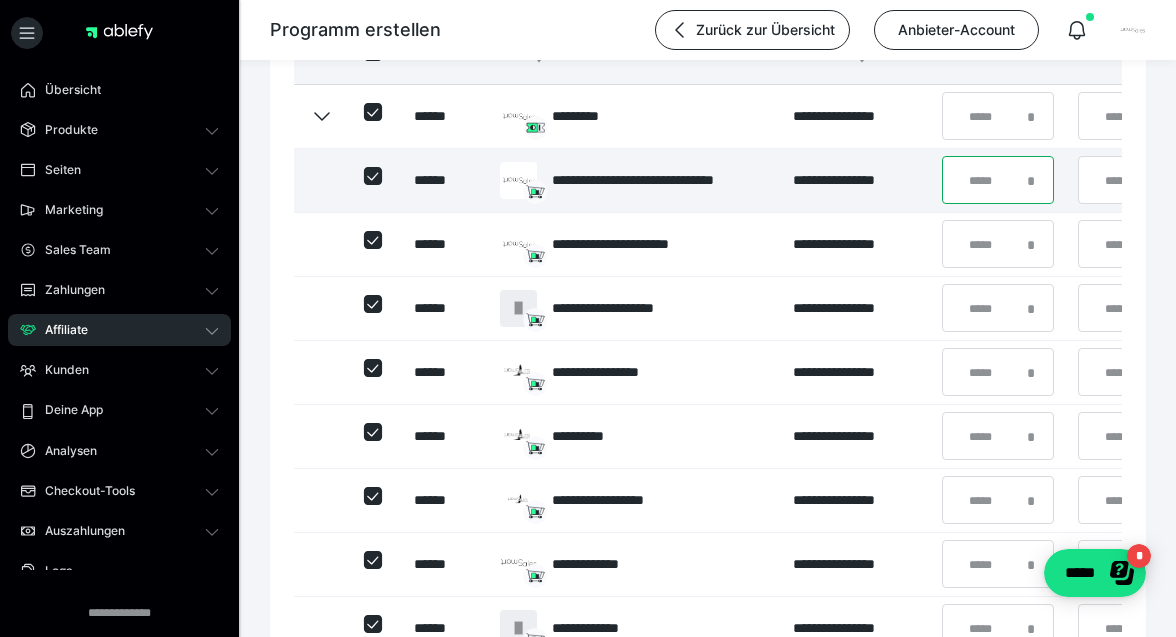 click on "**" at bounding box center (998, 180) 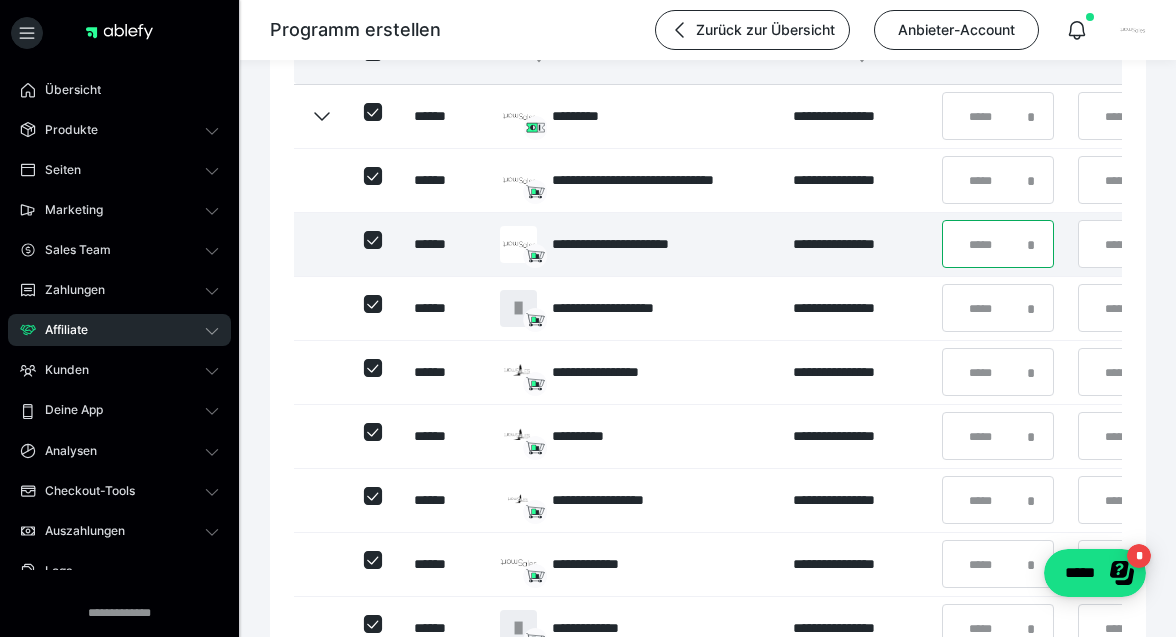 click on "**" at bounding box center [998, 244] 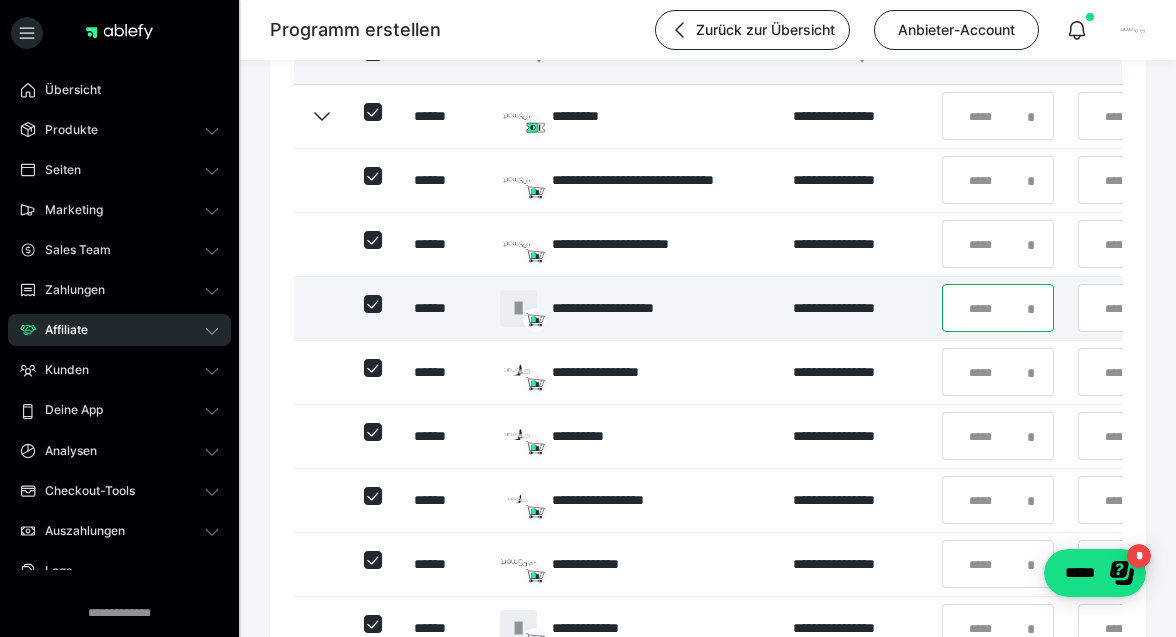 click on "**" at bounding box center (998, 308) 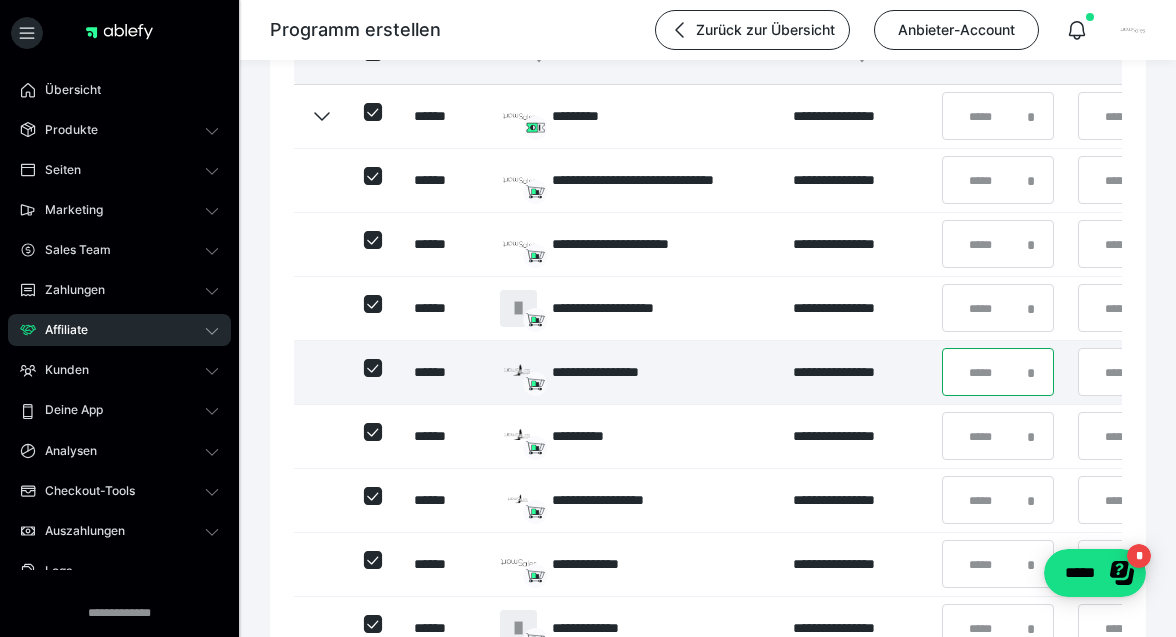 click on "**" at bounding box center [998, 372] 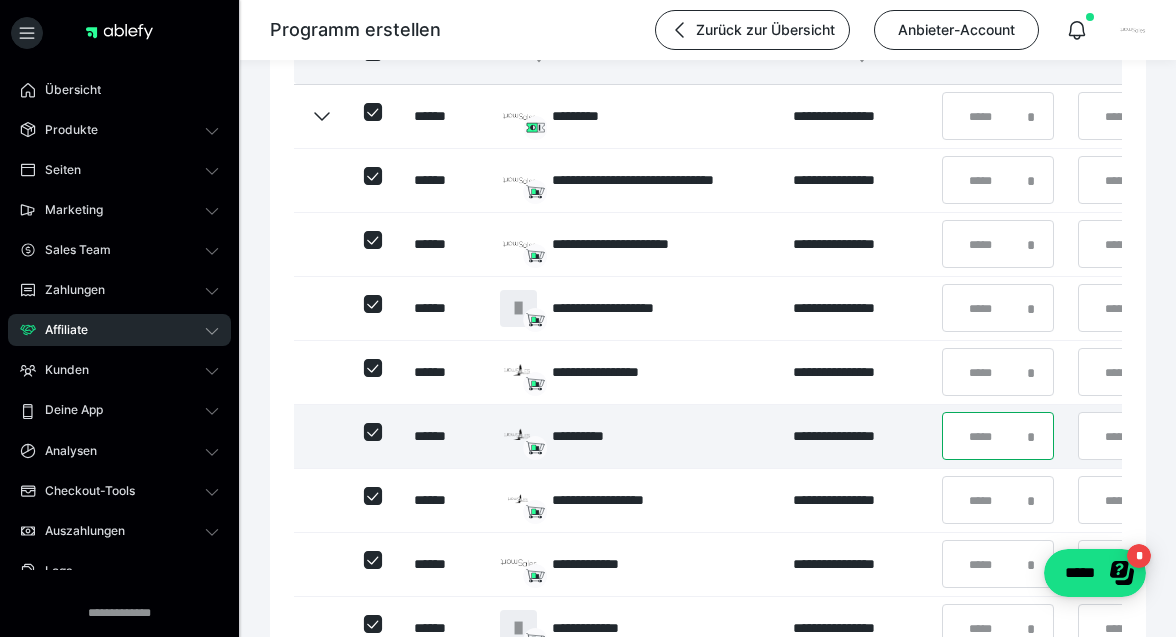 click on "**" at bounding box center [998, 436] 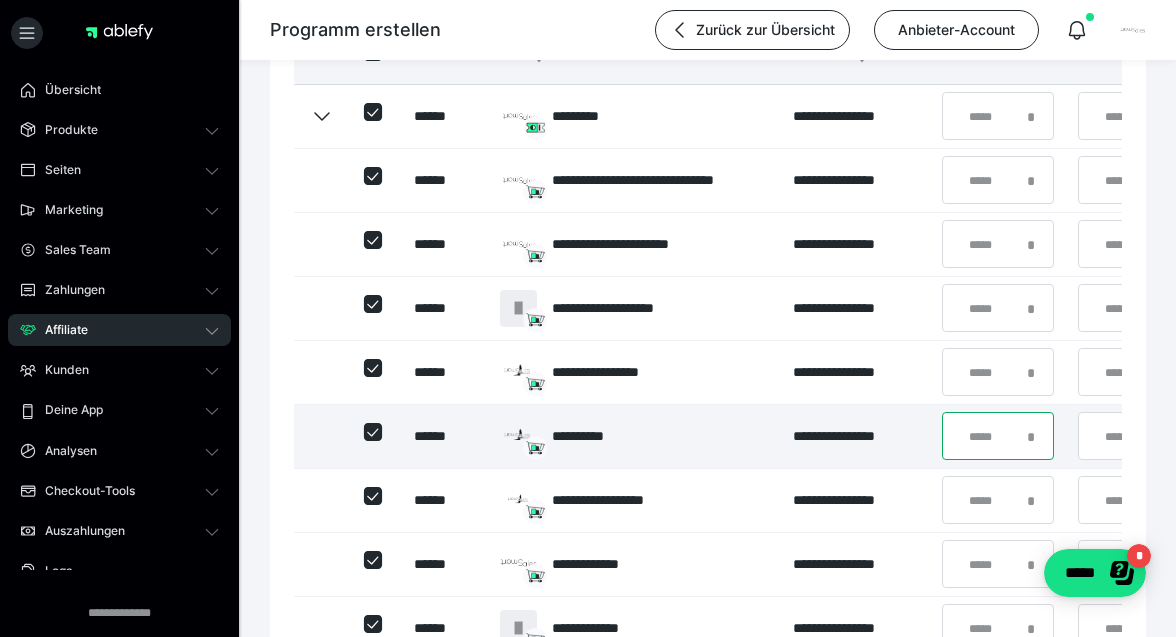 type on "*" 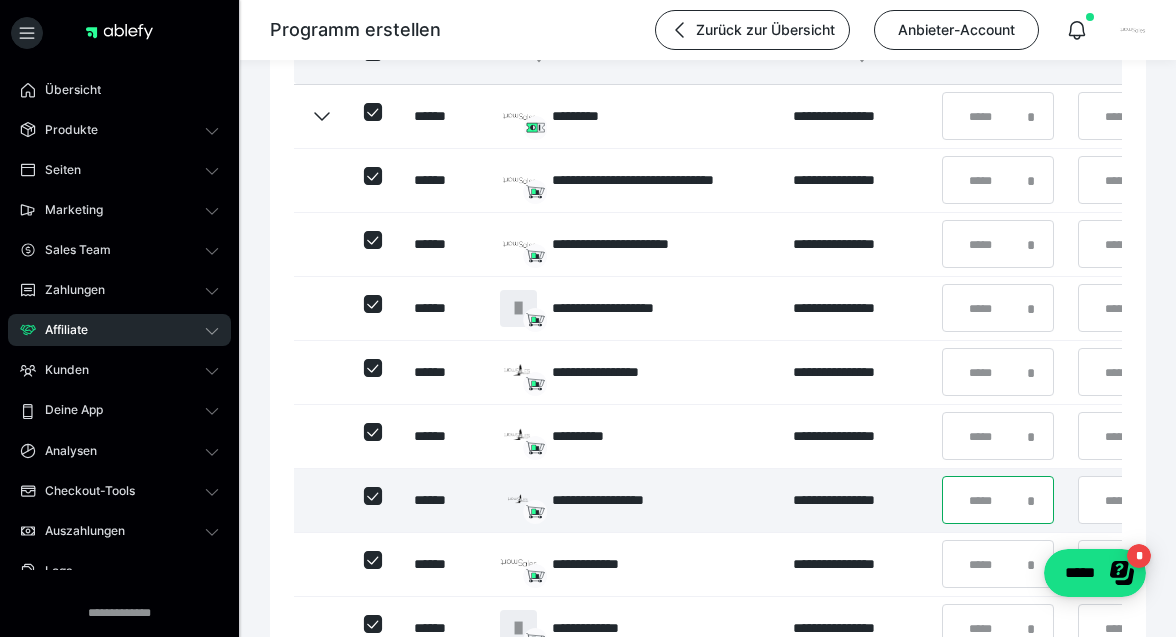 click on "**" at bounding box center [998, 500] 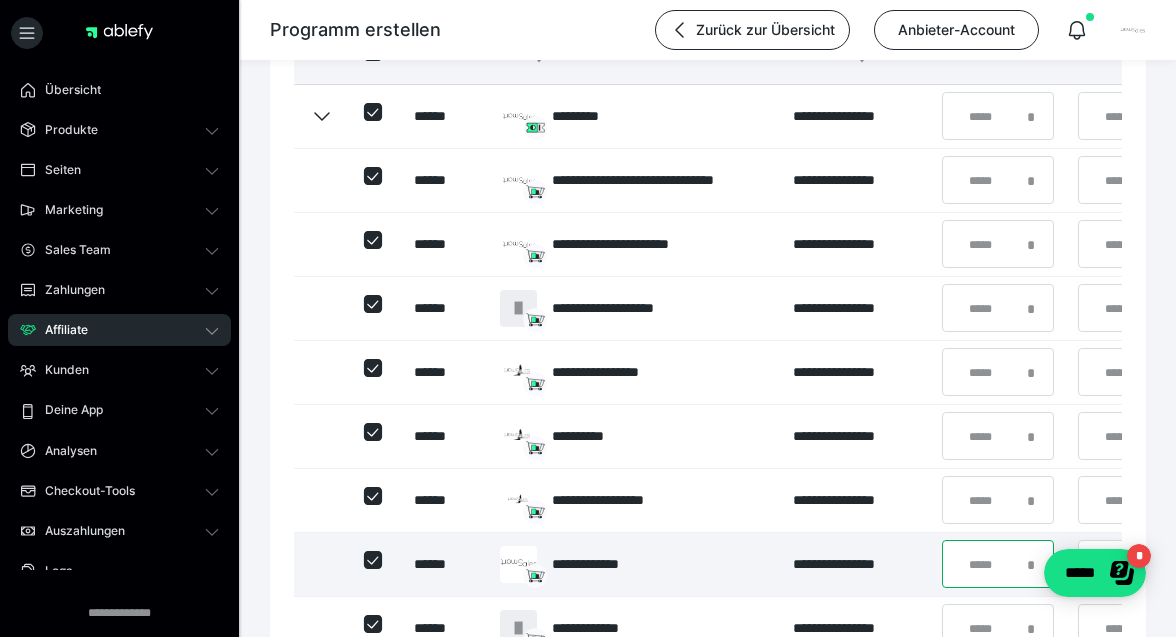 click on "**" at bounding box center (998, 564) 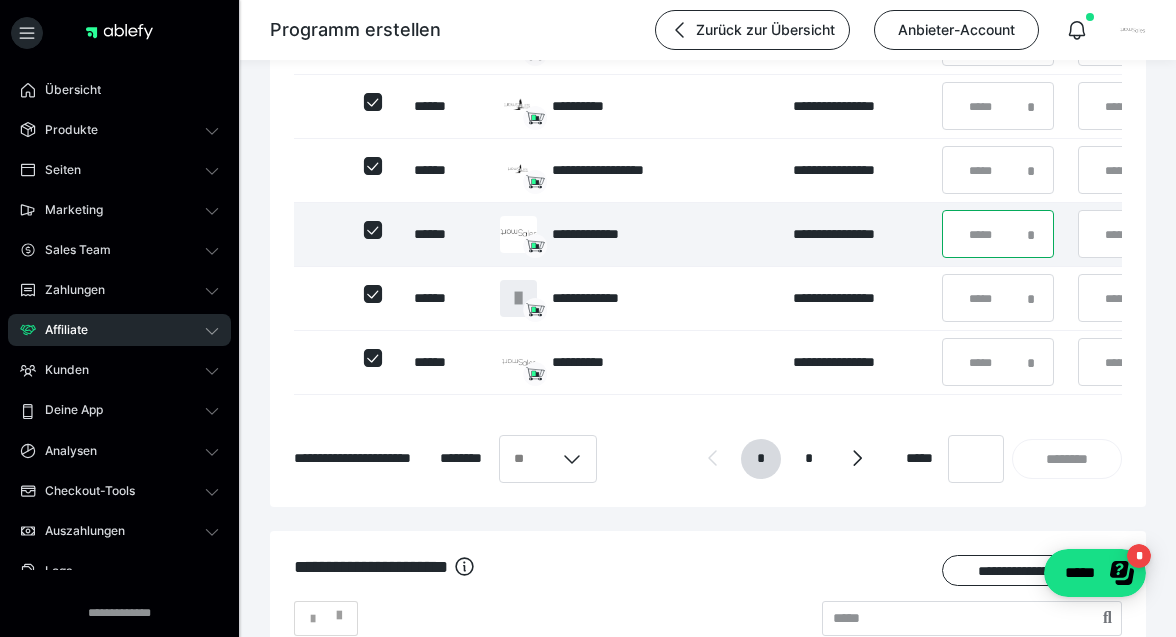 scroll, scrollTop: 1161, scrollLeft: 0, axis: vertical 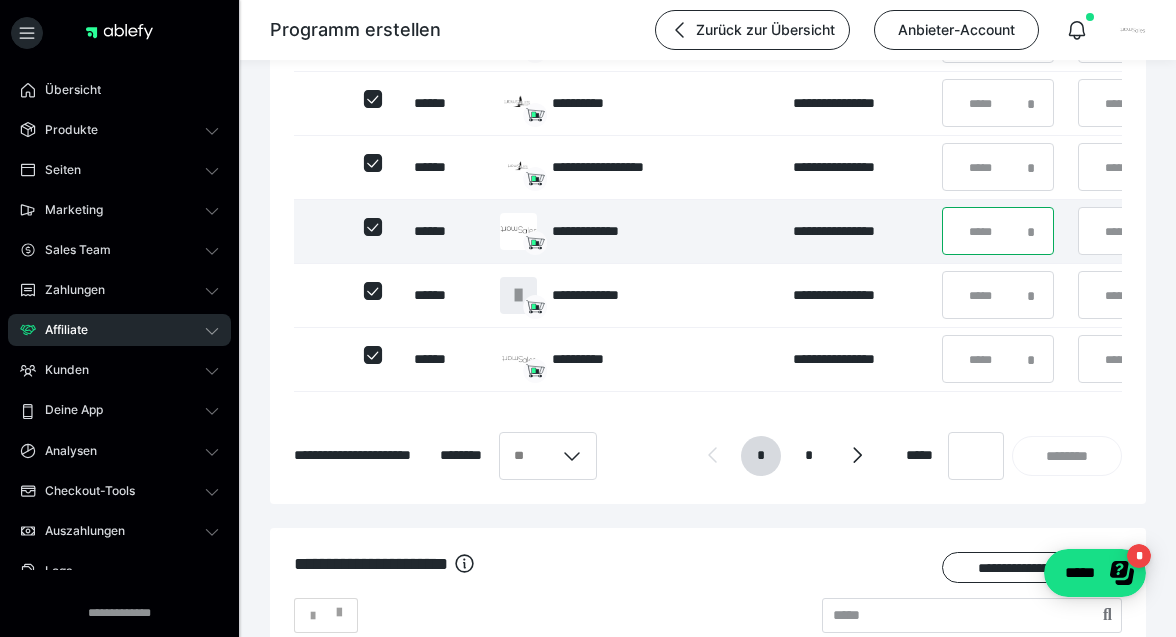 type on "*" 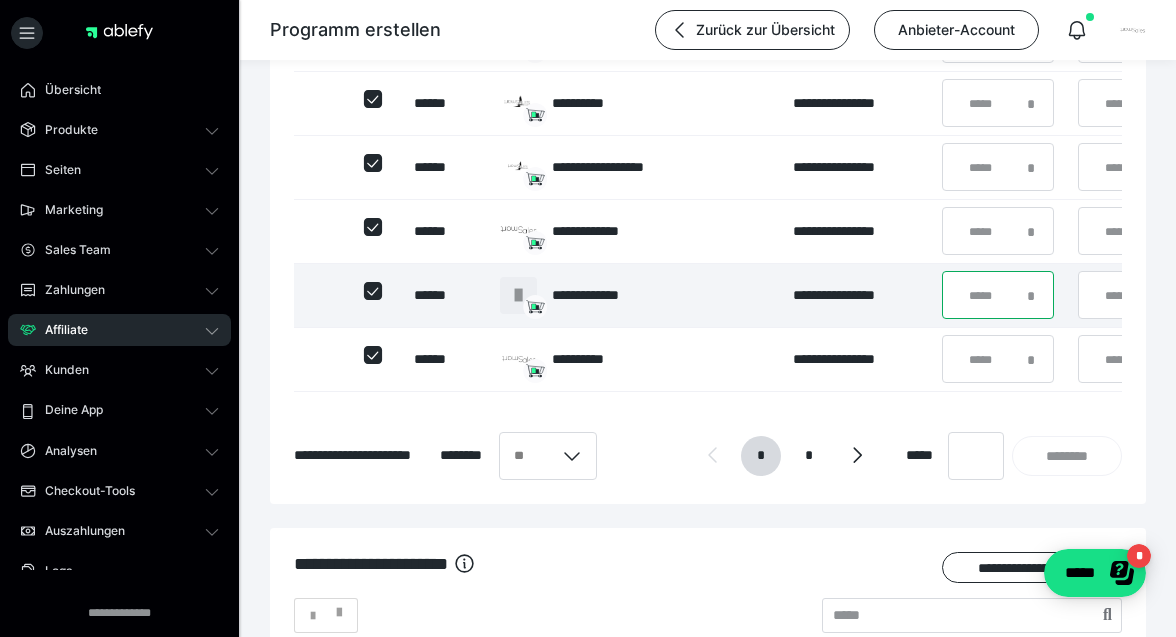 click on "**" at bounding box center [998, 295] 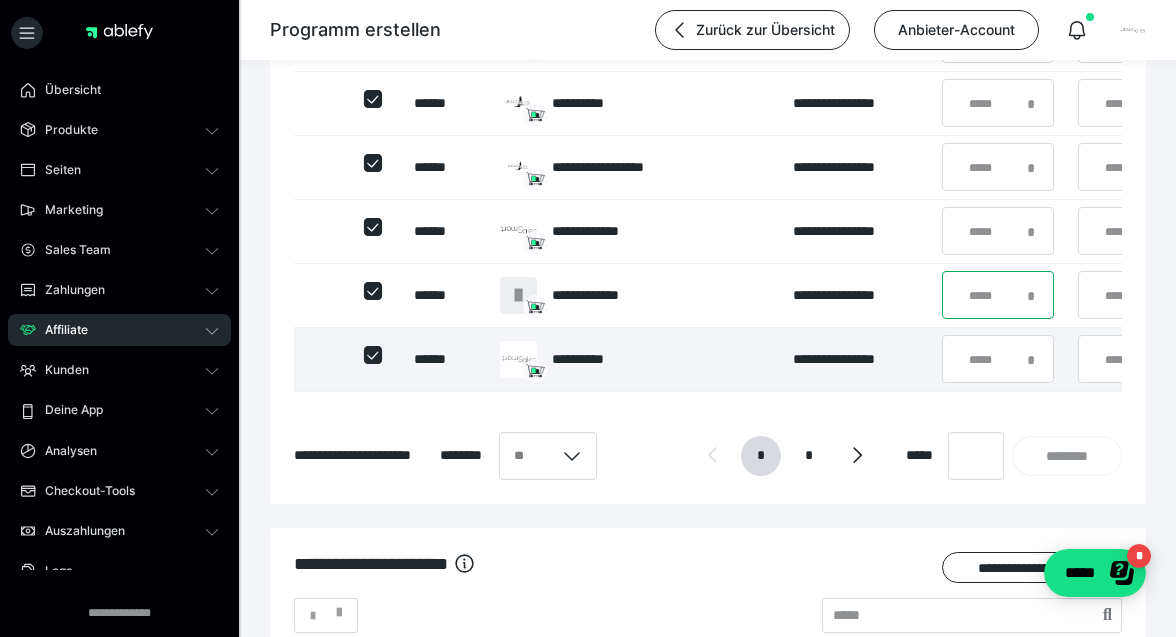type on "*" 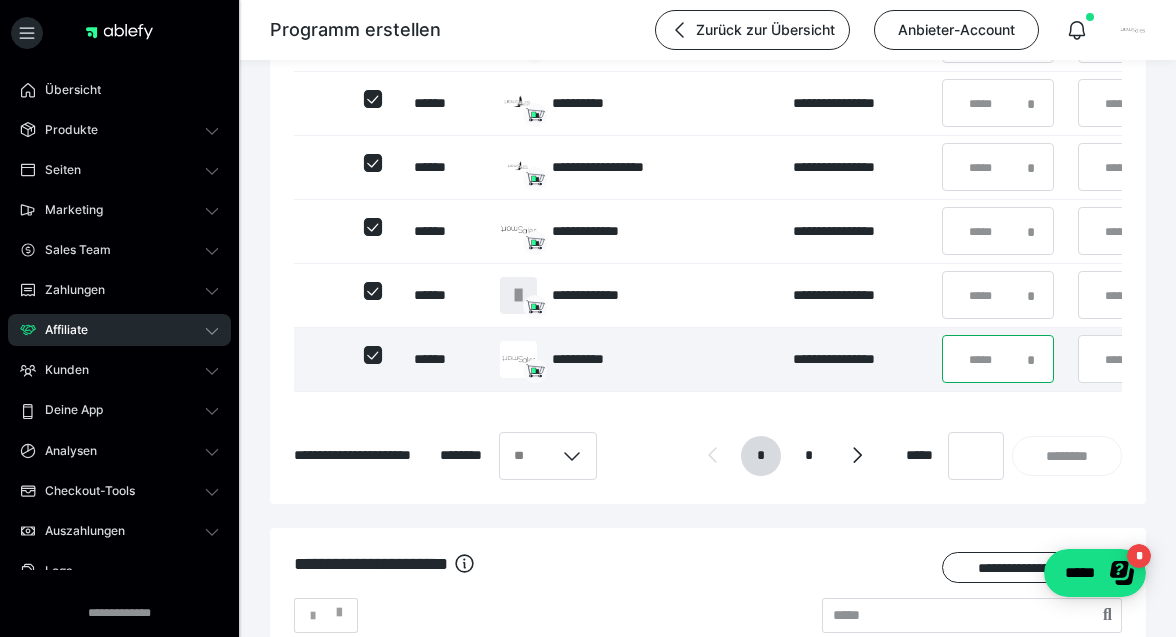 click on "**" at bounding box center [998, 359] 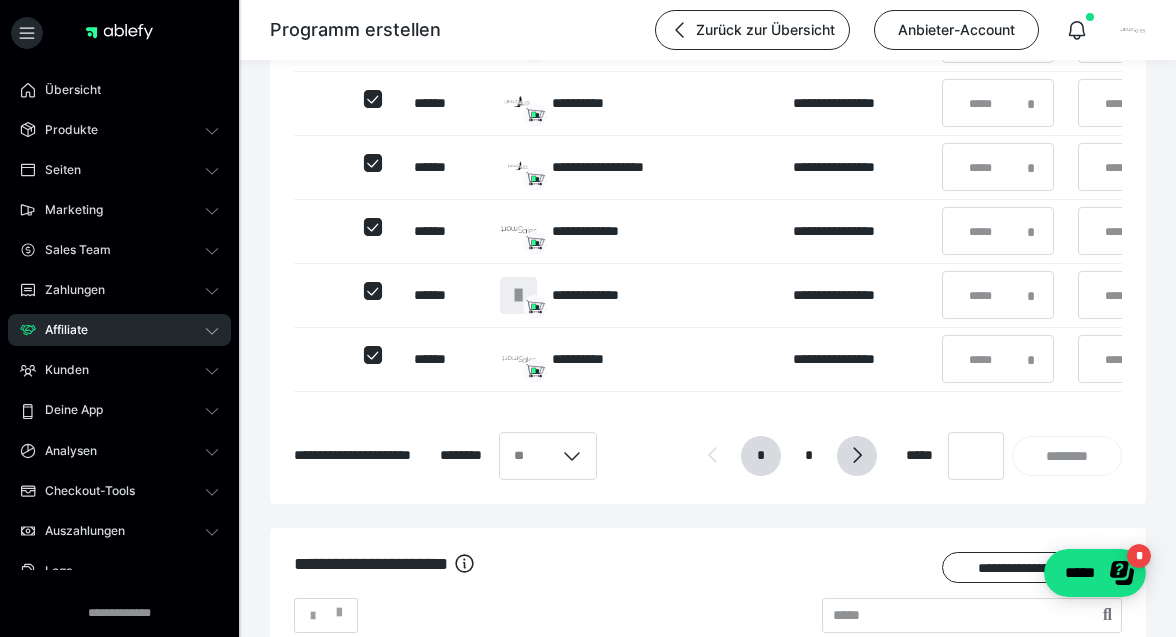 click 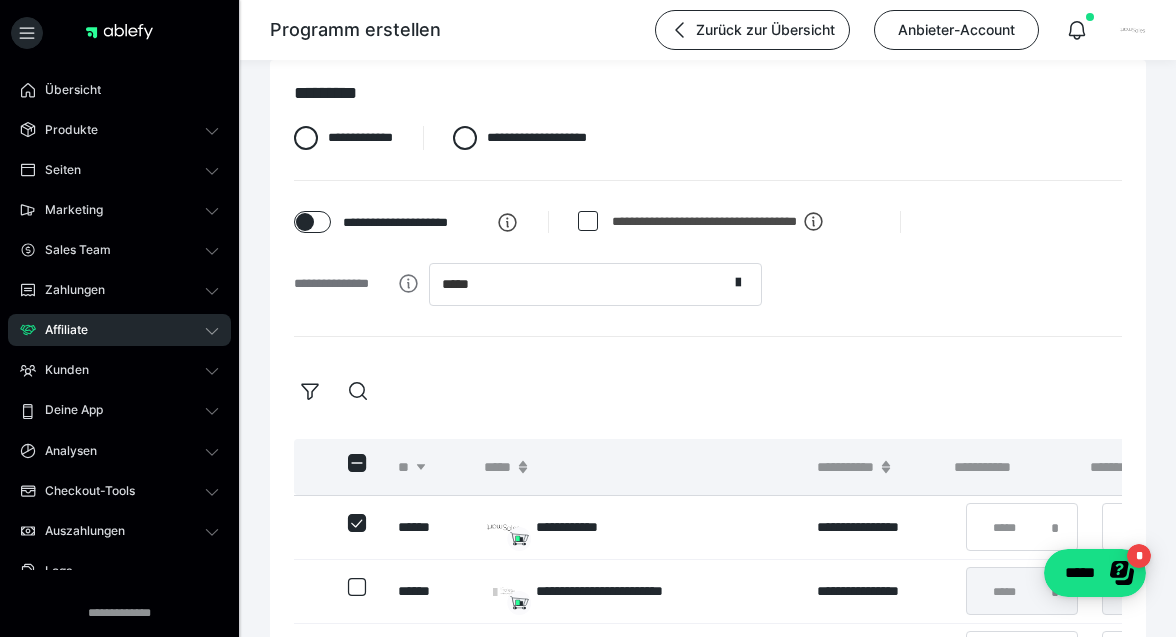 click on "*****" at bounding box center [775, 299] 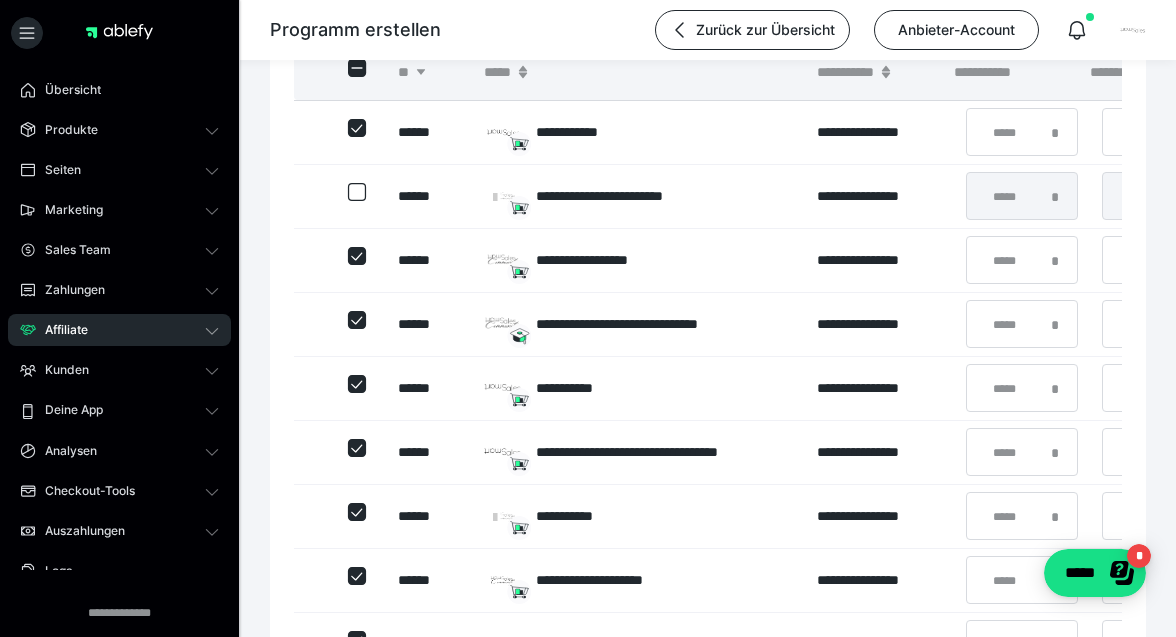 scroll, scrollTop: 802, scrollLeft: 0, axis: vertical 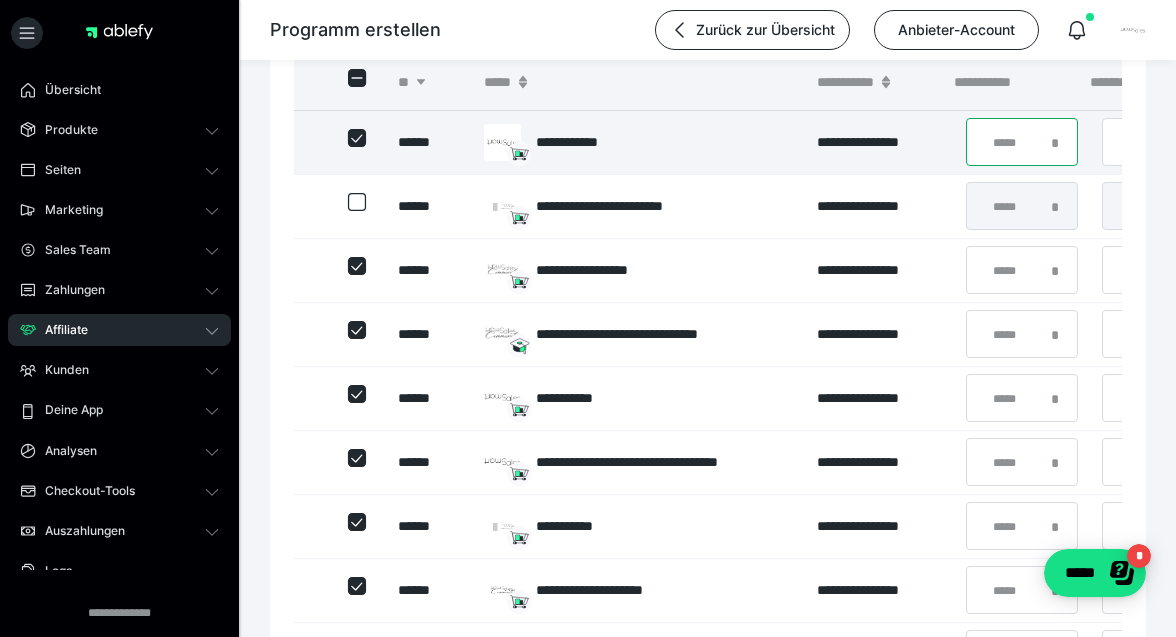 click on "**" at bounding box center (1022, 142) 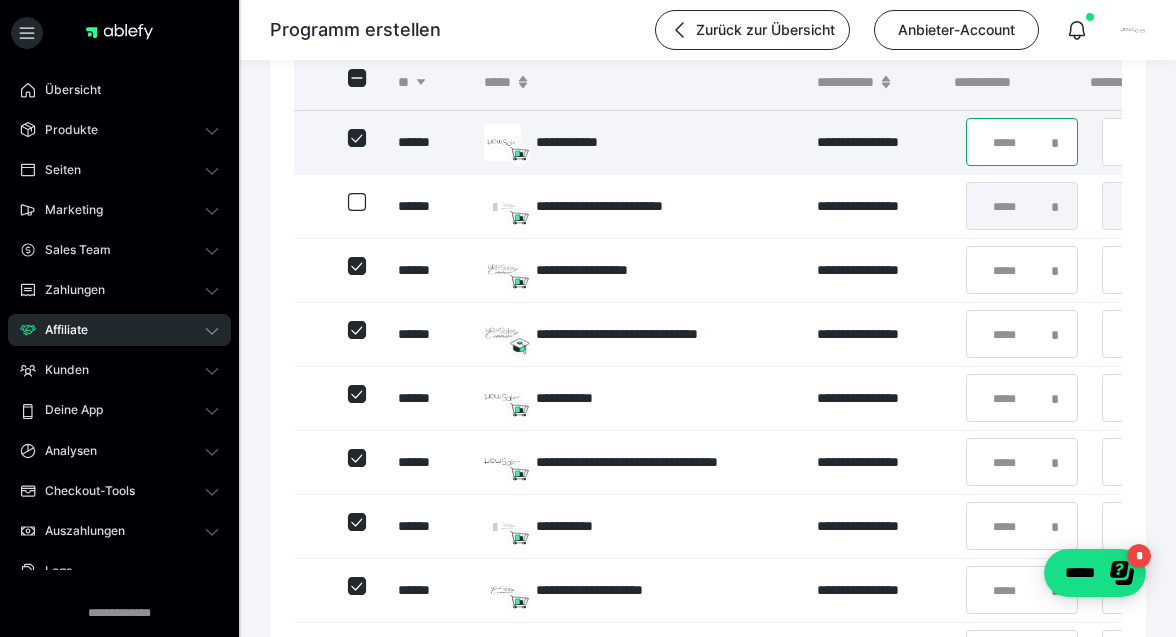 type on "*" 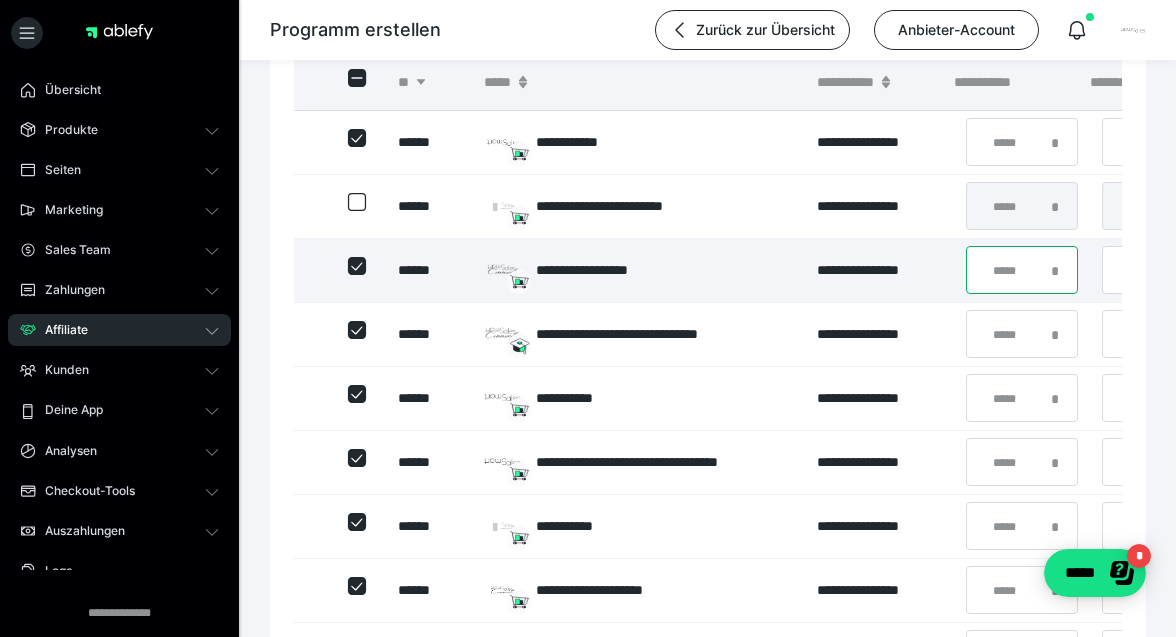 click on "**" at bounding box center [1022, 270] 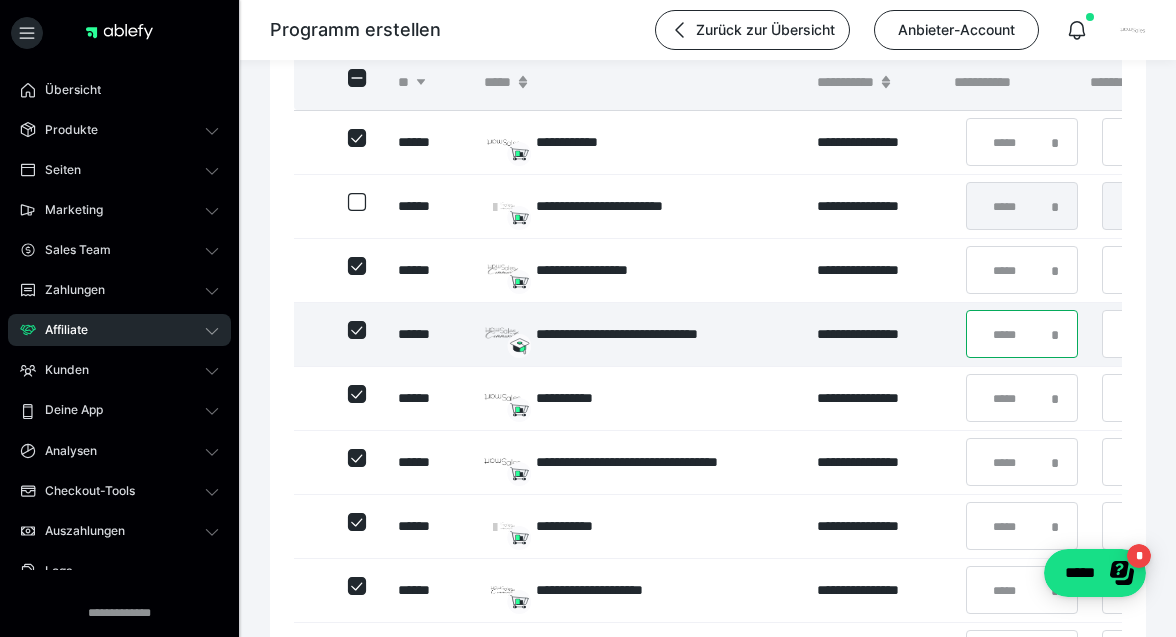 click on "**" at bounding box center [1022, 334] 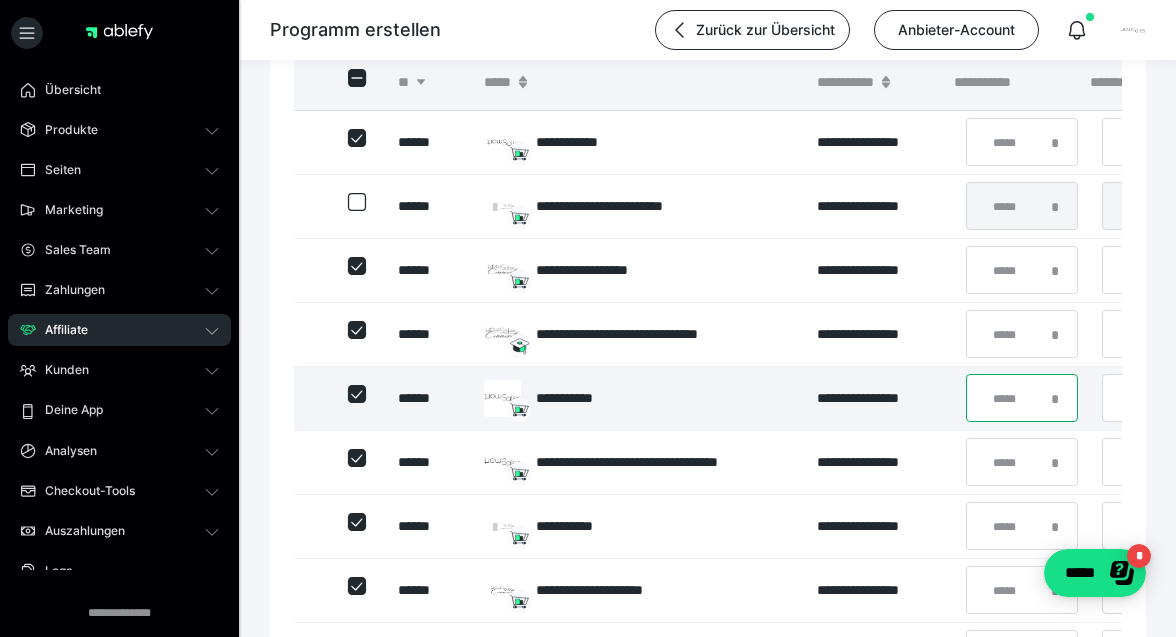 click on "**" at bounding box center [1022, 398] 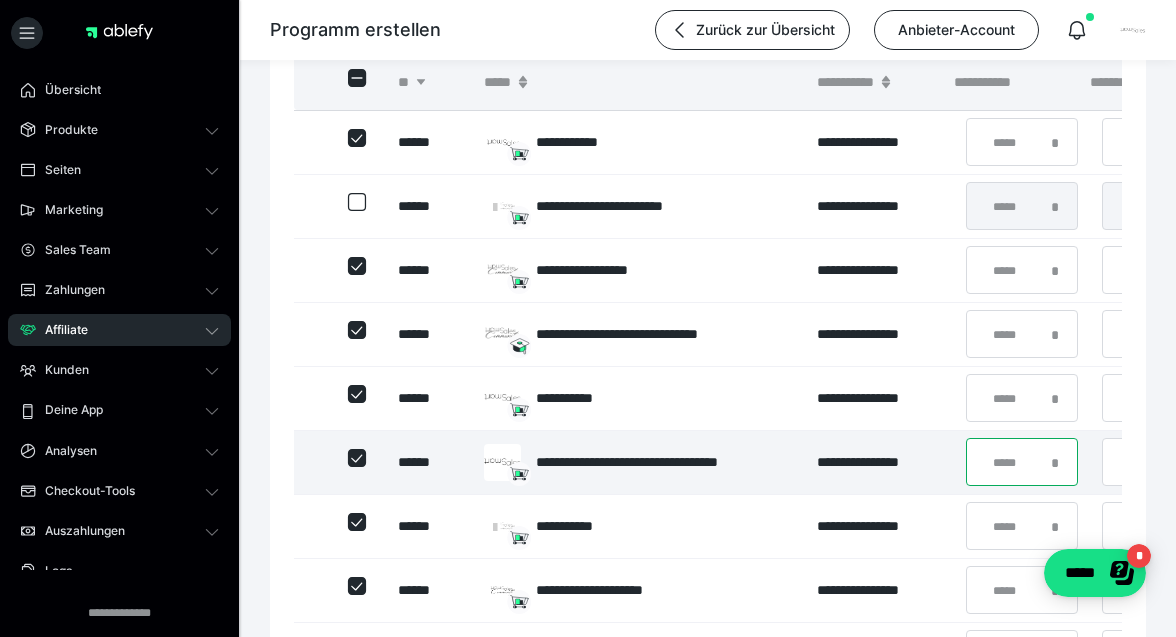 click on "**" at bounding box center (1022, 462) 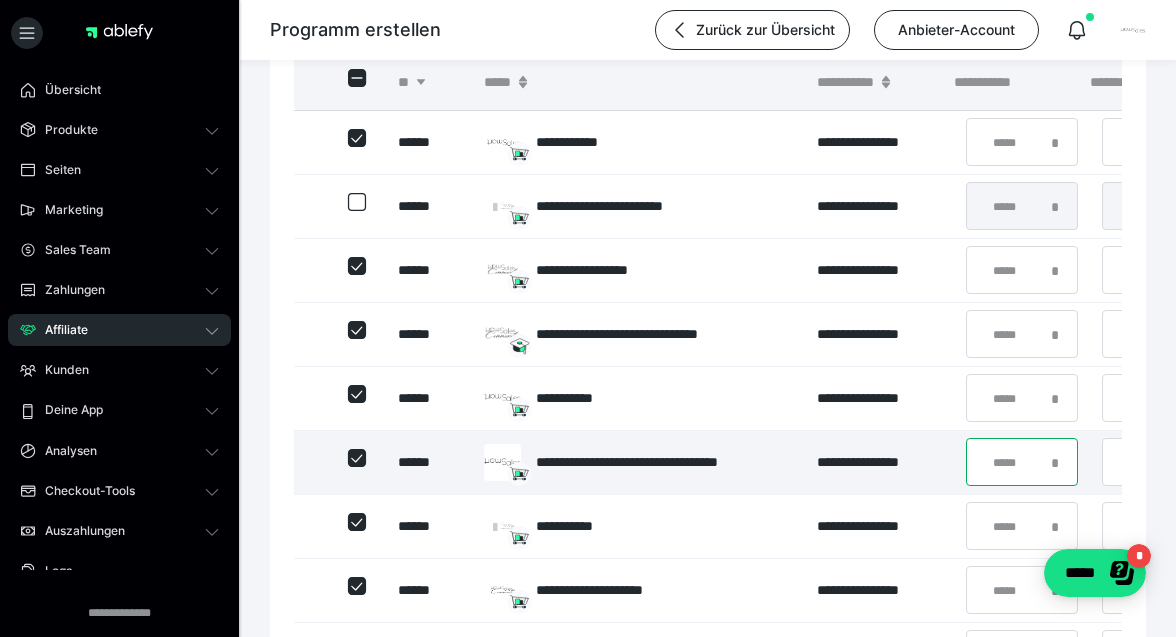 type on "*" 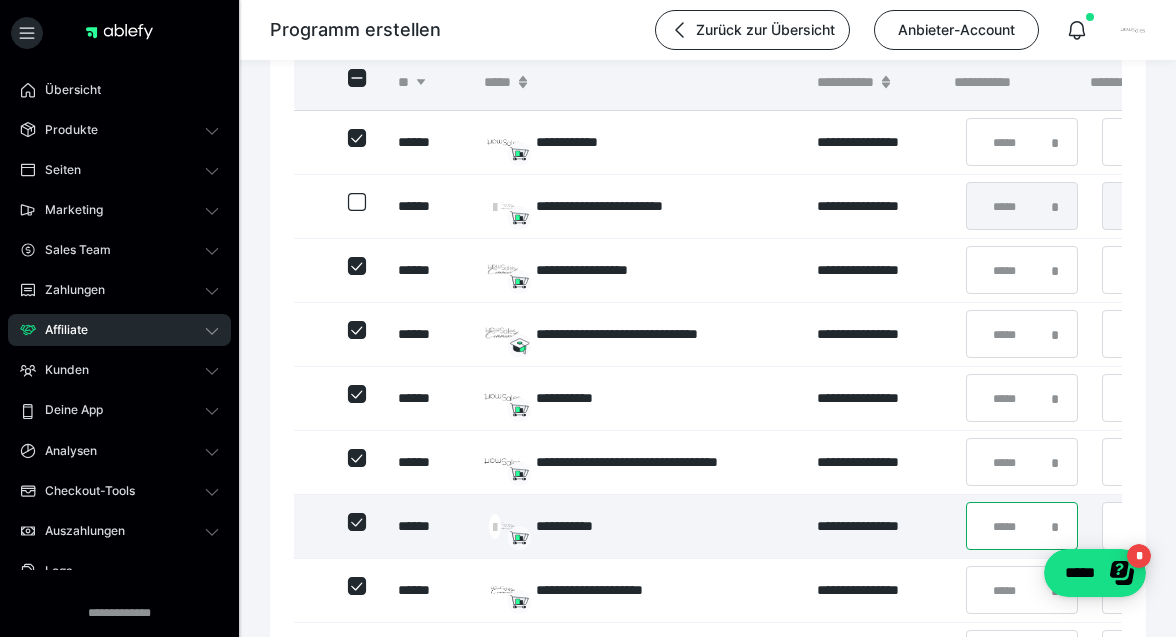 click on "**" at bounding box center (1022, 526) 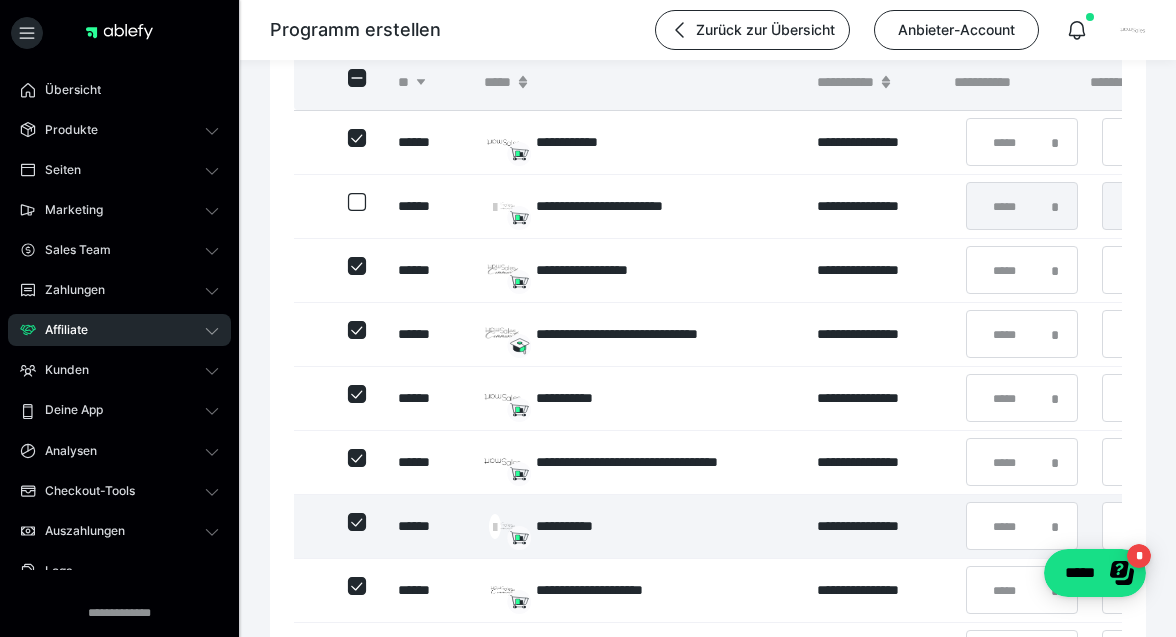 click on "**********" at bounding box center (877, 526) 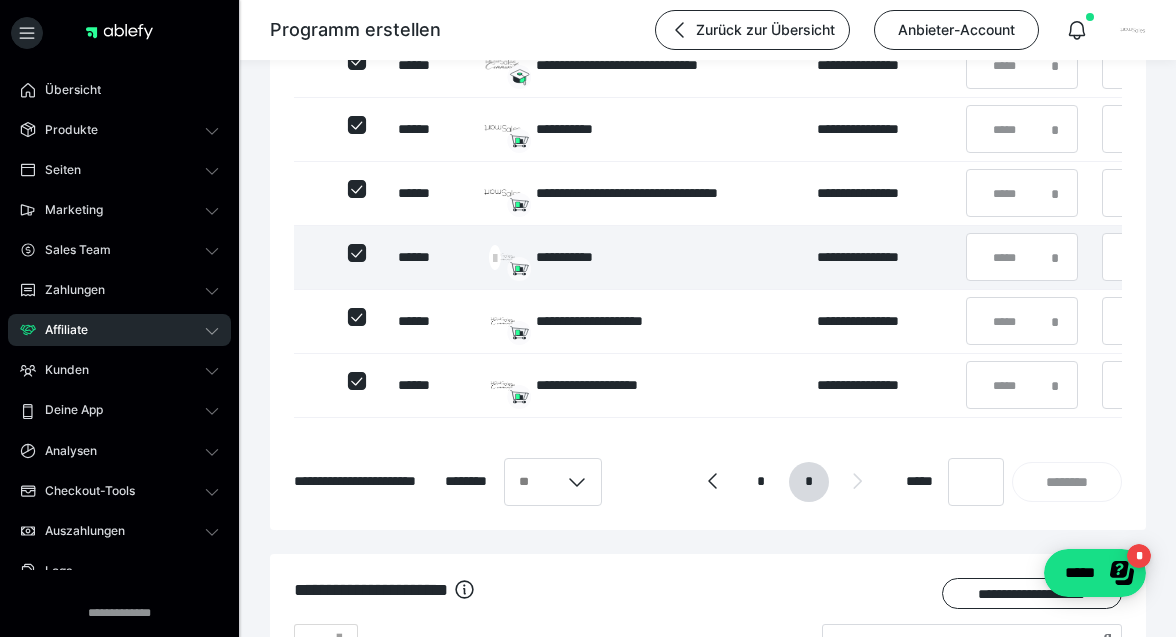 scroll, scrollTop: 1072, scrollLeft: 0, axis: vertical 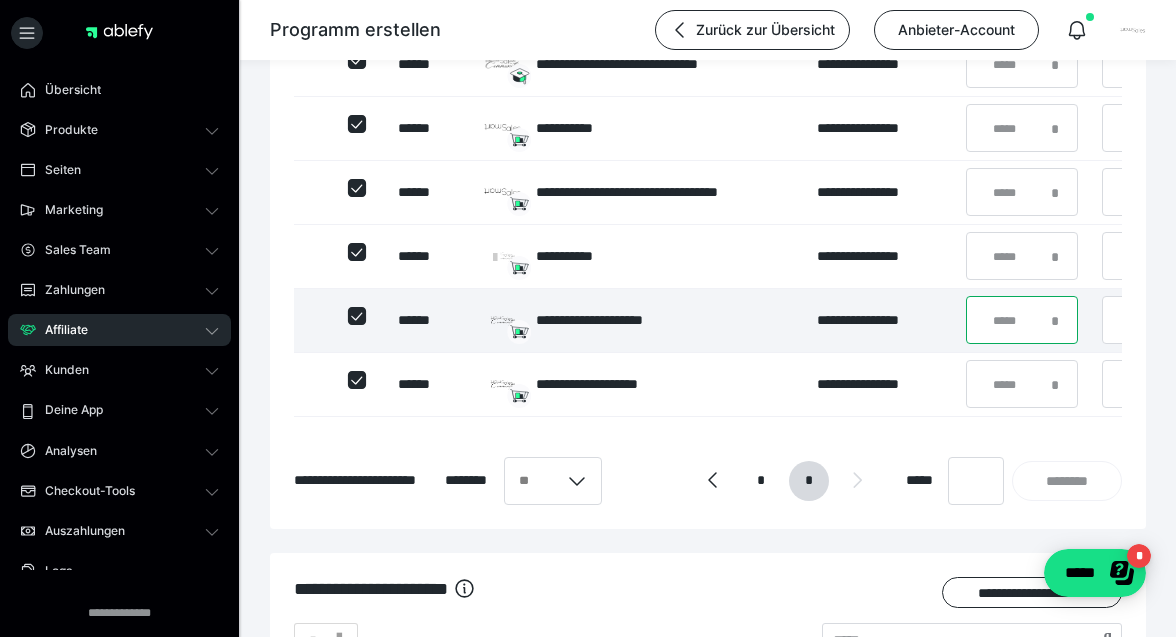 click on "**" at bounding box center [1022, 320] 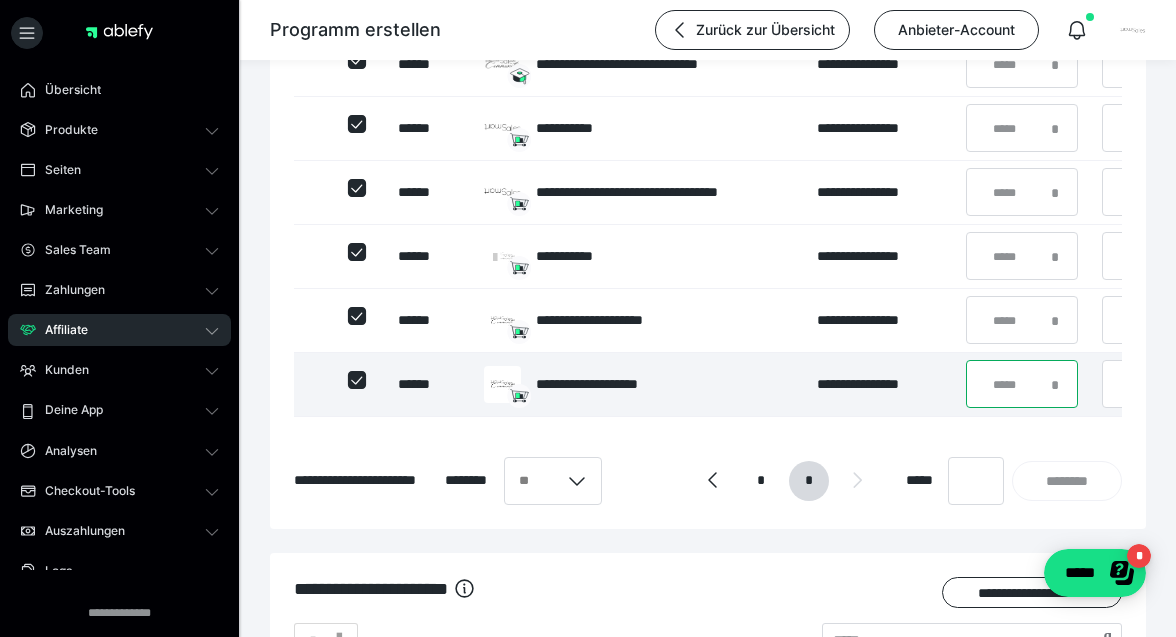 click on "**" at bounding box center (1022, 384) 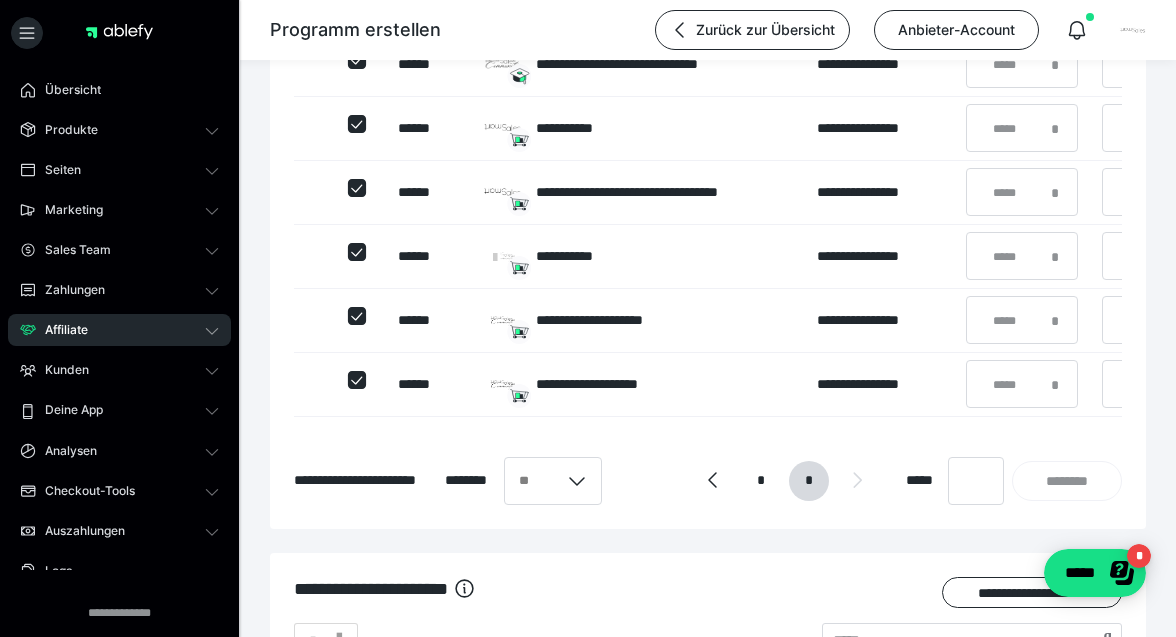 click on "**********" at bounding box center (708, -33) 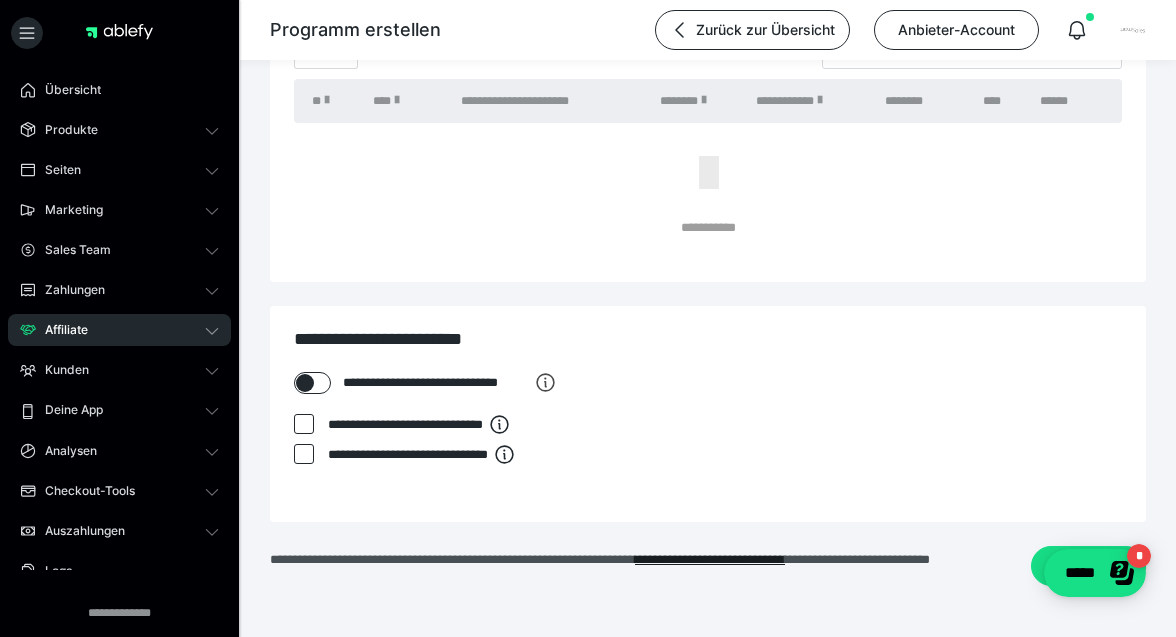 scroll, scrollTop: 1708, scrollLeft: 0, axis: vertical 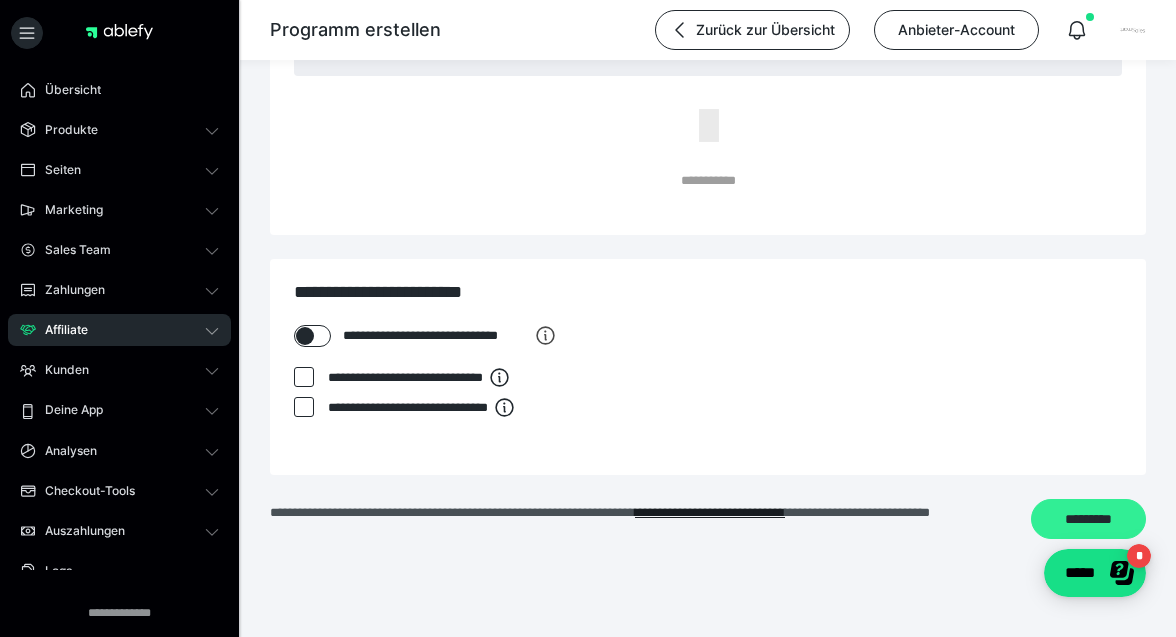 click on "*********" at bounding box center (1088, 519) 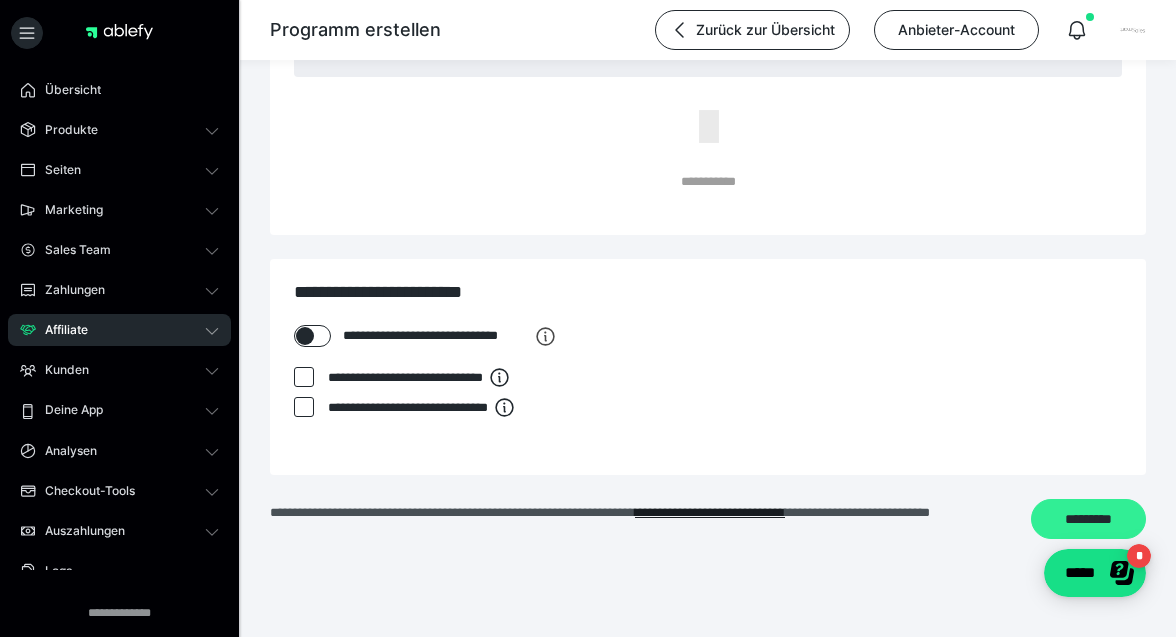 scroll, scrollTop: 0, scrollLeft: 0, axis: both 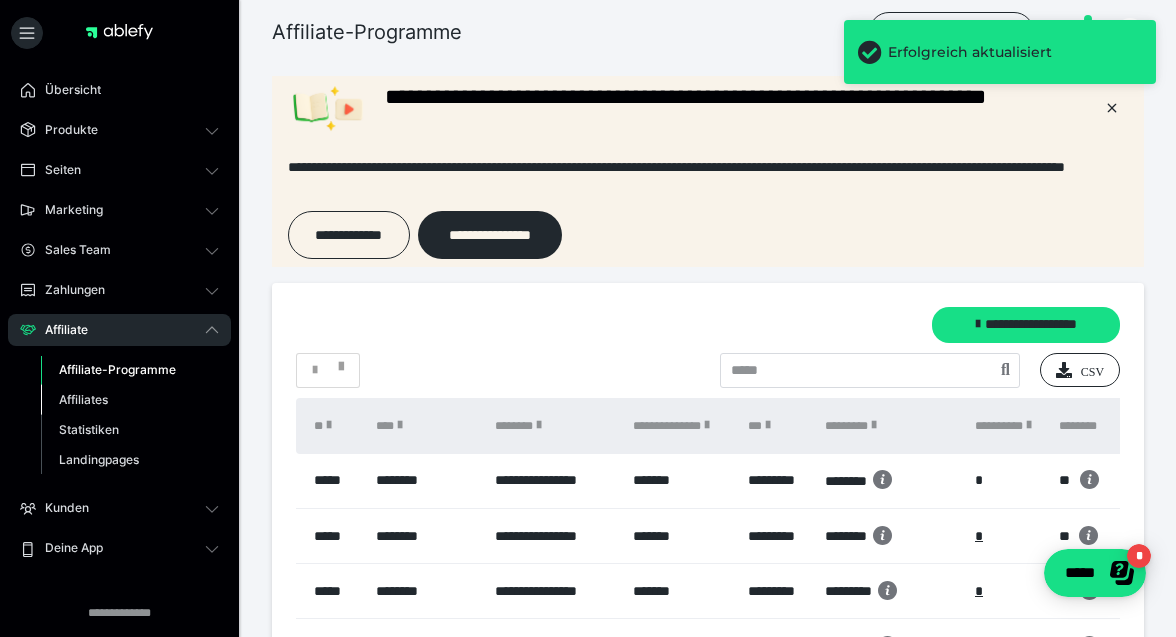 click on "Affiliates" at bounding box center [130, 400] 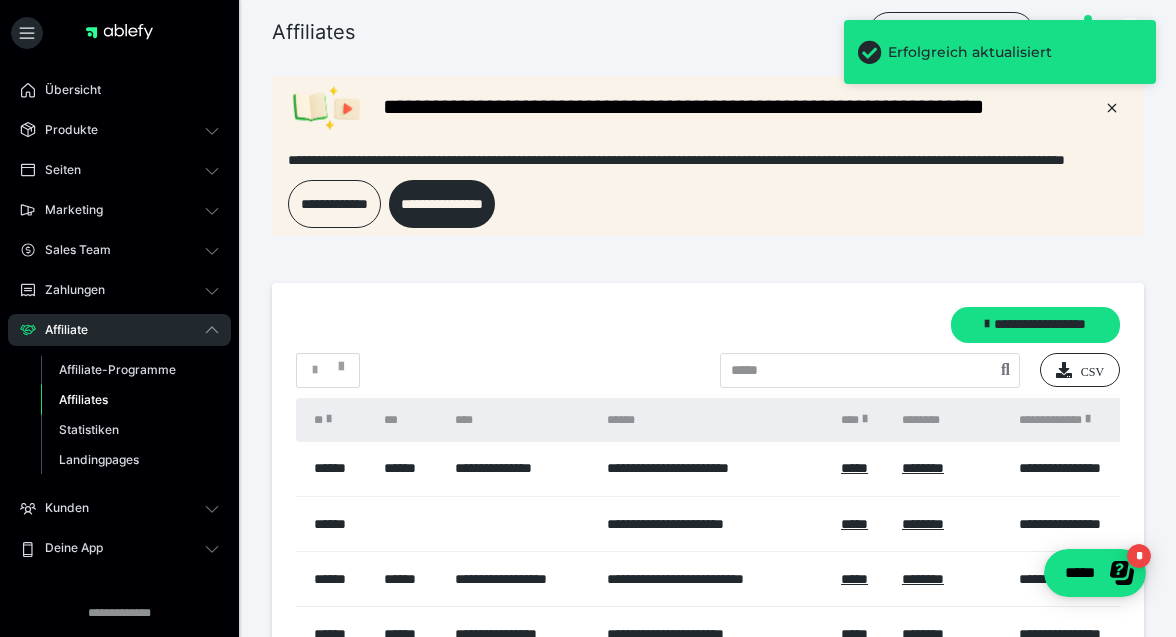 scroll, scrollTop: 0, scrollLeft: 0, axis: both 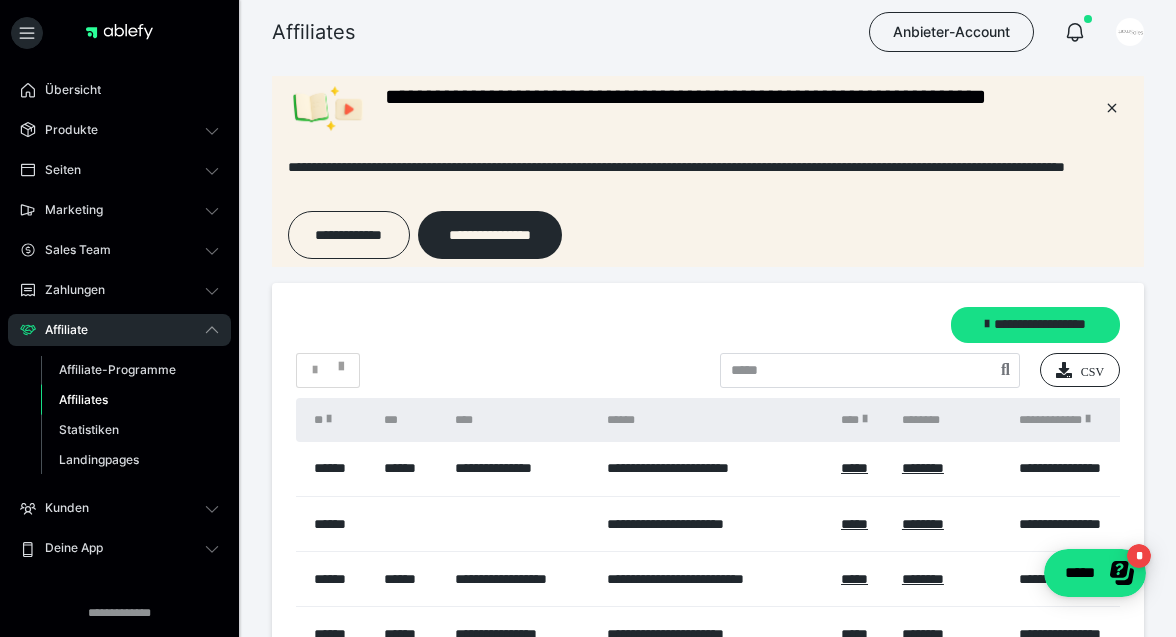 click on "**********" at bounding box center (714, 469) 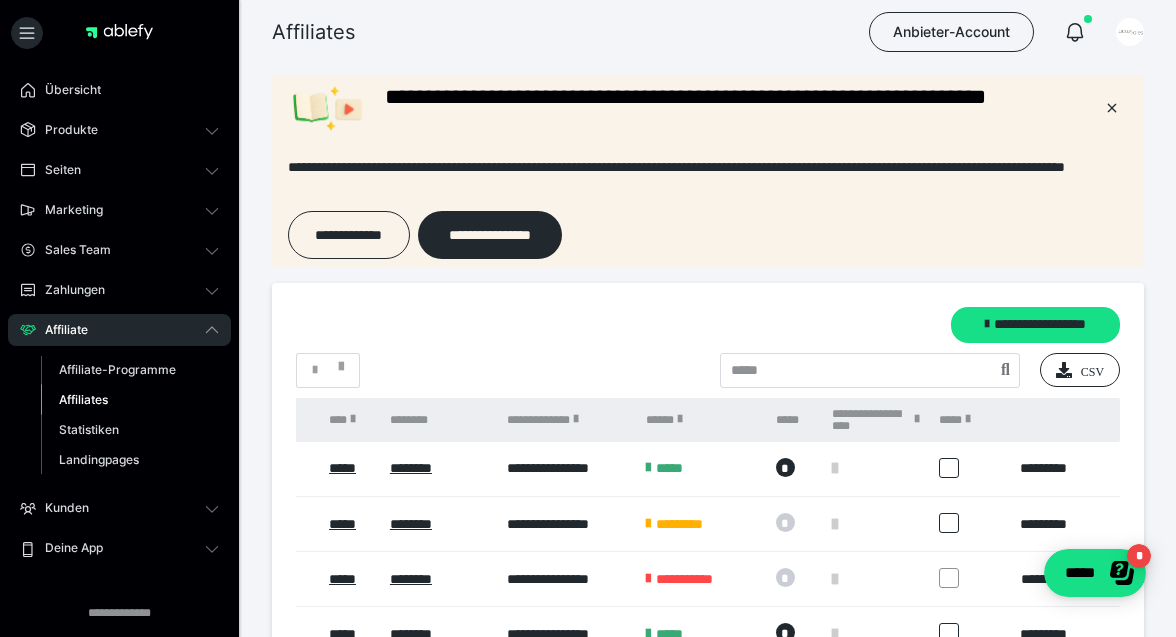 scroll, scrollTop: 0, scrollLeft: 512, axis: horizontal 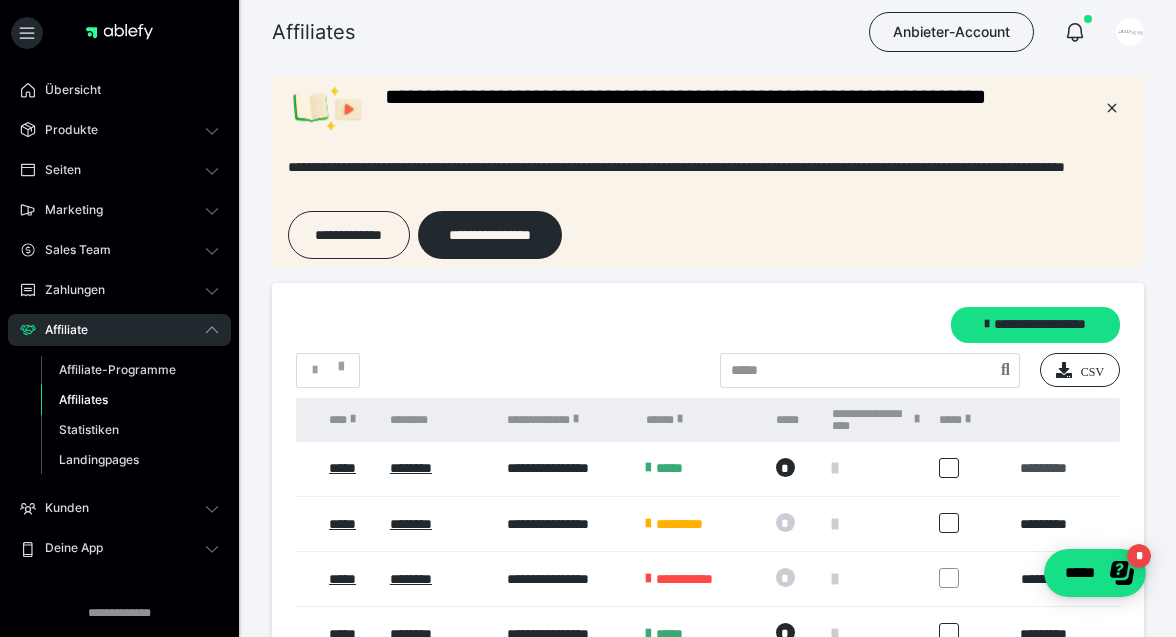 click on "*********" at bounding box center [1044, 468] 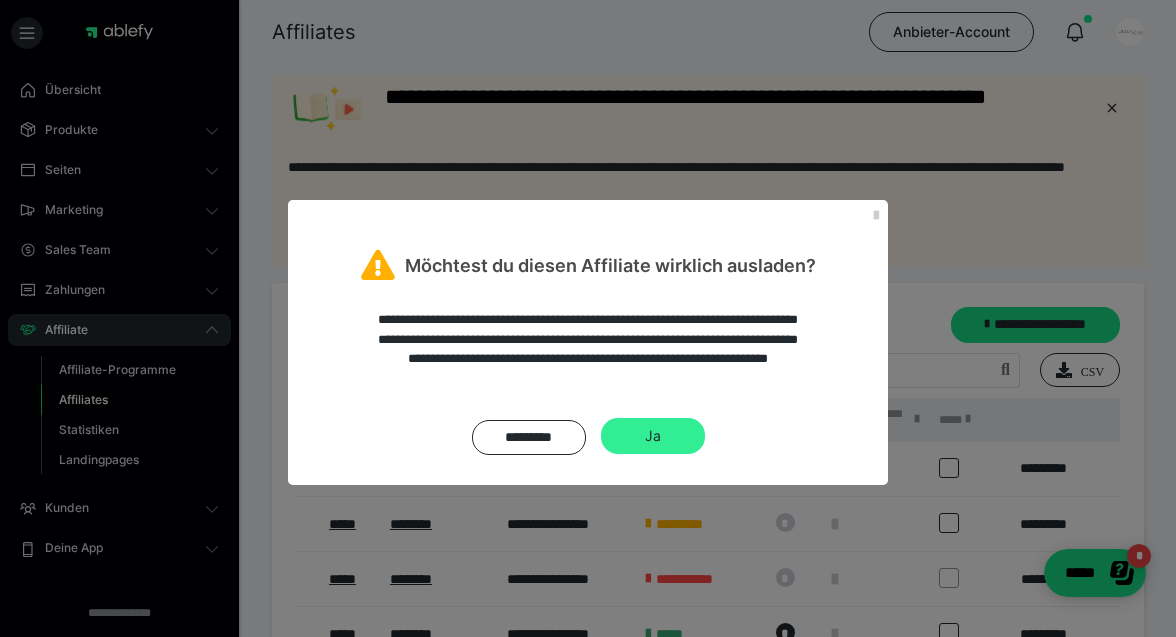 click on "Ja" at bounding box center [653, 436] 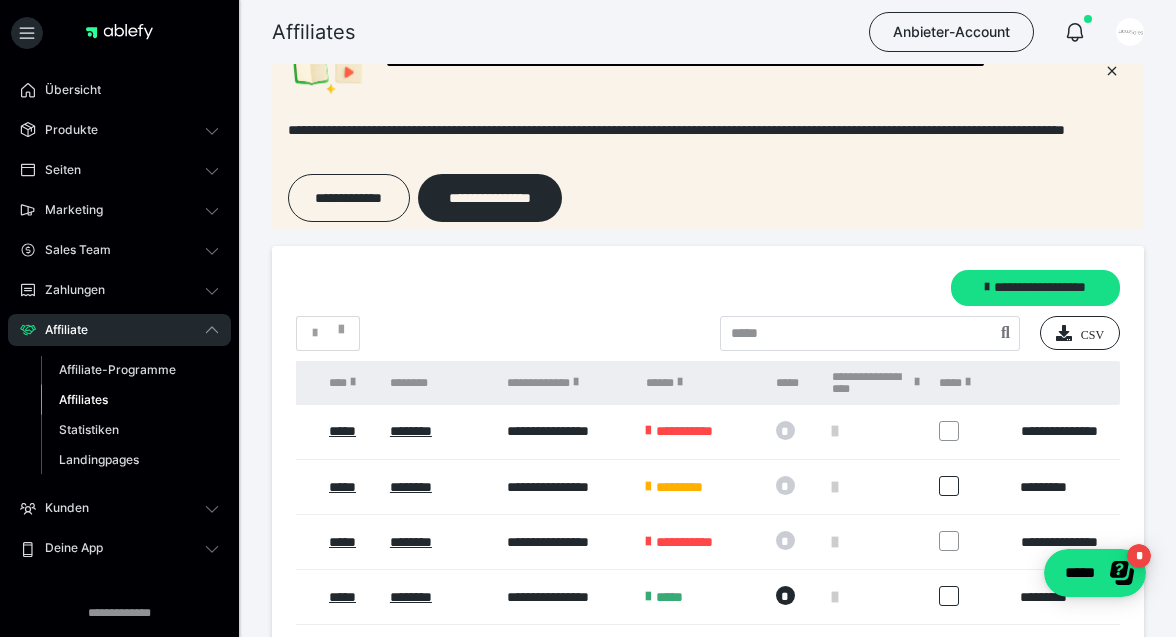 scroll, scrollTop: 0, scrollLeft: 0, axis: both 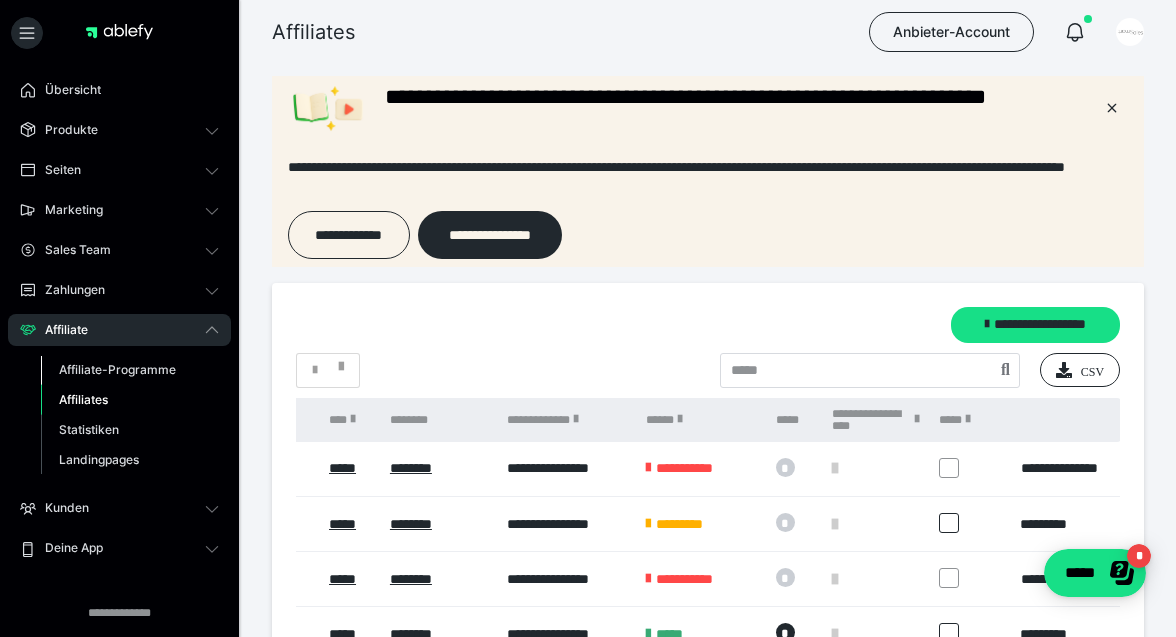 click on "Affiliate-Programme" at bounding box center (117, 369) 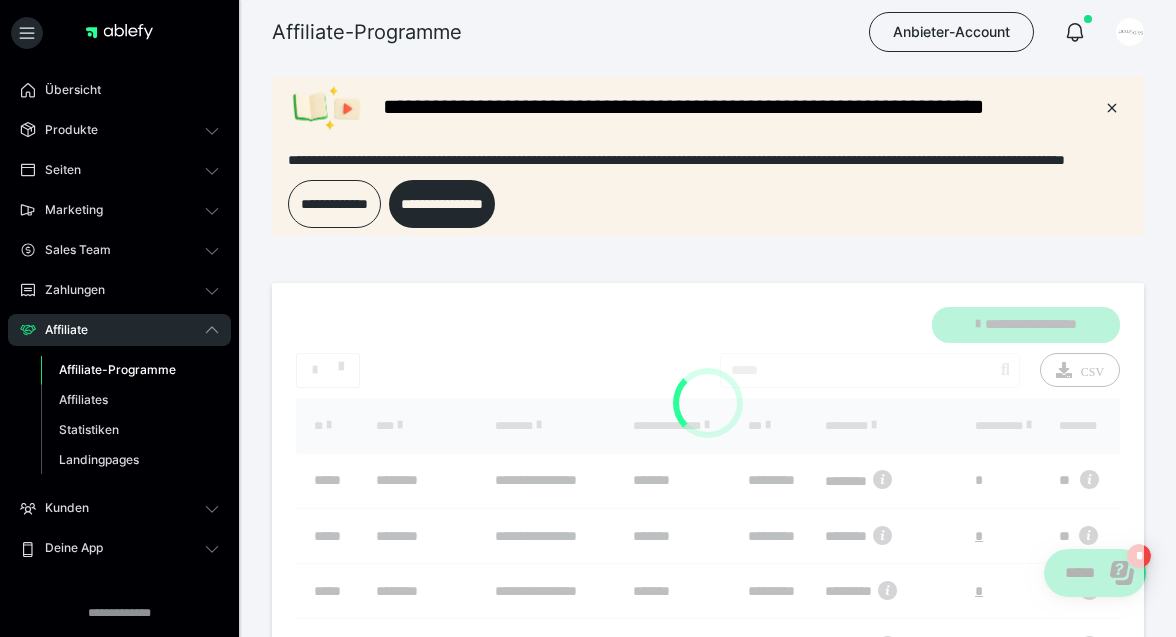 scroll, scrollTop: 0, scrollLeft: 0, axis: both 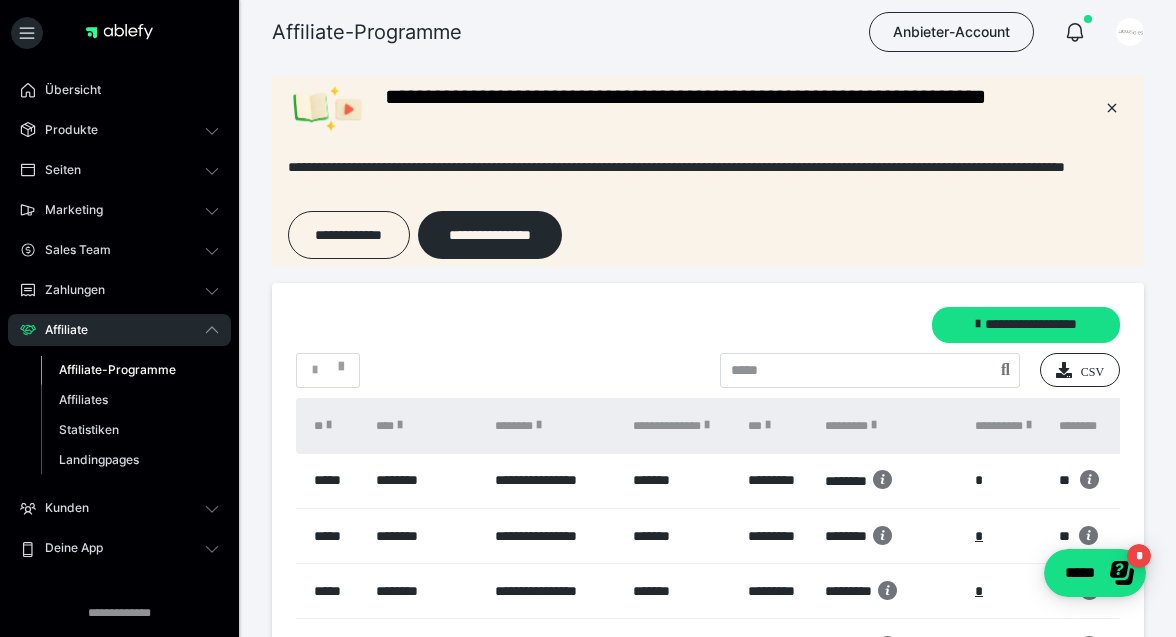 click on "*********" at bounding box center [776, 481] 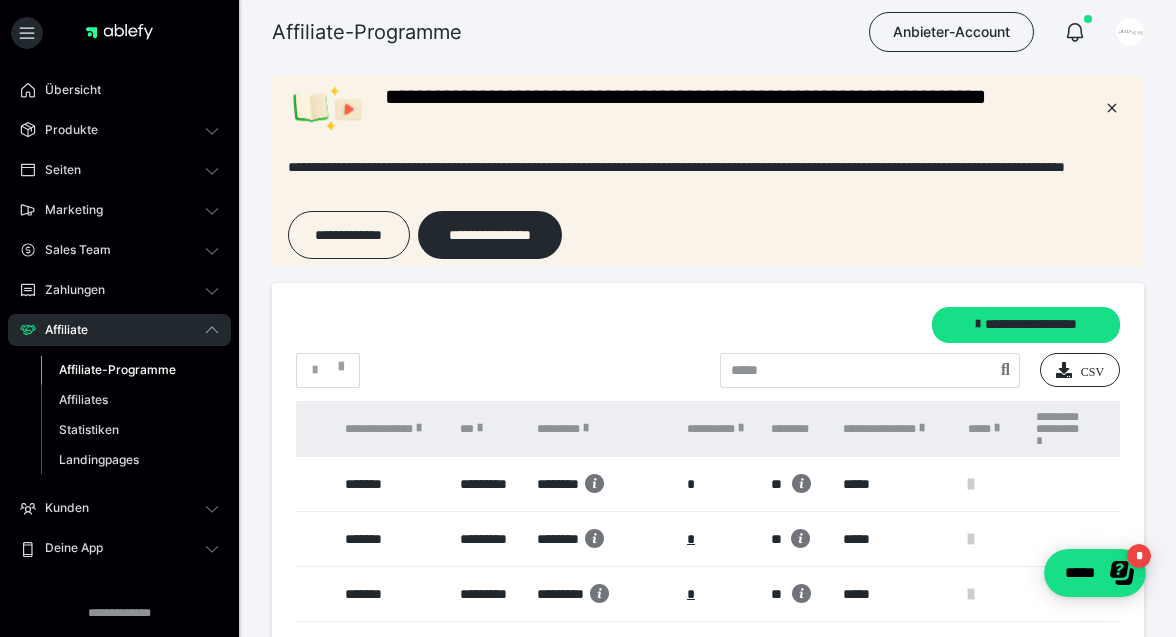 scroll, scrollTop: 0, scrollLeft: 356, axis: horizontal 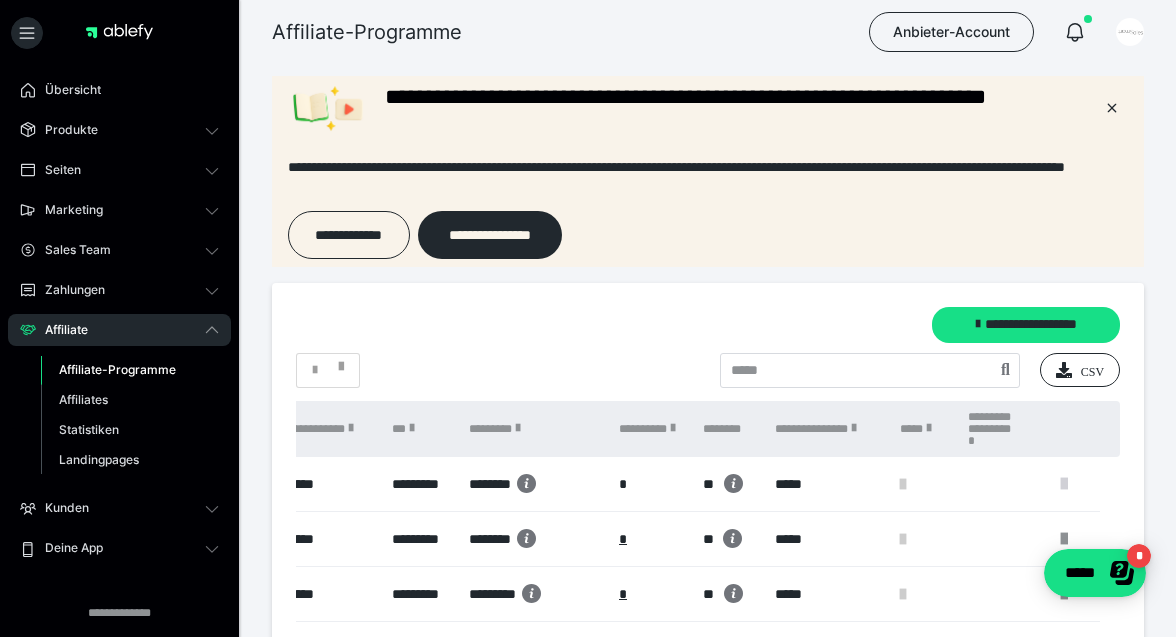 click at bounding box center [1064, 484] 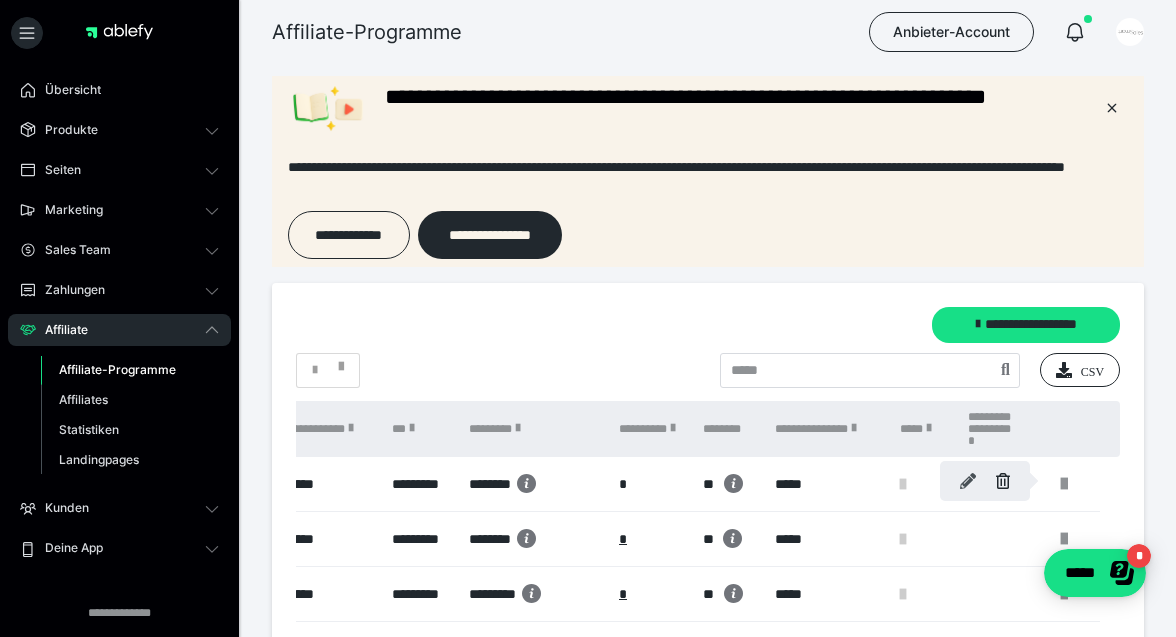 click at bounding box center (968, 481) 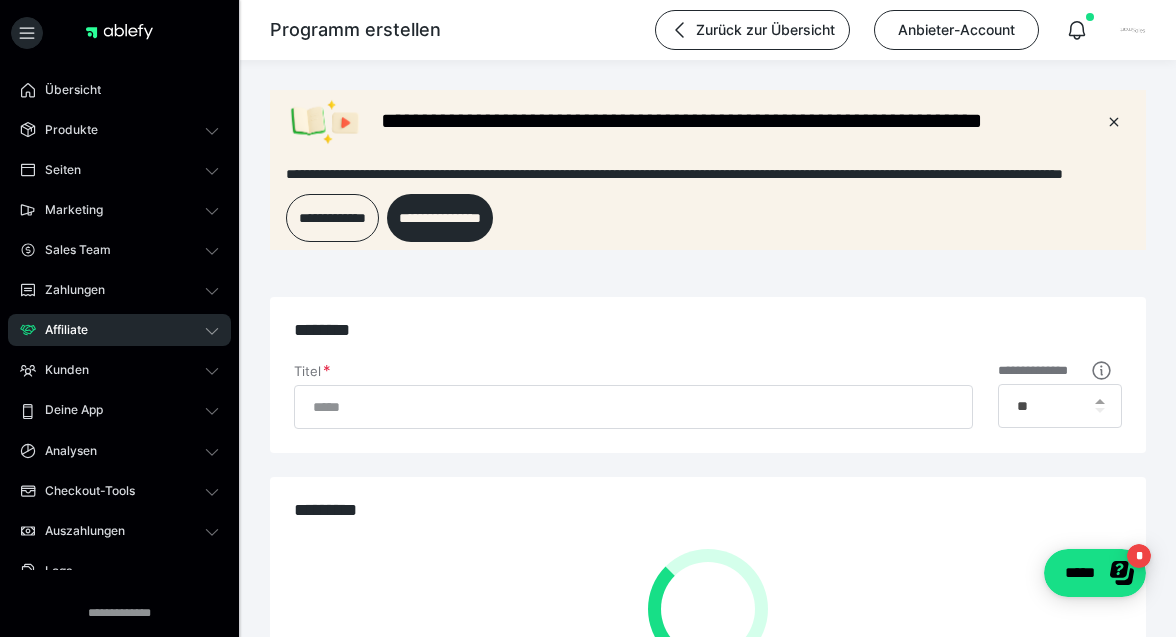 scroll, scrollTop: 0, scrollLeft: 0, axis: both 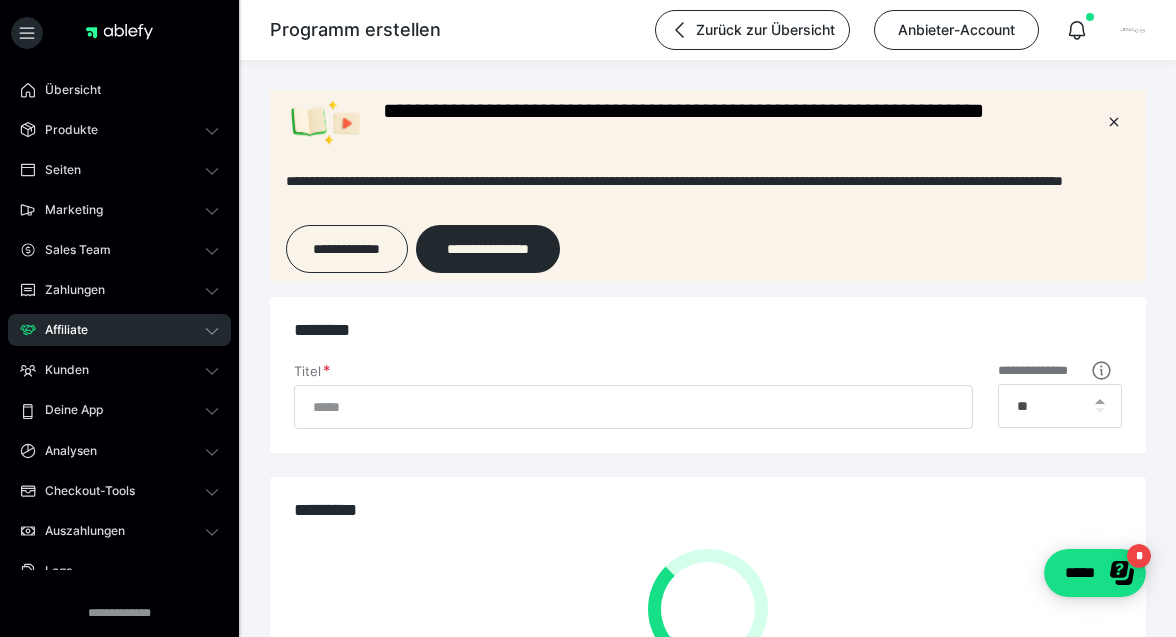 type on "********" 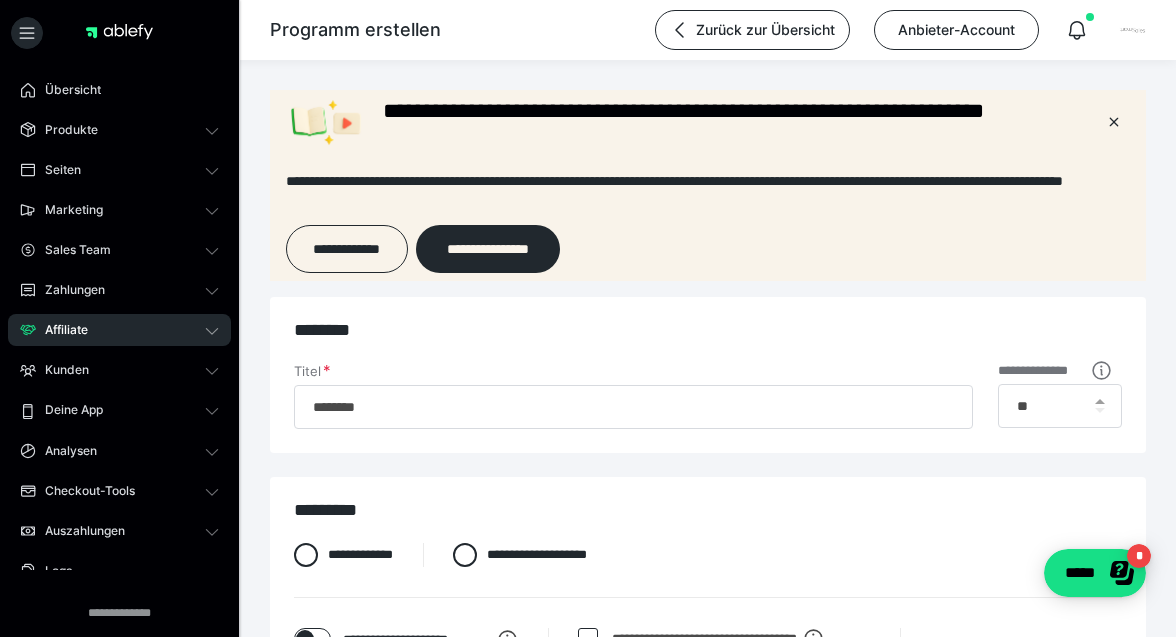 click on "**********" at bounding box center (708, 1071) 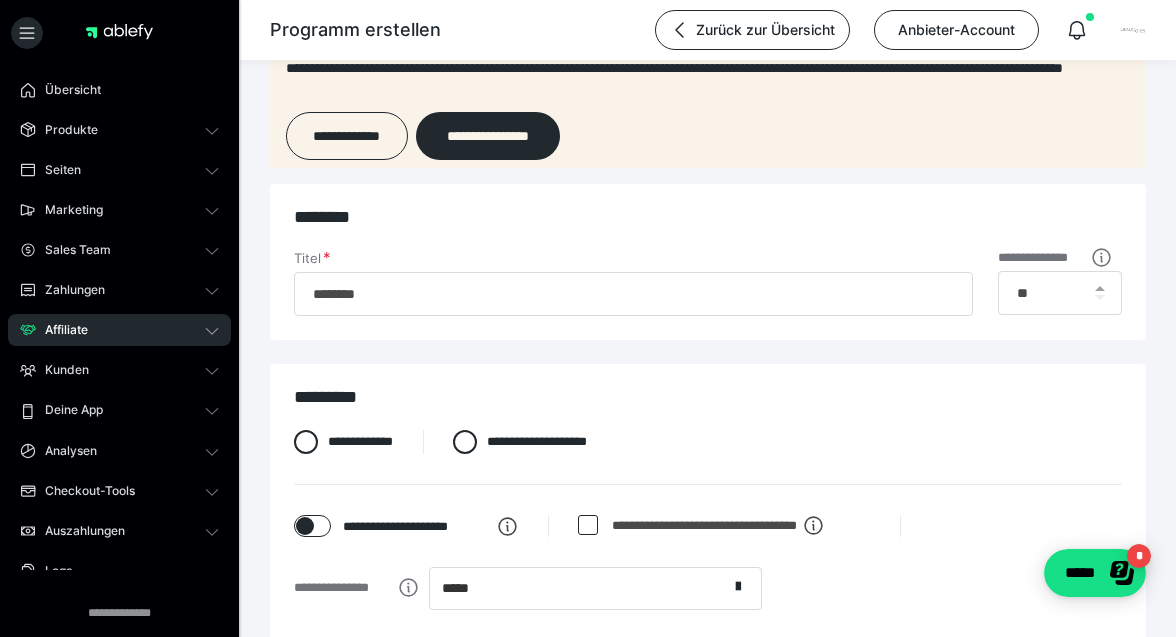scroll, scrollTop: 0, scrollLeft: 0, axis: both 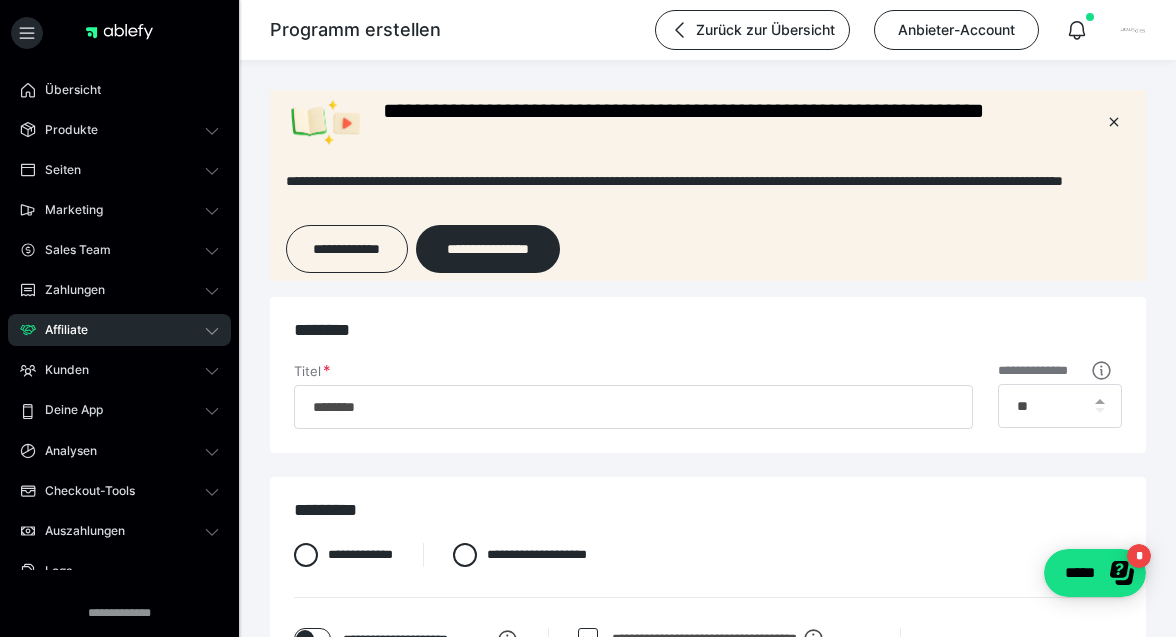 click on "Affiliate" at bounding box center (119, 330) 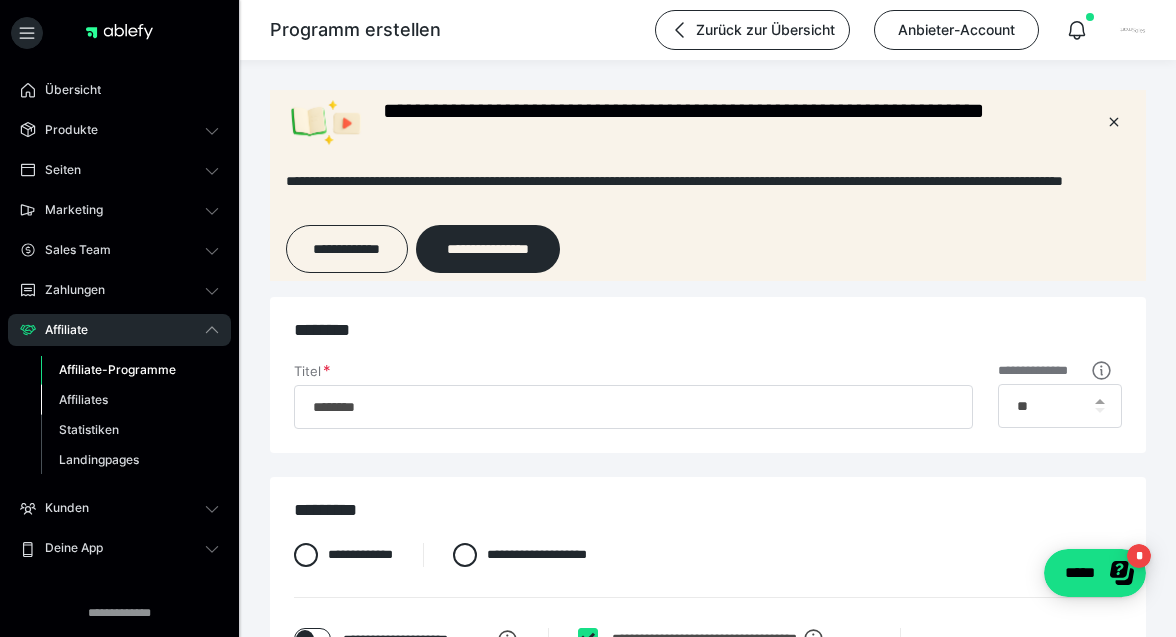 click on "Affiliates" at bounding box center (83, 399) 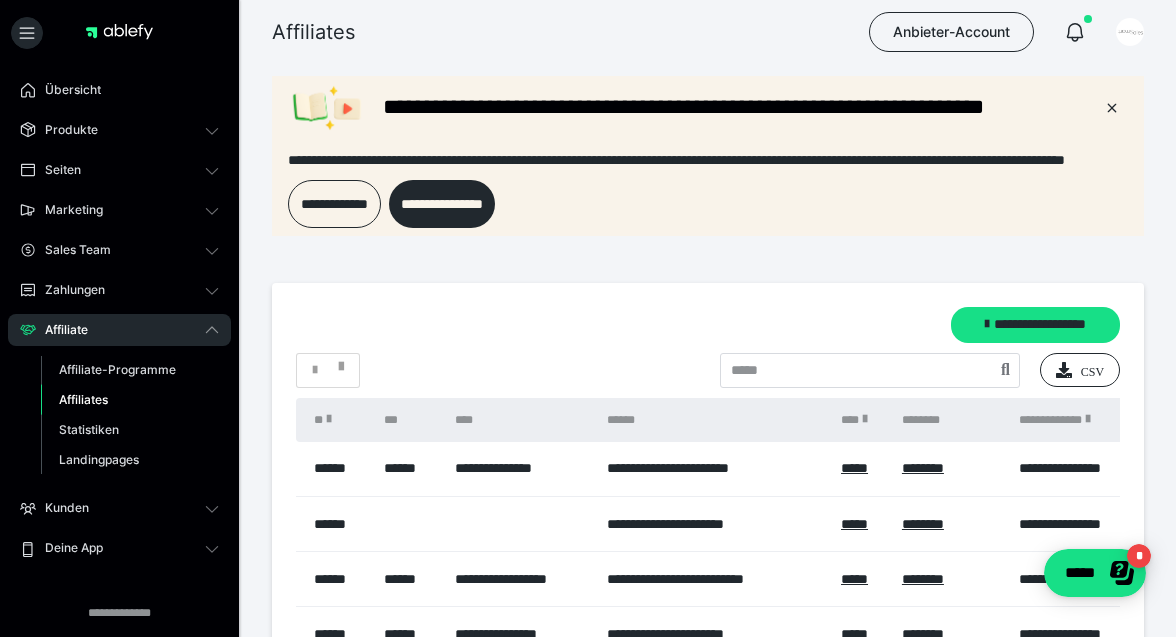 scroll, scrollTop: 0, scrollLeft: 0, axis: both 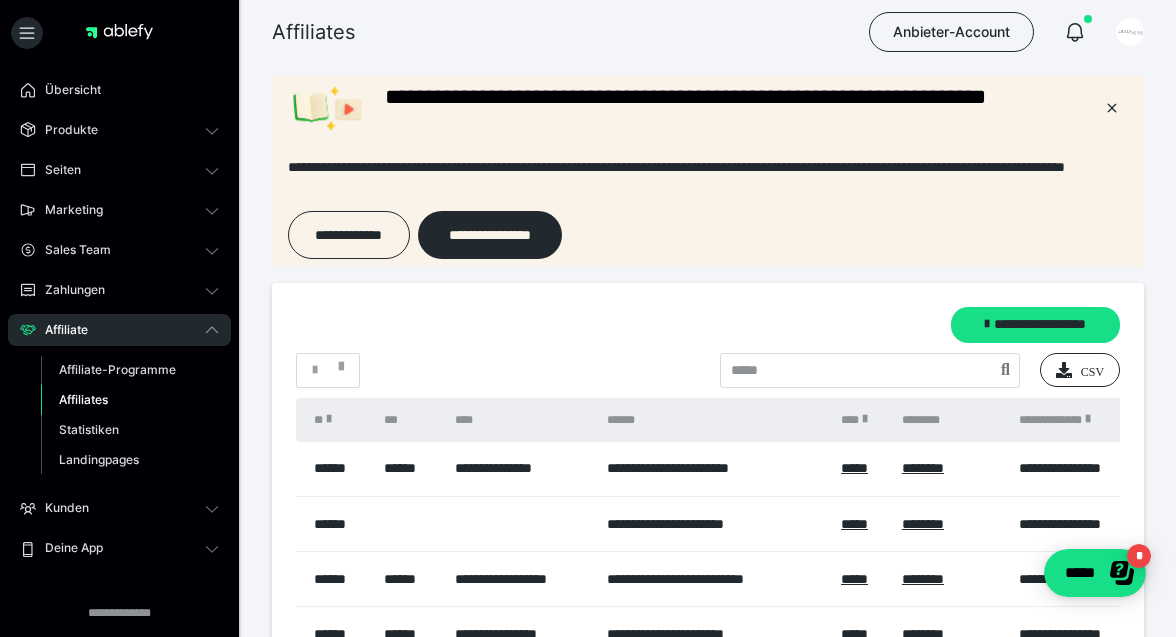 click on "**********" at bounding box center (520, 469) 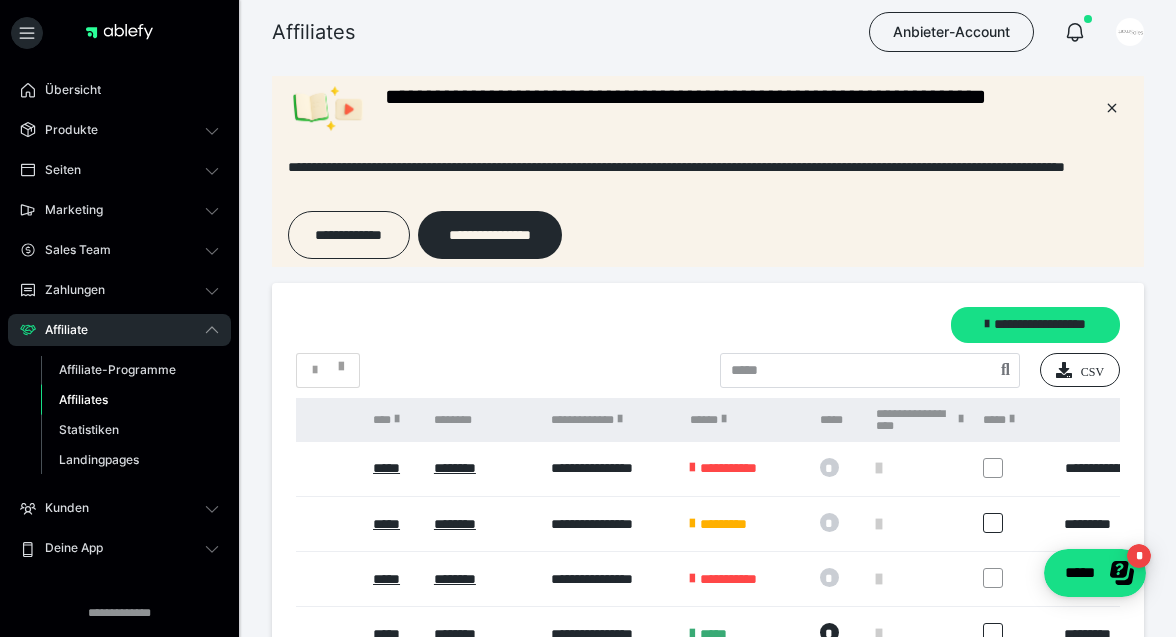 scroll, scrollTop: 0, scrollLeft: 512, axis: horizontal 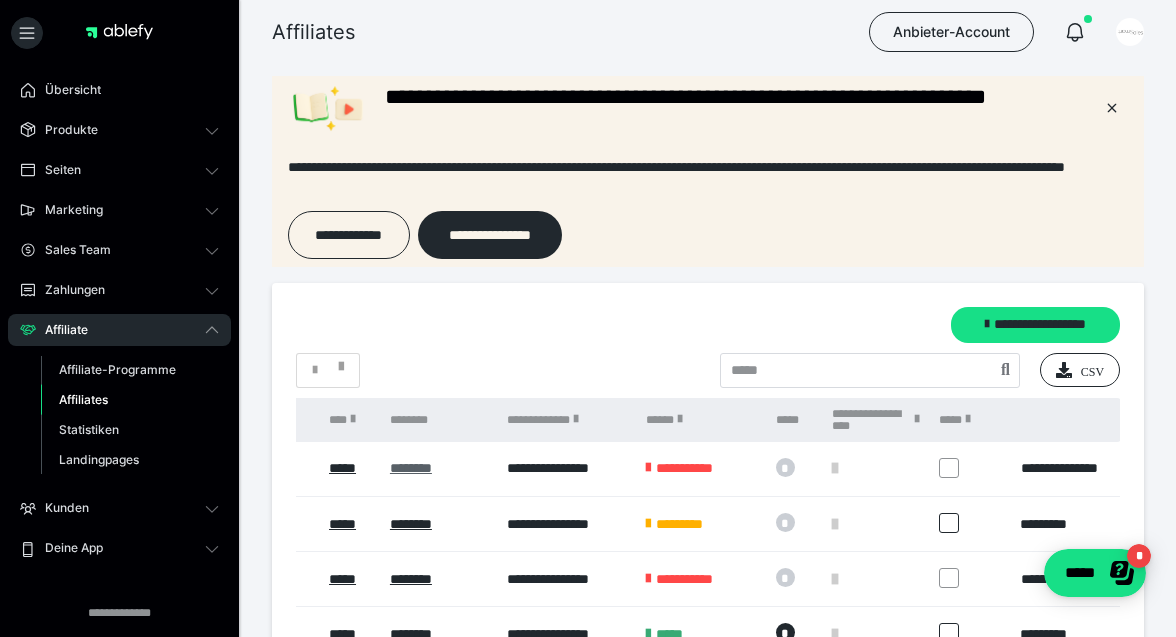 click on "********" at bounding box center (438, 468) 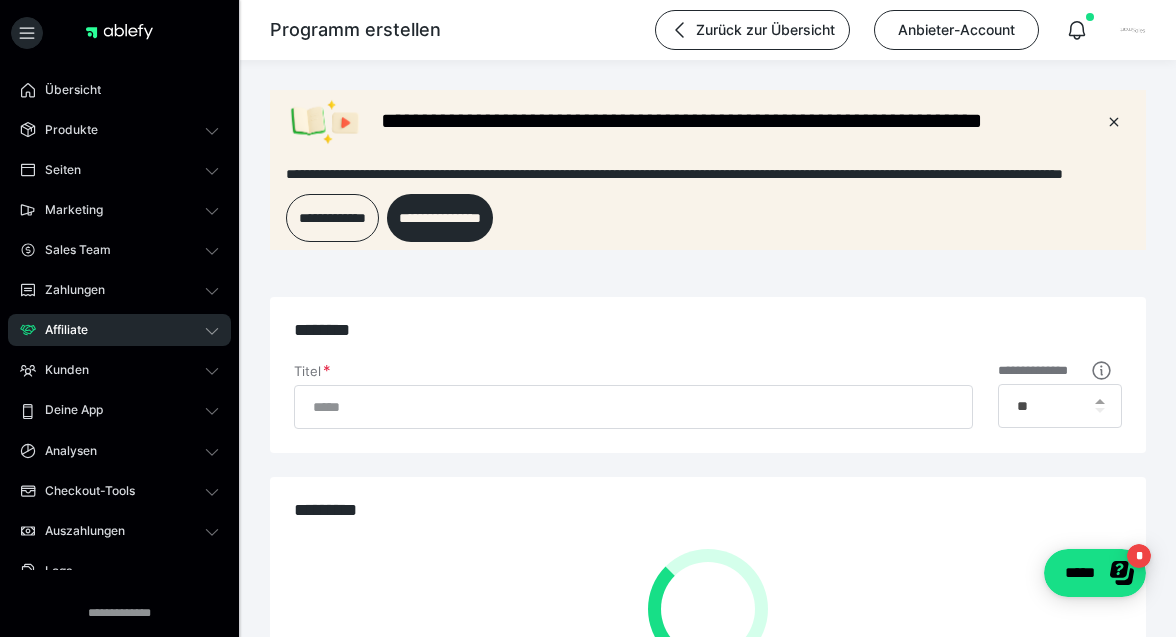 scroll, scrollTop: 0, scrollLeft: 0, axis: both 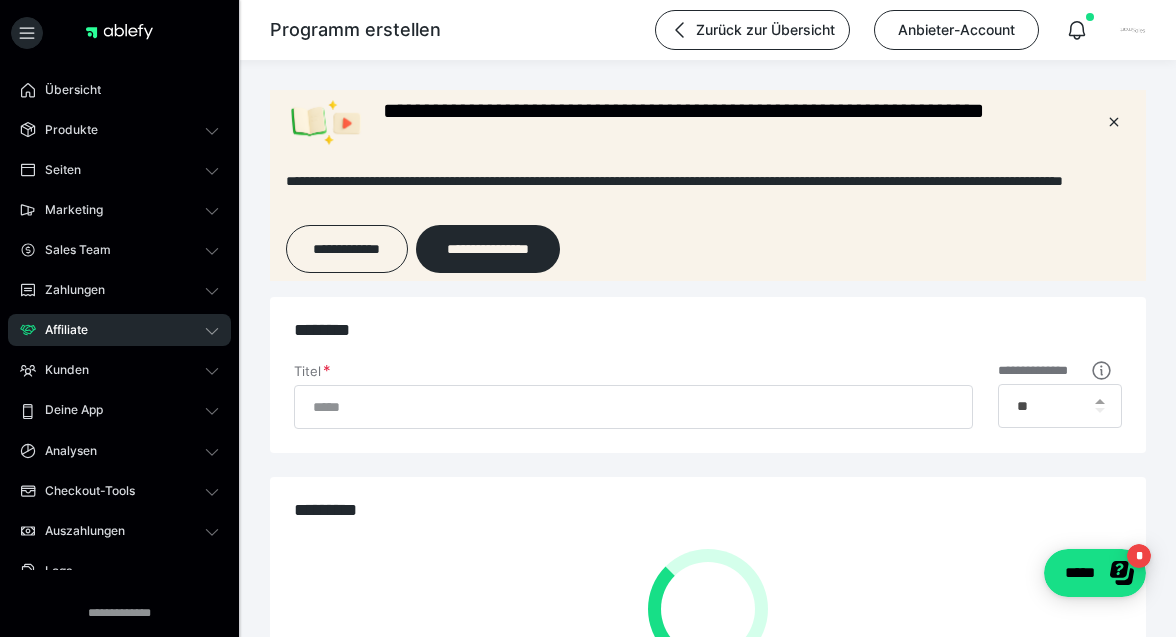 type on "********" 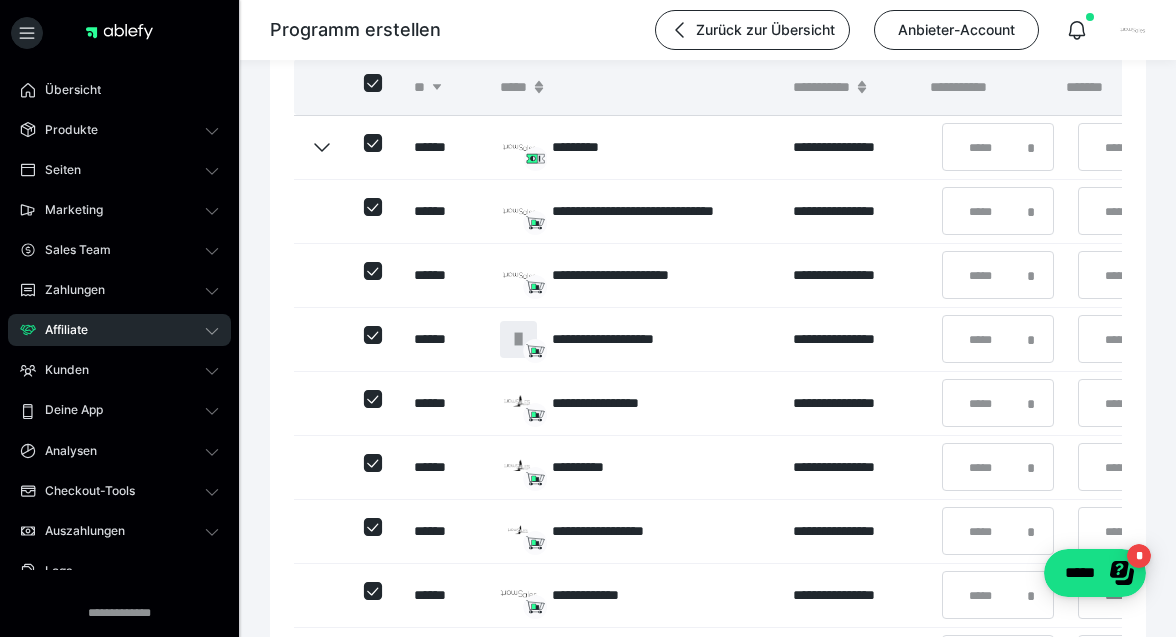 scroll, scrollTop: 800, scrollLeft: 0, axis: vertical 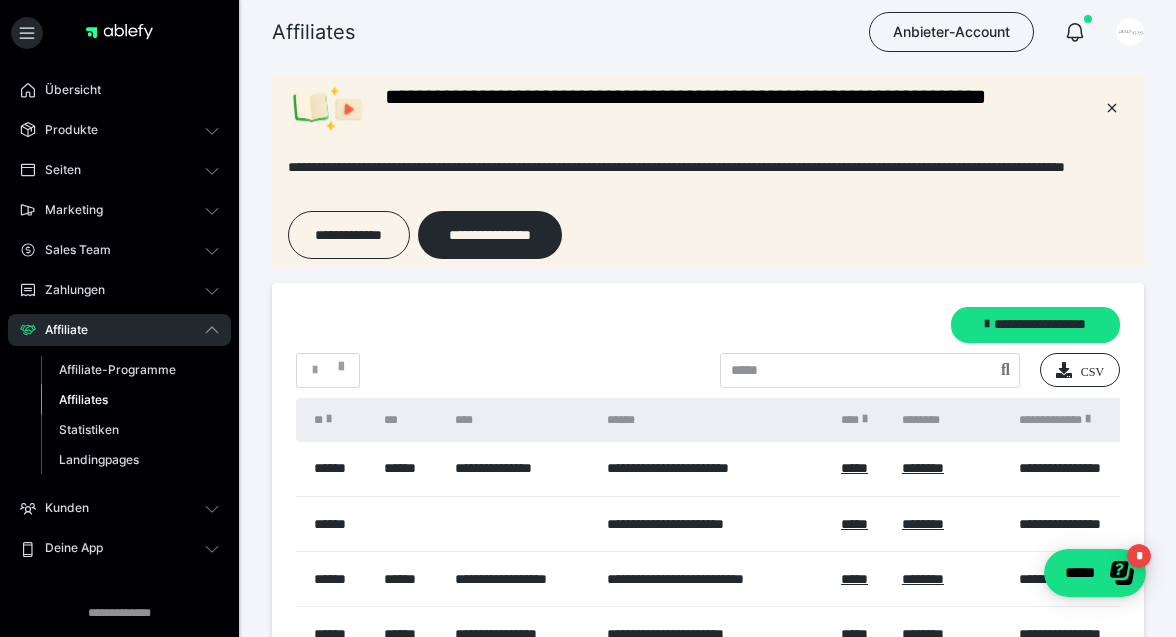 click on "* CSV" at bounding box center (708, 370) 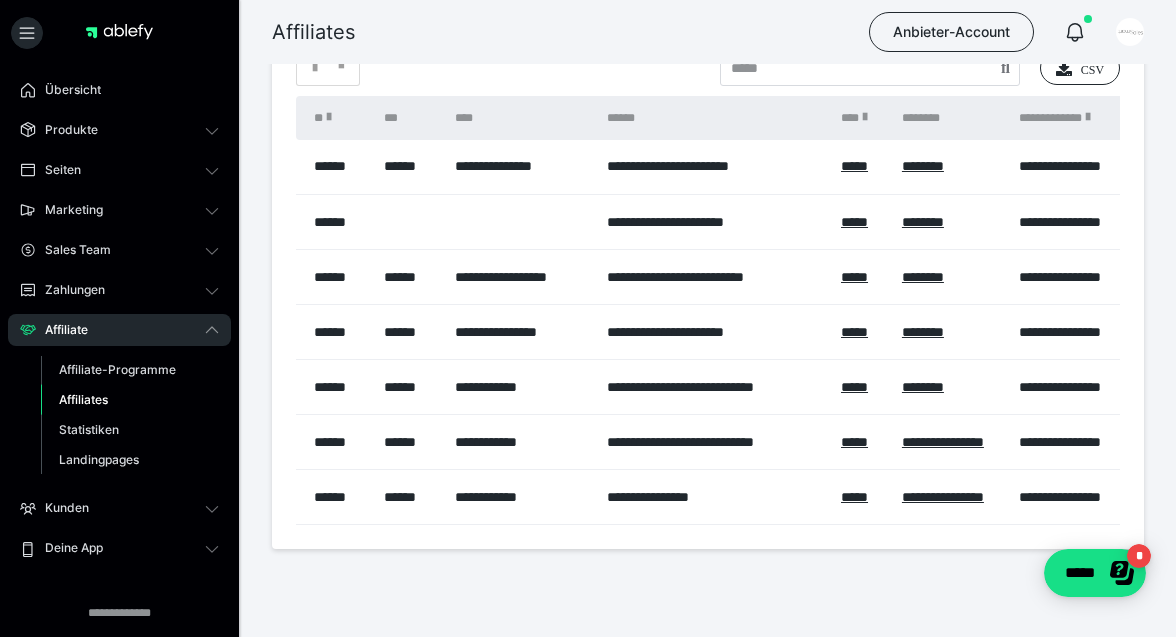 scroll, scrollTop: 344, scrollLeft: 0, axis: vertical 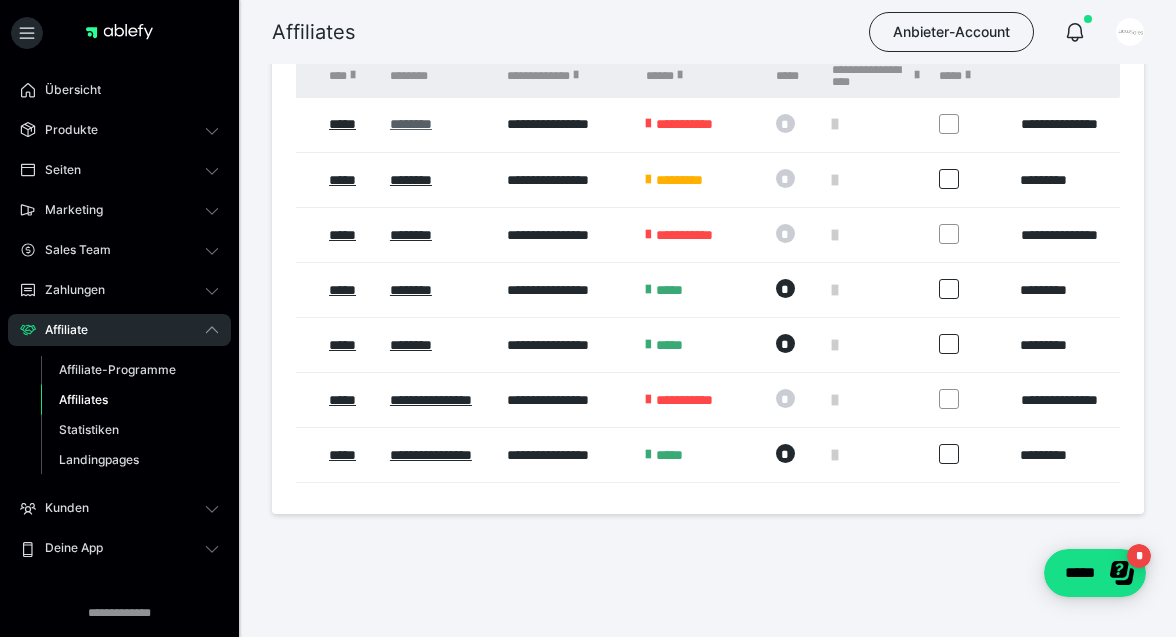 click on "********" at bounding box center [438, 124] 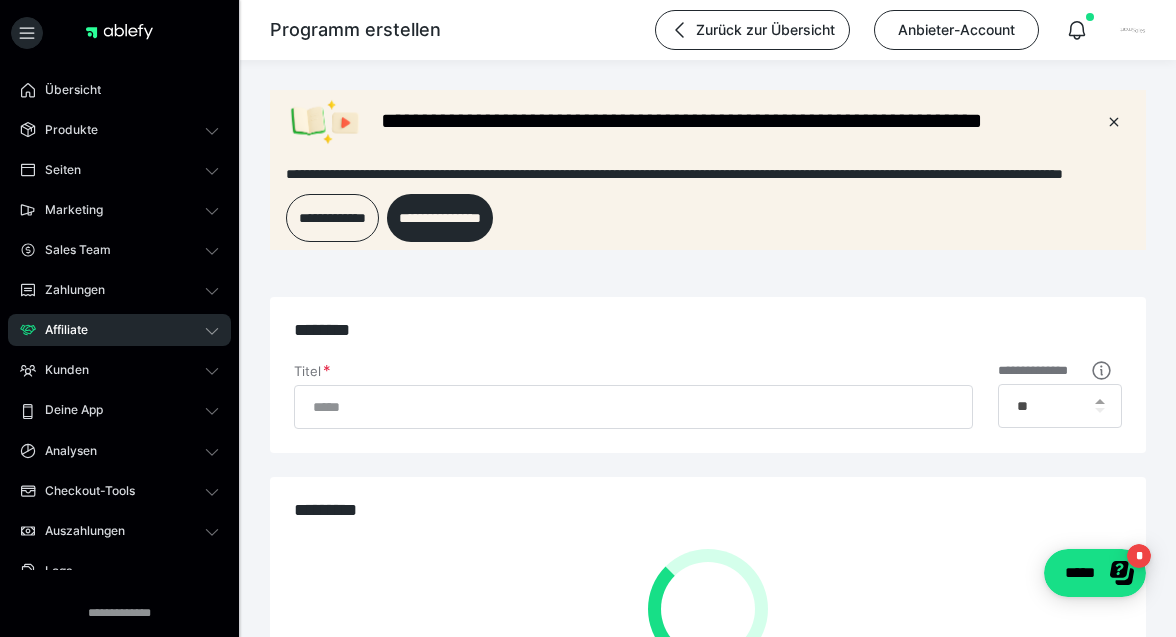 scroll, scrollTop: 0, scrollLeft: 0, axis: both 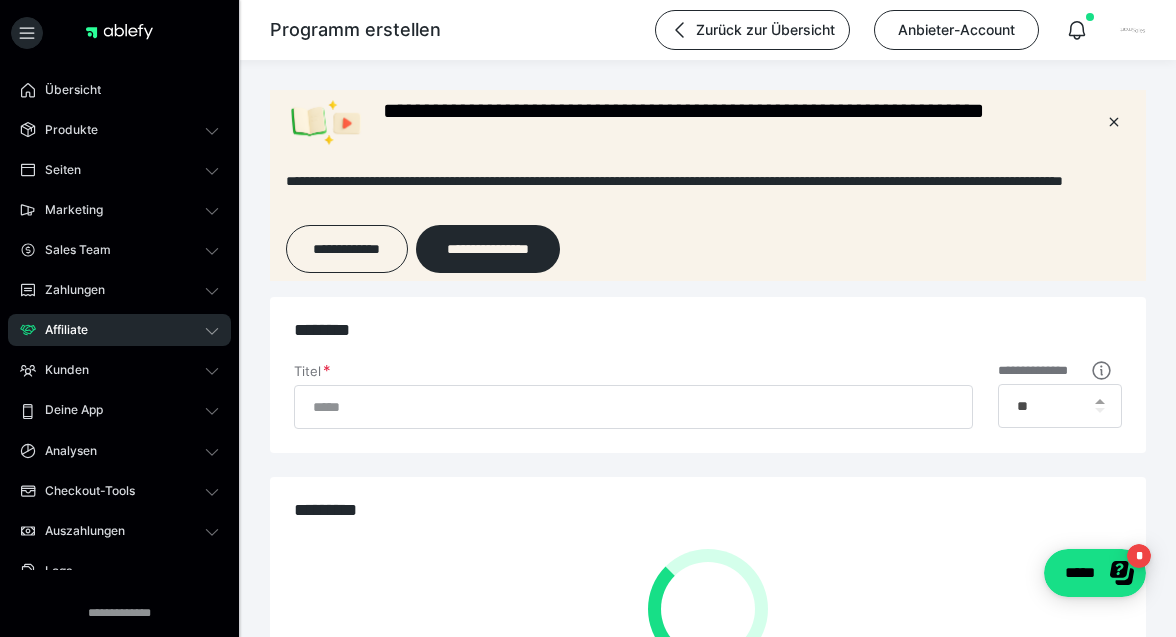 type on "********" 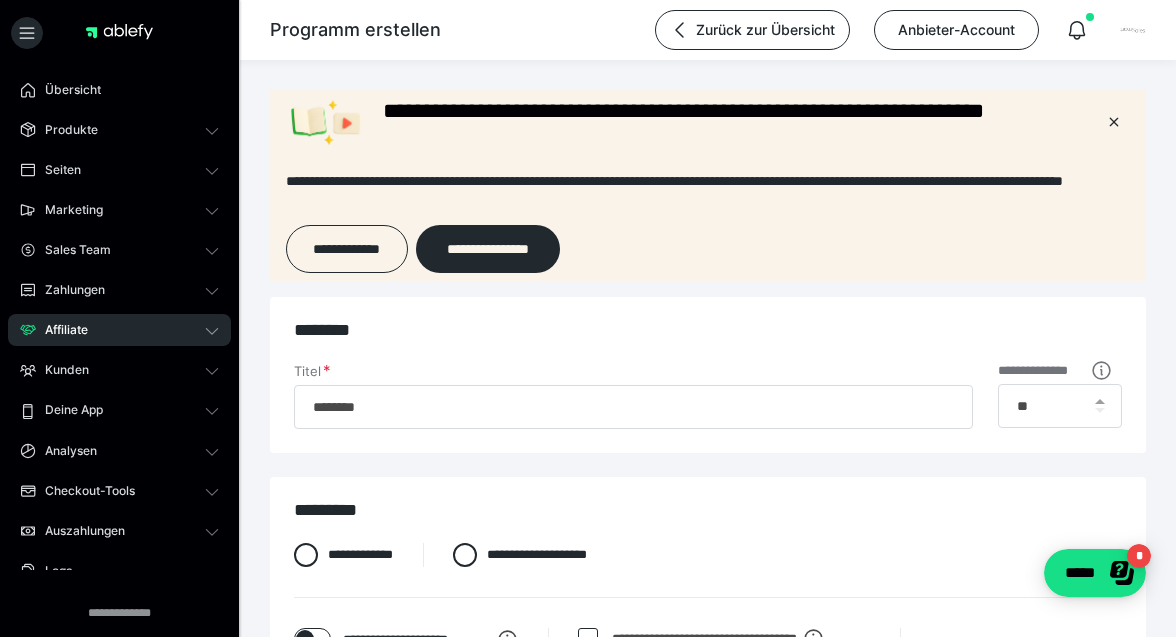 click on "**********" at bounding box center [708, 375] 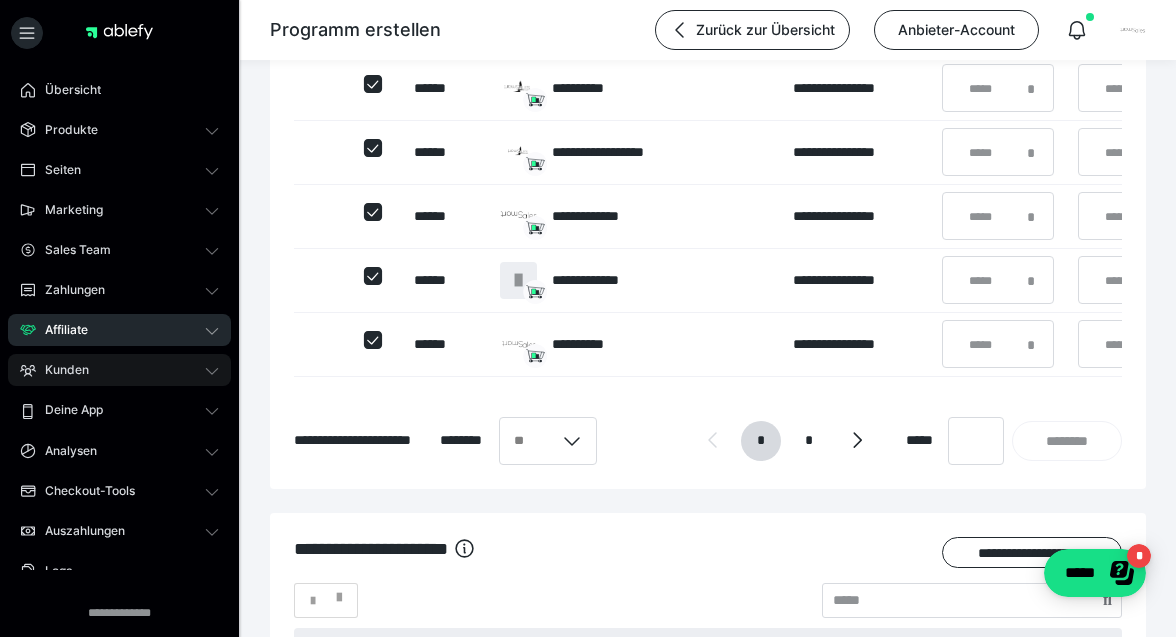 scroll, scrollTop: 1174, scrollLeft: 0, axis: vertical 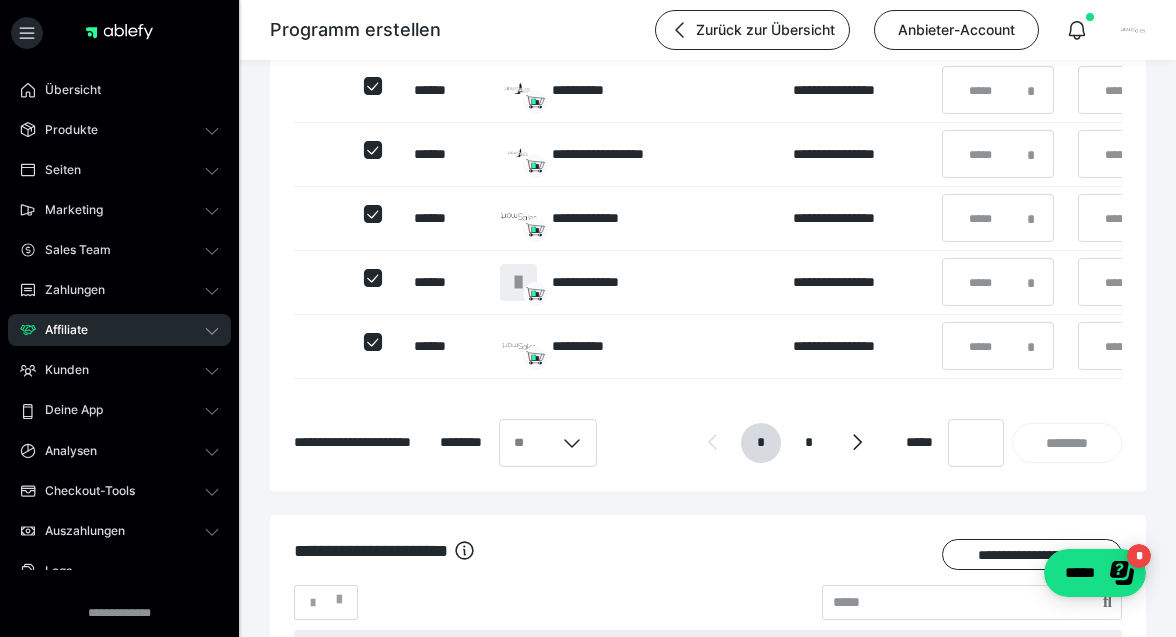 click on "Affiliate" at bounding box center [119, 330] 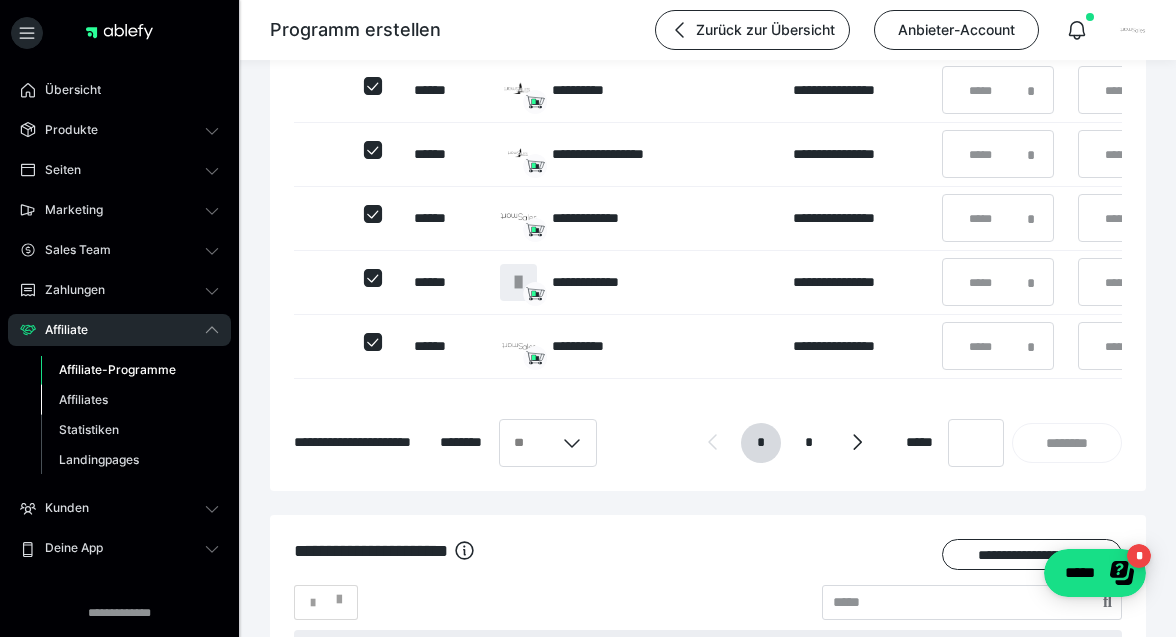 click on "Affiliates" at bounding box center [83, 399] 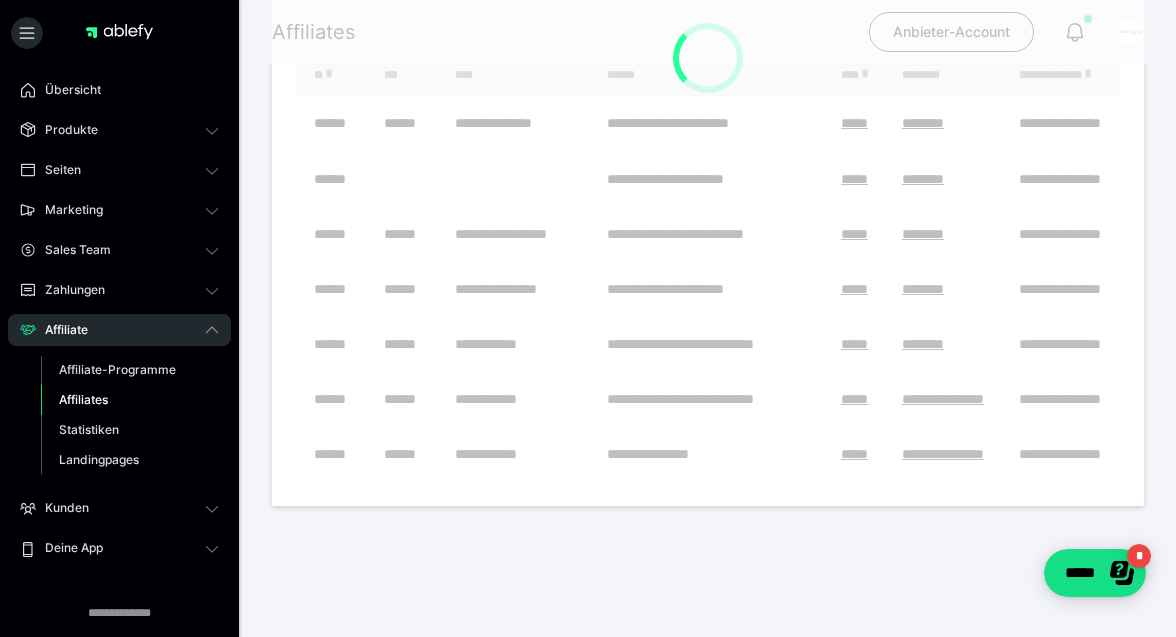 scroll, scrollTop: 0, scrollLeft: 0, axis: both 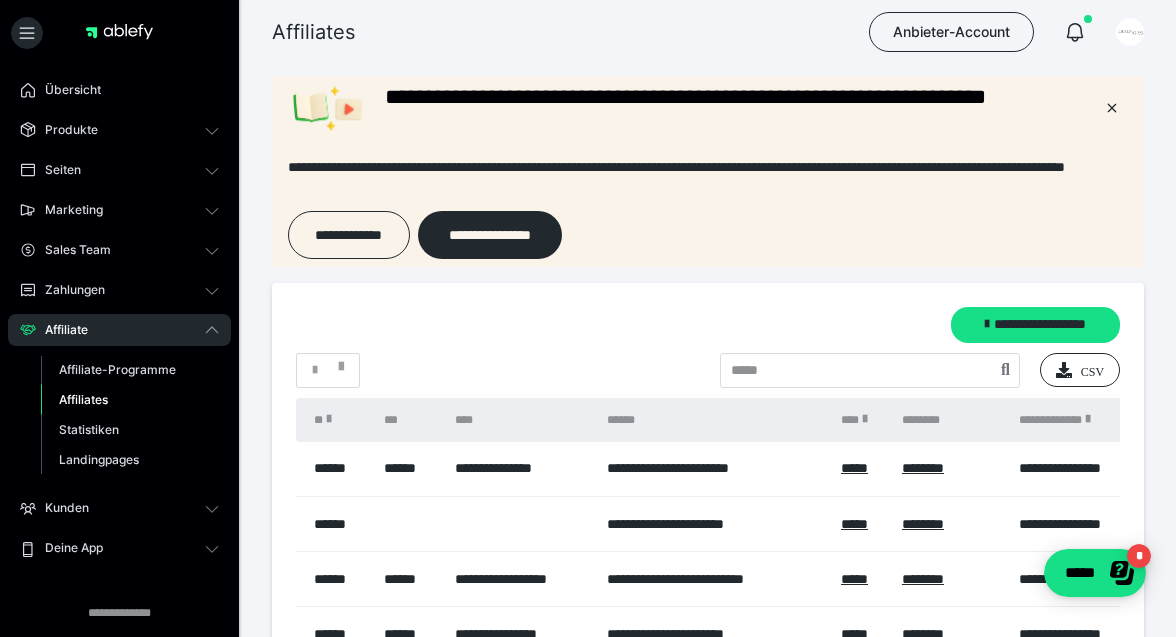 click on "******" at bounding box center [335, 524] 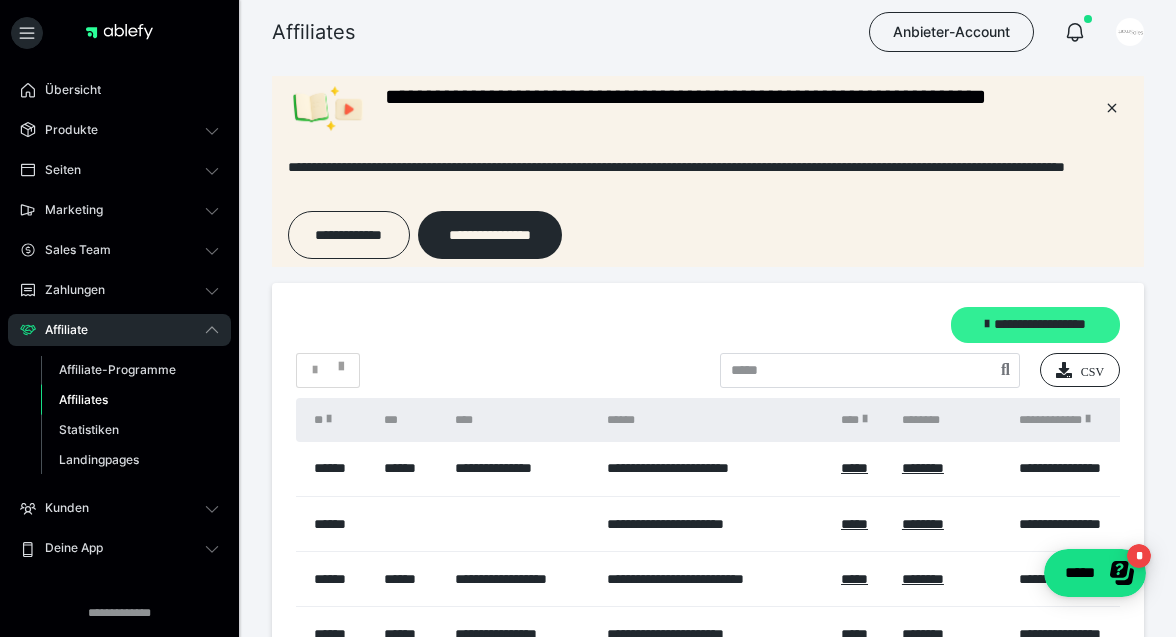 click on "**********" at bounding box center (1035, 325) 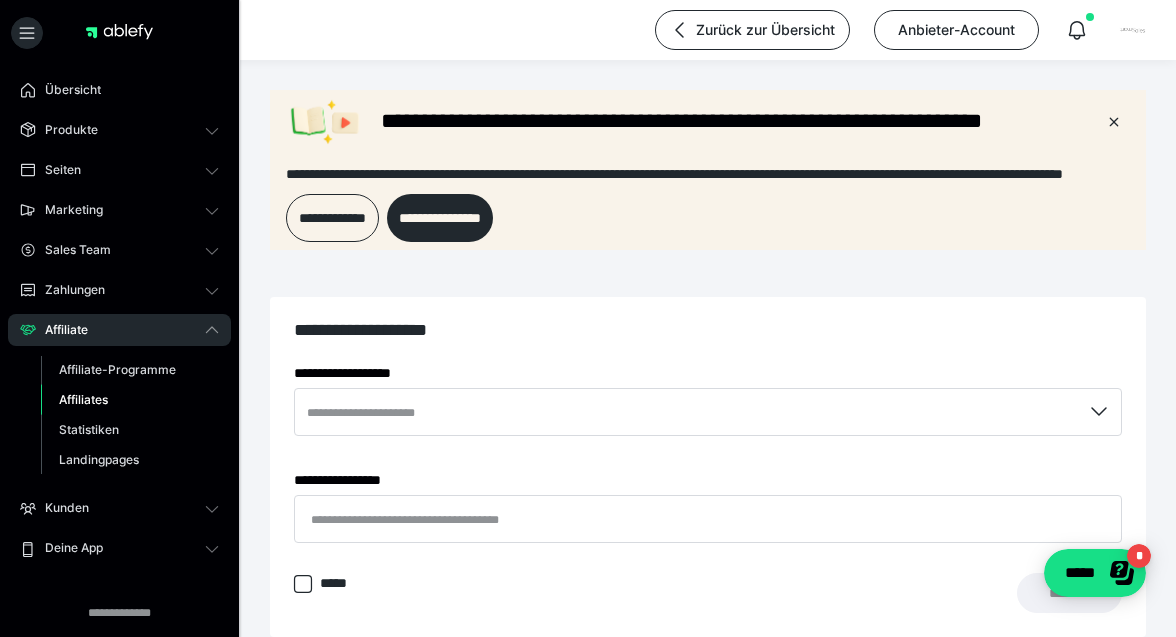 scroll, scrollTop: 0, scrollLeft: 0, axis: both 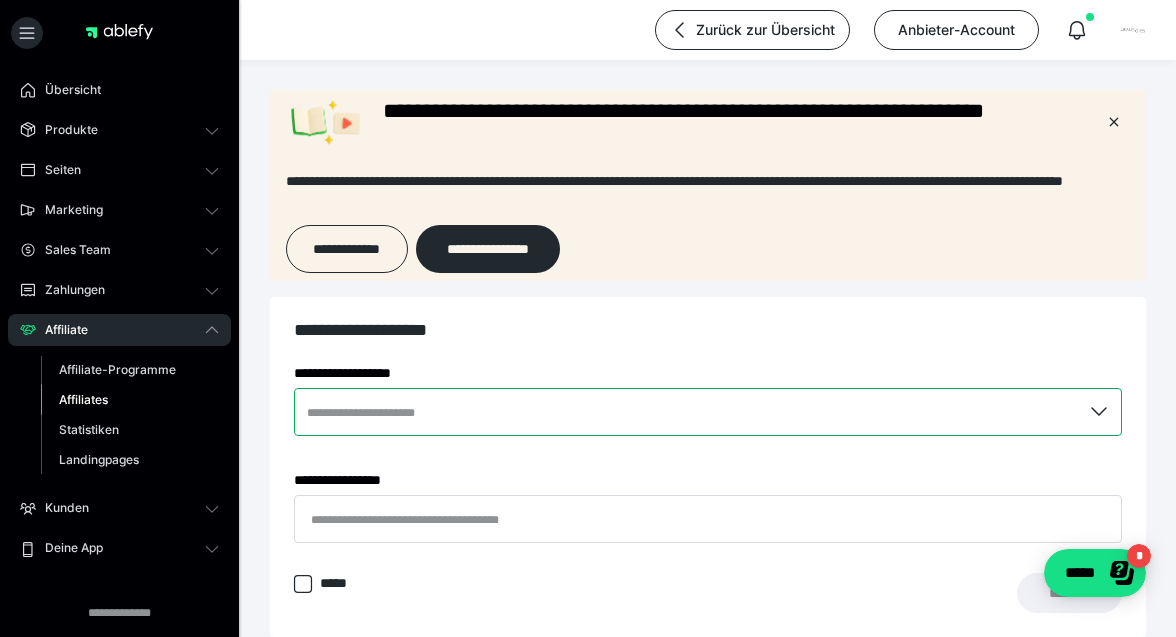 click at bounding box center [708, 412] 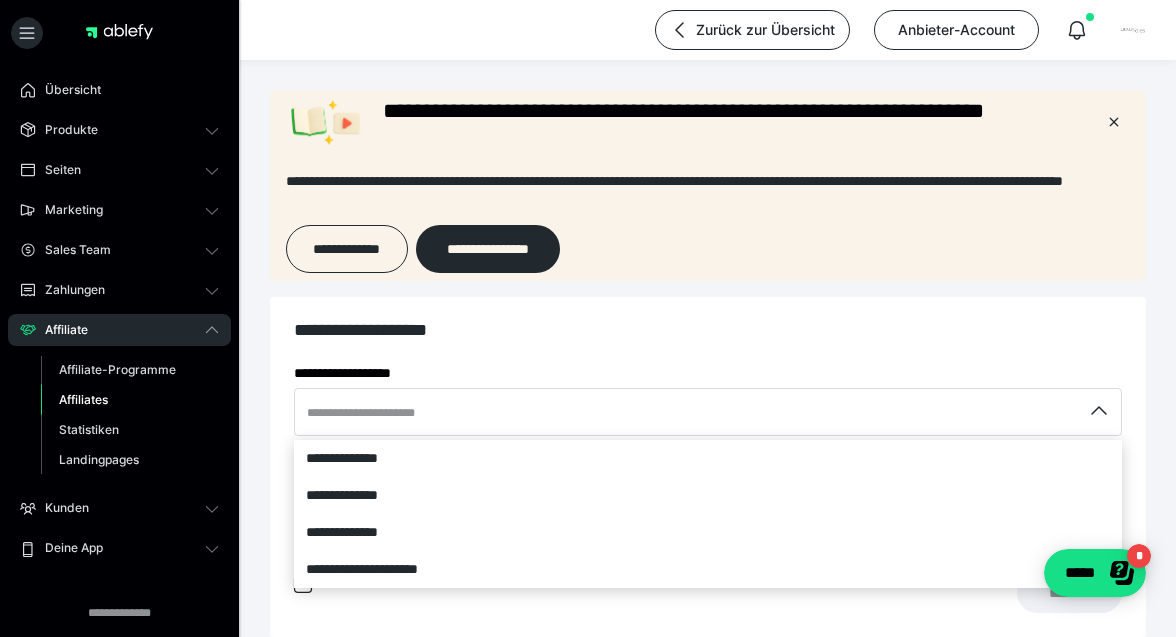click at bounding box center [588, 318] 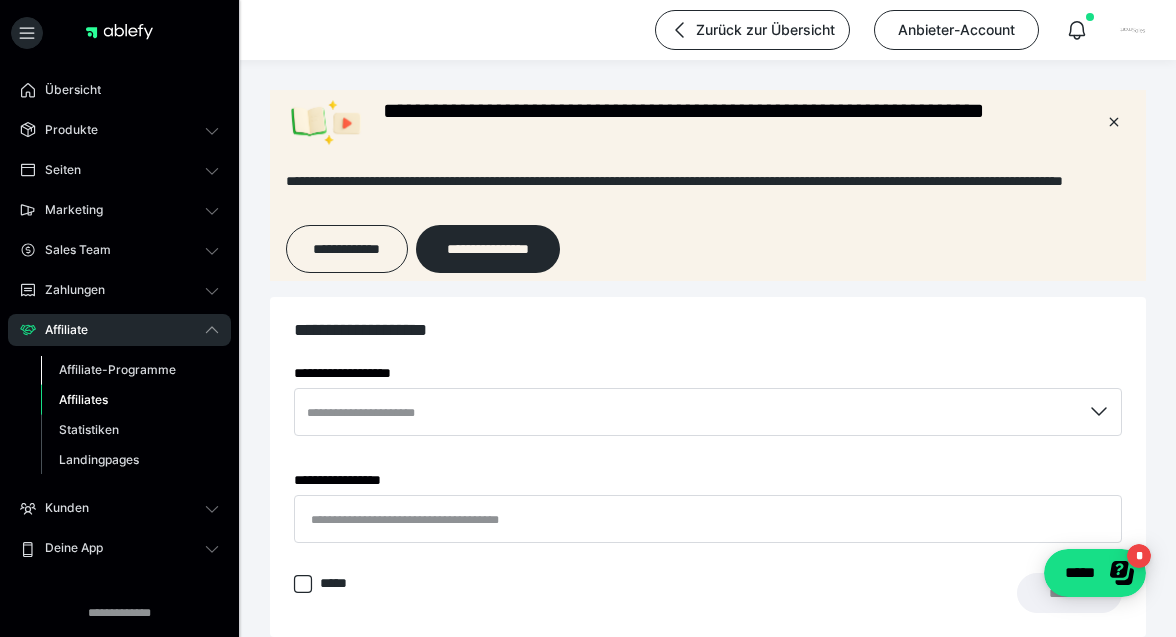 click on "Affiliate-Programme" at bounding box center (130, 370) 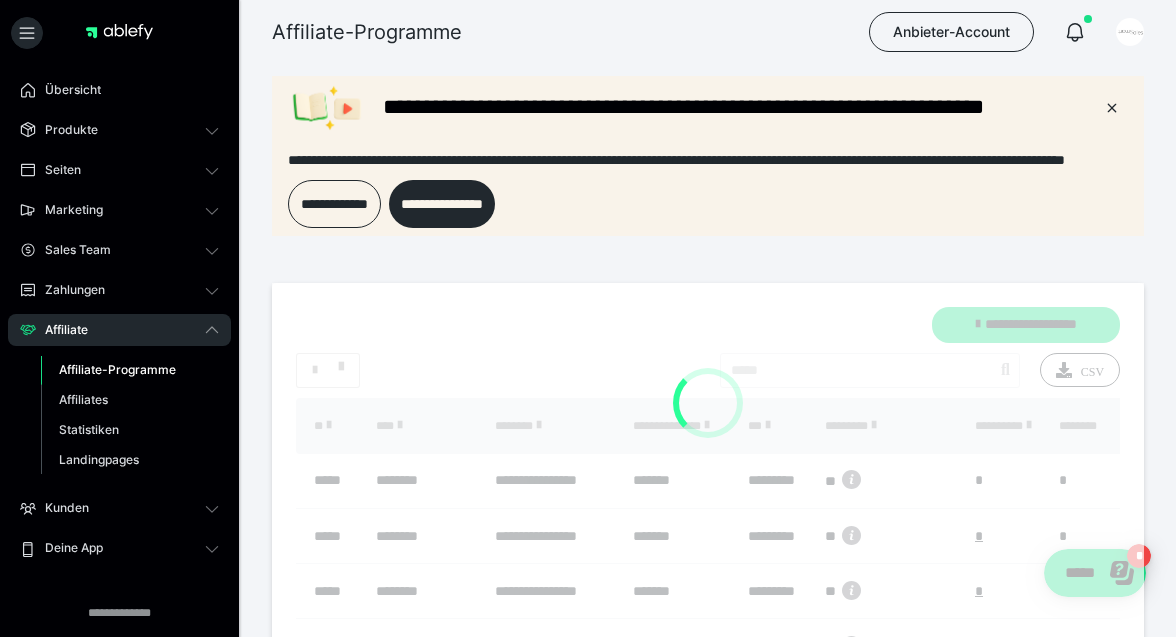 scroll, scrollTop: 0, scrollLeft: 0, axis: both 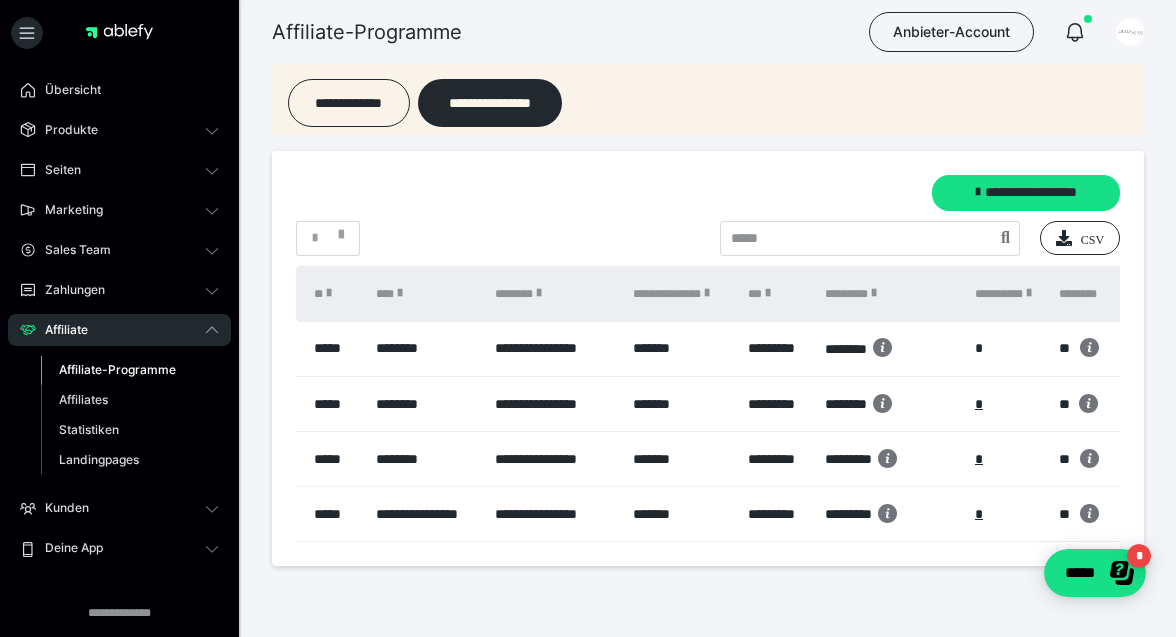 click on "**********" at bounding box center [554, 459] 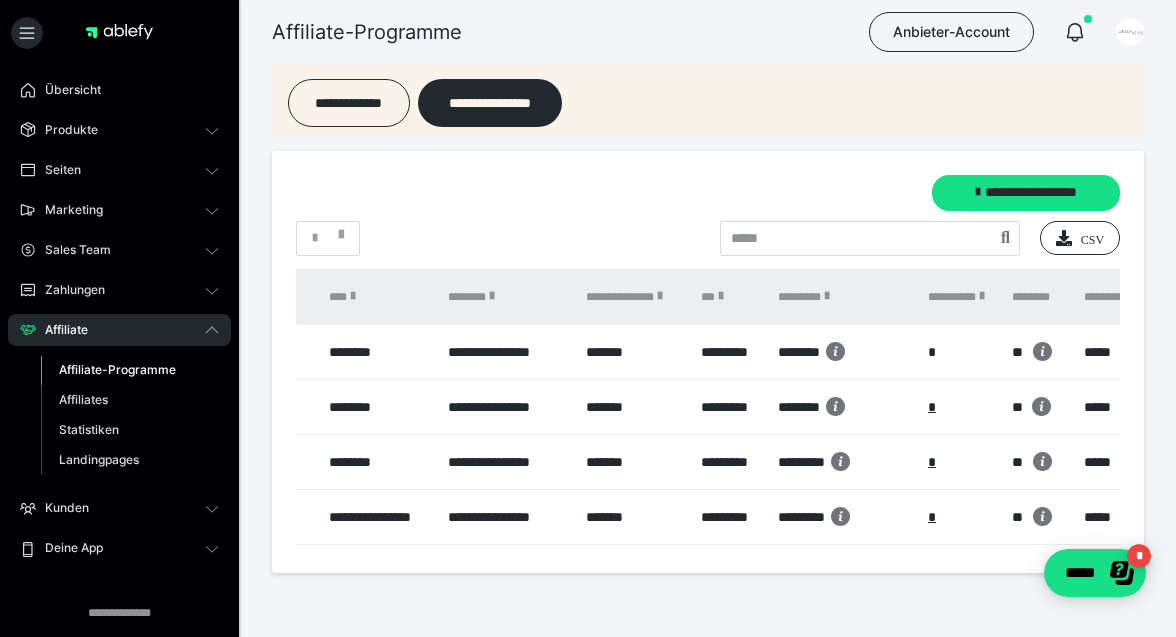 scroll, scrollTop: 0, scrollLeft: 0, axis: both 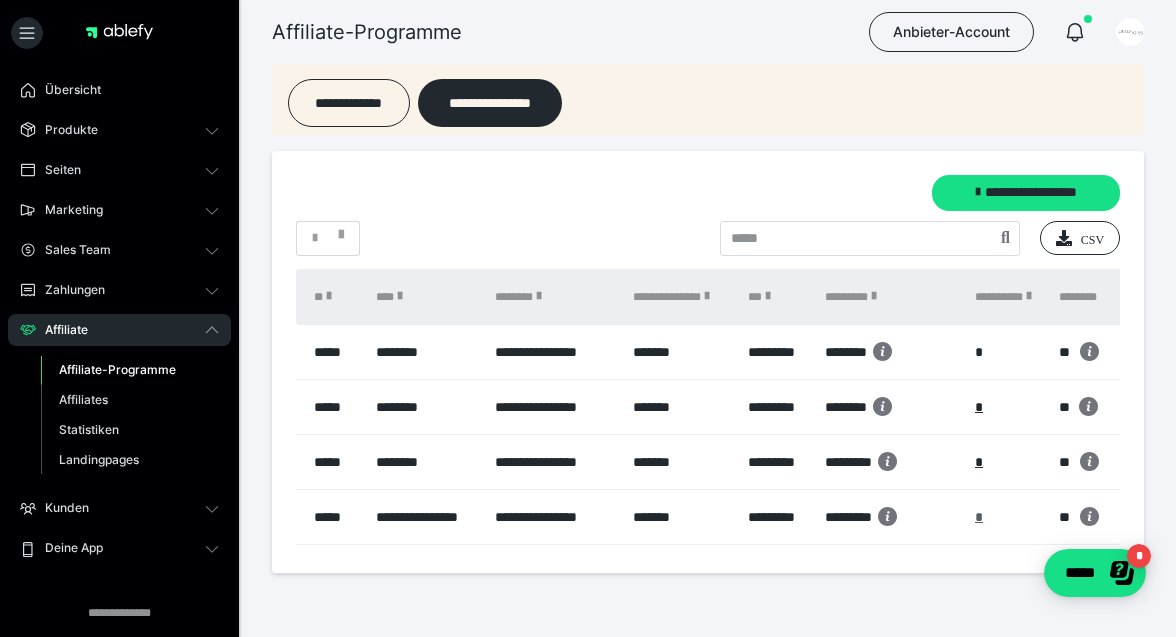 click on "*" at bounding box center [979, 517] 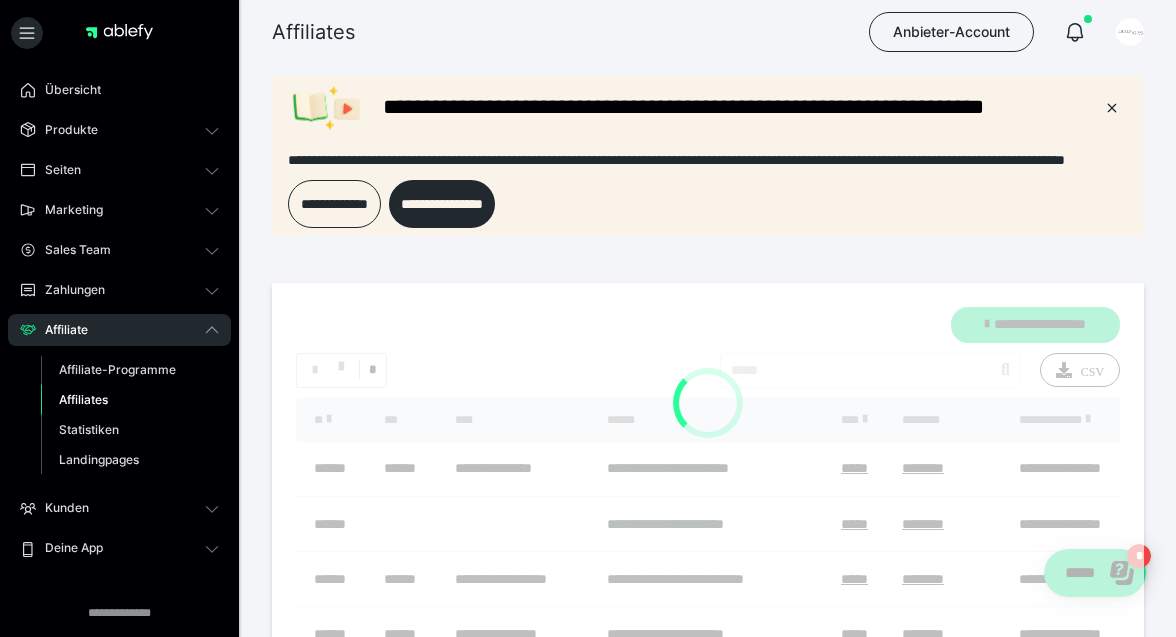 scroll, scrollTop: 0, scrollLeft: 0, axis: both 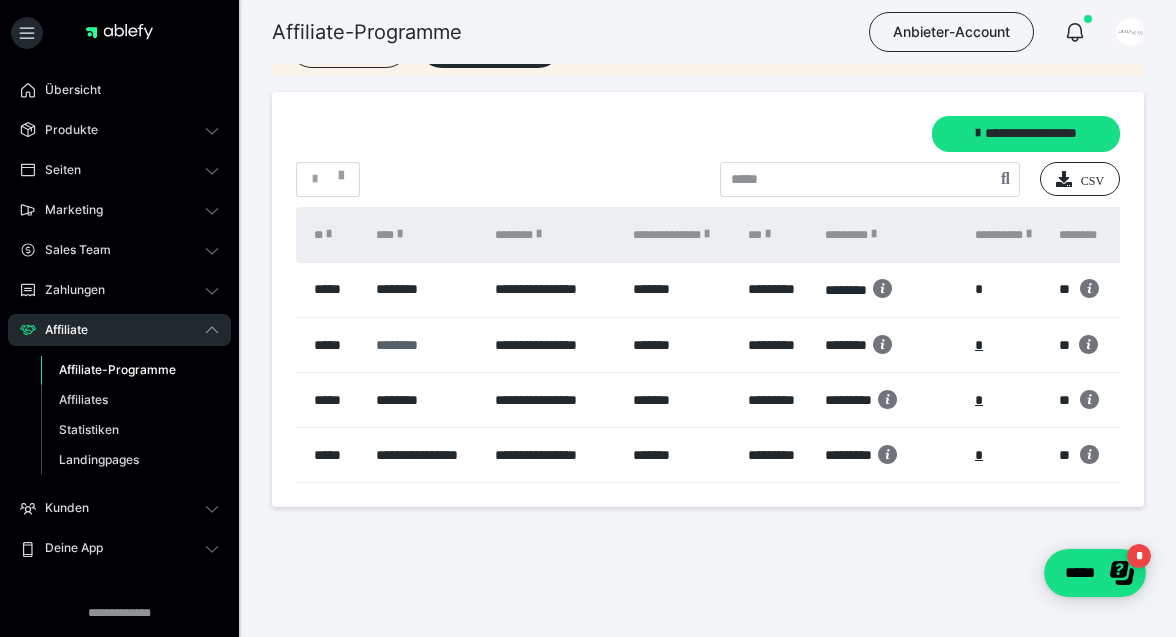 click on "********" at bounding box center (425, 345) 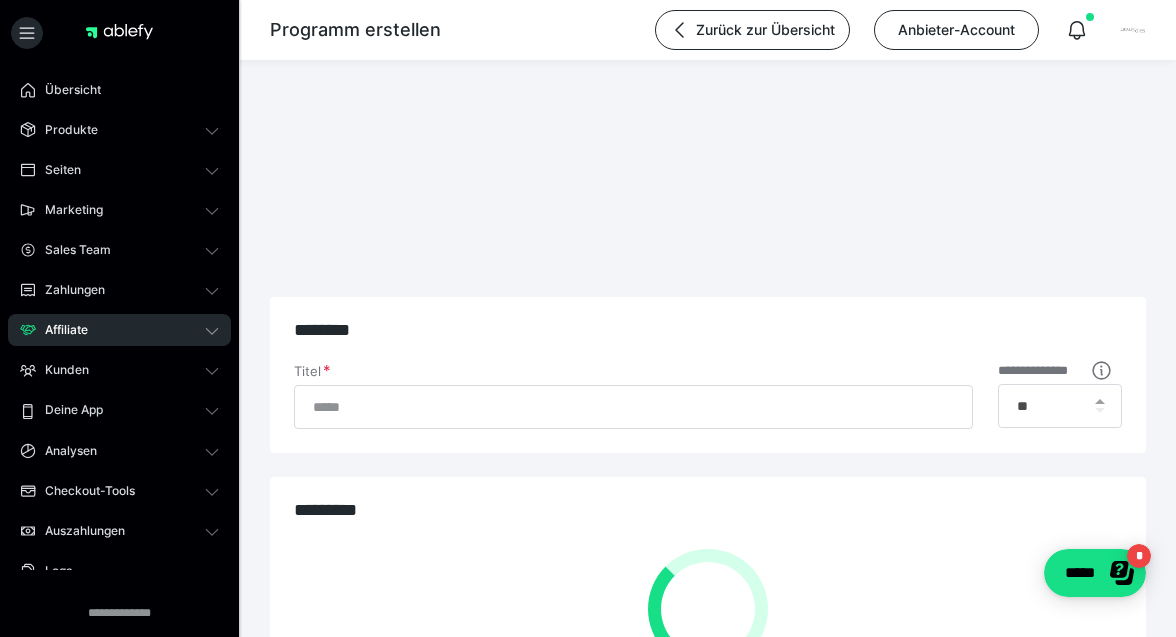type on "********" 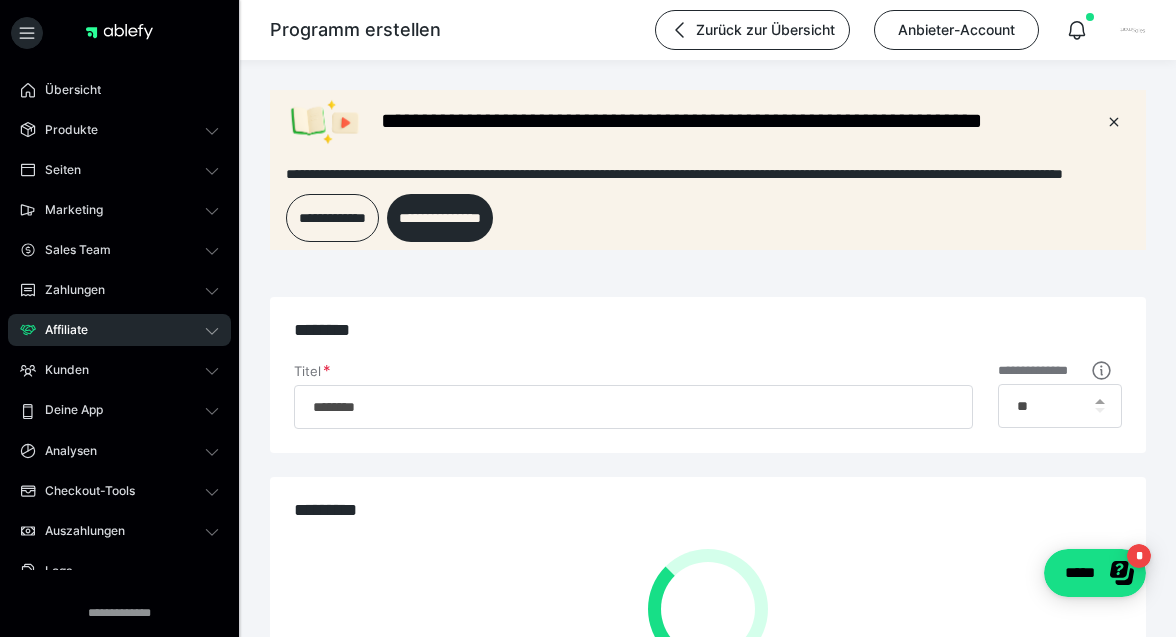 scroll, scrollTop: 0, scrollLeft: 0, axis: both 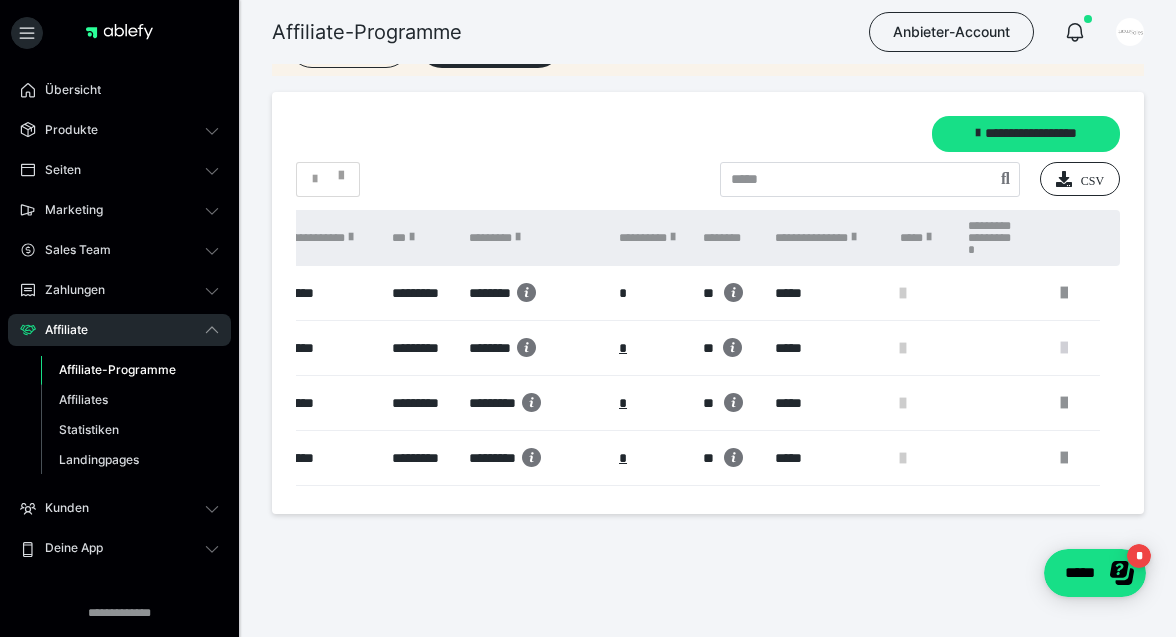 click at bounding box center [1064, 348] 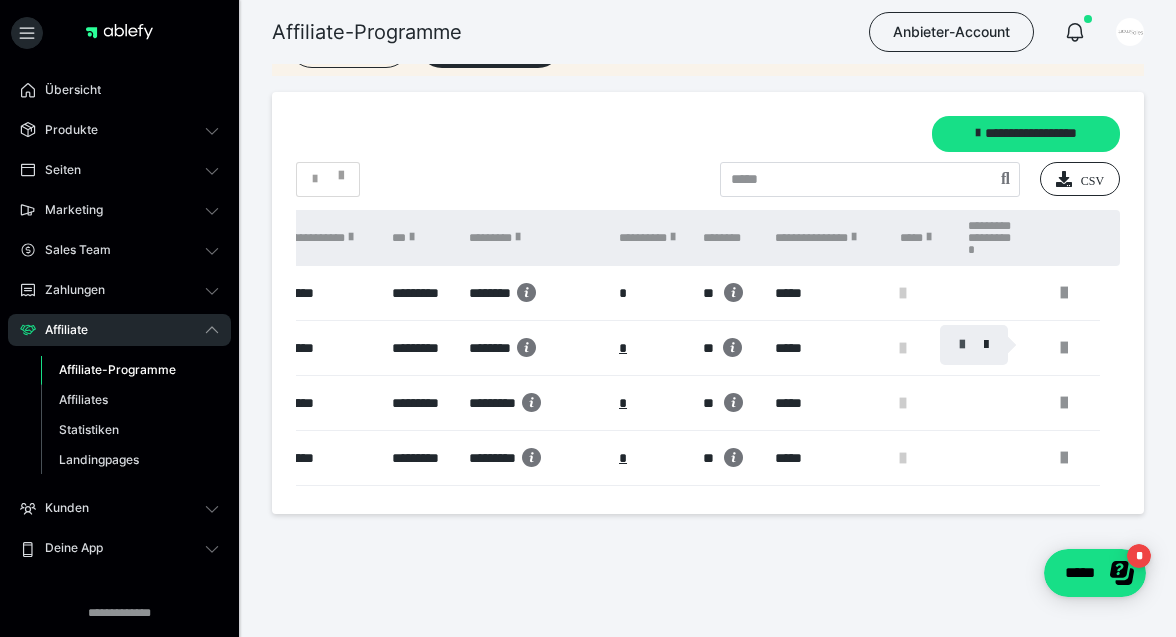 click at bounding box center (962, 345) 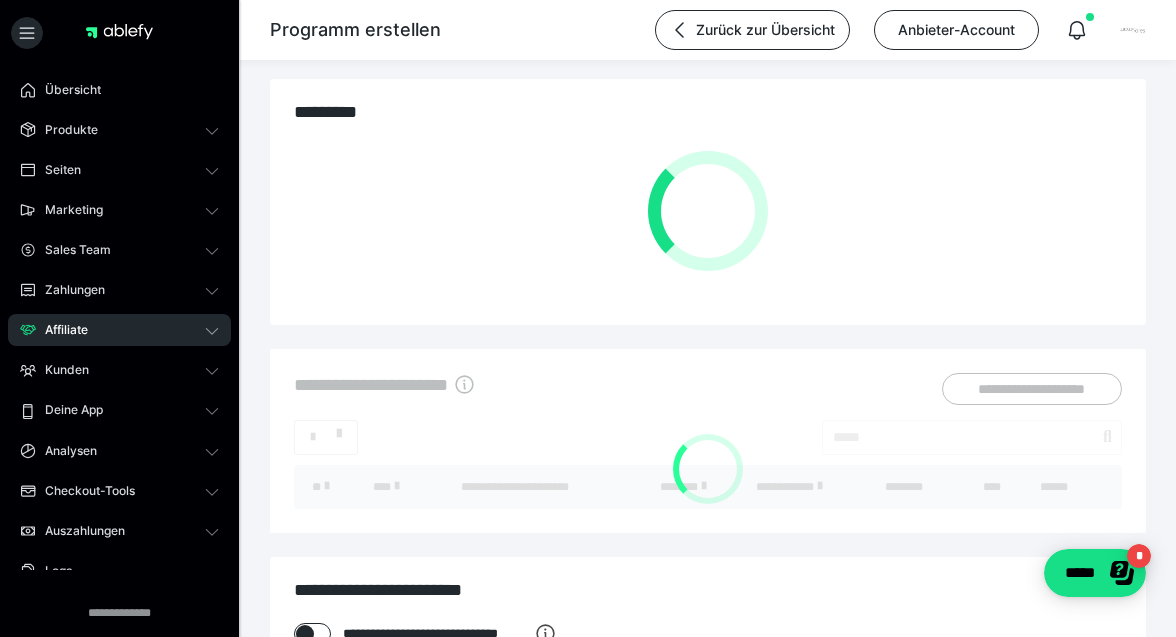 scroll, scrollTop: 0, scrollLeft: 0, axis: both 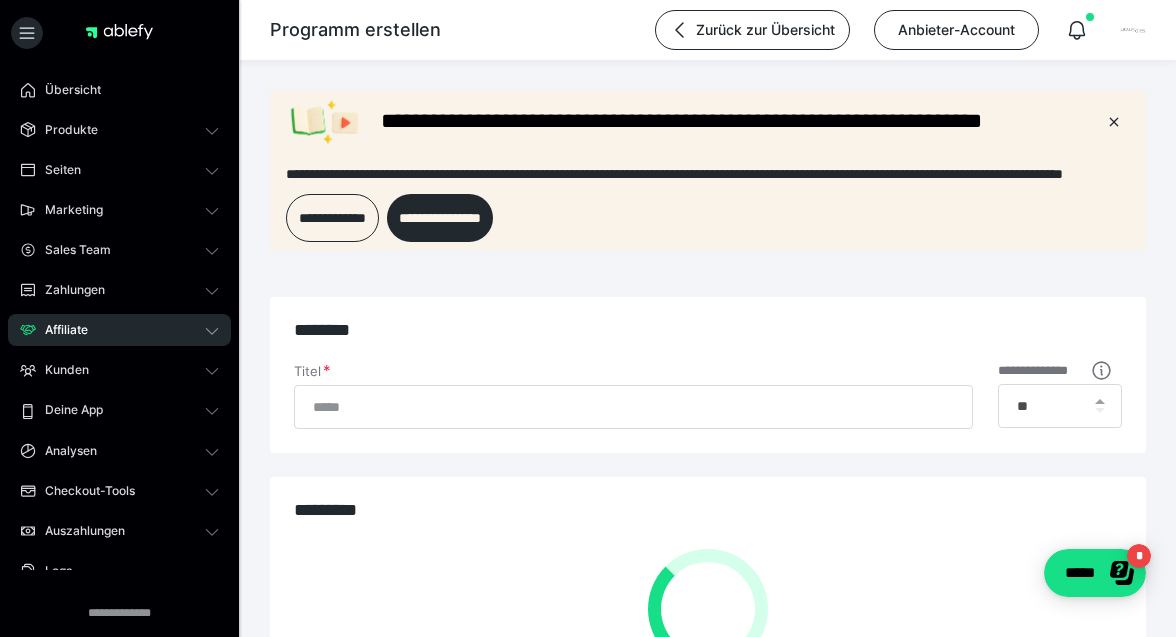type on "********" 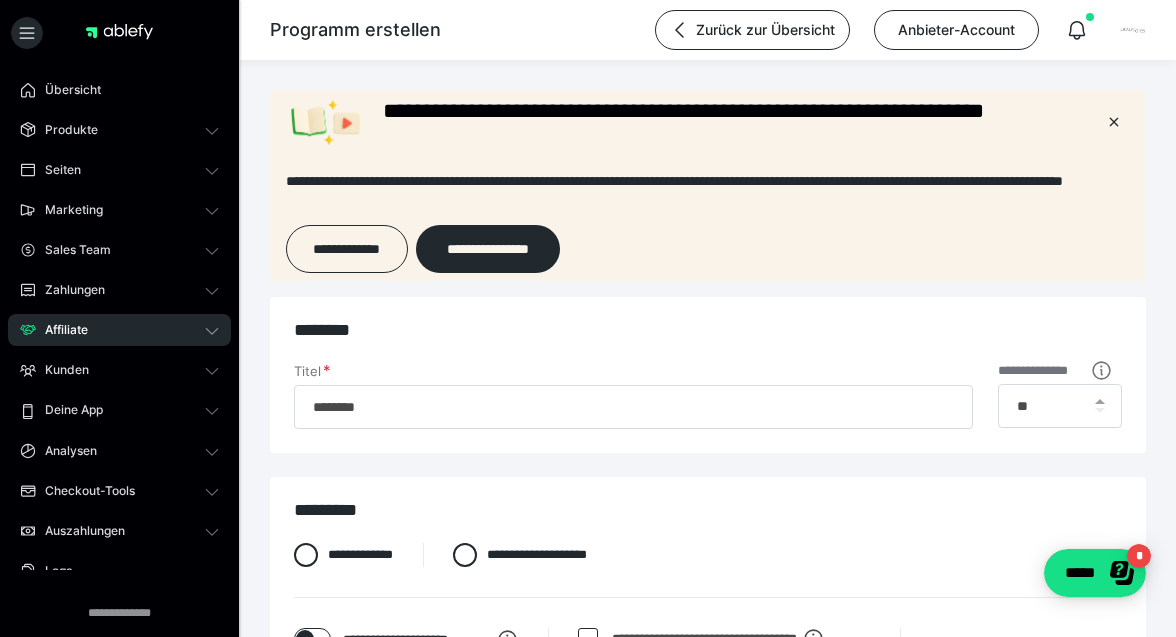 click on "**********" at bounding box center (708, 1071) 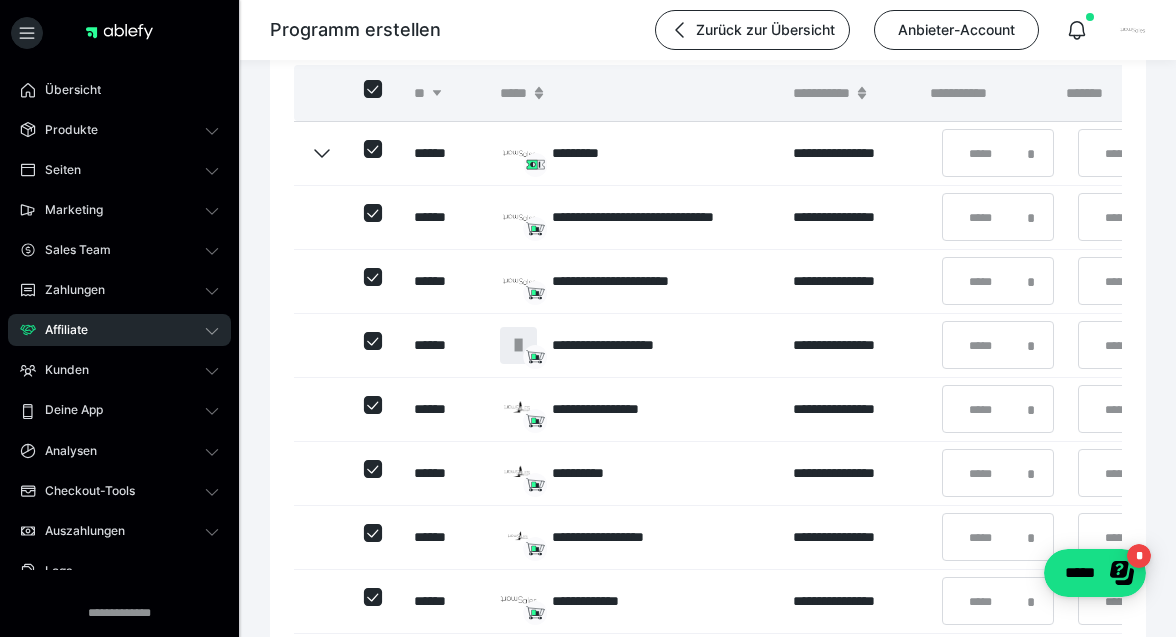 scroll, scrollTop: 795, scrollLeft: 0, axis: vertical 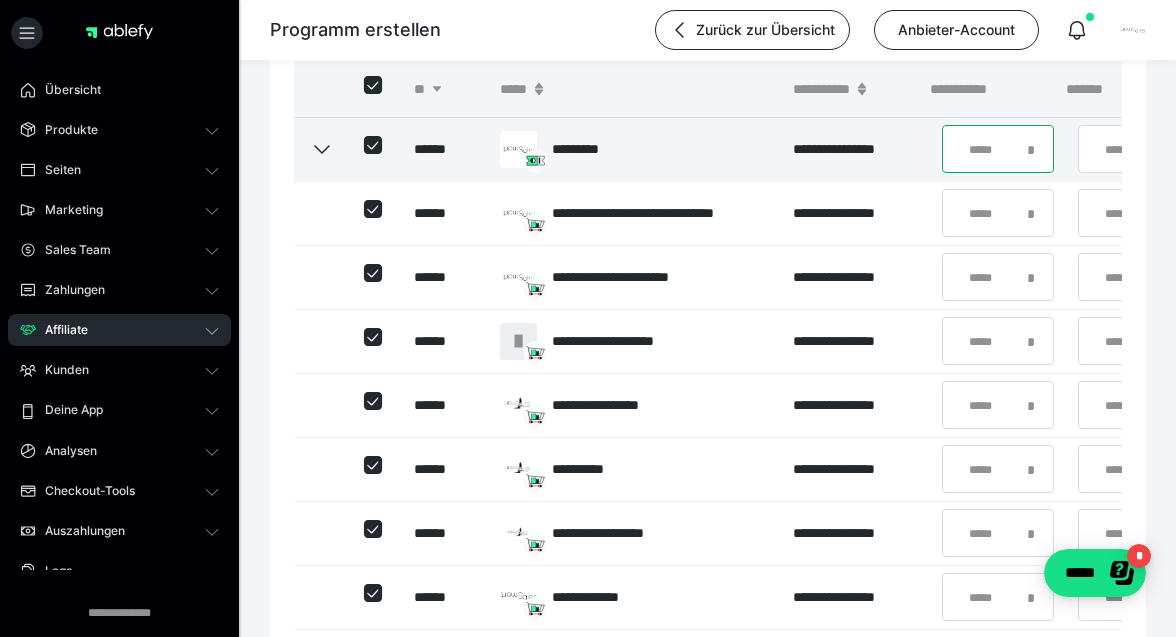 click on "*" at bounding box center [998, 149] 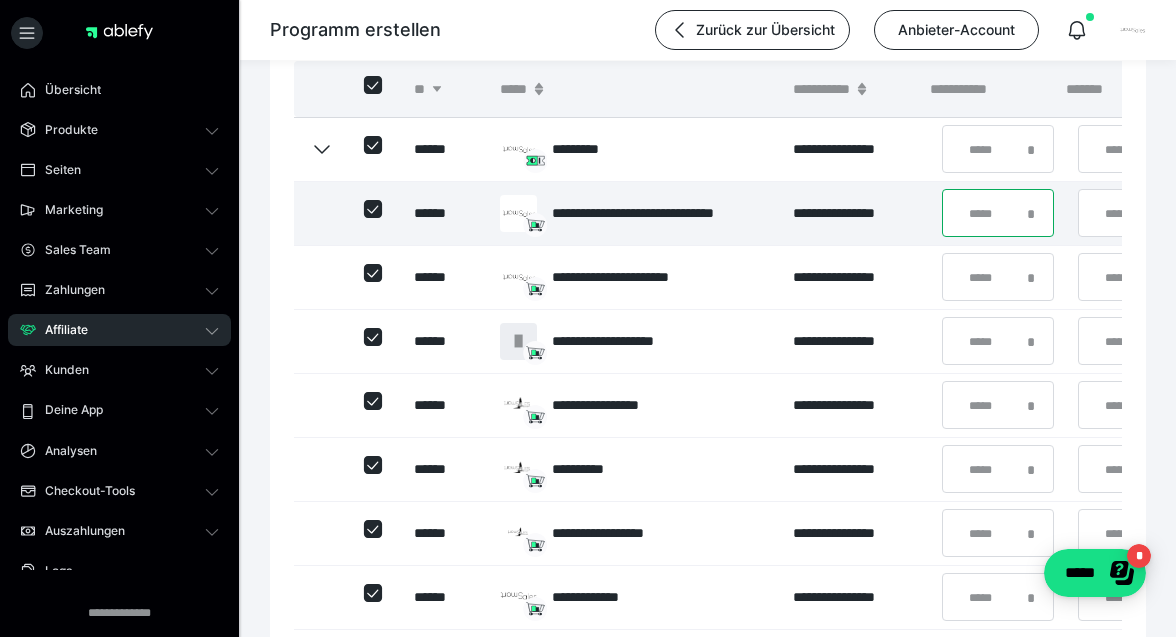 click on "*" at bounding box center (998, 213) 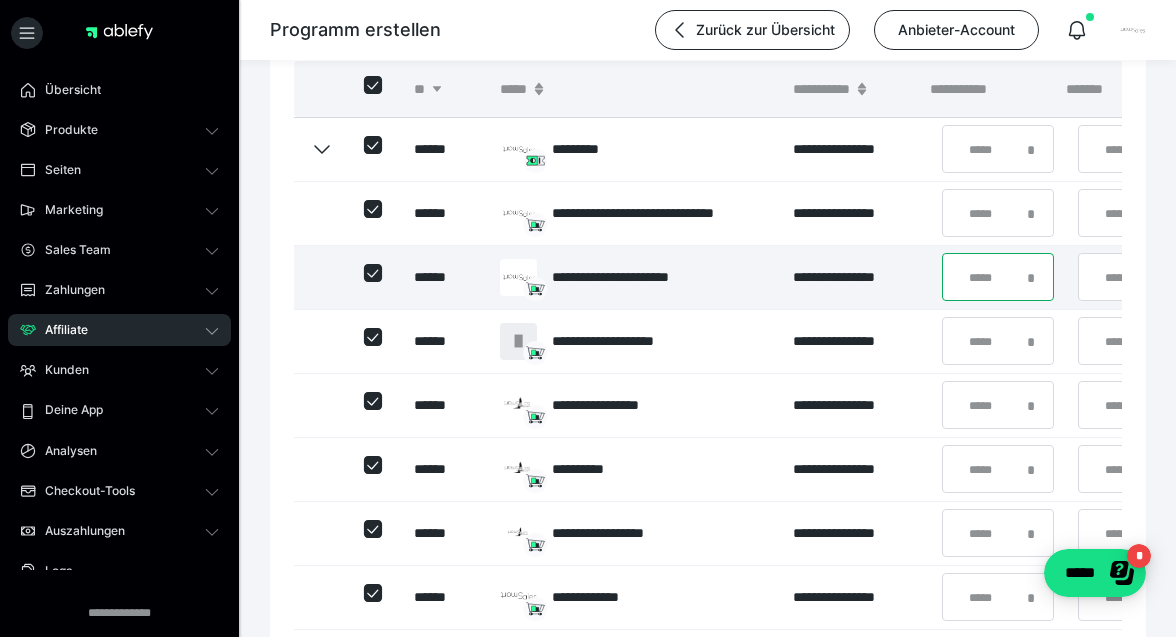 click on "*" at bounding box center [998, 277] 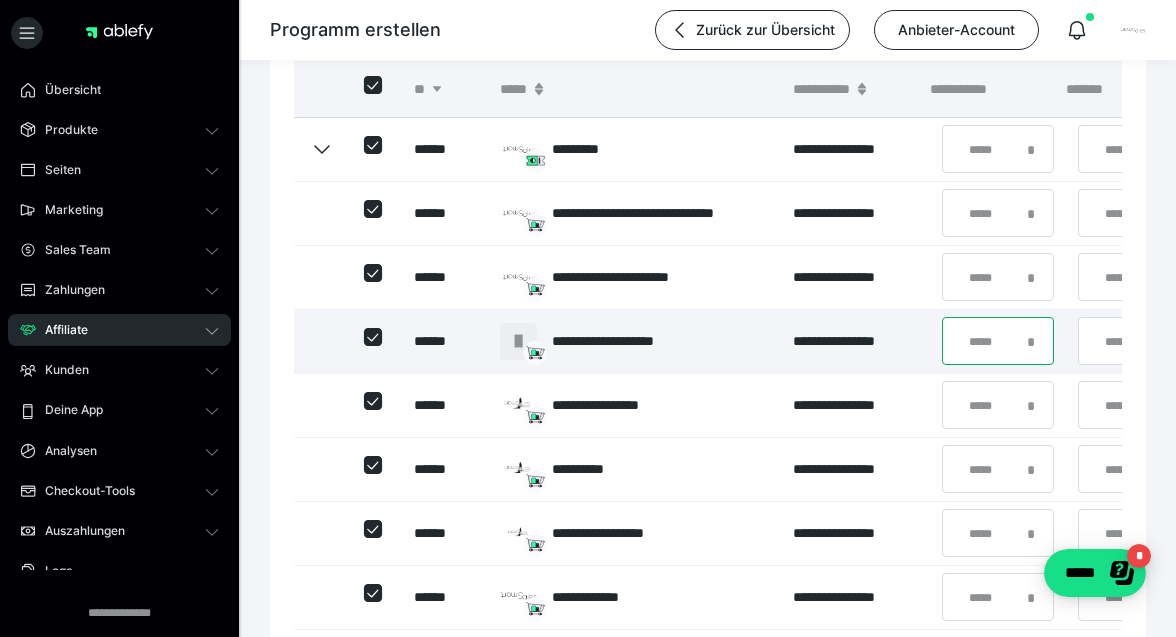 click on "*" at bounding box center [998, 341] 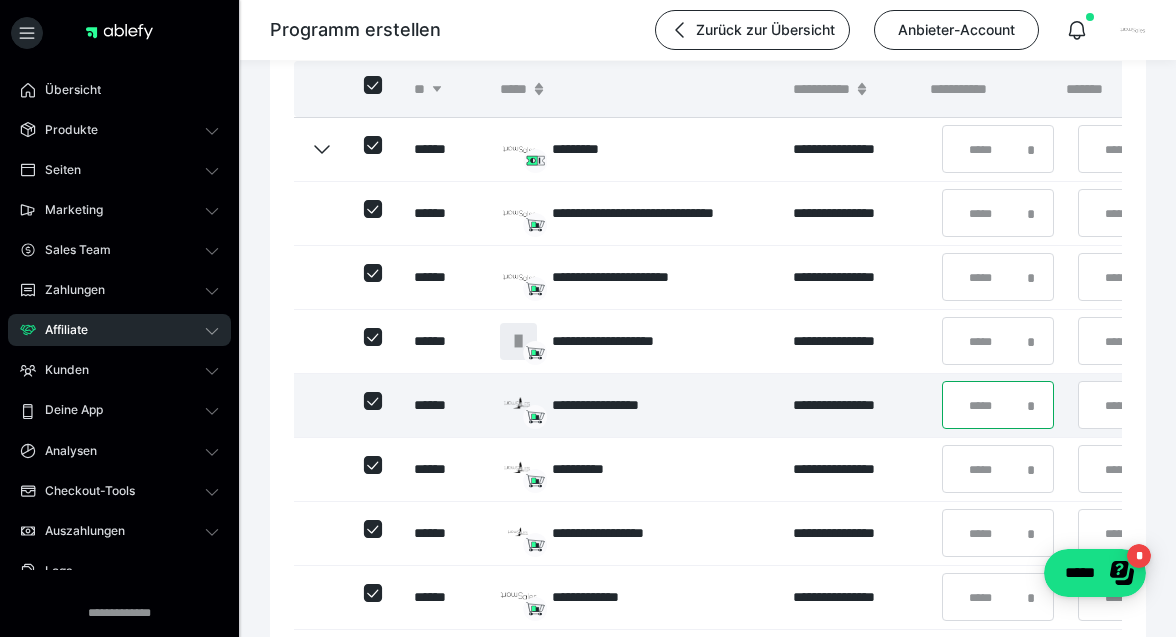 click on "*" at bounding box center (998, 405) 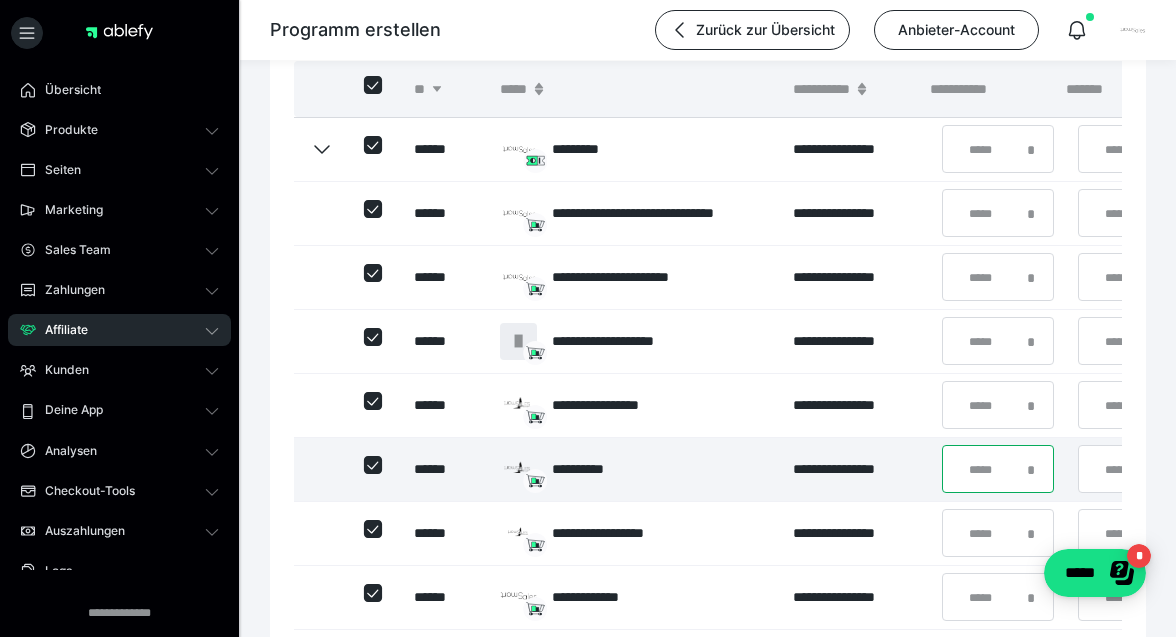 click on "*" at bounding box center (998, 469) 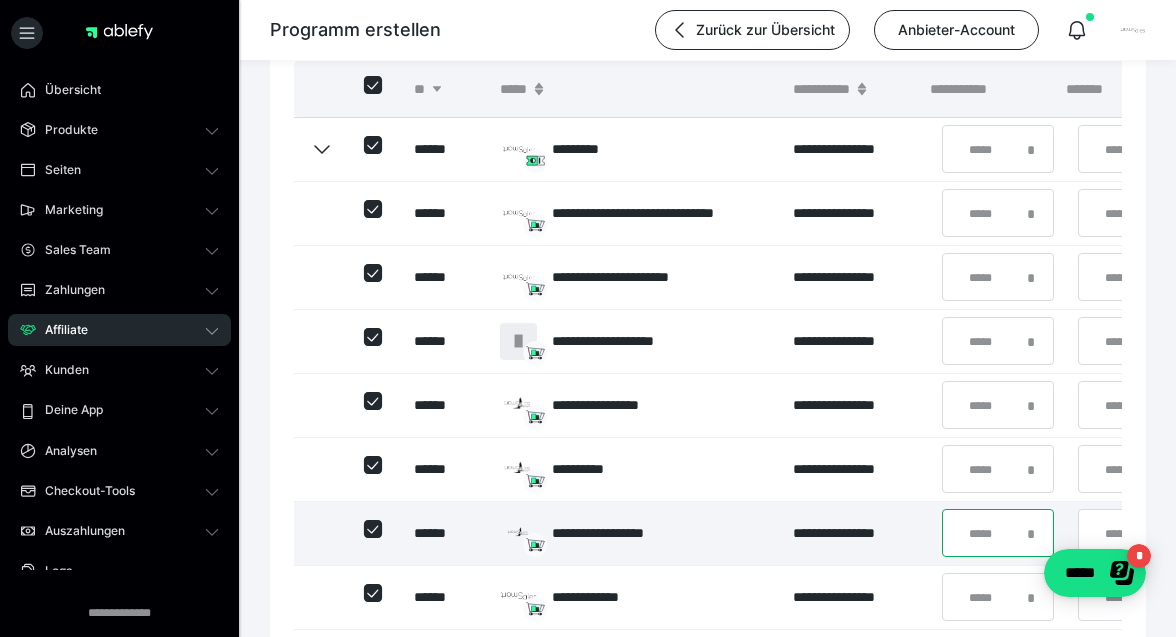 click on "*" at bounding box center [998, 533] 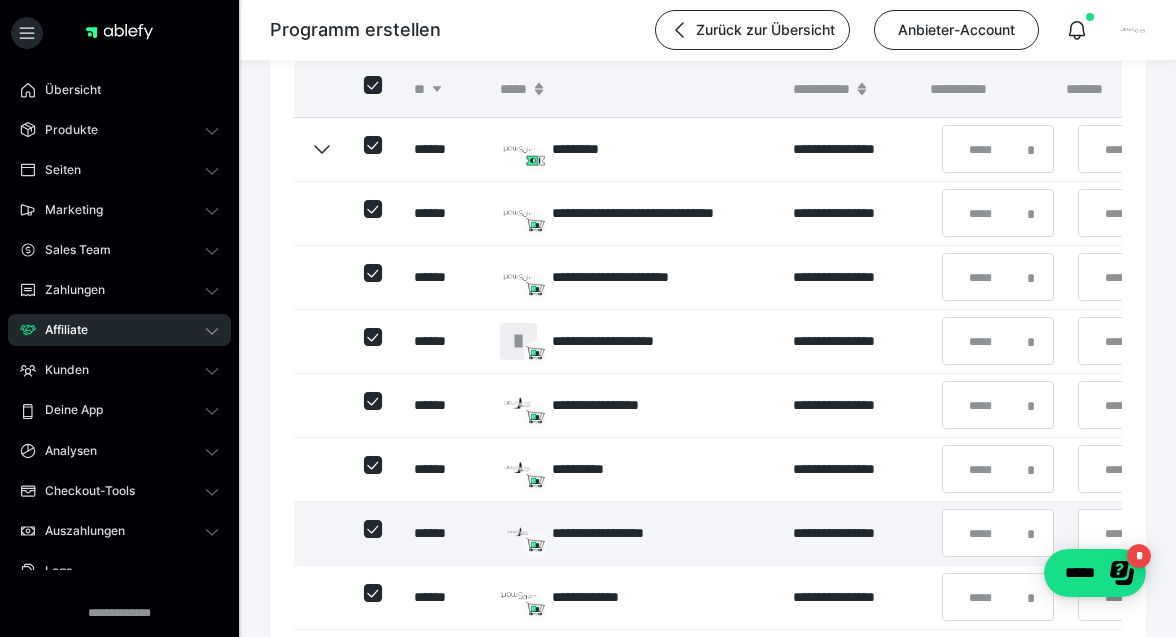 click on "**********" at bounding box center (853, 533) 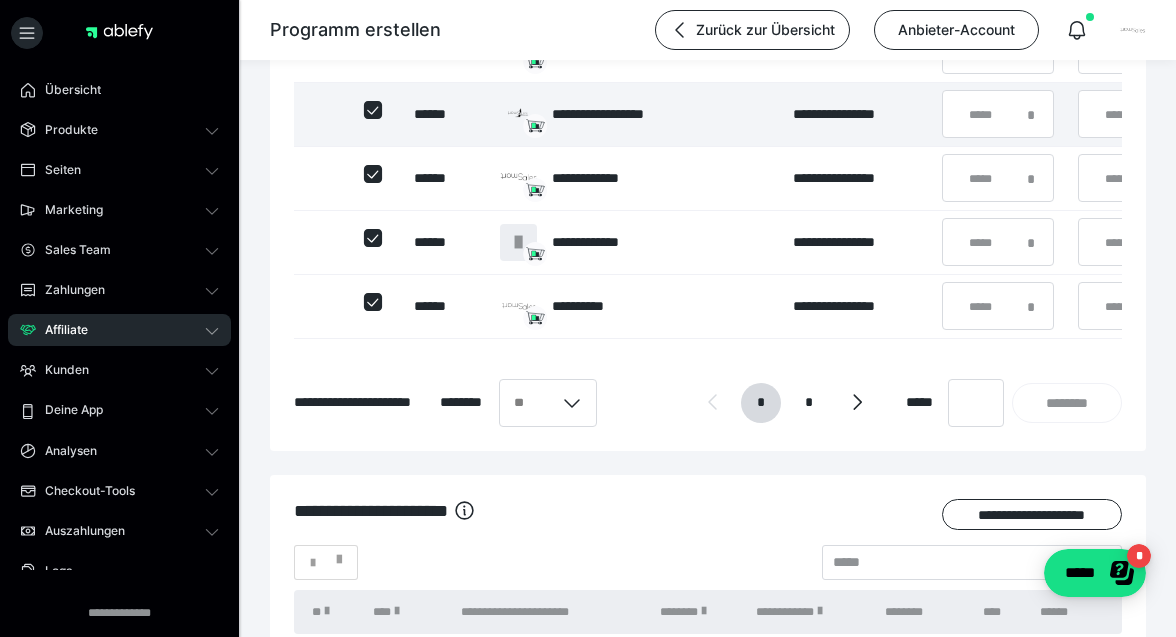 scroll, scrollTop: 1210, scrollLeft: 0, axis: vertical 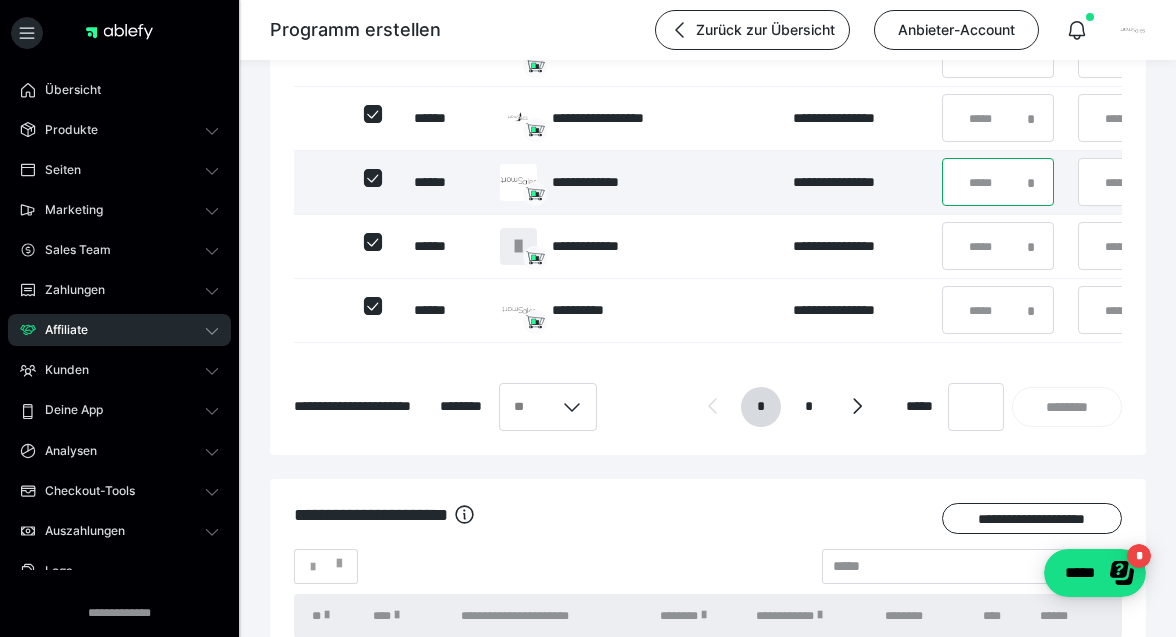 click on "*" at bounding box center (998, 182) 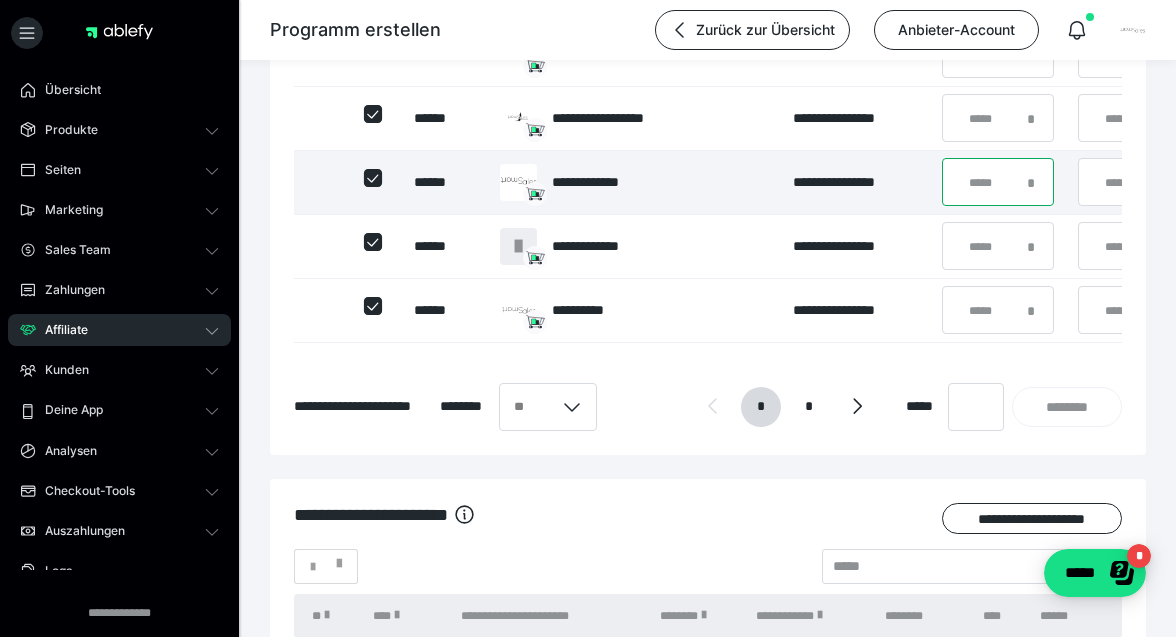 type on "**" 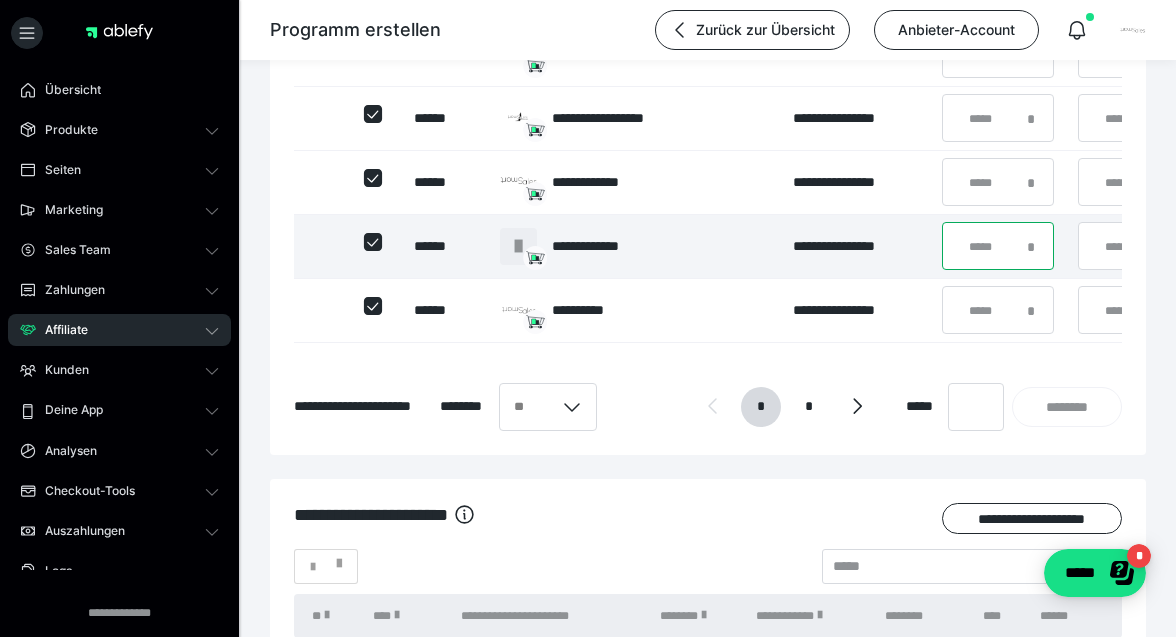 click on "*" at bounding box center (998, 246) 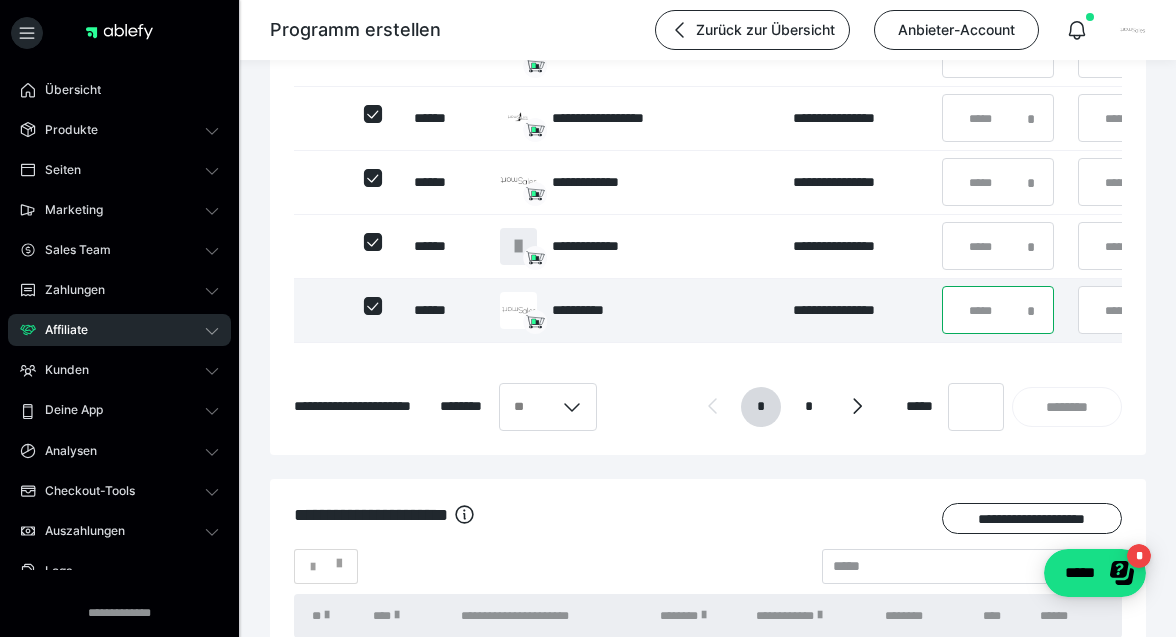 click on "*" at bounding box center (998, 310) 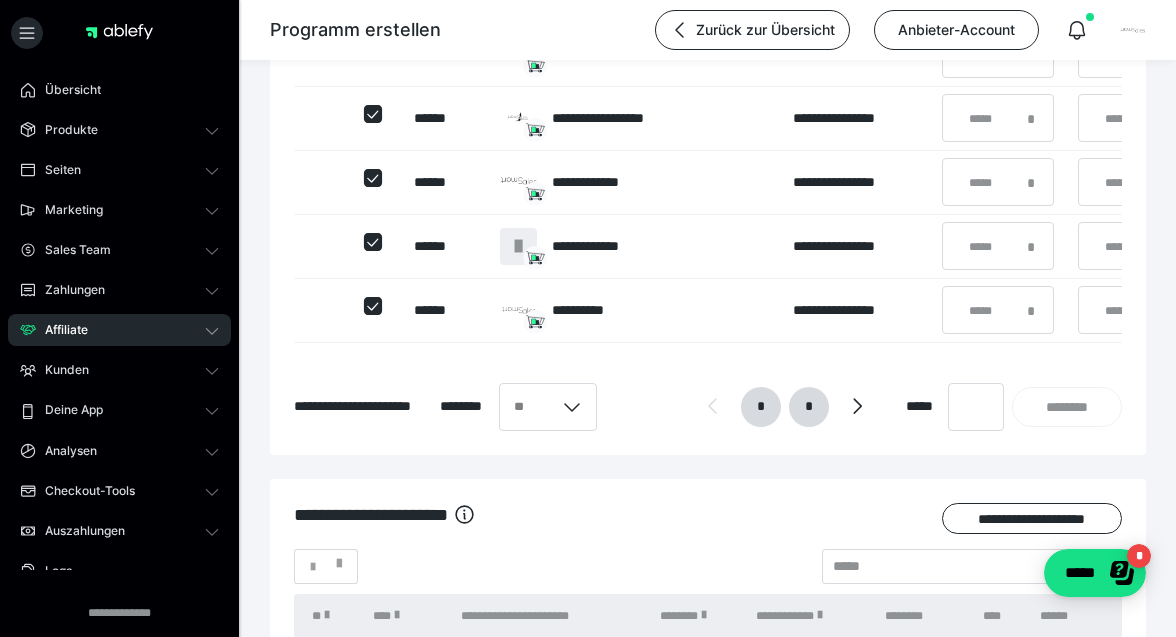 click on "*" at bounding box center (809, 407) 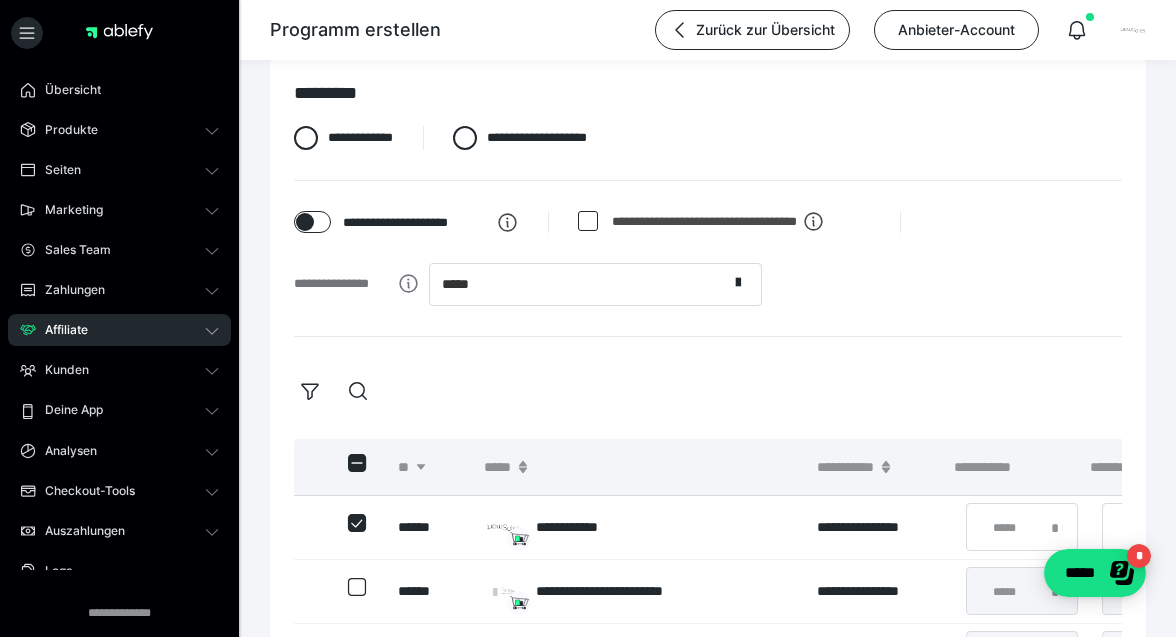 click at bounding box center [708, 391] 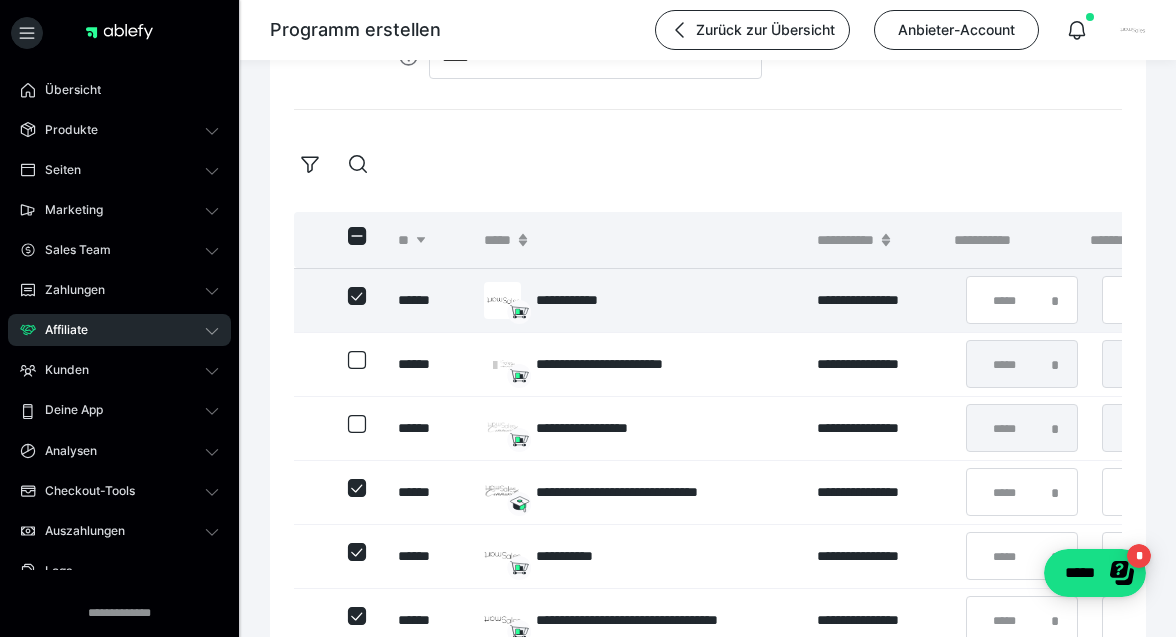 scroll, scrollTop: 647, scrollLeft: 0, axis: vertical 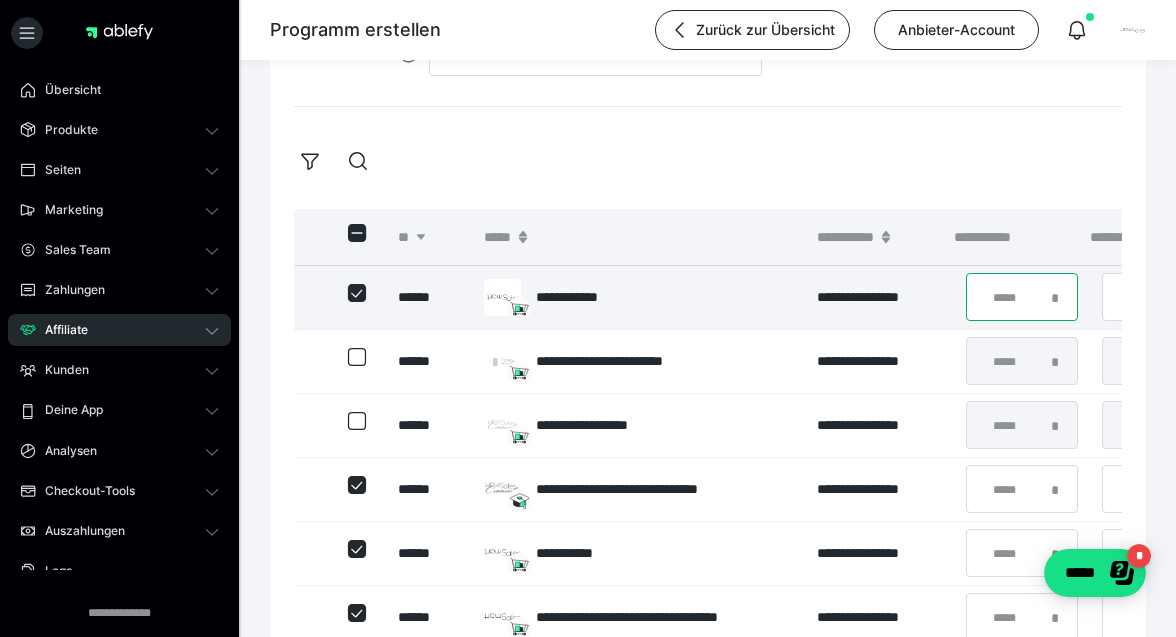 click on "*" at bounding box center [1022, 297] 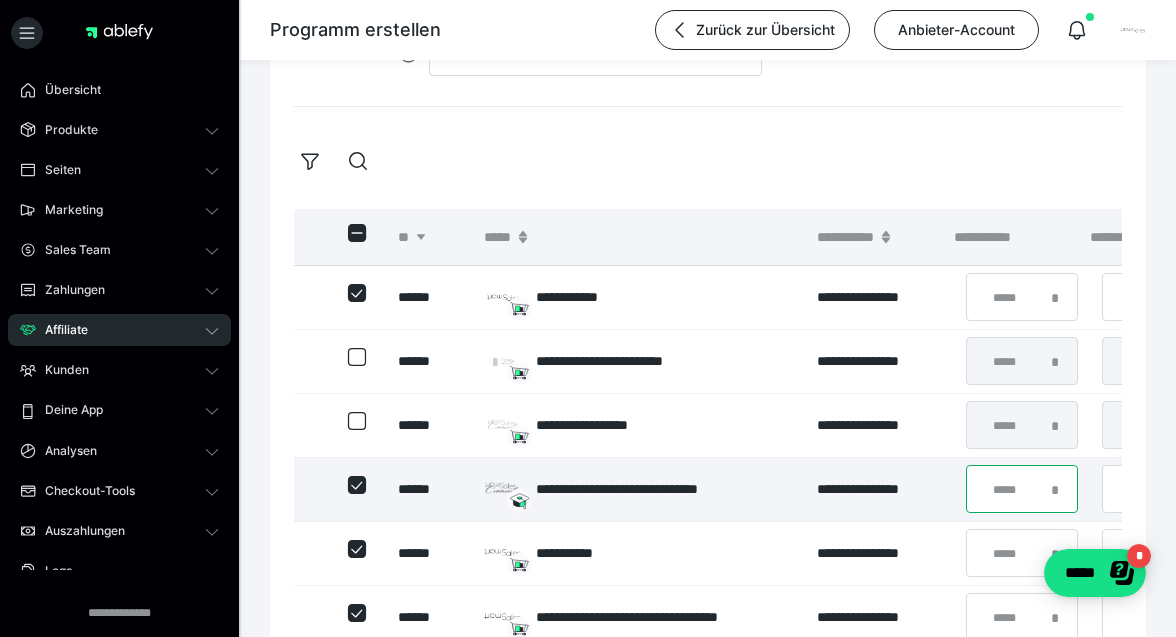 click on "*" at bounding box center [1022, 489] 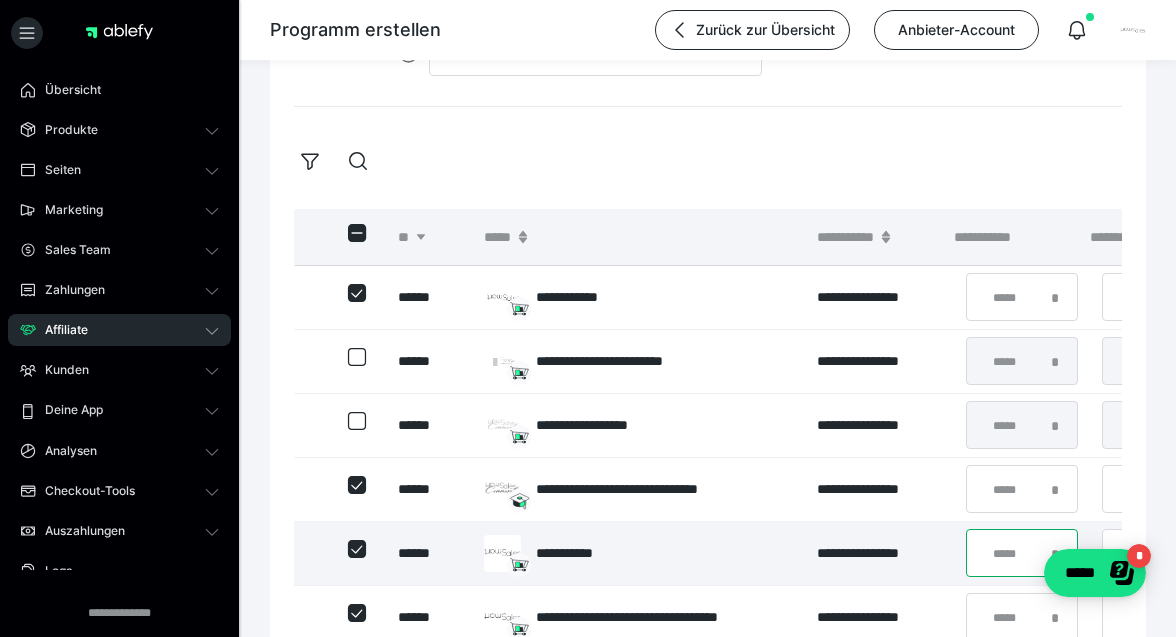 click on "*" at bounding box center [1022, 553] 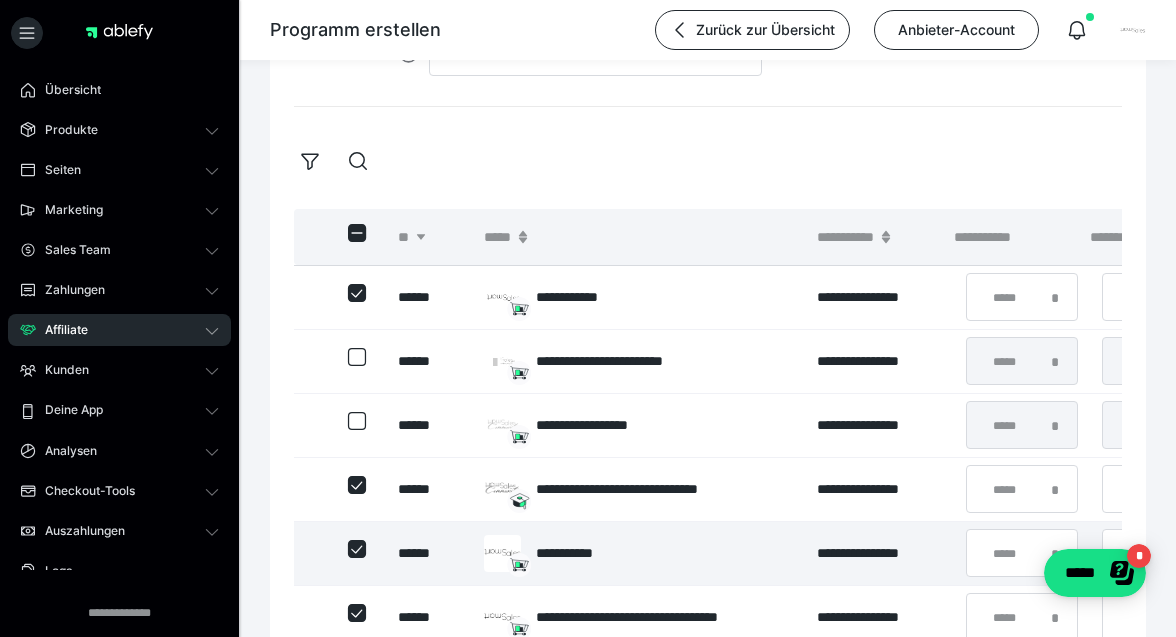 click on "**********" at bounding box center [877, 553] 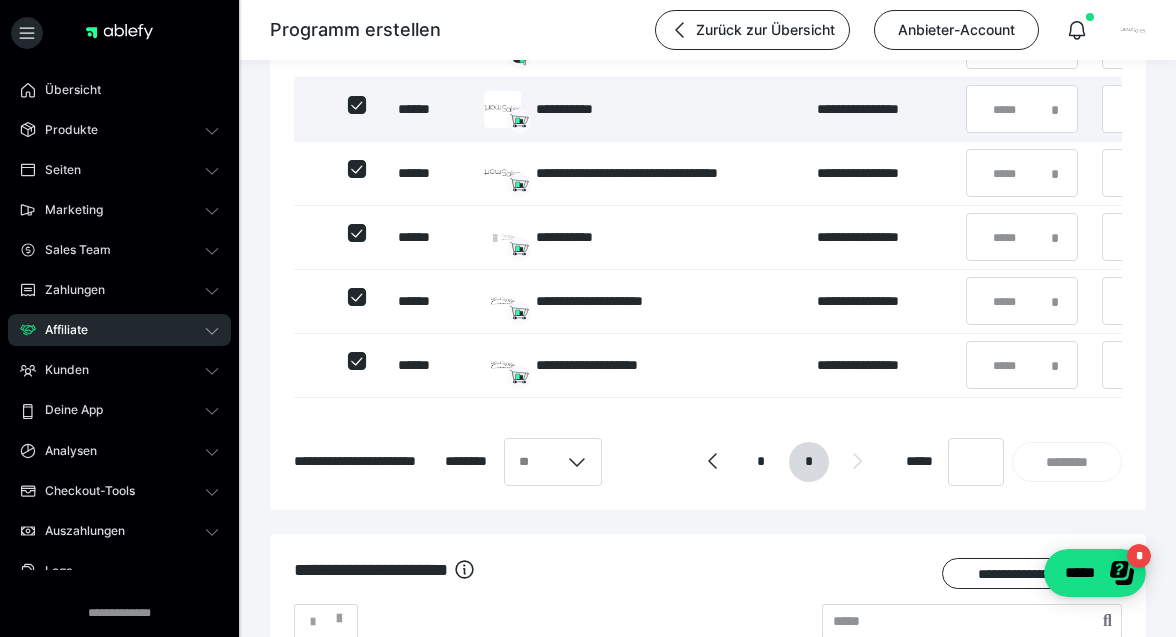scroll, scrollTop: 1088, scrollLeft: 0, axis: vertical 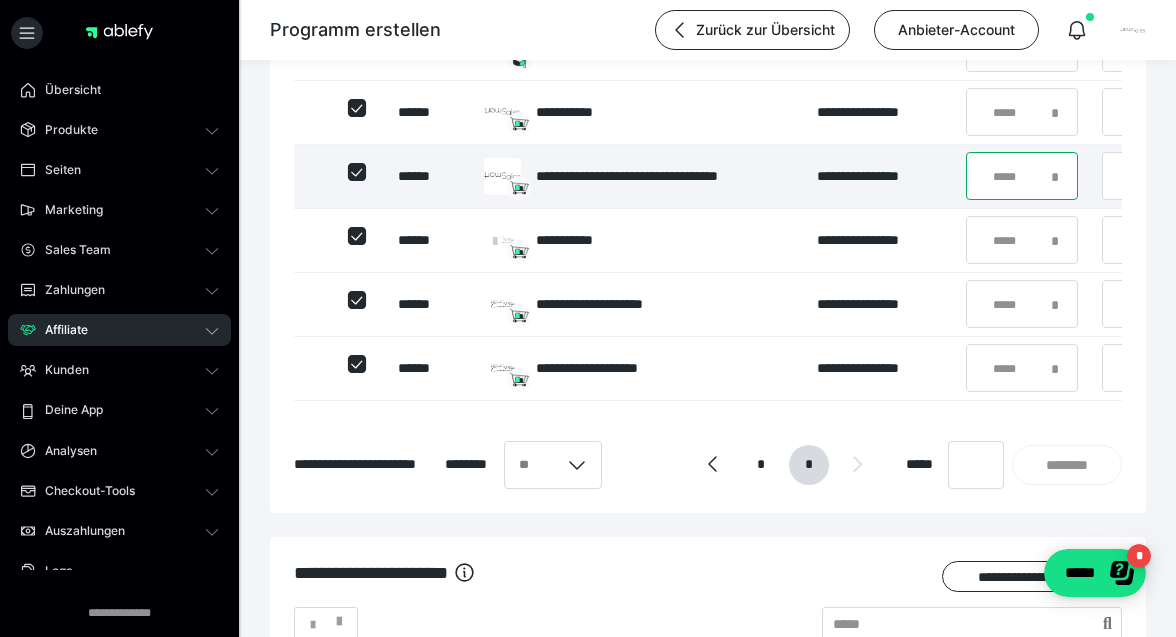 click on "*" at bounding box center [1022, 176] 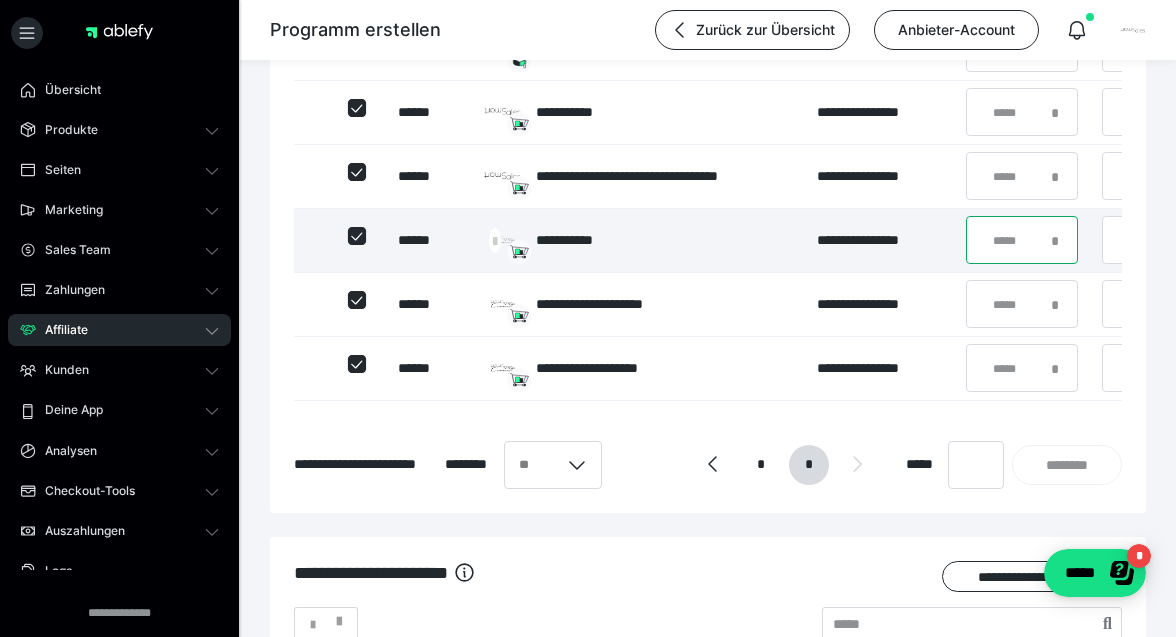 click on "*" at bounding box center (1022, 240) 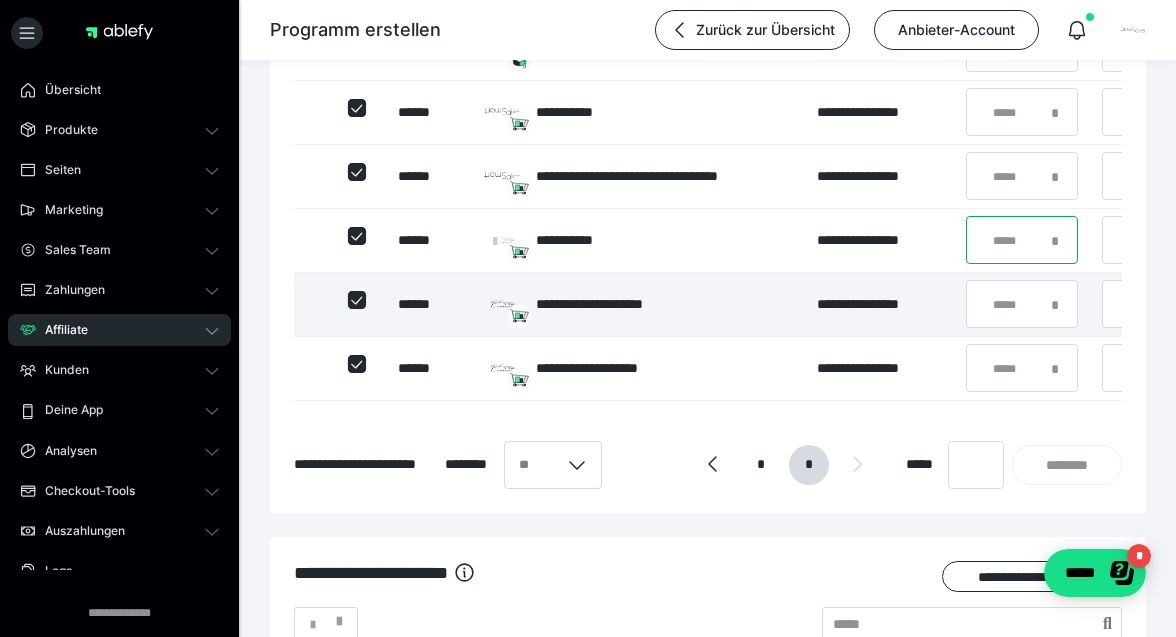 type on "**" 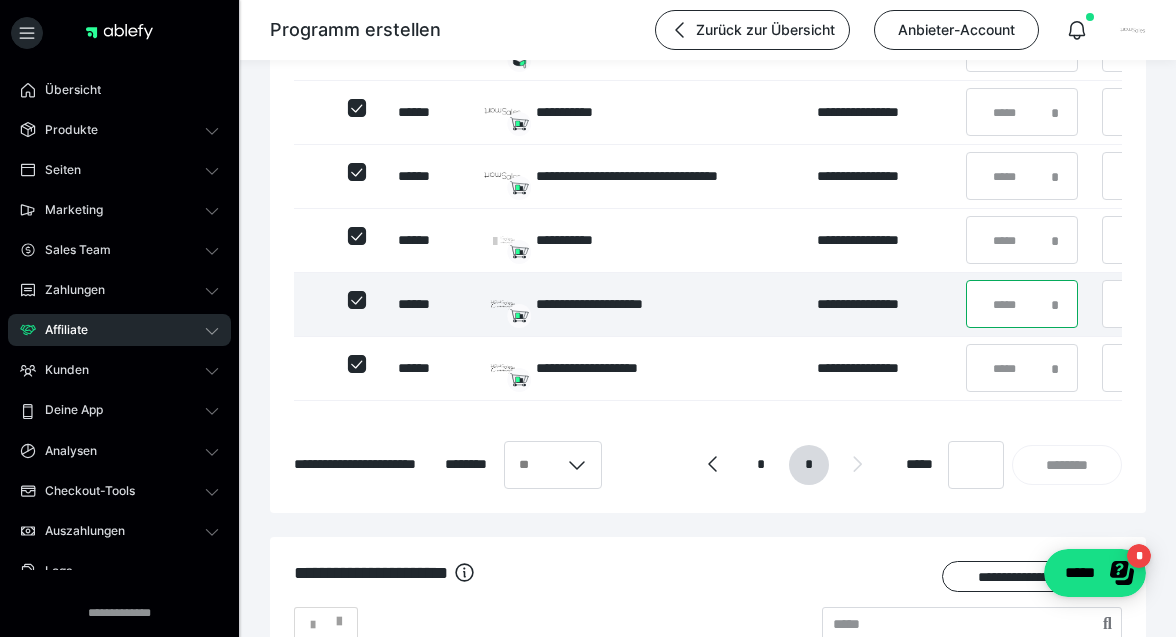 click on "**" at bounding box center [1022, 304] 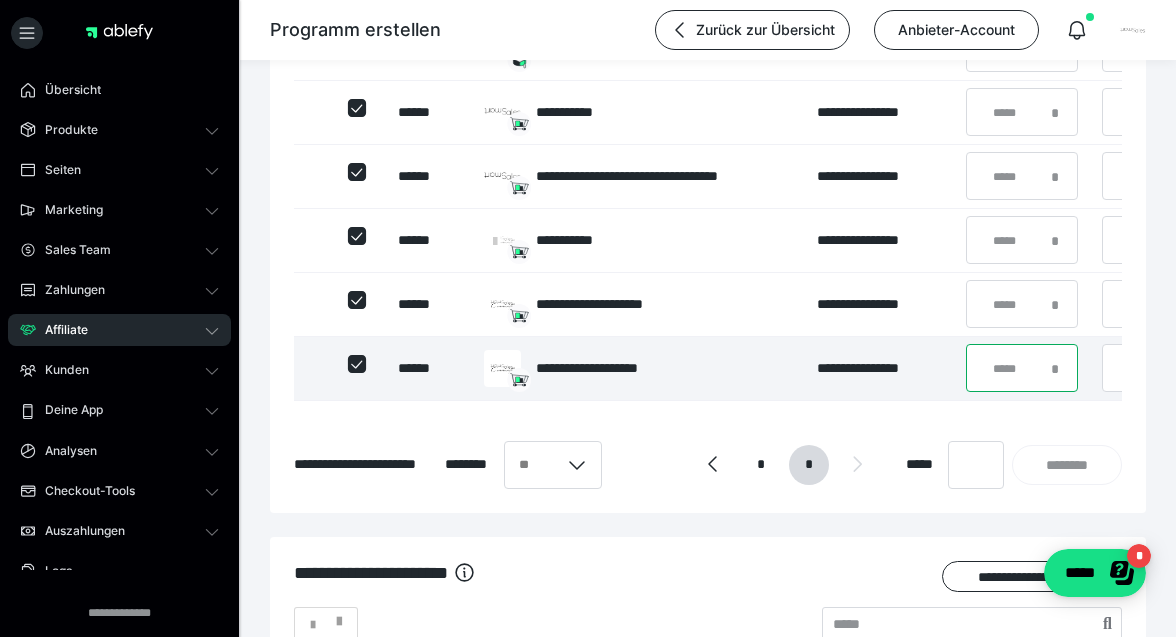 click on "*" at bounding box center (1022, 368) 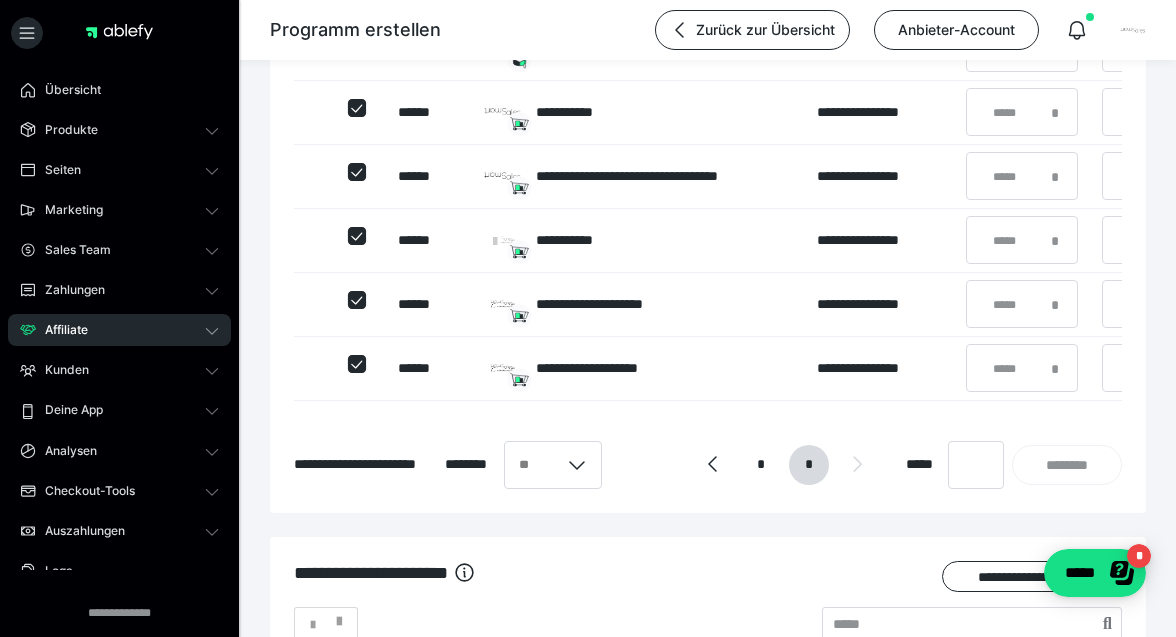 click on "**********" at bounding box center [708, -49] 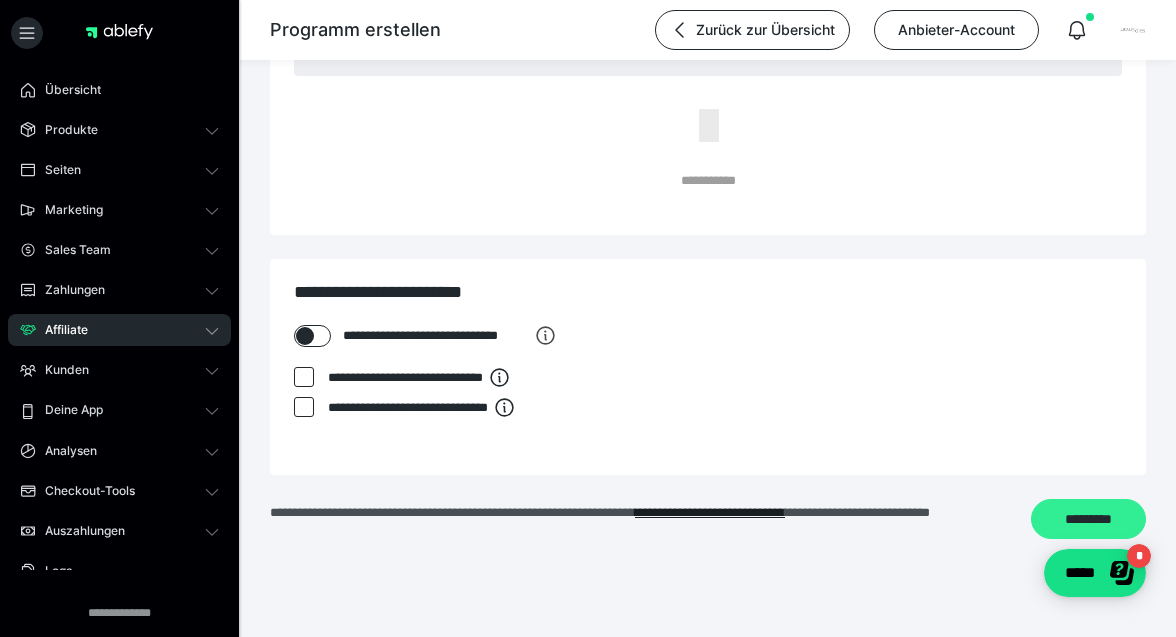 click on "*********" at bounding box center [1088, 519] 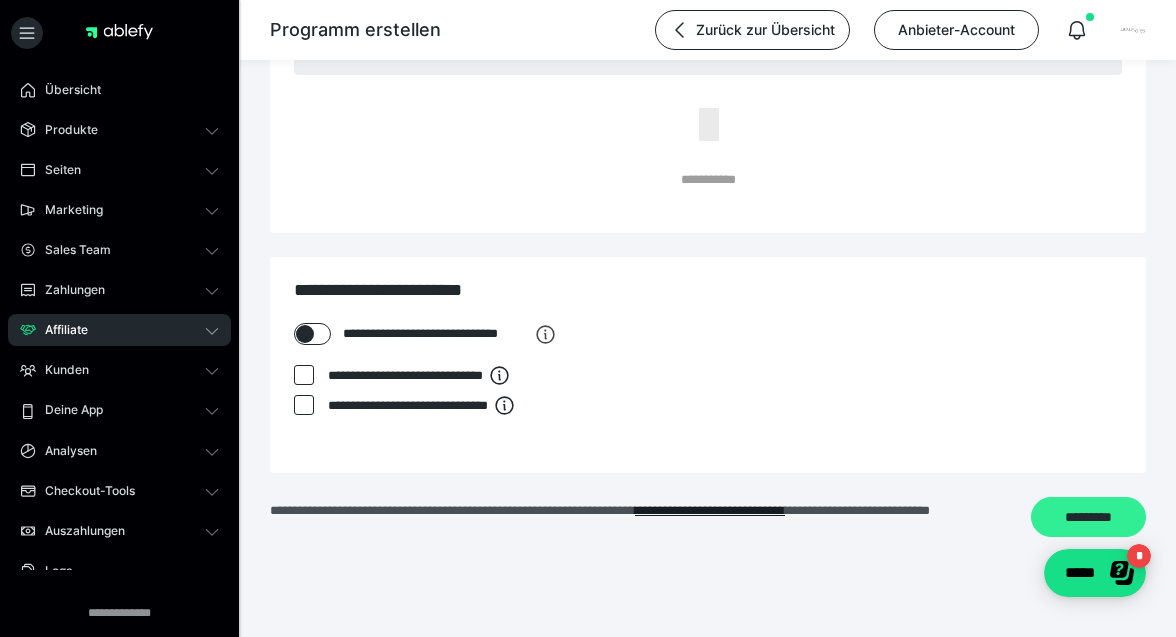 scroll, scrollTop: 830, scrollLeft: 0, axis: vertical 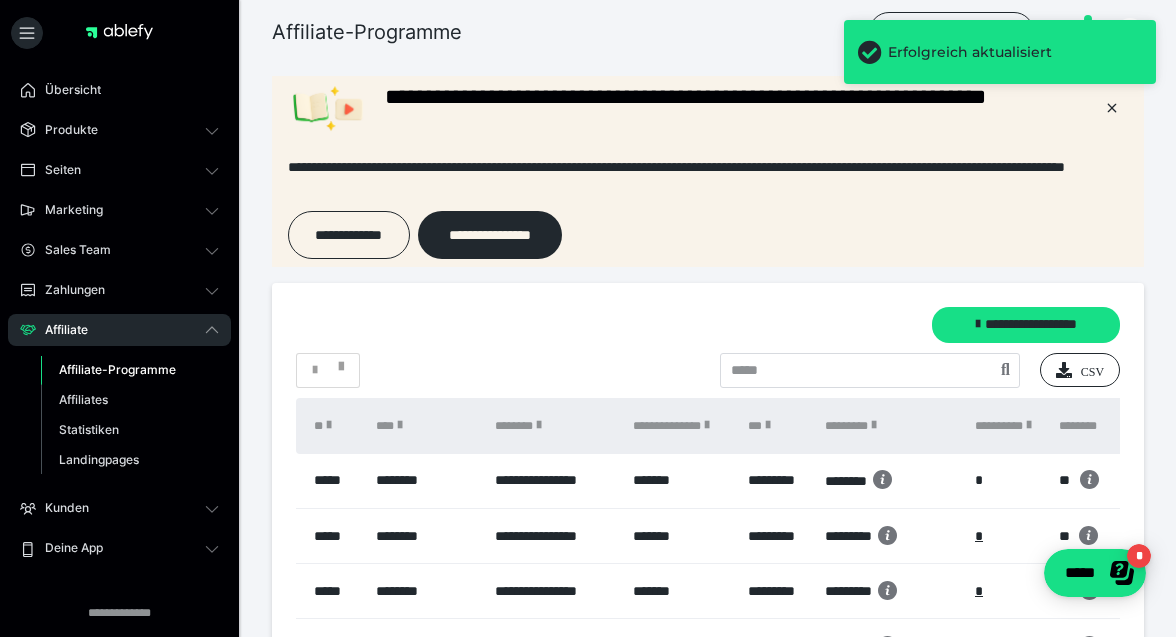 click on "* CSV" at bounding box center (708, 370) 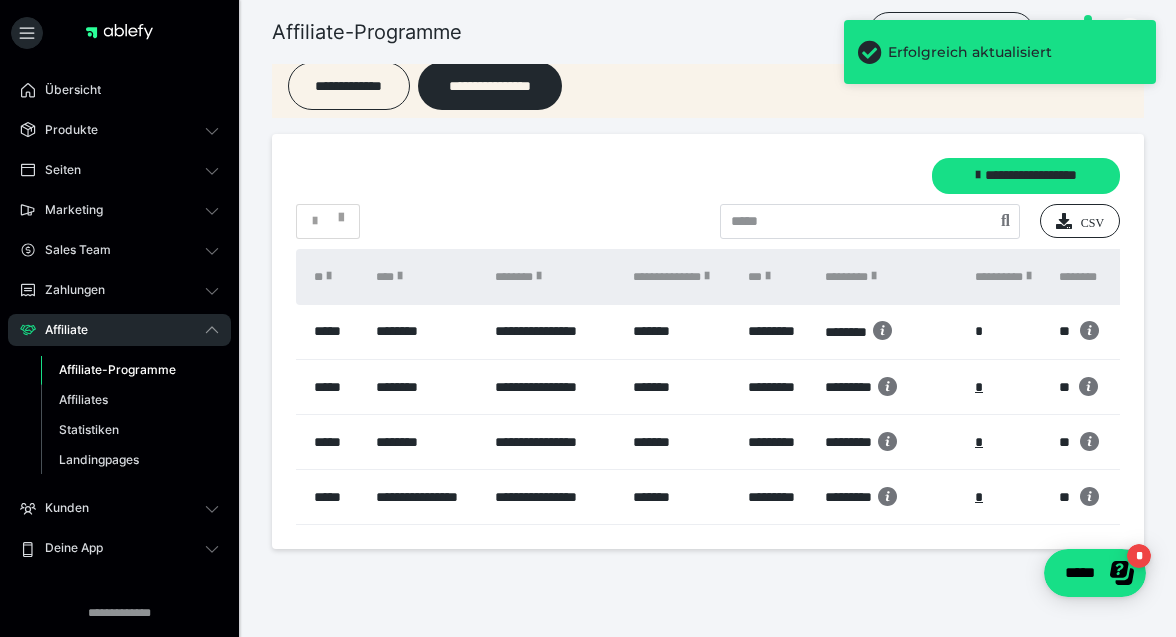 scroll, scrollTop: 153, scrollLeft: 0, axis: vertical 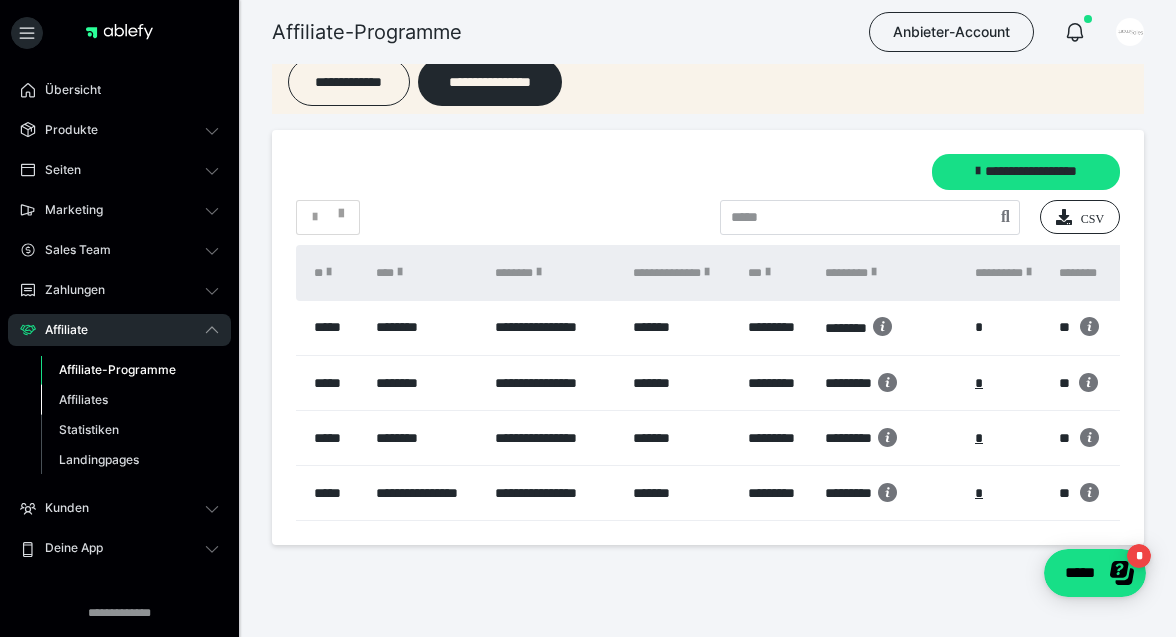 click on "Affiliates" at bounding box center (83, 399) 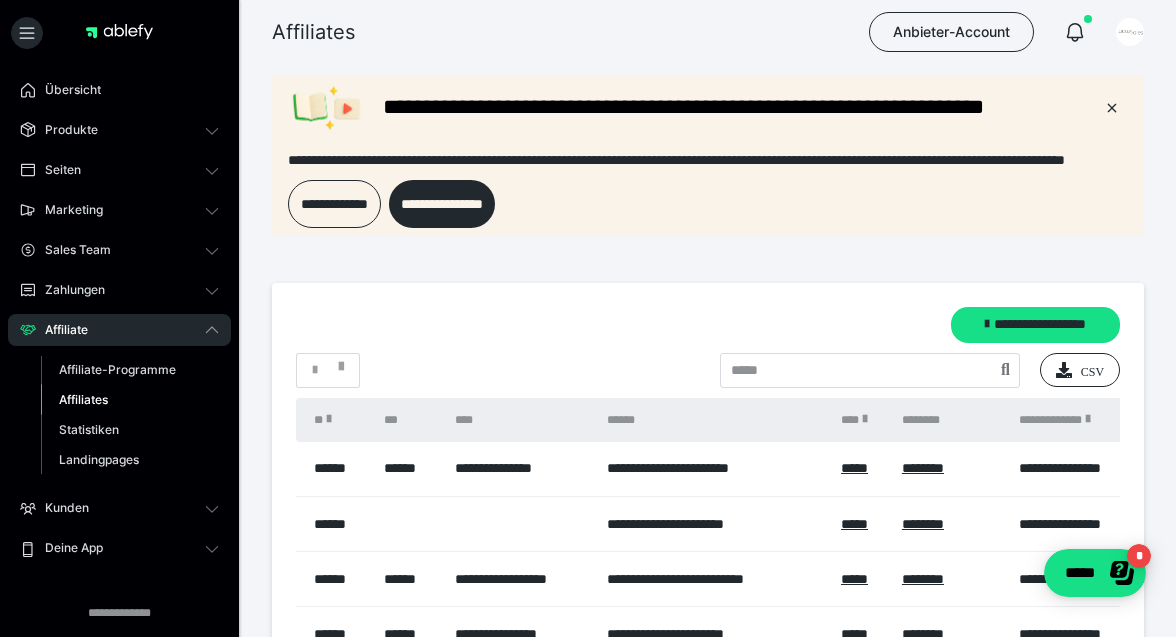 scroll, scrollTop: 0, scrollLeft: 0, axis: both 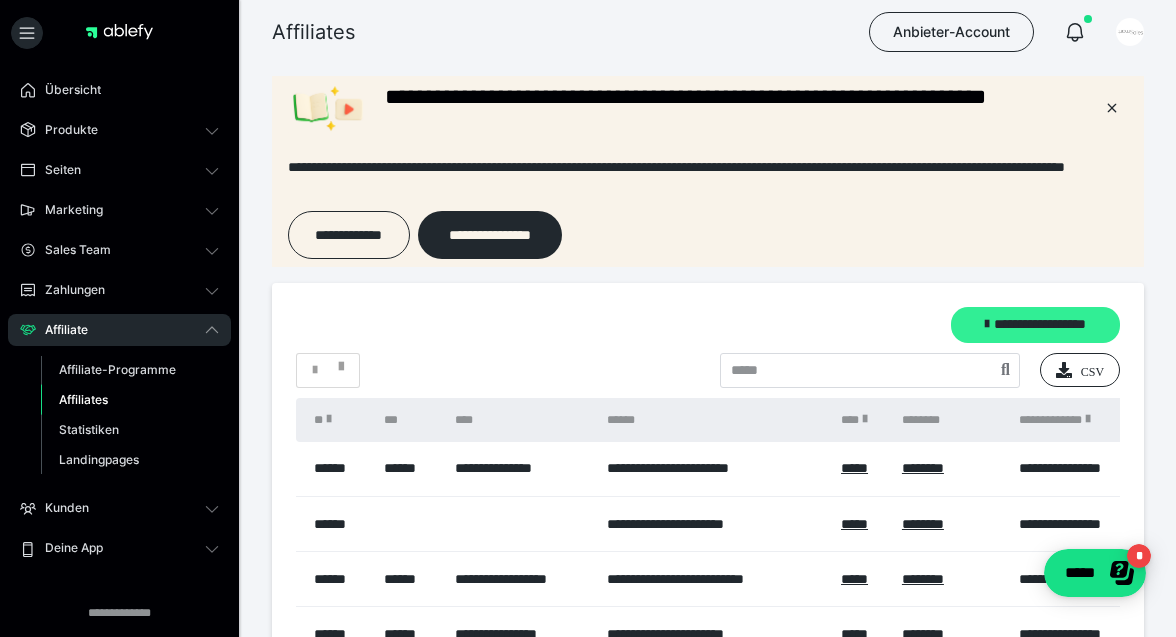 click on "**********" at bounding box center (1035, 325) 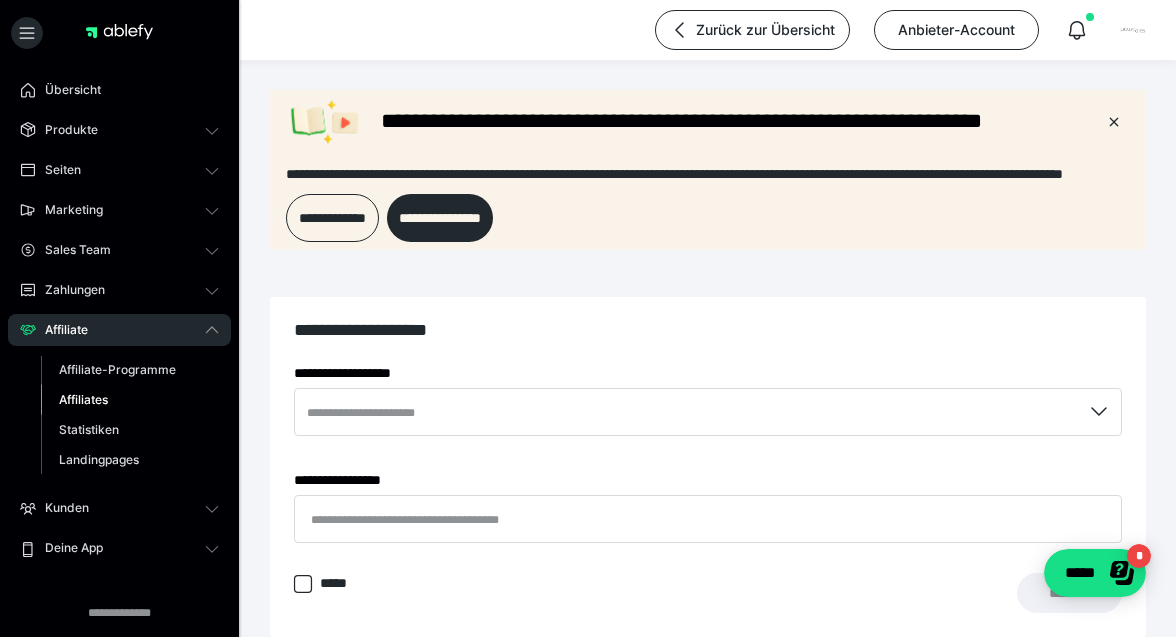 scroll, scrollTop: 0, scrollLeft: 0, axis: both 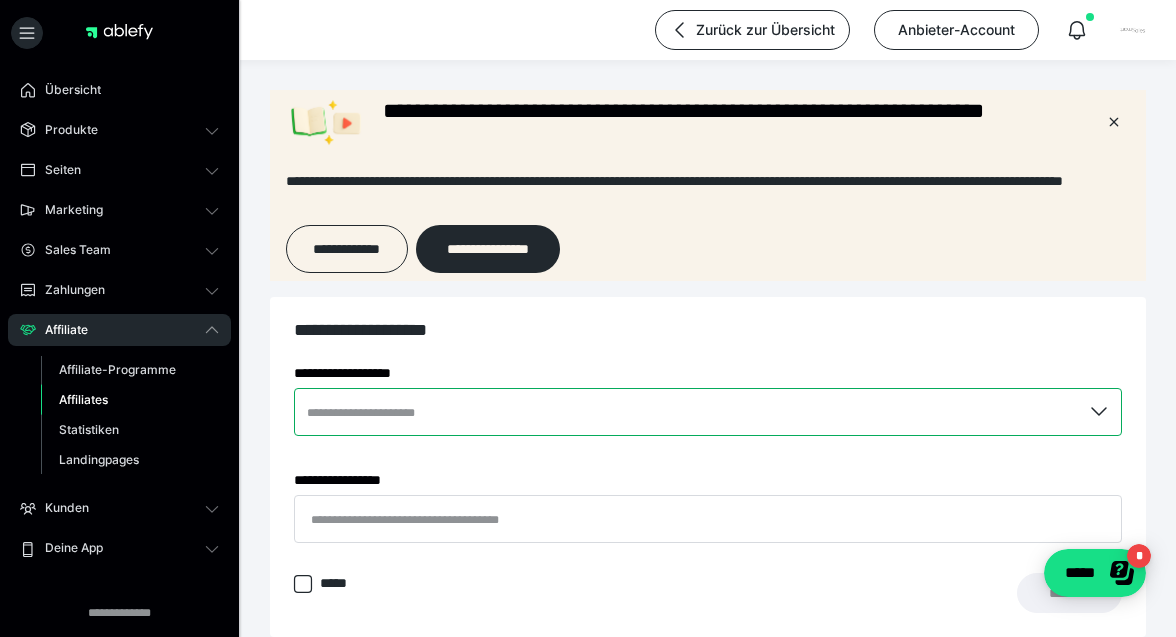 click at bounding box center (708, 412) 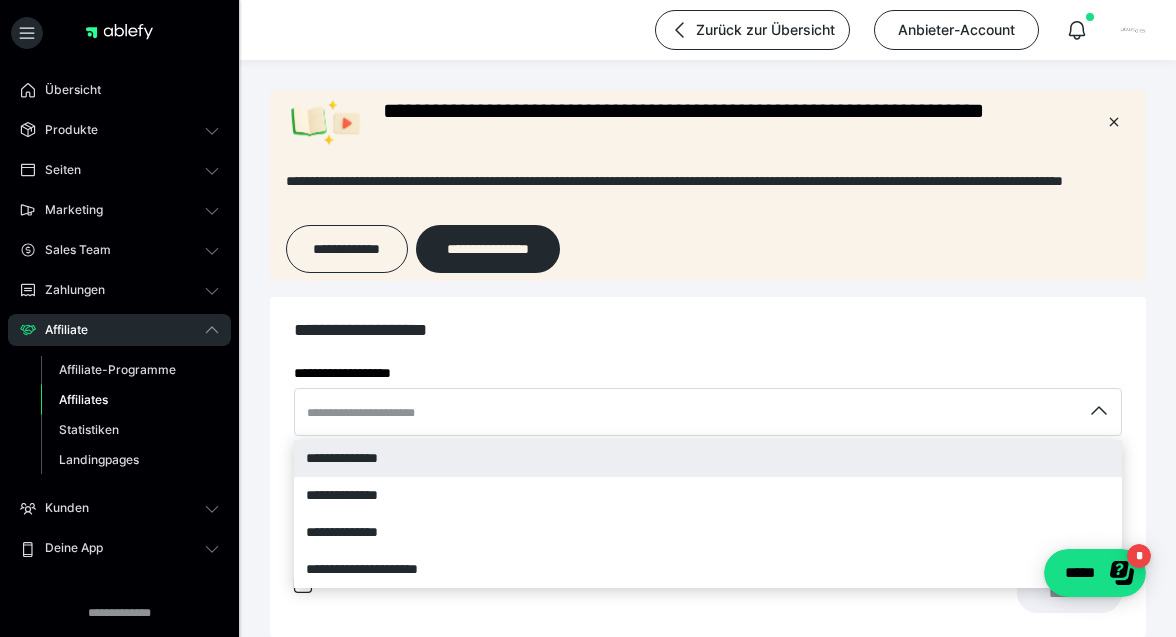 click on "**********" at bounding box center (708, 458) 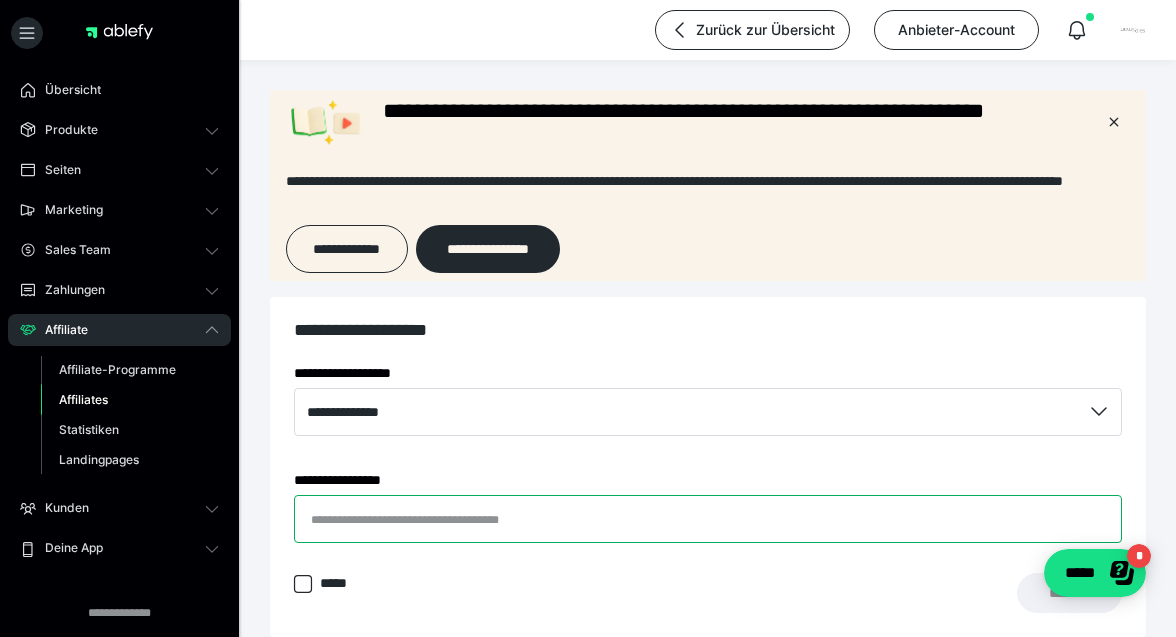 click on "**********" at bounding box center (708, 519) 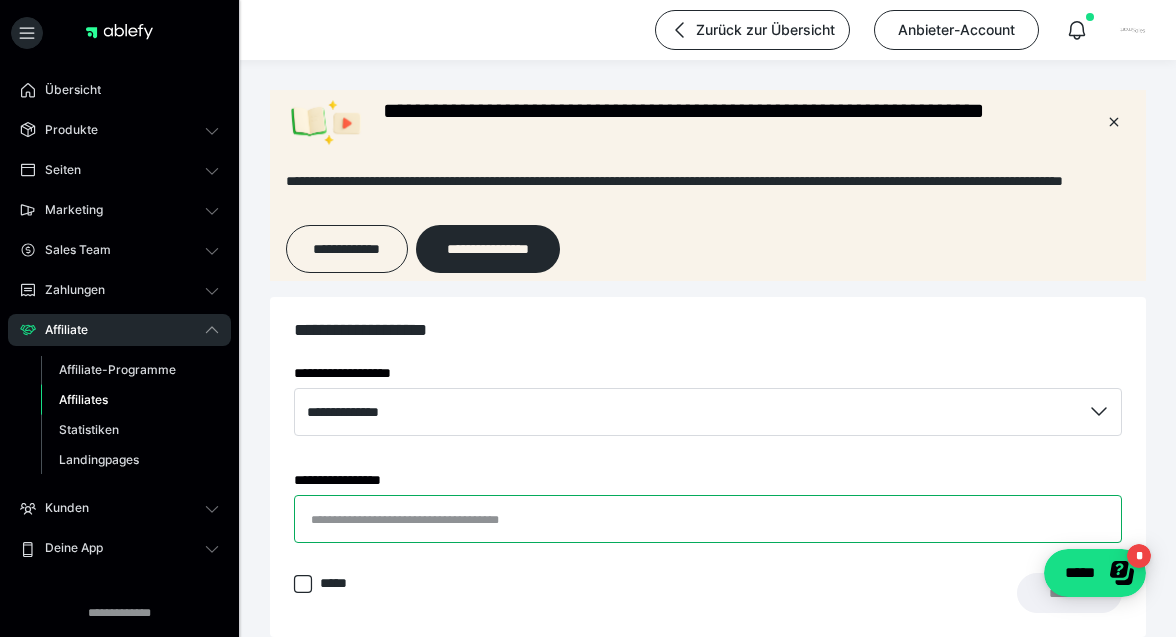 type on "**********" 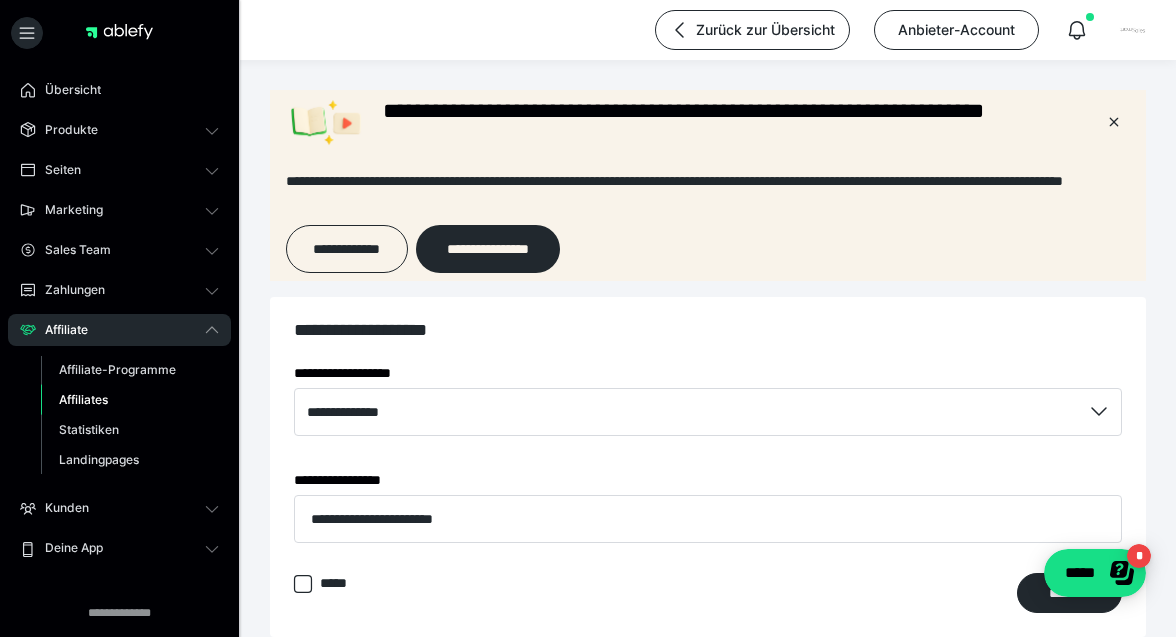 click on "***** ********" at bounding box center [708, 593] 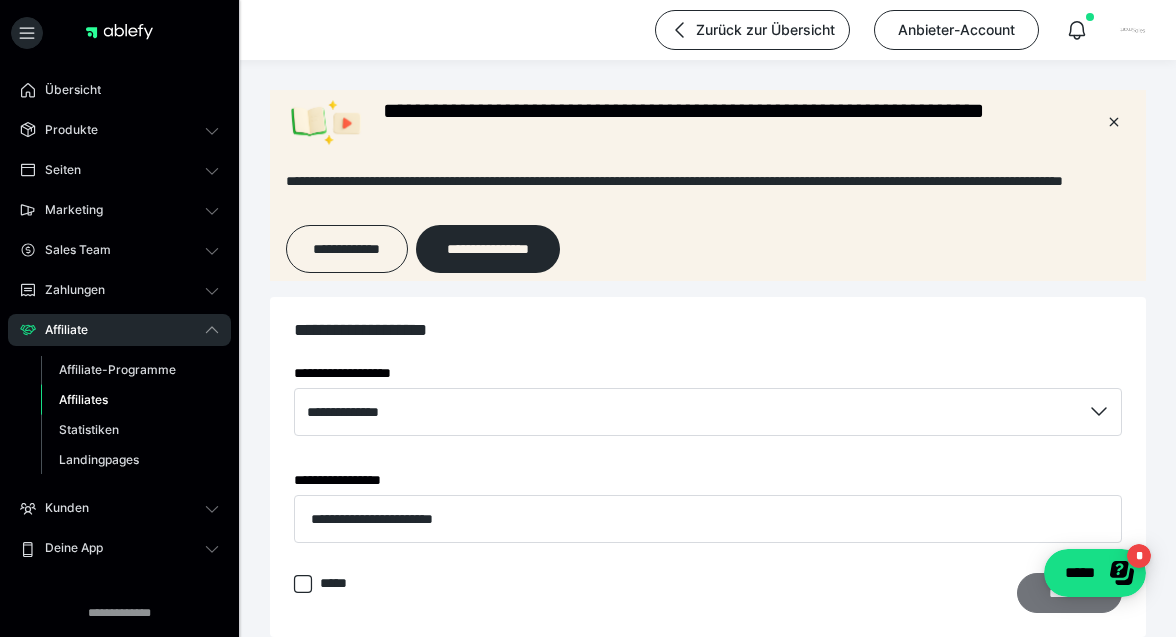 click on "********" at bounding box center (1069, 593) 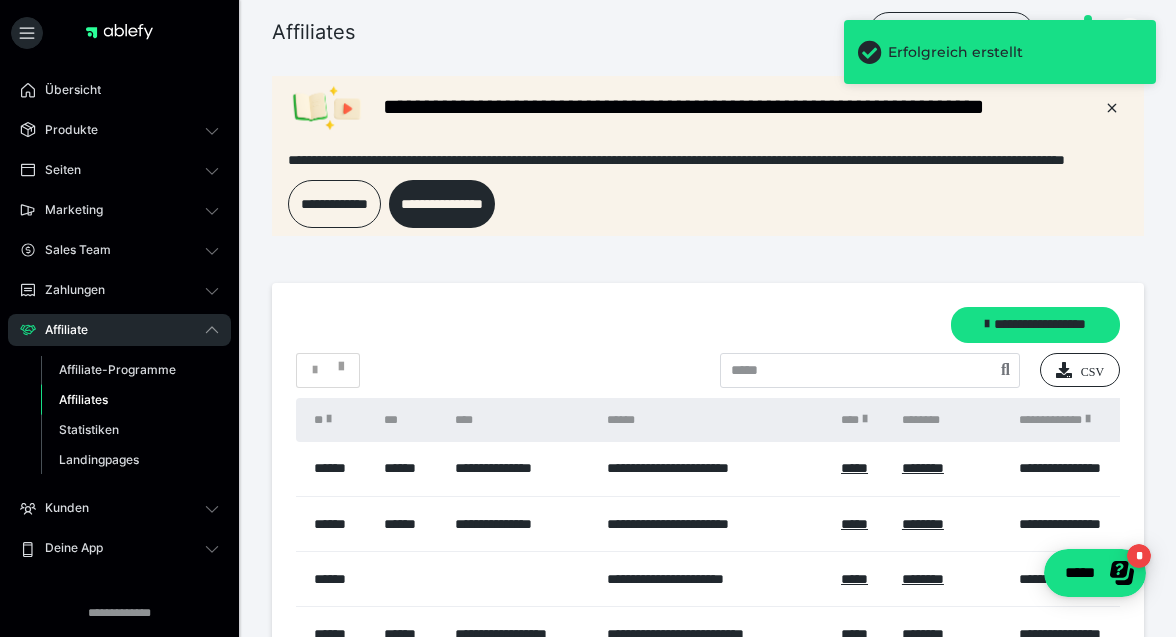 scroll, scrollTop: 0, scrollLeft: 0, axis: both 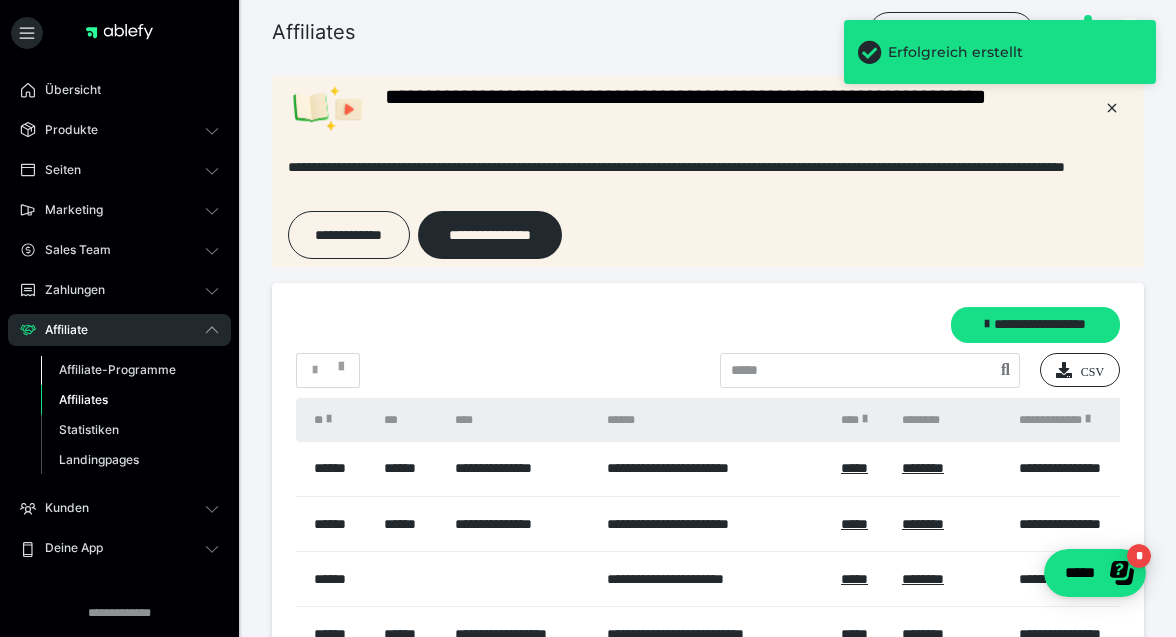 click on "Affiliate-Programme" at bounding box center (117, 369) 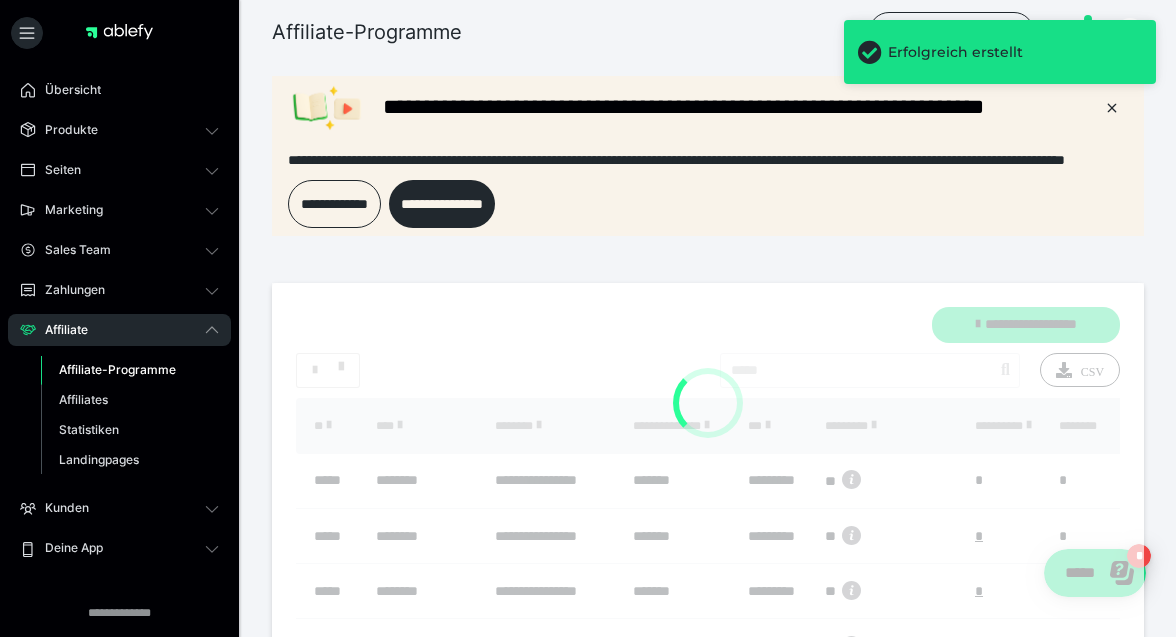 scroll, scrollTop: 0, scrollLeft: 0, axis: both 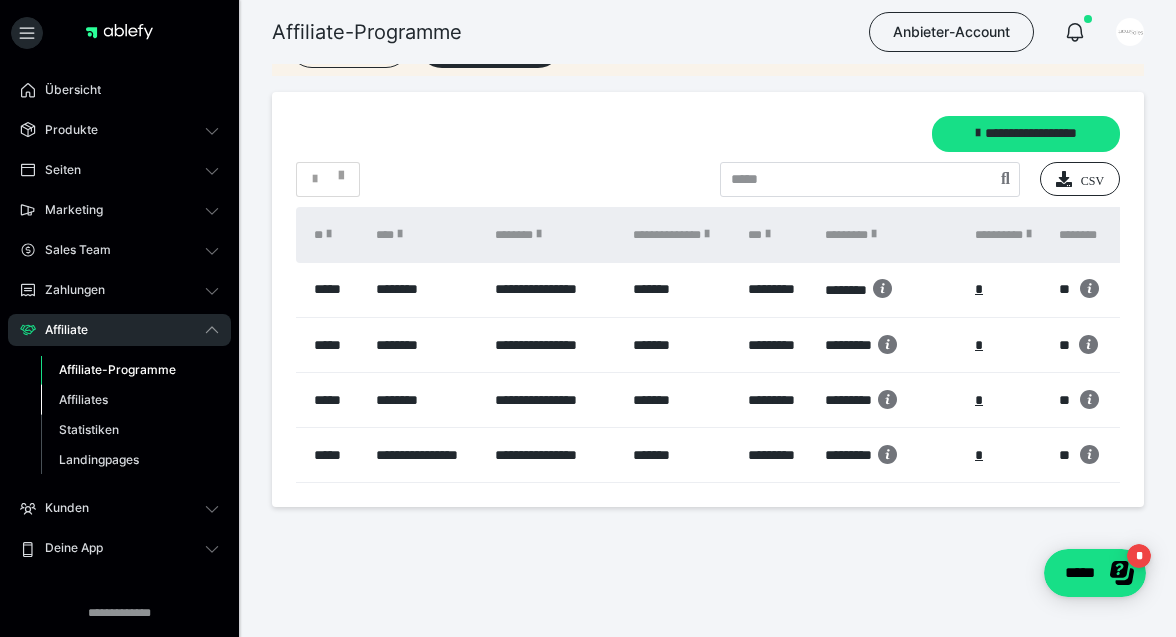 click on "Affiliates" at bounding box center (83, 399) 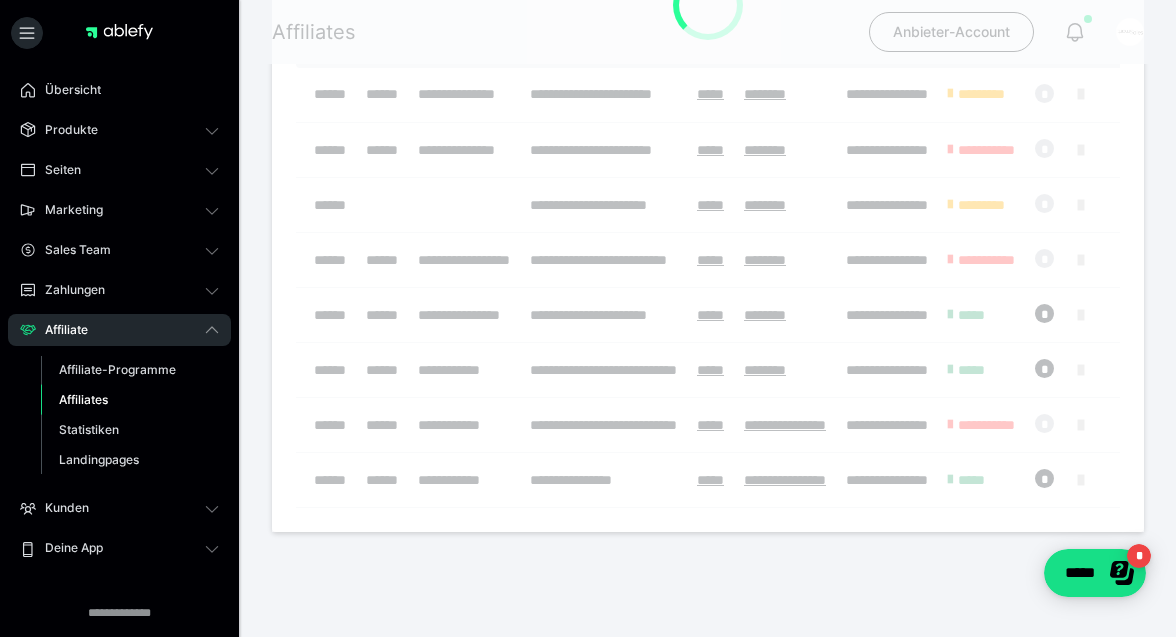 scroll, scrollTop: 0, scrollLeft: 0, axis: both 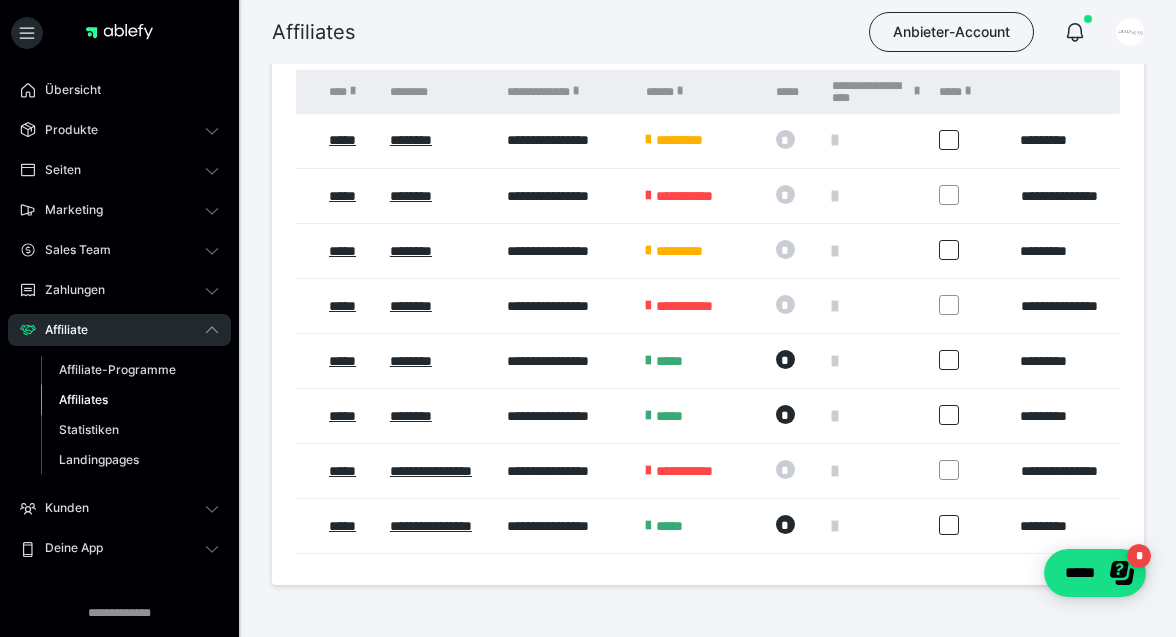 click at bounding box center (949, 250) 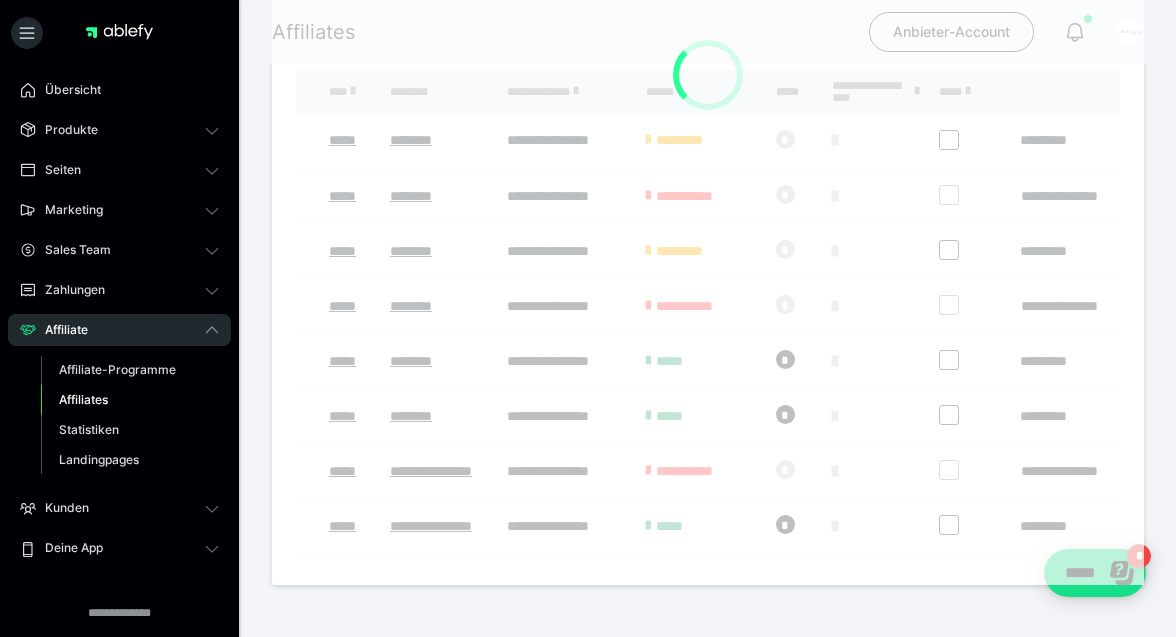checkbox on "*****" 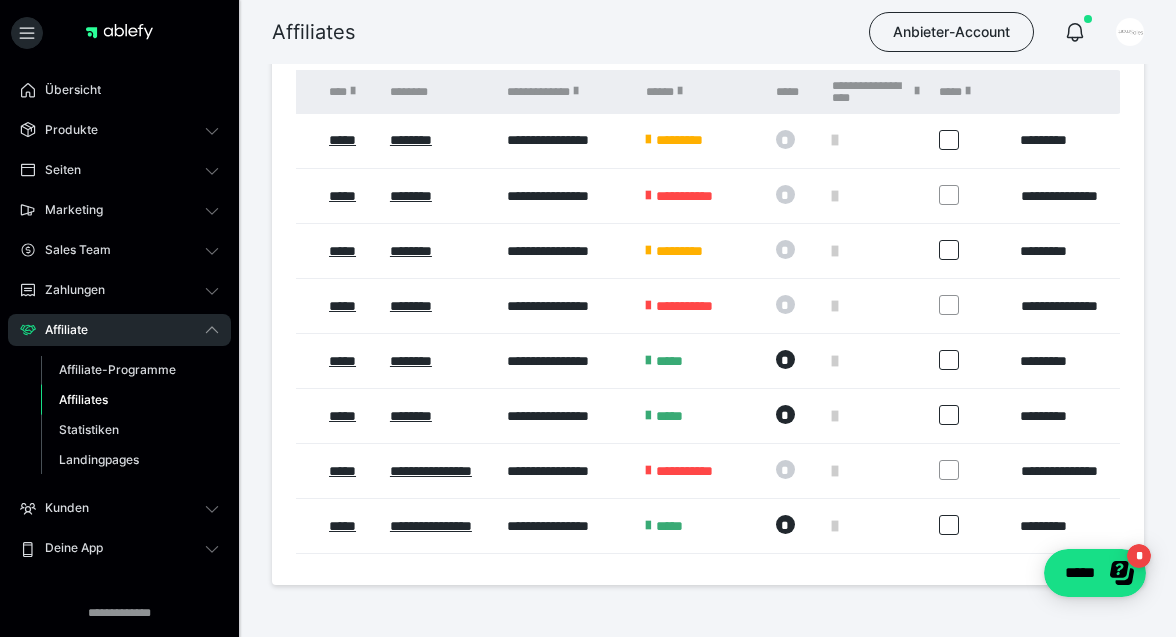 click on "**********" at bounding box center (708, 270) 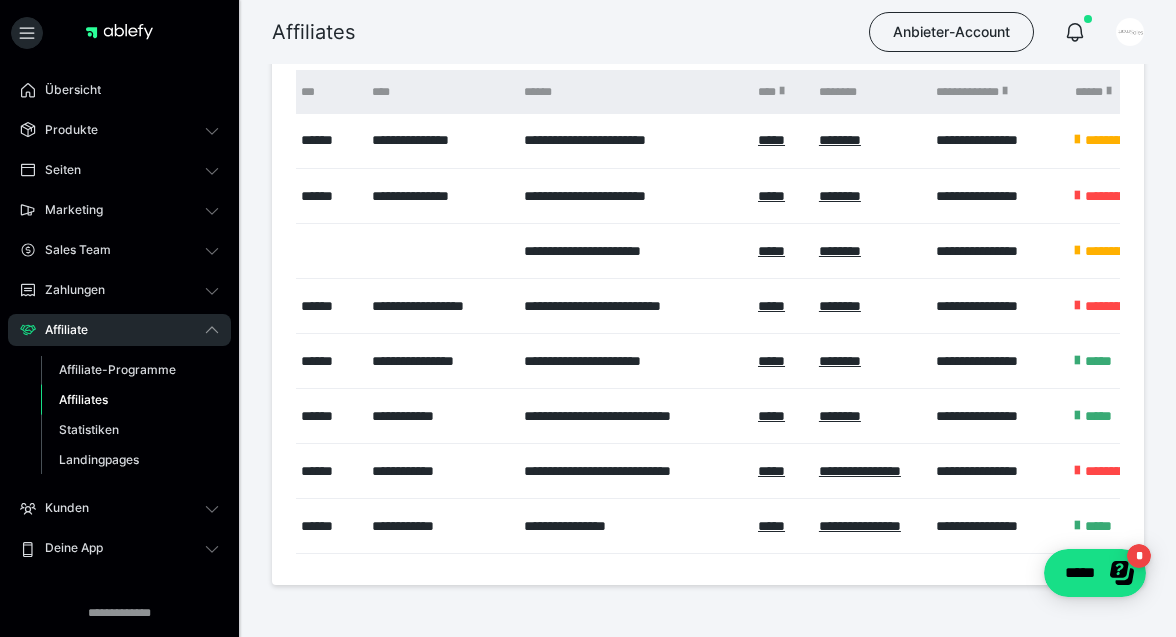 scroll, scrollTop: 0, scrollLeft: 0, axis: both 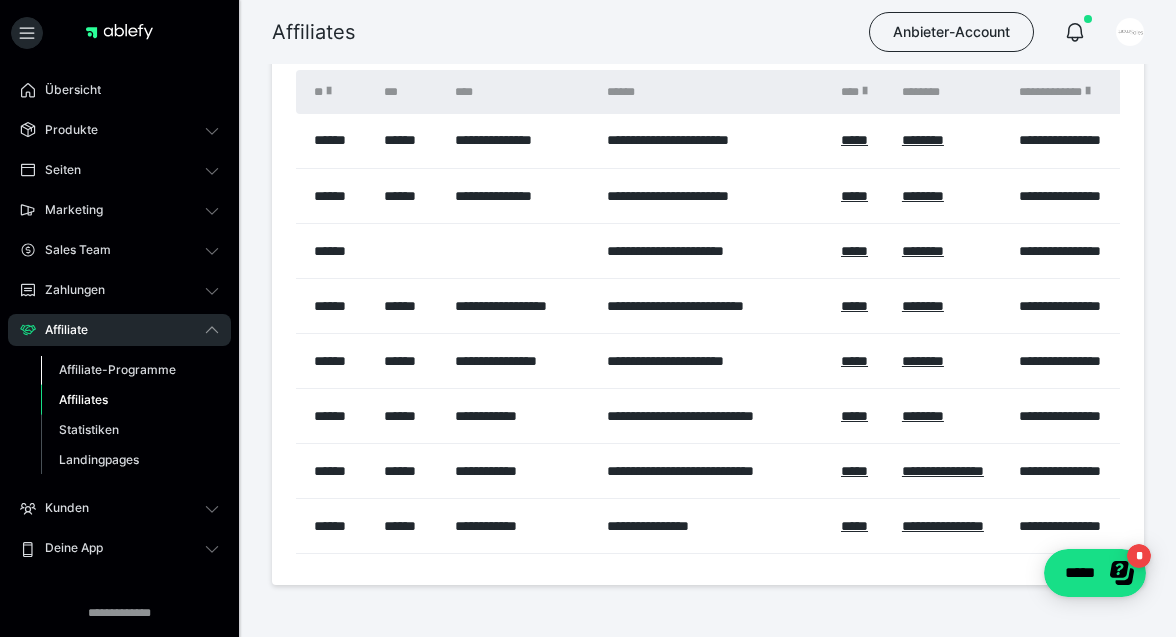 click on "Affiliate-Programme" at bounding box center (117, 369) 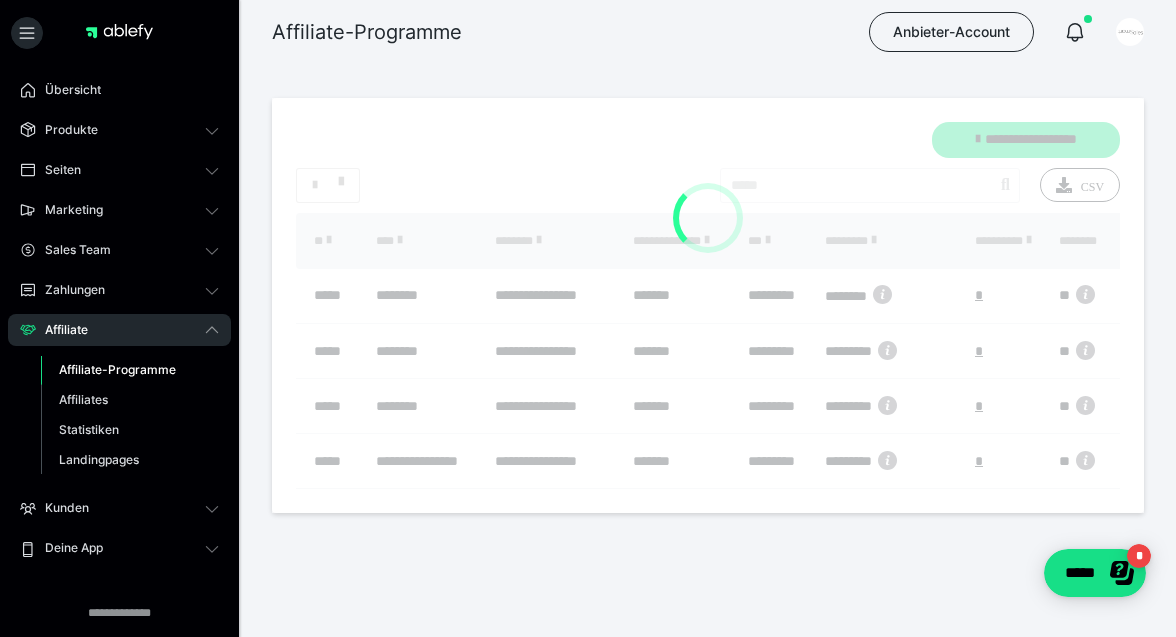 scroll, scrollTop: 0, scrollLeft: 0, axis: both 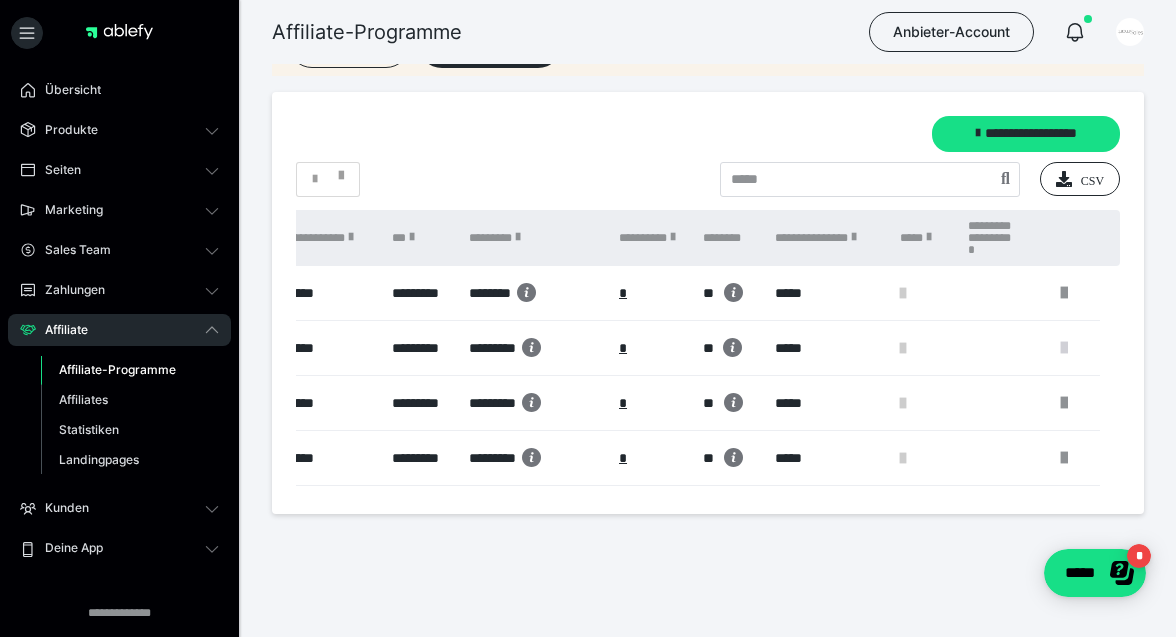 click at bounding box center (1064, 348) 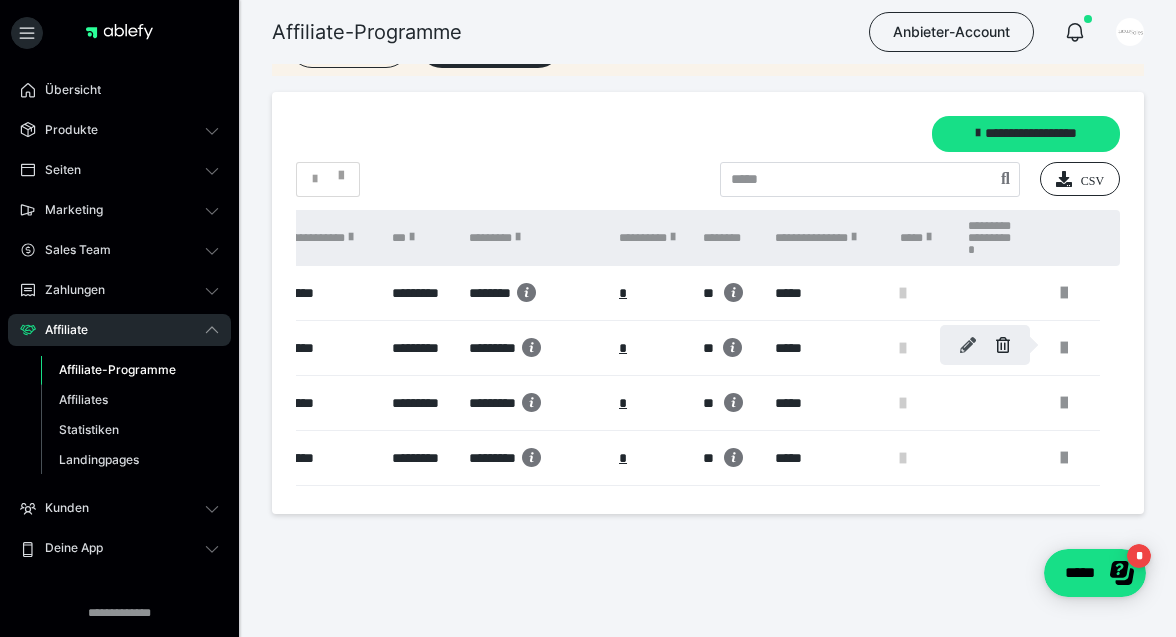 click at bounding box center [968, 345] 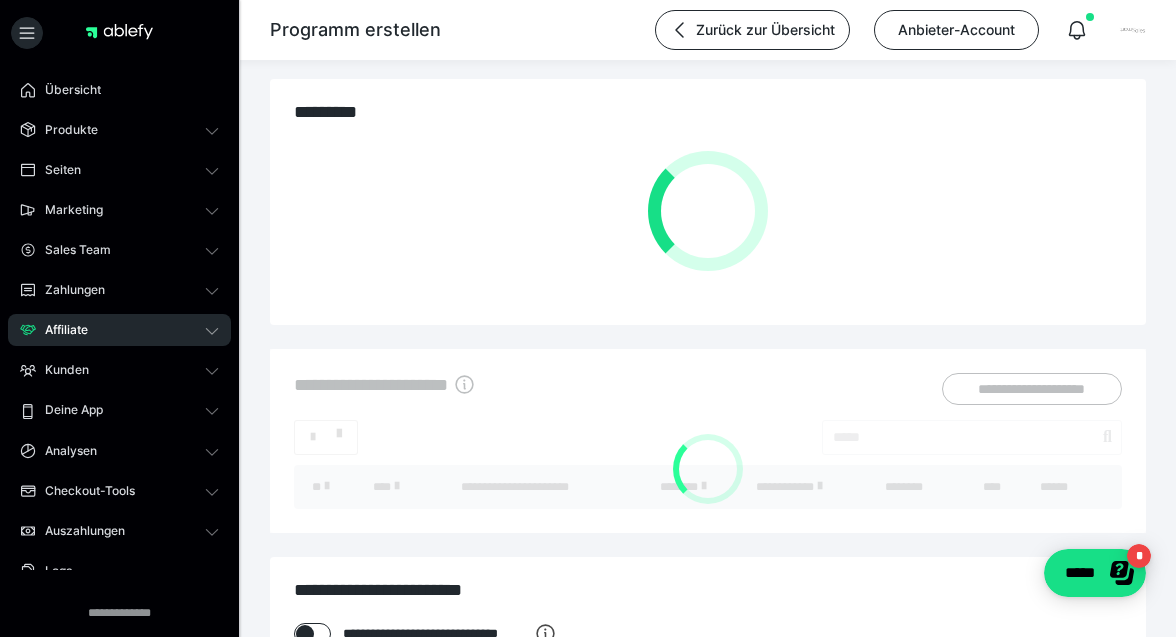scroll, scrollTop: 0, scrollLeft: 0, axis: both 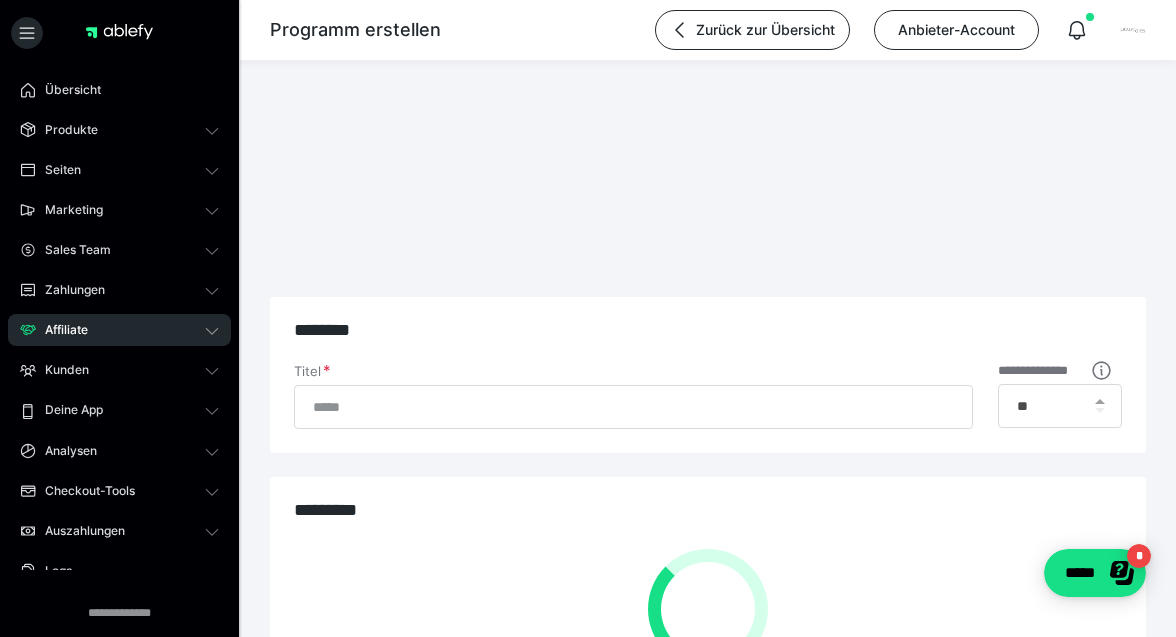type on "********" 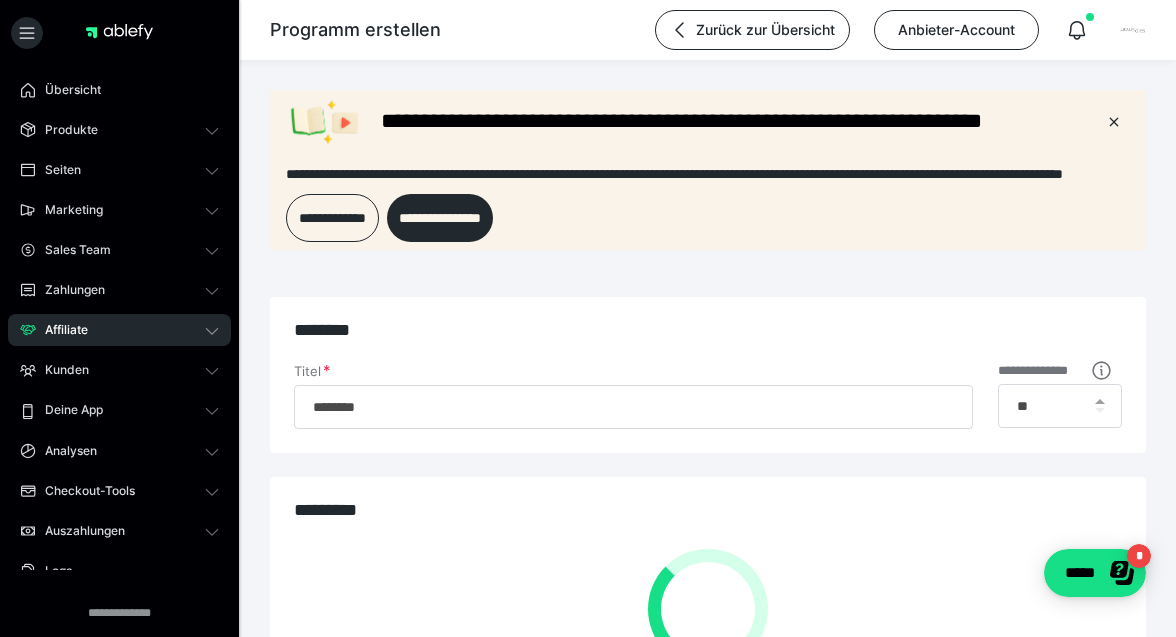 scroll, scrollTop: 0, scrollLeft: 0, axis: both 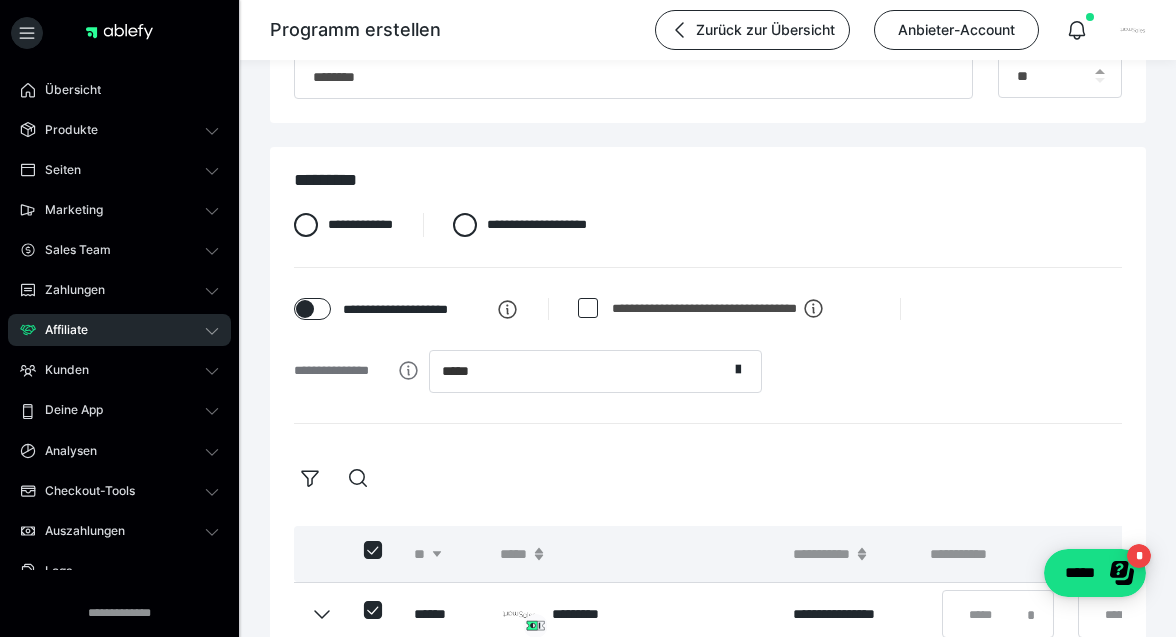 click on "Affiliate" at bounding box center [119, 330] 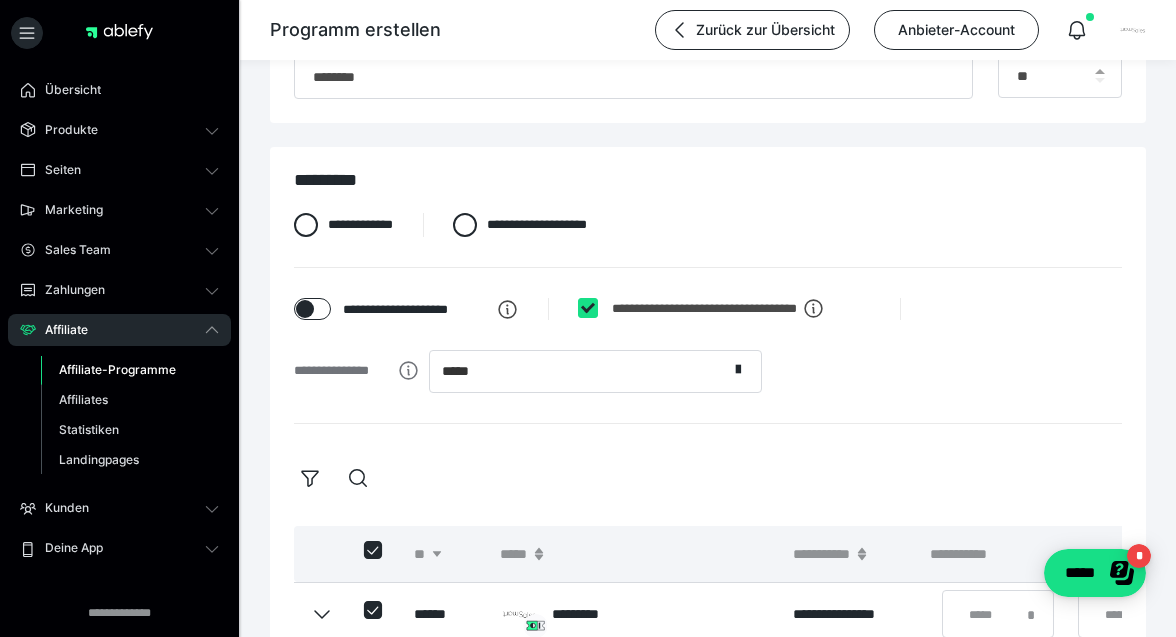 click on "Affiliate-Programme" at bounding box center (117, 369) 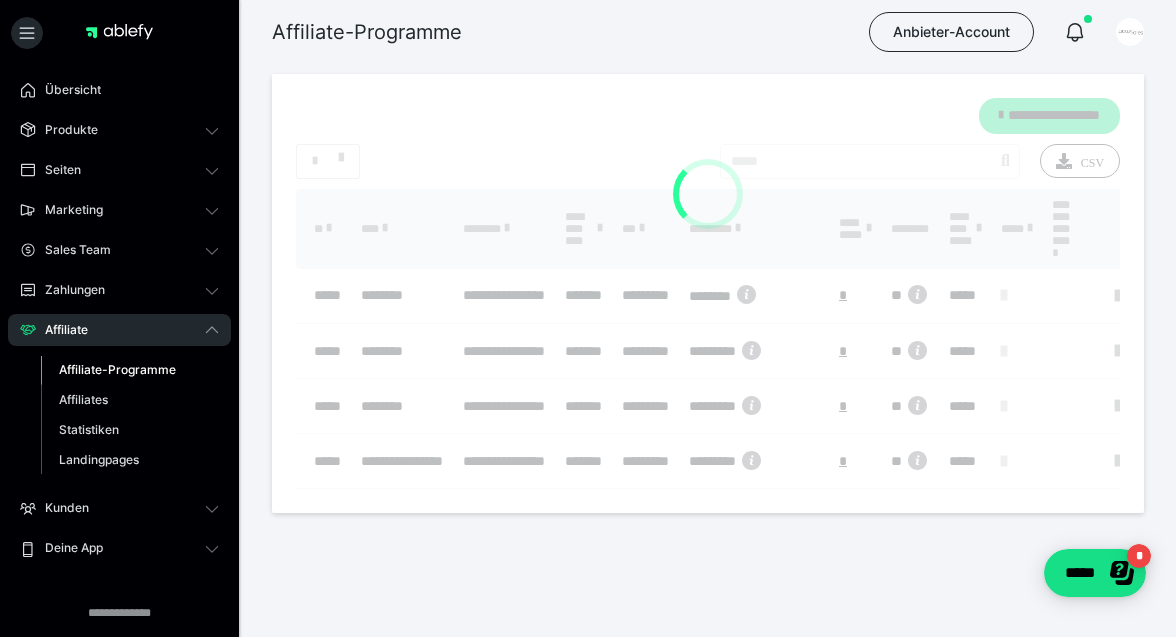 scroll, scrollTop: 0, scrollLeft: 0, axis: both 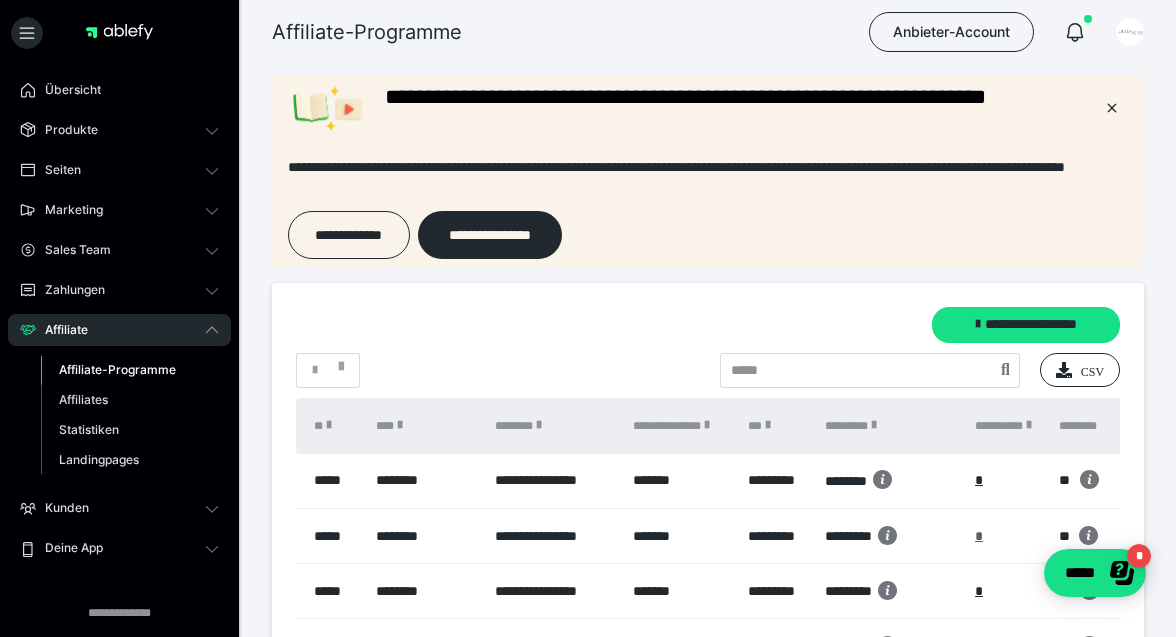 click on "*" at bounding box center (979, 536) 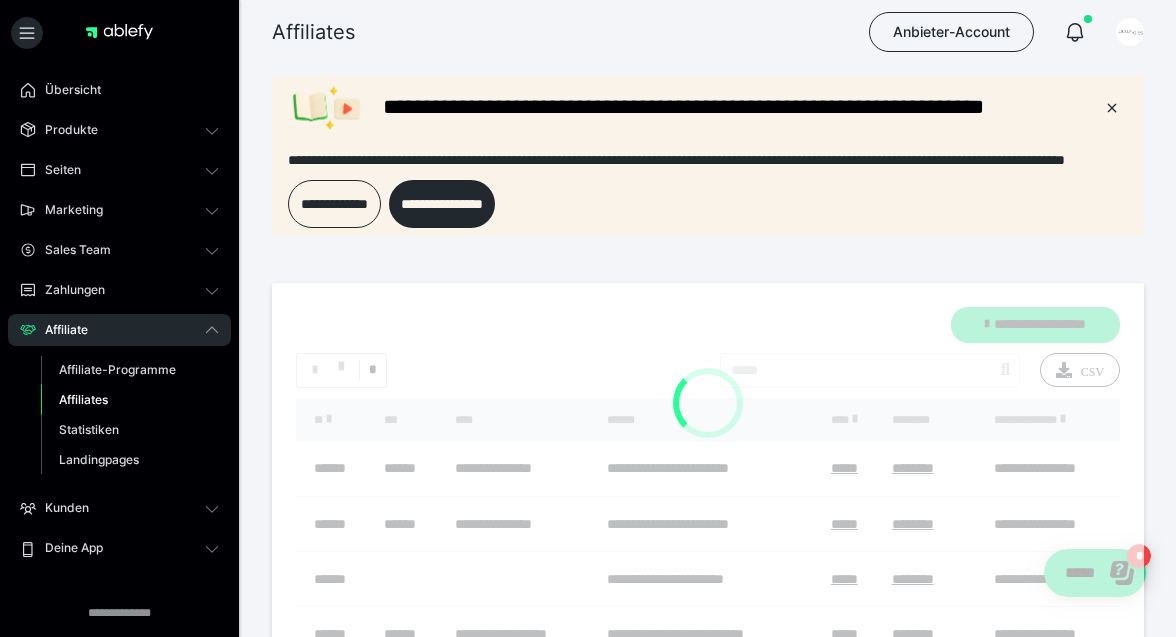 scroll, scrollTop: 0, scrollLeft: 0, axis: both 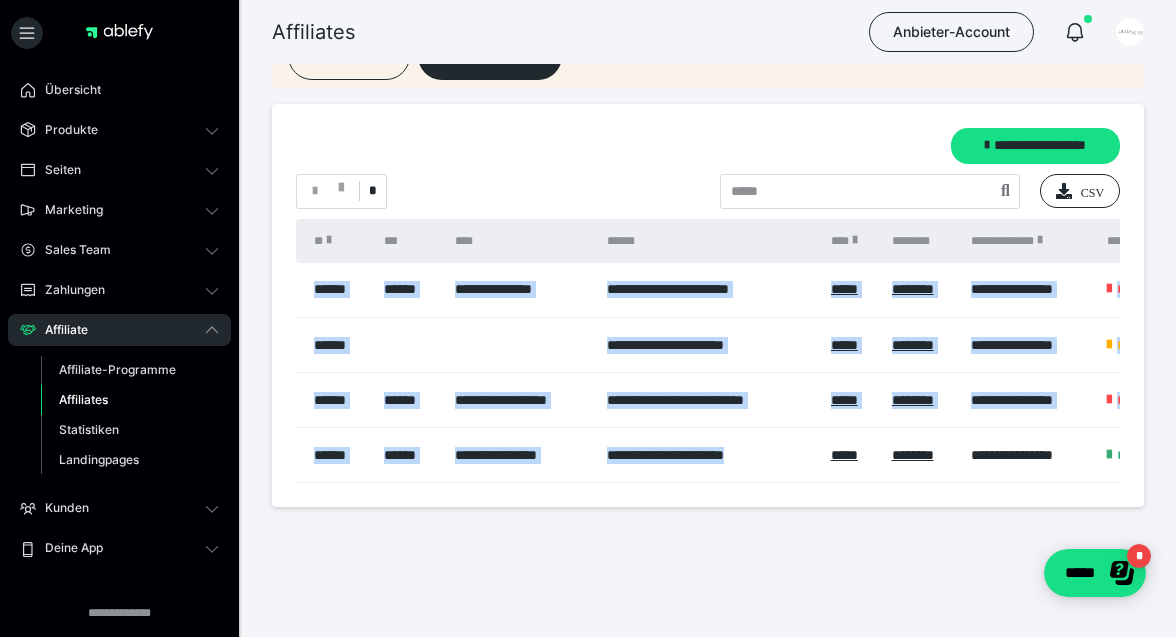 drag, startPoint x: 709, startPoint y: 482, endPoint x: 988, endPoint y: 498, distance: 279.4584 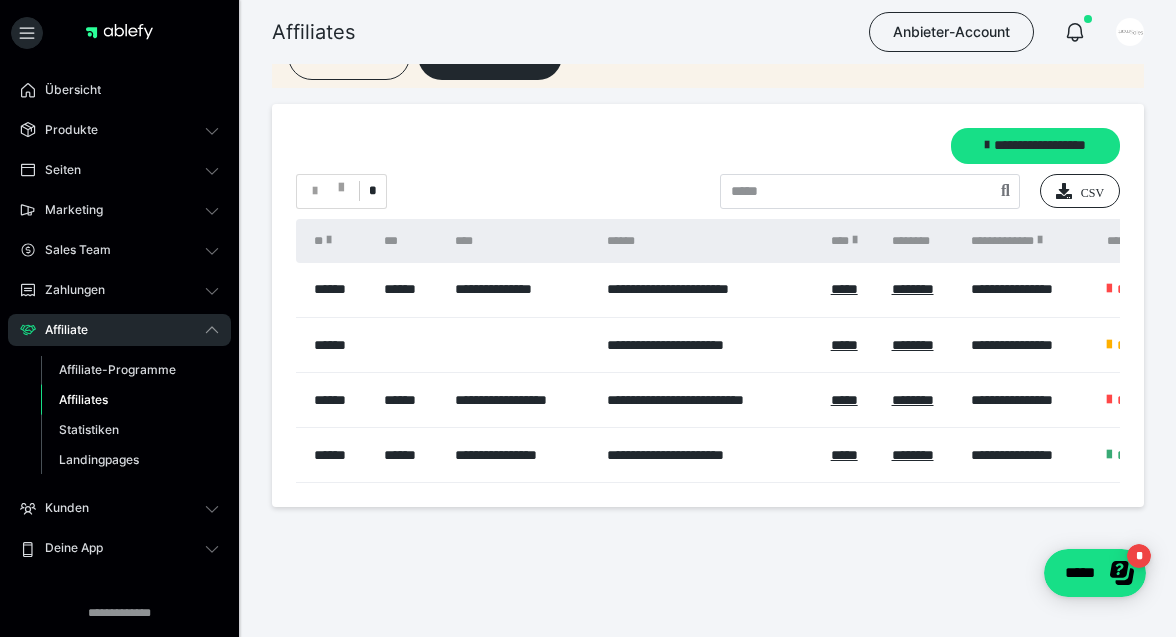 click on "**********" at bounding box center [708, 305] 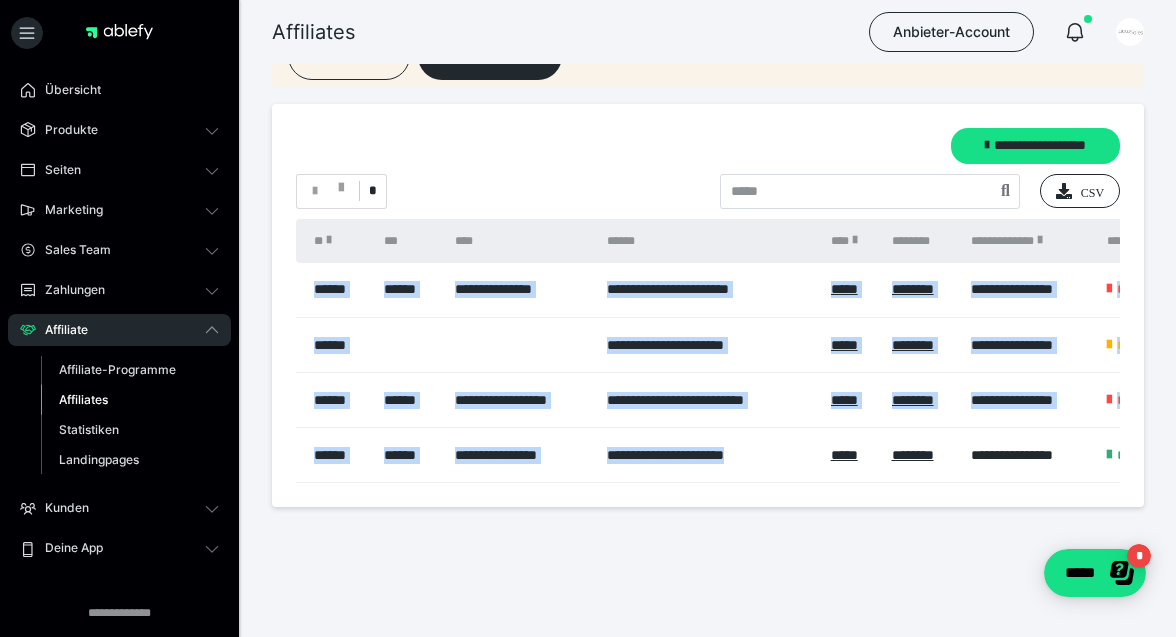 drag, startPoint x: 804, startPoint y: 482, endPoint x: 1027, endPoint y: 487, distance: 223.05605 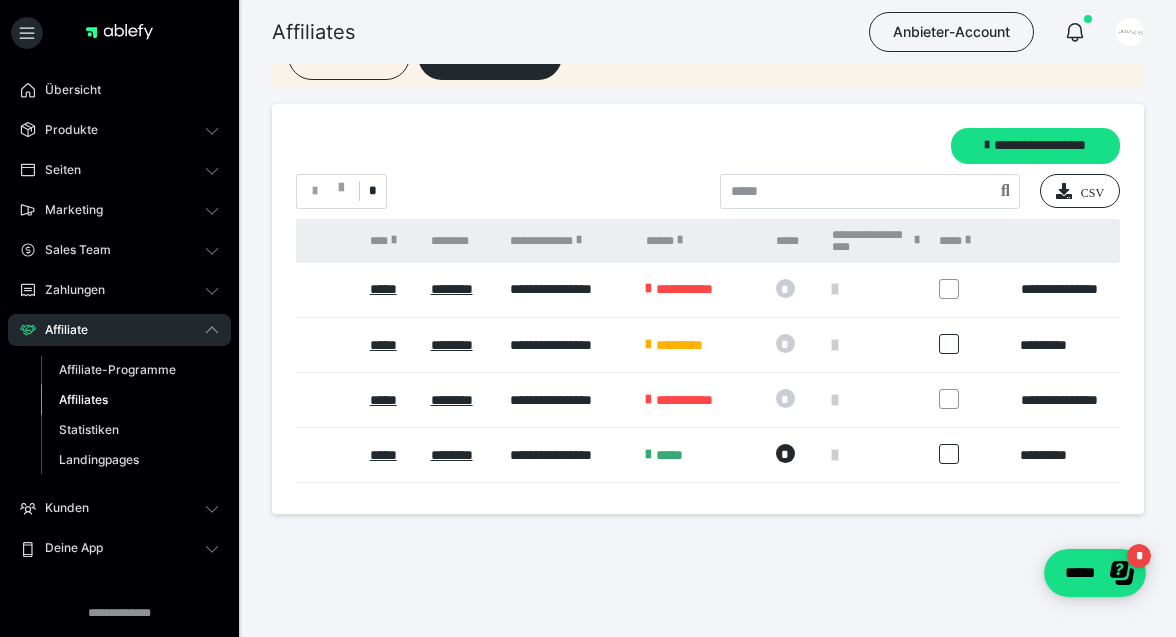 click on "**********" at bounding box center [708, 259] 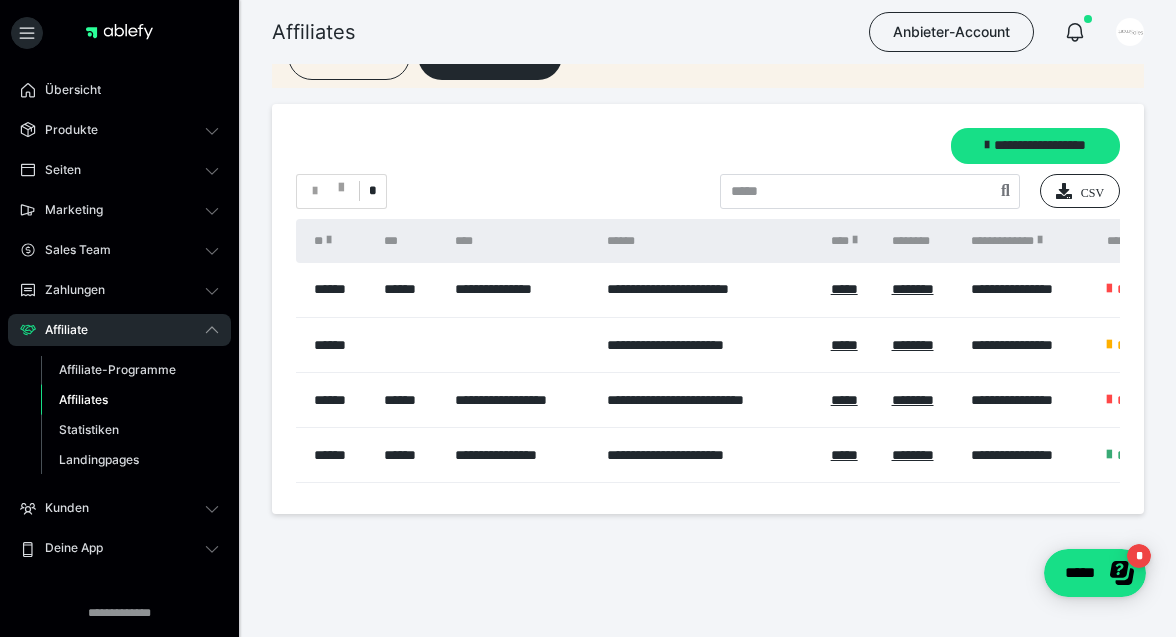 click on "**********" at bounding box center [708, 259] 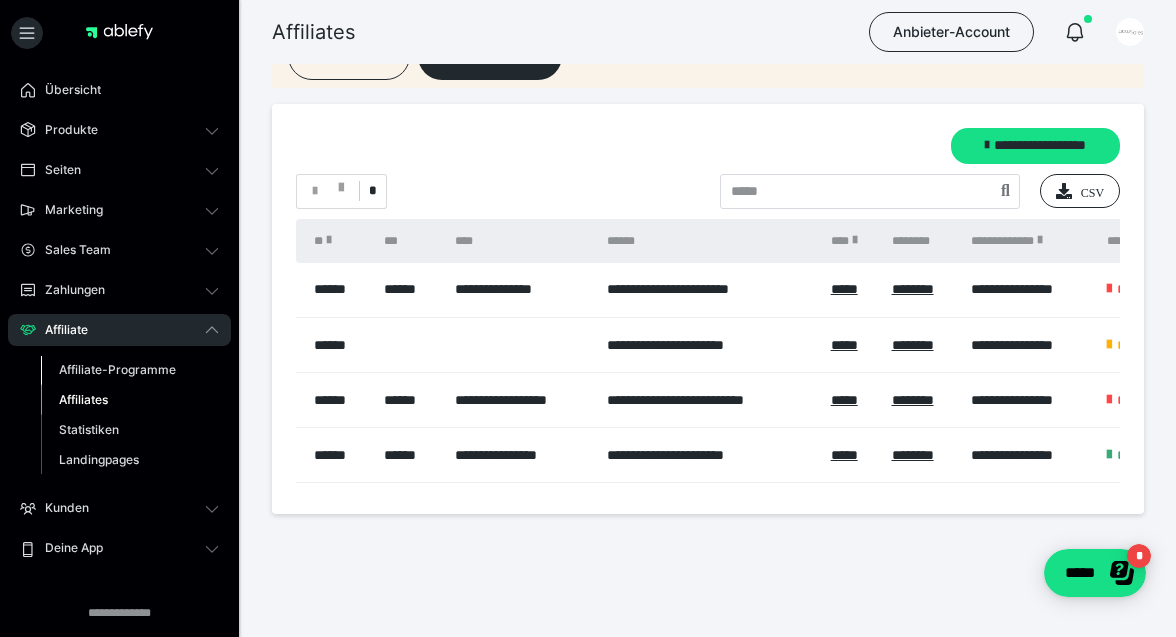 click on "Affiliate-Programme" at bounding box center (117, 369) 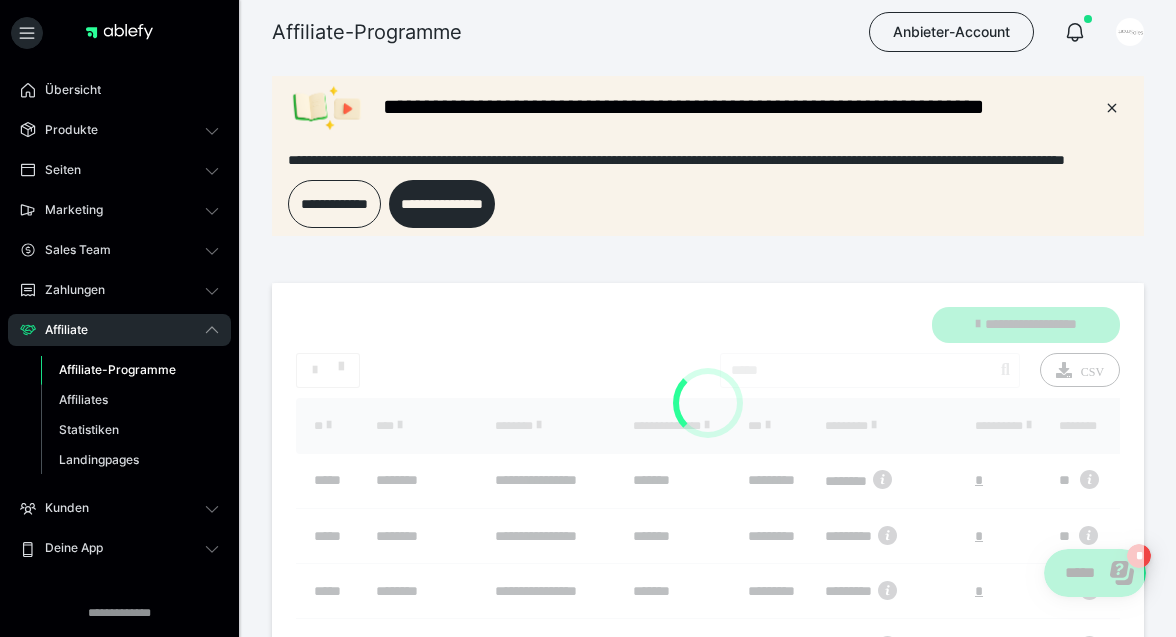 scroll, scrollTop: 0, scrollLeft: 0, axis: both 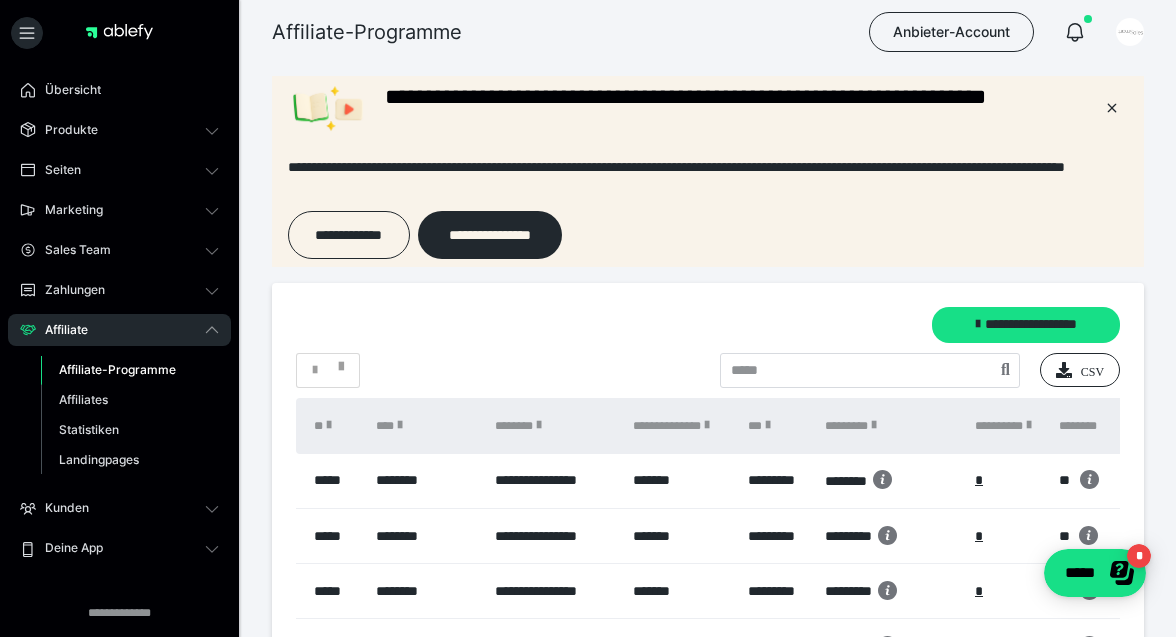 click on "**********" at bounding box center [708, 490] 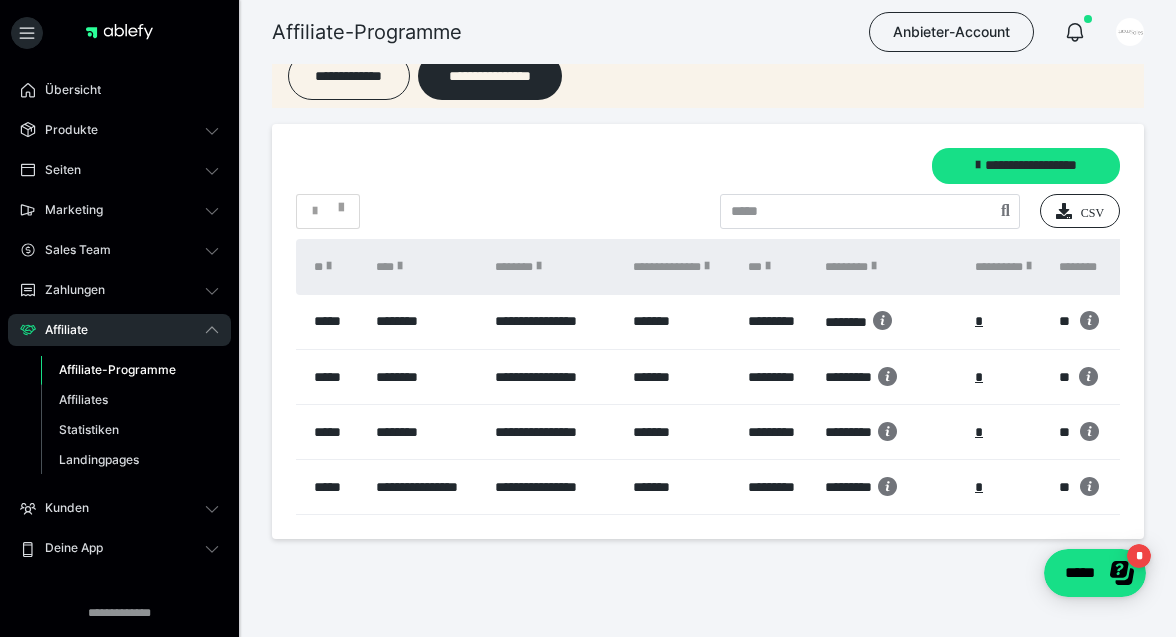 scroll, scrollTop: 191, scrollLeft: 0, axis: vertical 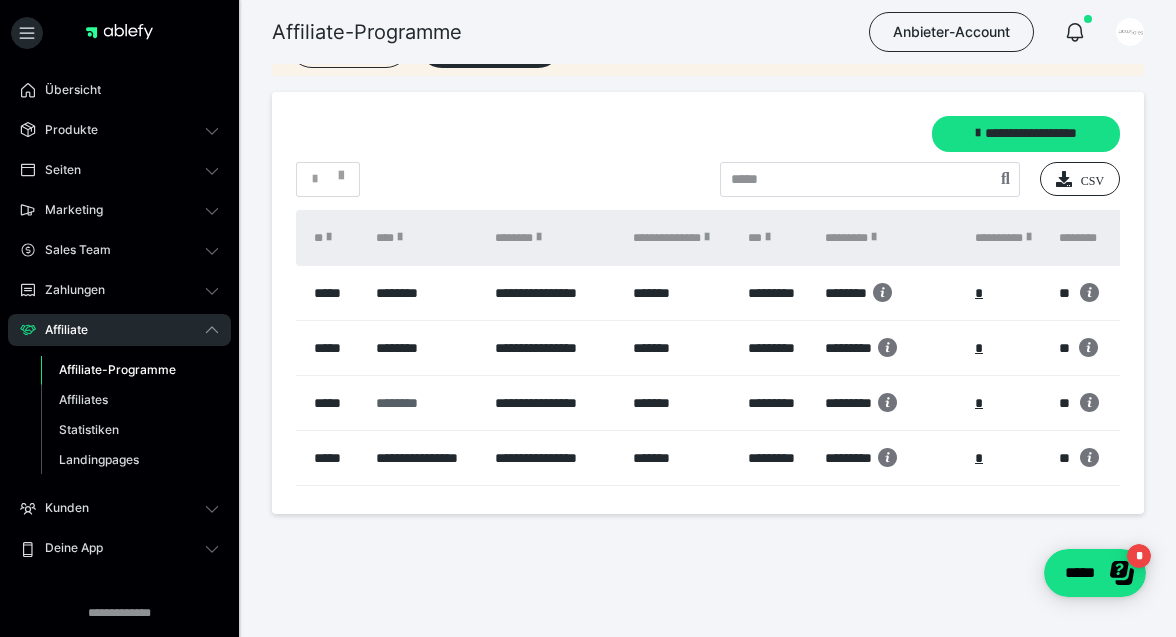 click on "********" at bounding box center (425, 403) 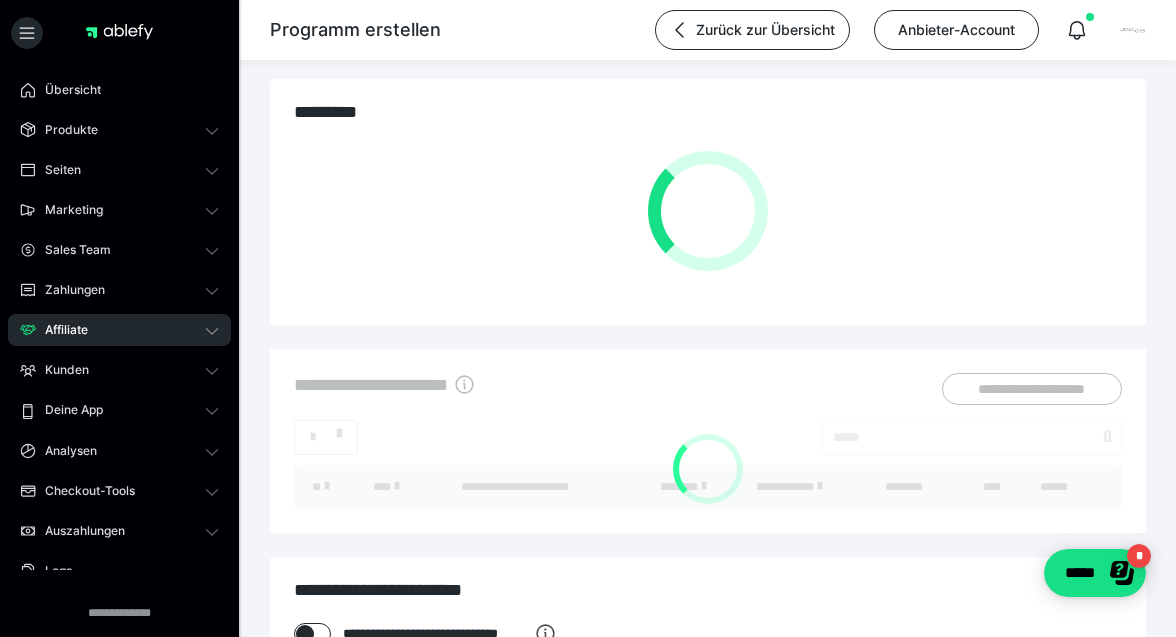 scroll, scrollTop: 0, scrollLeft: 0, axis: both 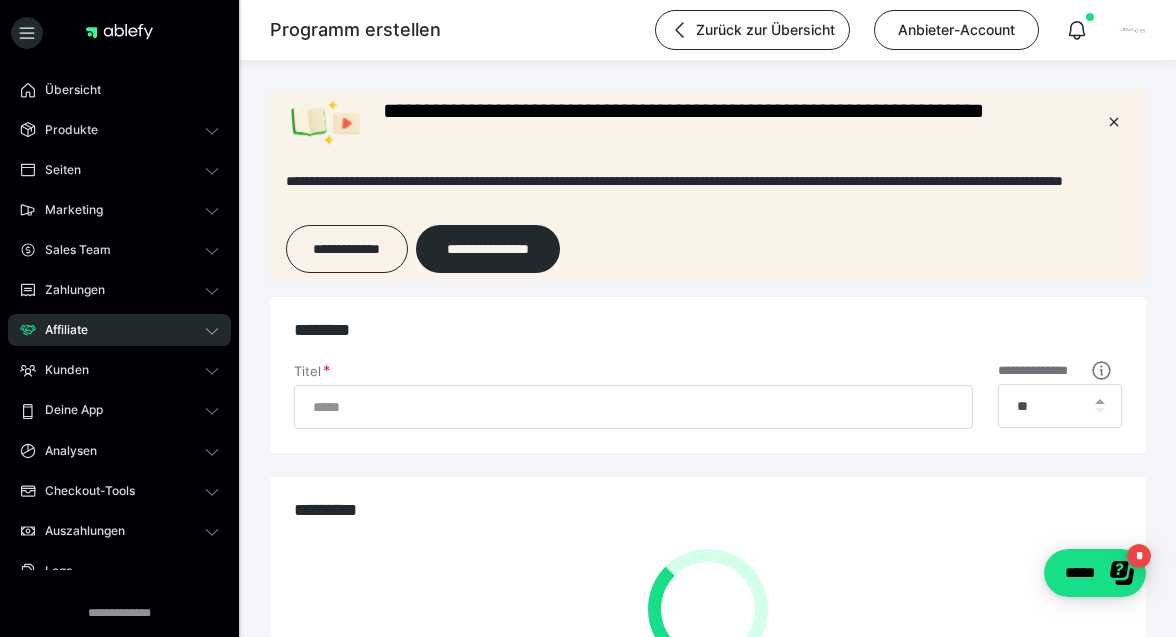 type on "********" 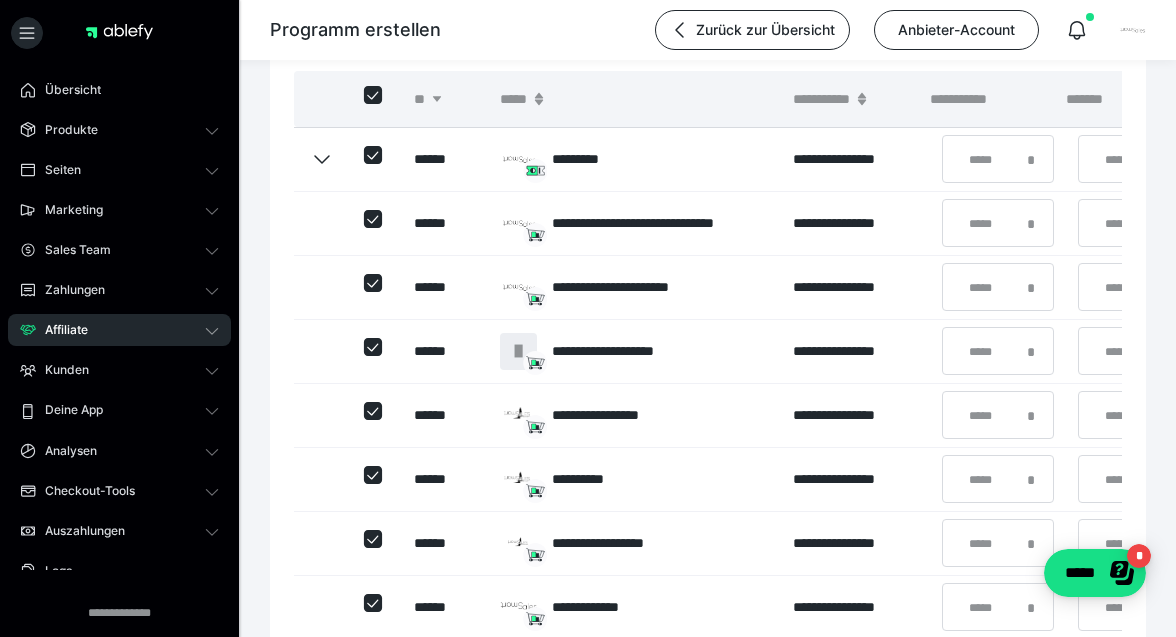scroll, scrollTop: 777, scrollLeft: 0, axis: vertical 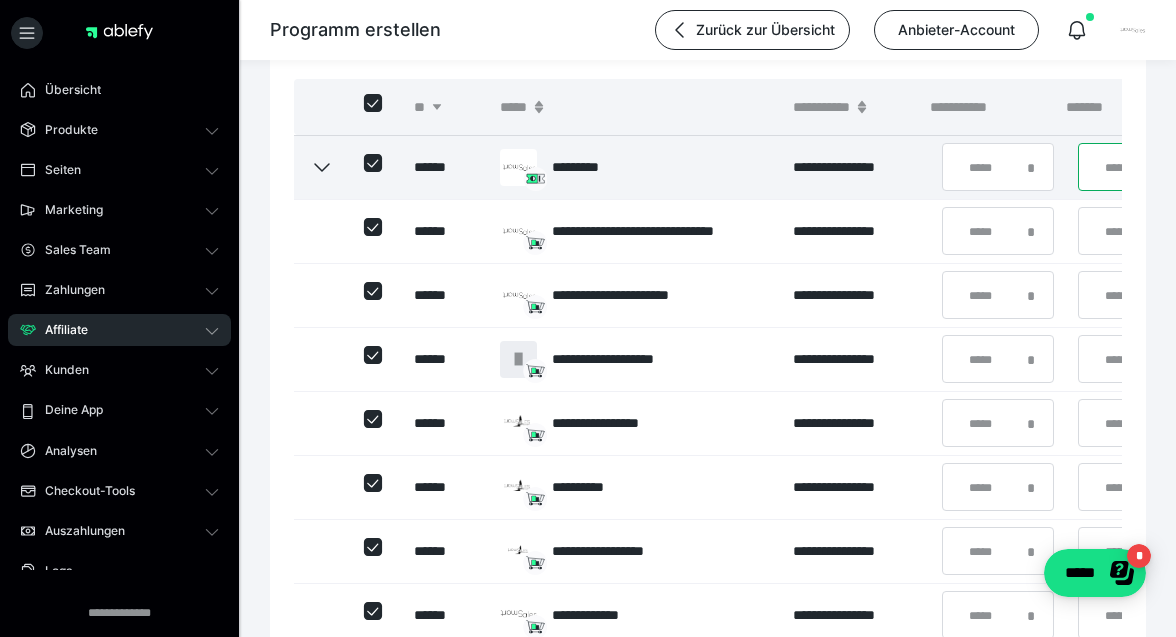 click on "*" at bounding box center [1134, 167] 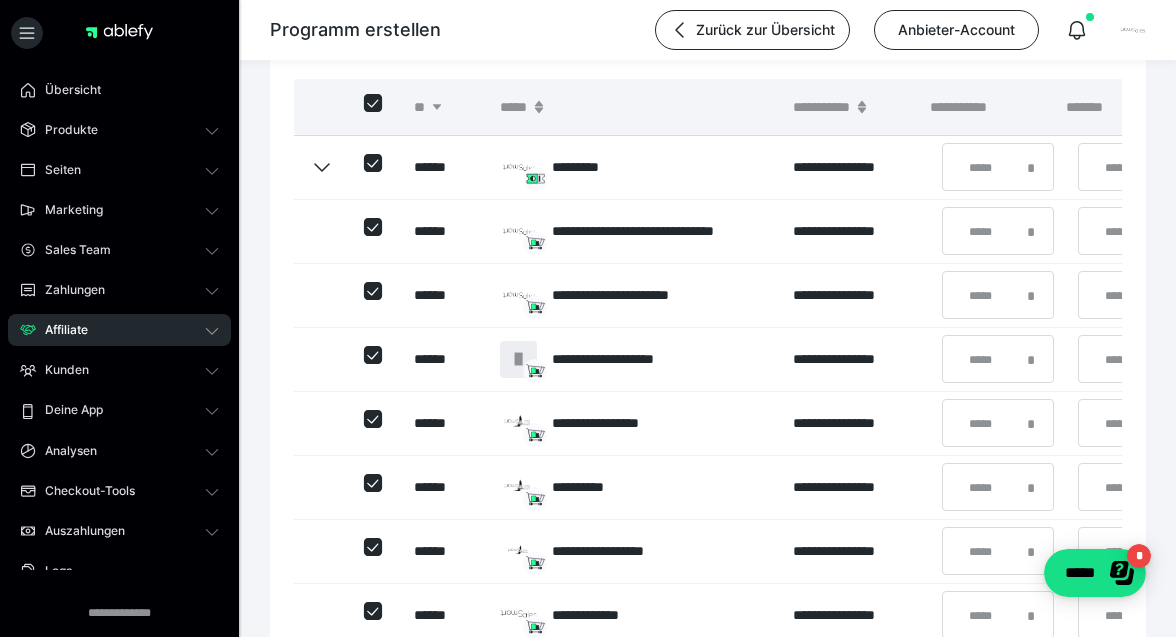 click on "**********" at bounding box center (708, 294) 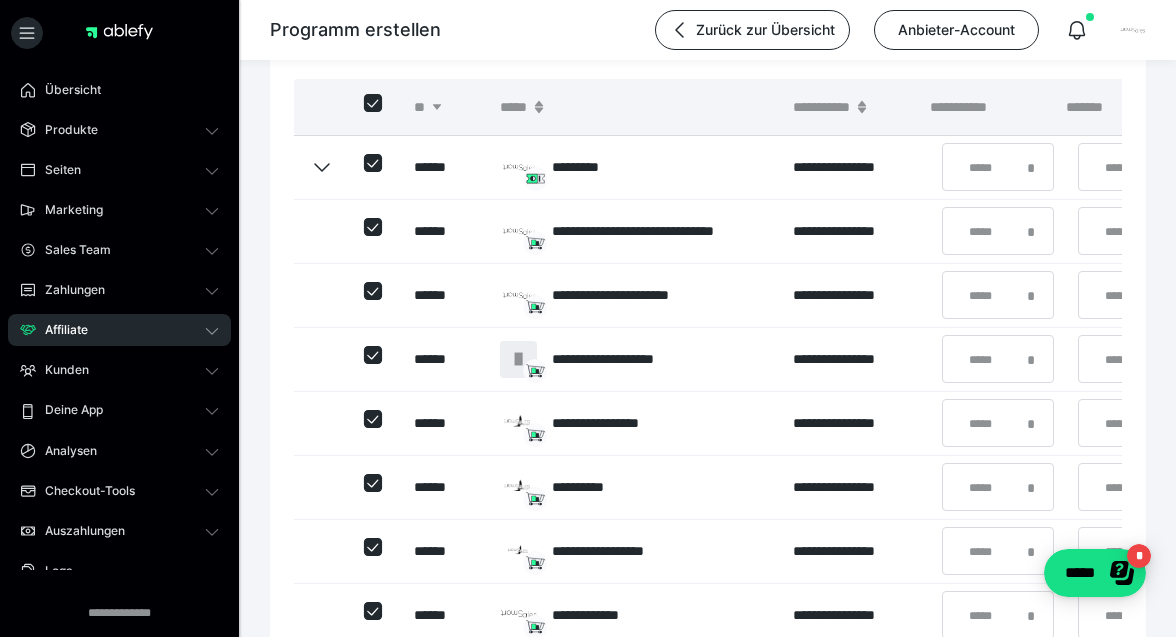 click 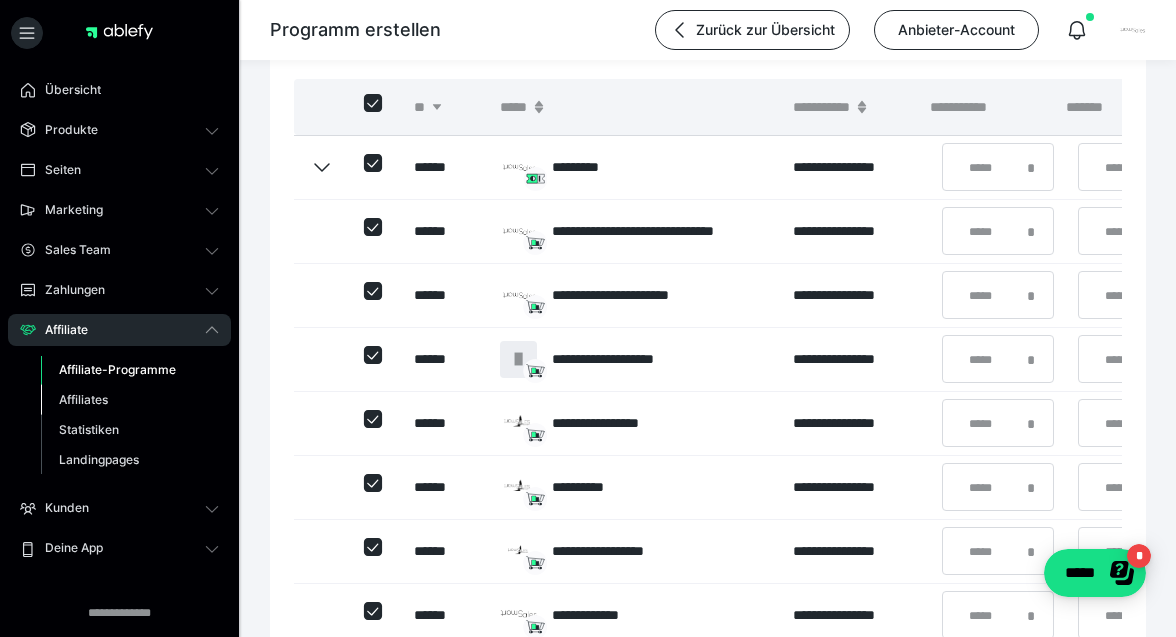 click on "Affiliates" at bounding box center [130, 400] 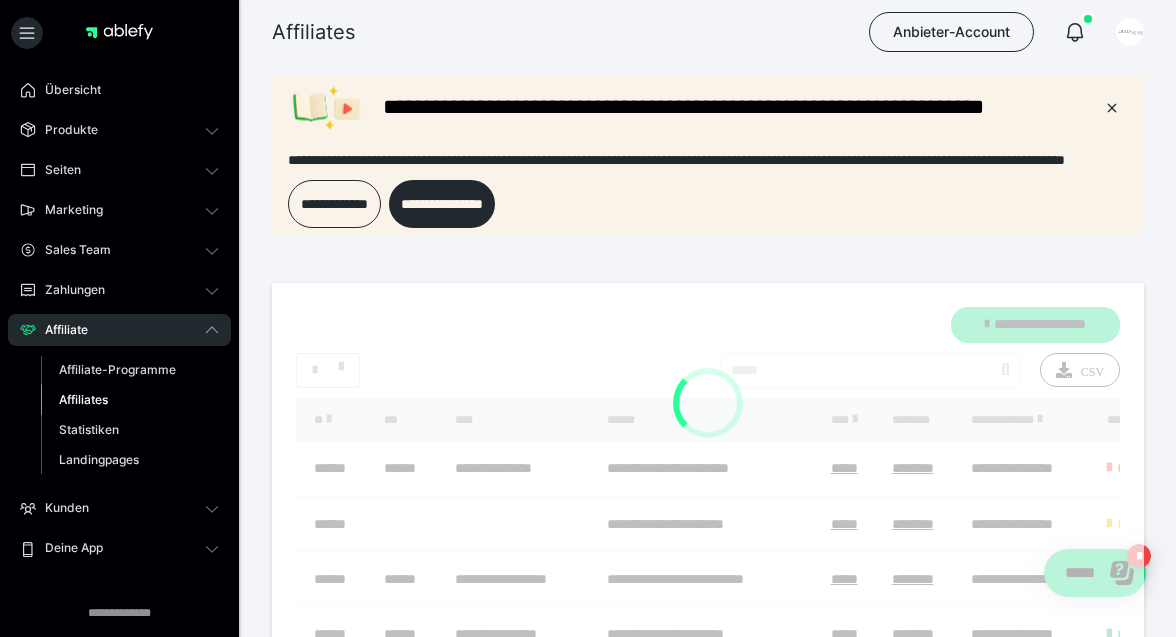 scroll, scrollTop: 0, scrollLeft: 0, axis: both 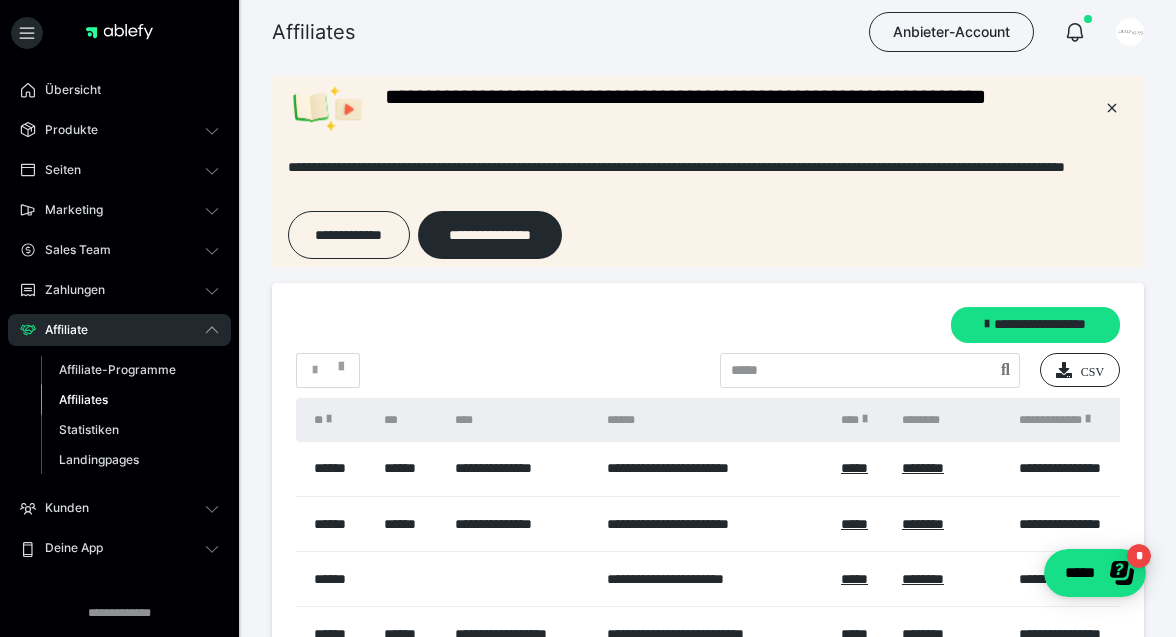 click on "* CSV" at bounding box center [708, 370] 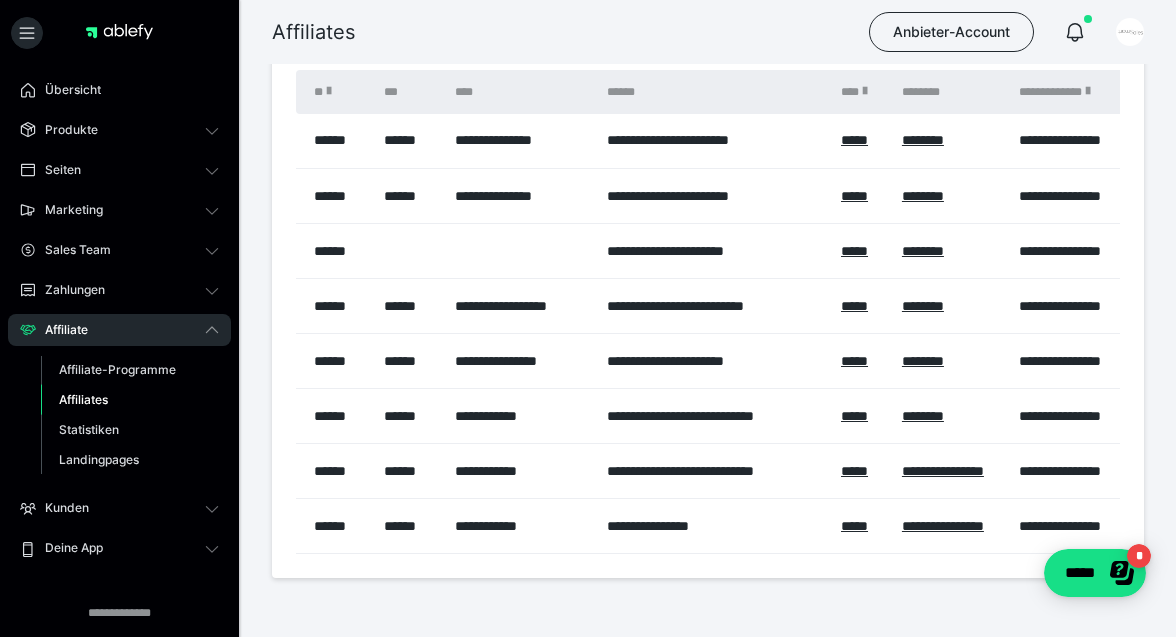 scroll, scrollTop: 330, scrollLeft: 0, axis: vertical 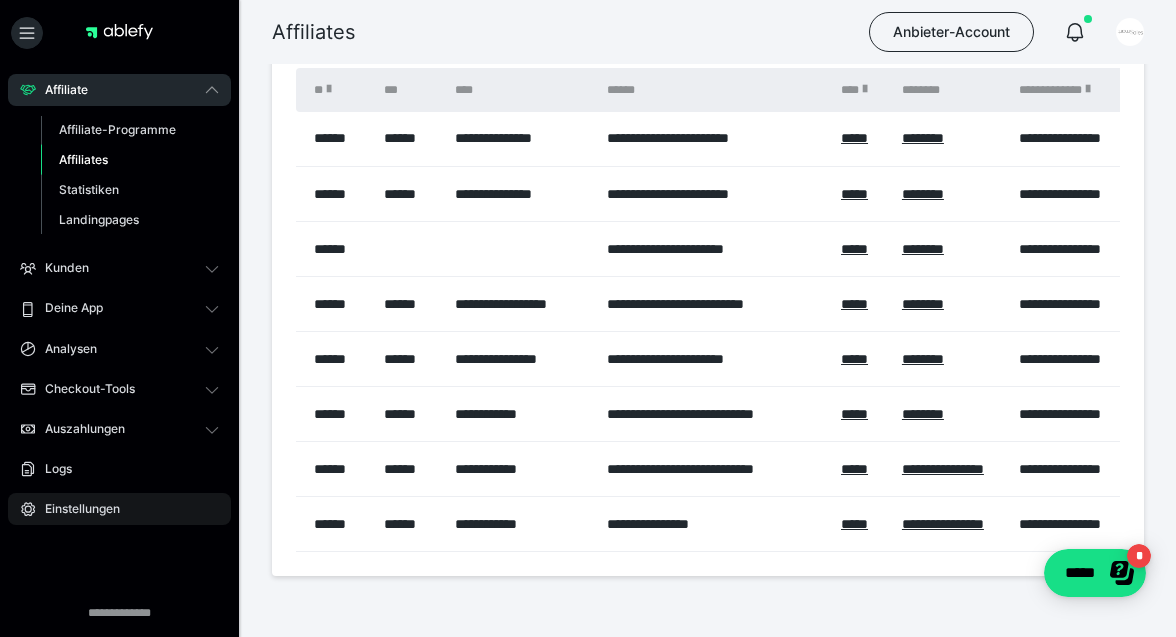 click on "Einstellungen" at bounding box center [75, 509] 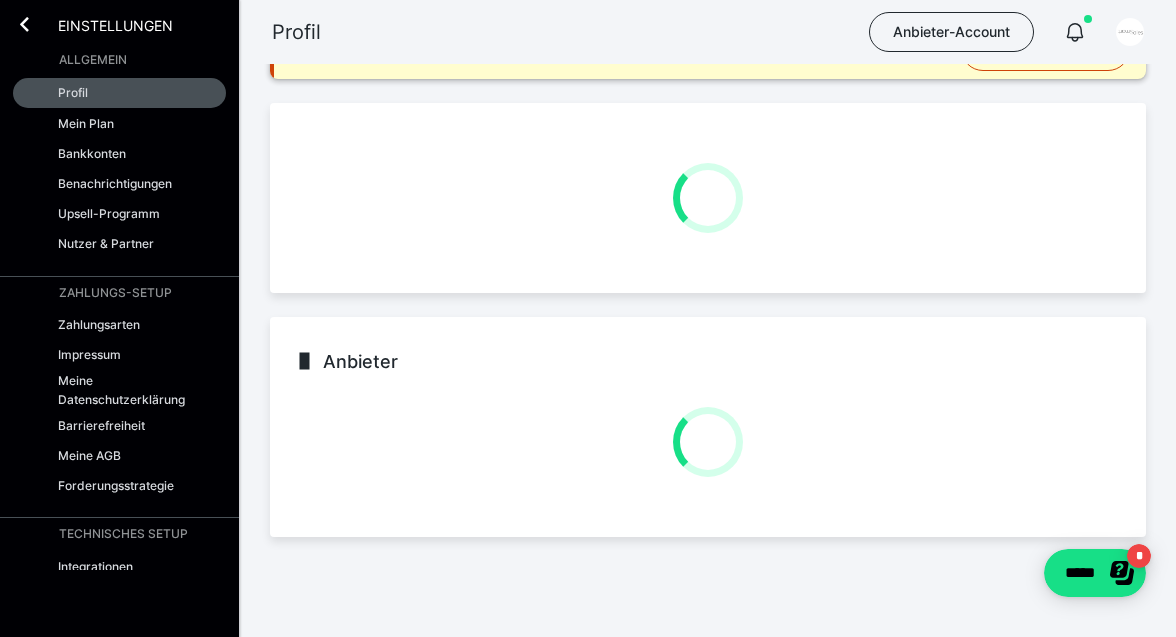 scroll, scrollTop: 330, scrollLeft: 0, axis: vertical 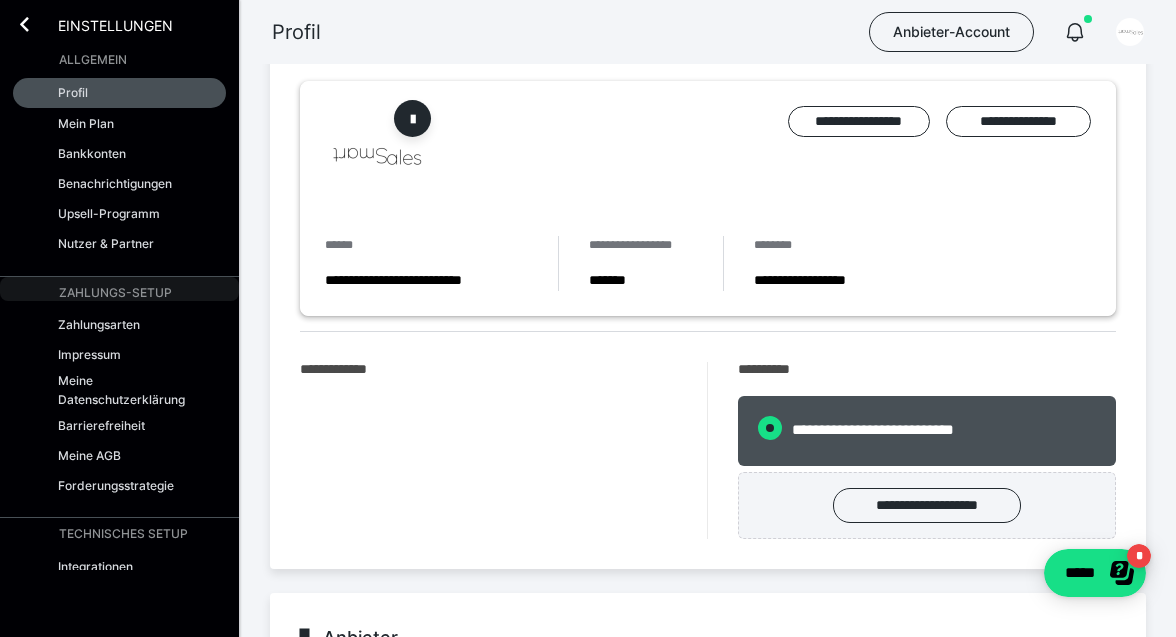 radio on "****" 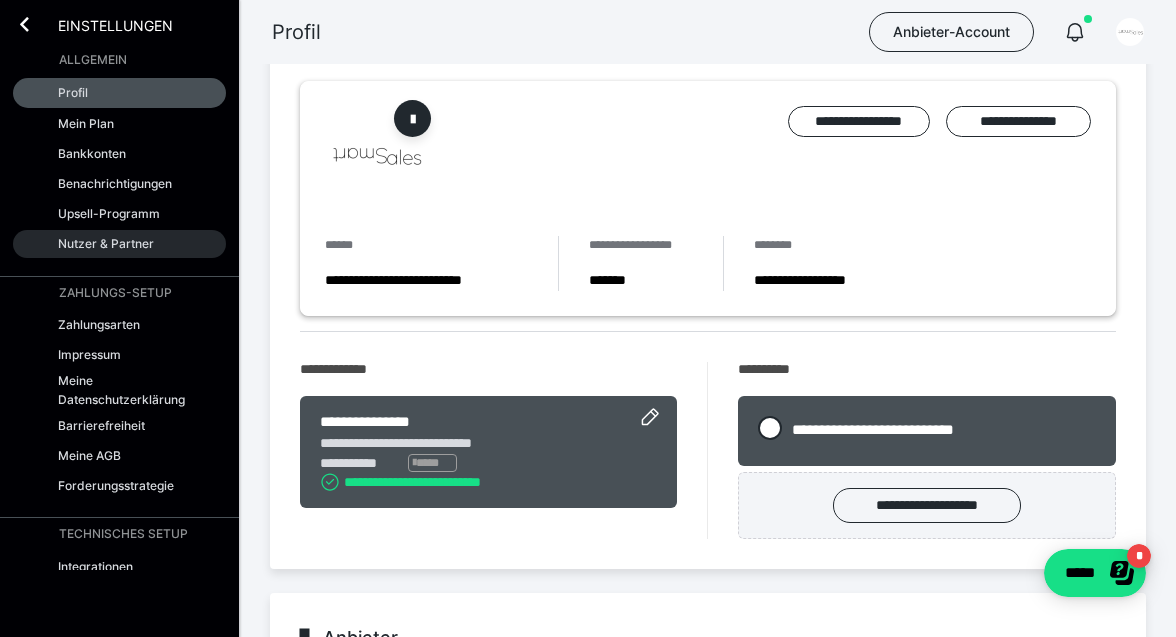 click on "Nutzer & Partner" at bounding box center (106, 243) 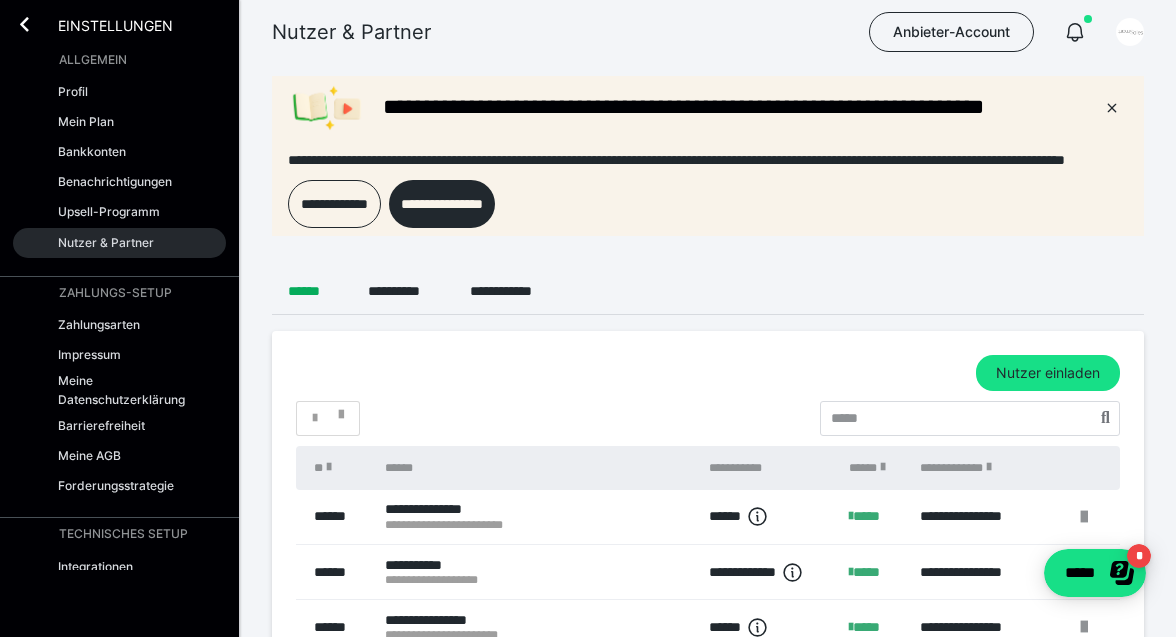 scroll, scrollTop: 0, scrollLeft: 0, axis: both 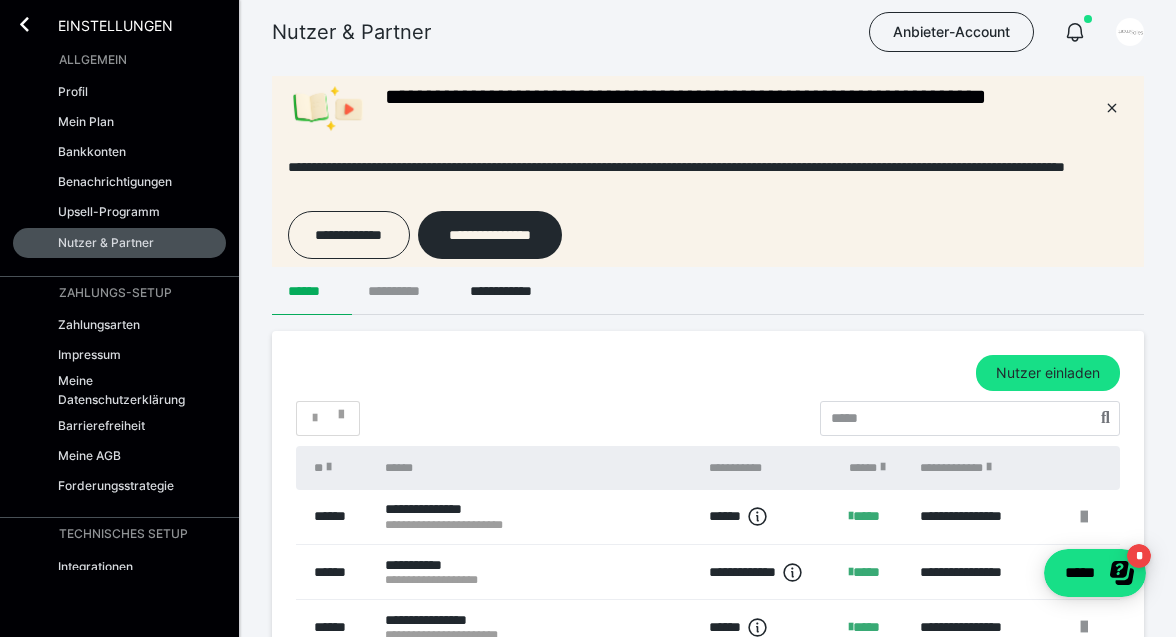 click on "**********" at bounding box center (403, 291) 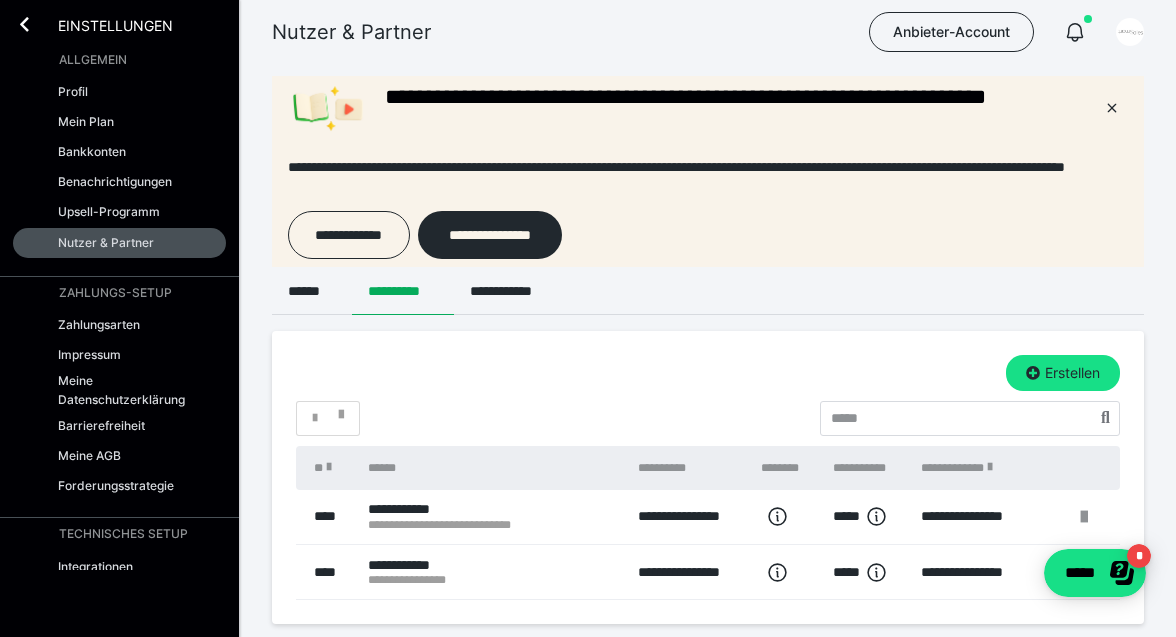 click on "Erstellen" at bounding box center (708, 373) 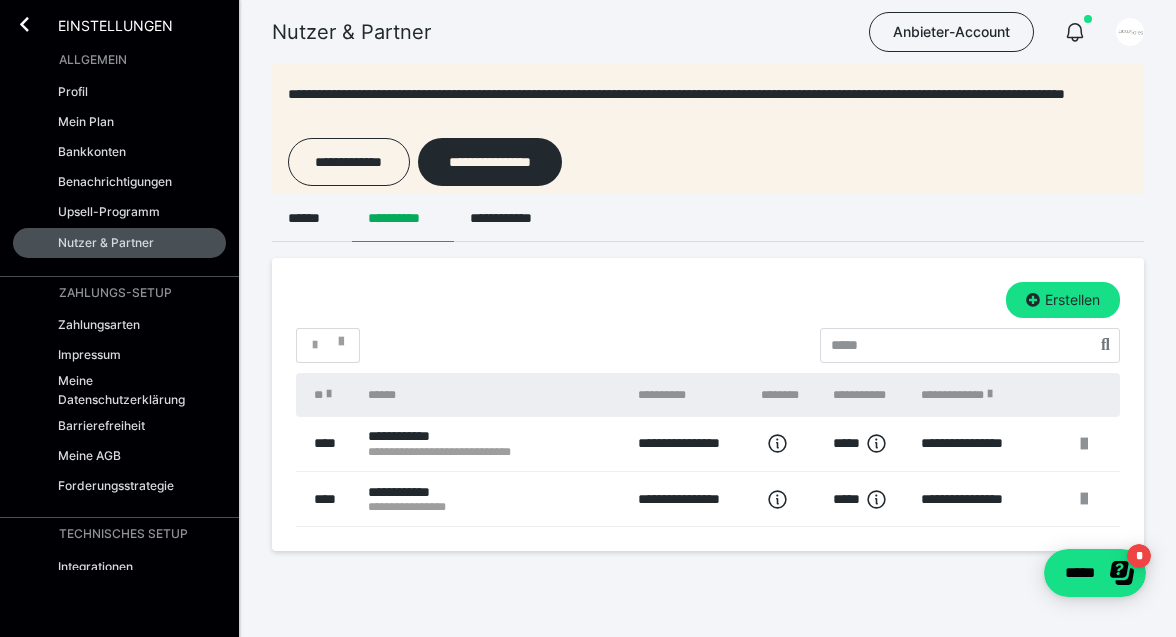 scroll, scrollTop: 102, scrollLeft: 0, axis: vertical 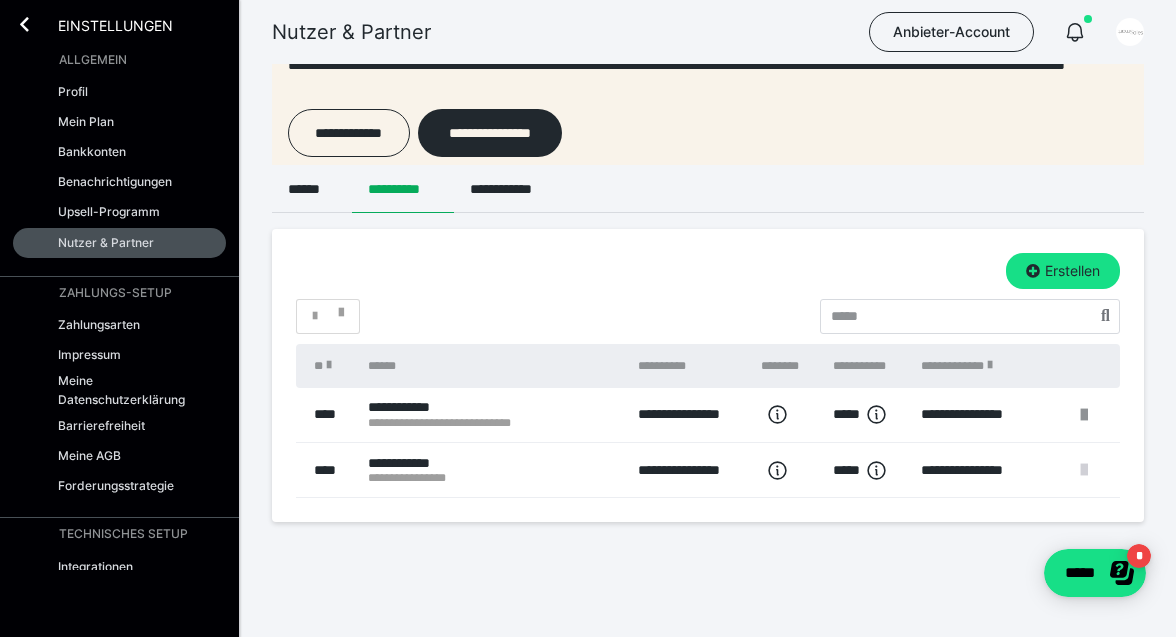 click at bounding box center (1084, 470) 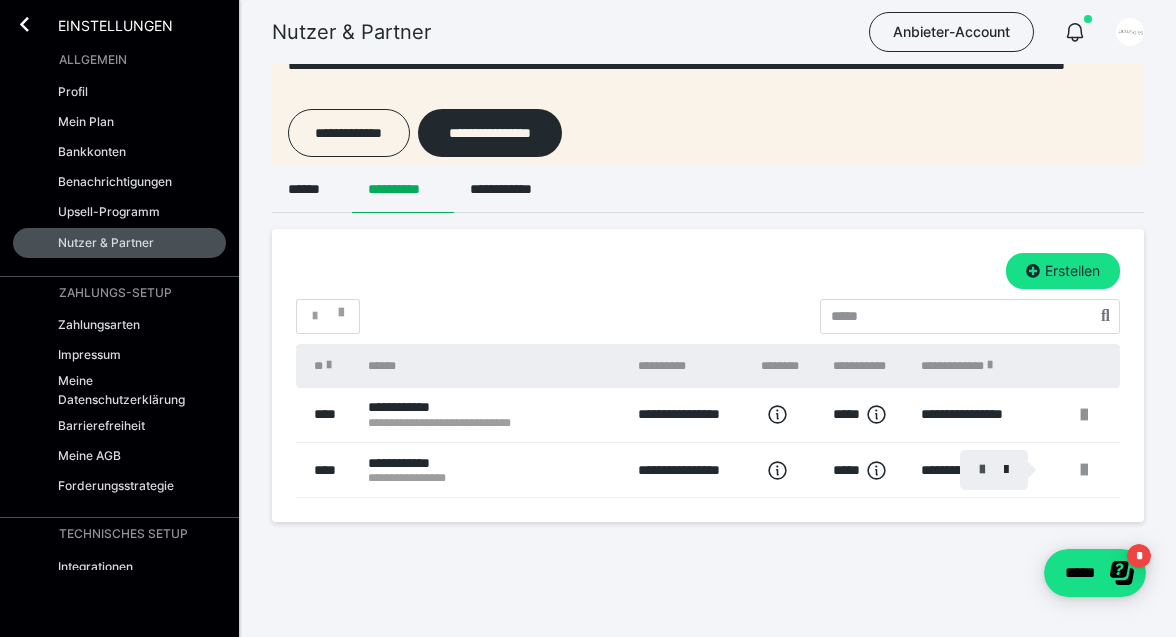 click at bounding box center (982, 470) 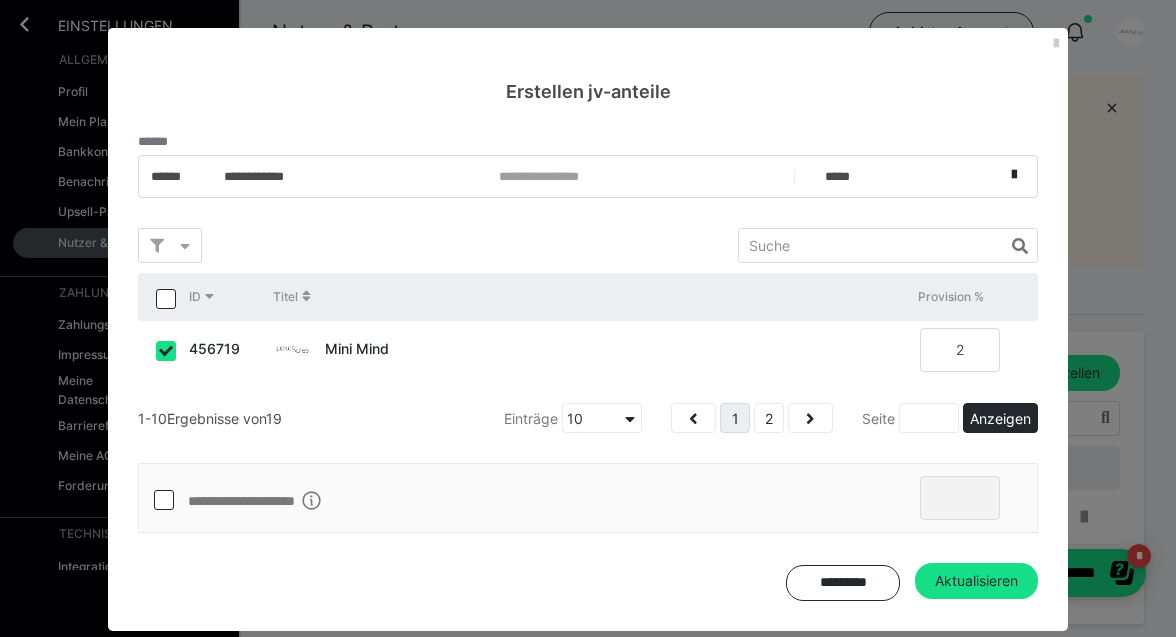 click on "0 ID Titel Provision % 456719 Mini Mind 2 450768 1:1 Mentoring by [PERSON] mit [PERSON] 2 450362 1:1 Mentoring mit [PERSON] 1 449378 Smart Sales Training 0 444236 Community Meet up 0 441965 Easy Insta 0 435279 Chatter Mastermind 2 435278 Smart Chatter 20 435277 Start Chatter 20 434834 Mastermind 2 1-10  Ergebnisse von  19 Einträge 10 1 2 Seite Anzeigen" at bounding box center [588, 330] 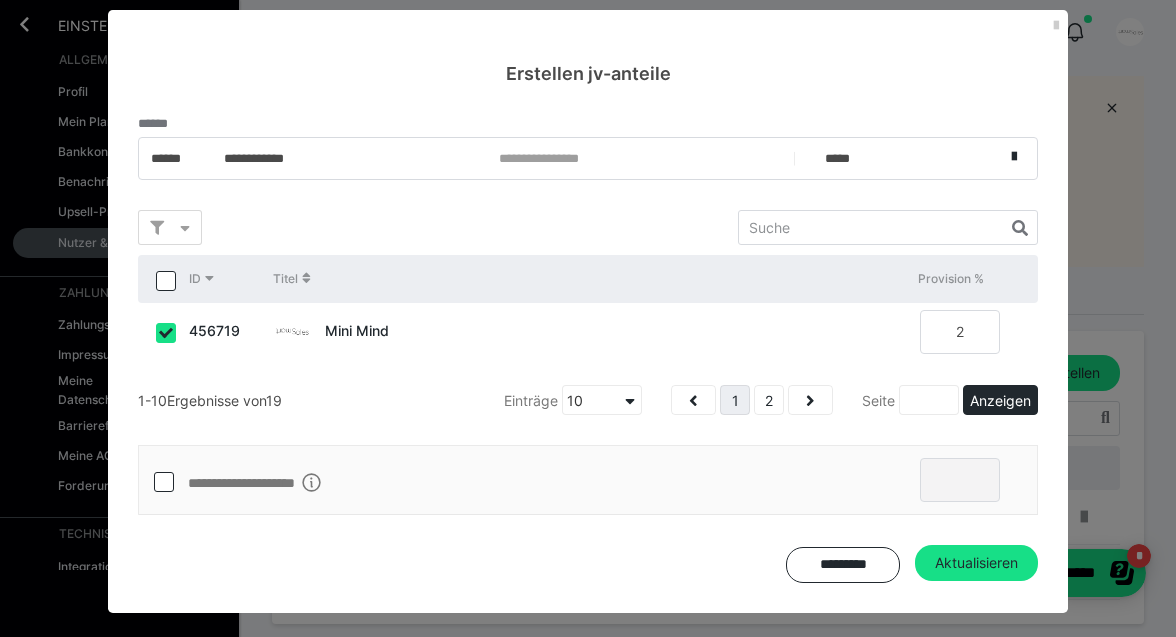 scroll, scrollTop: 0, scrollLeft: 0, axis: both 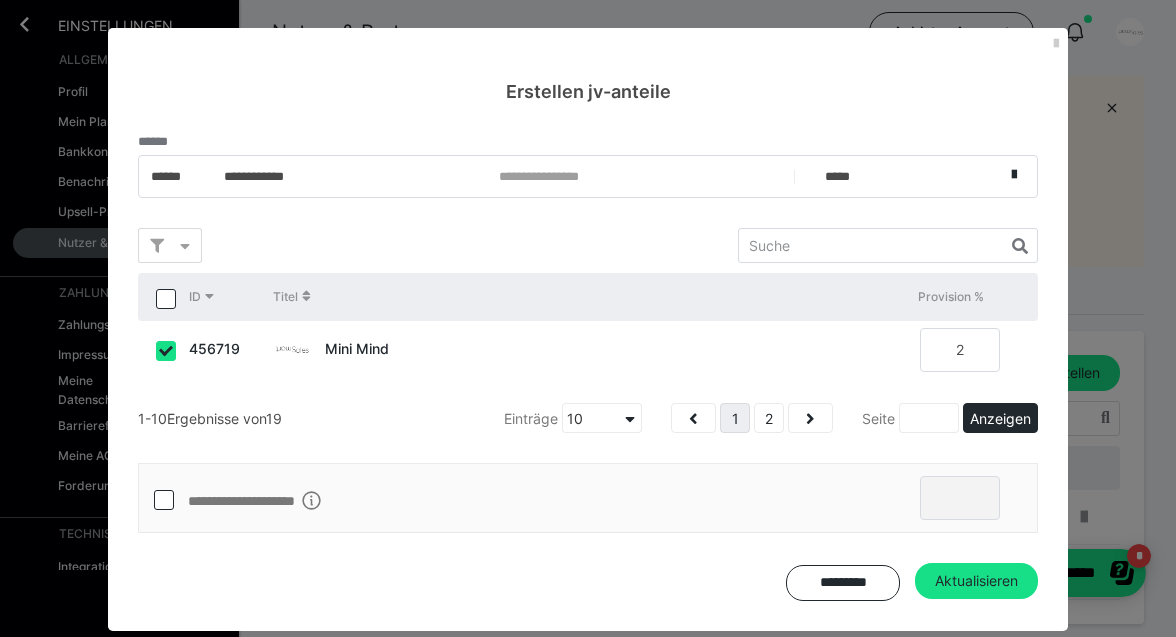 click on "**********" at bounding box center (588, 319) 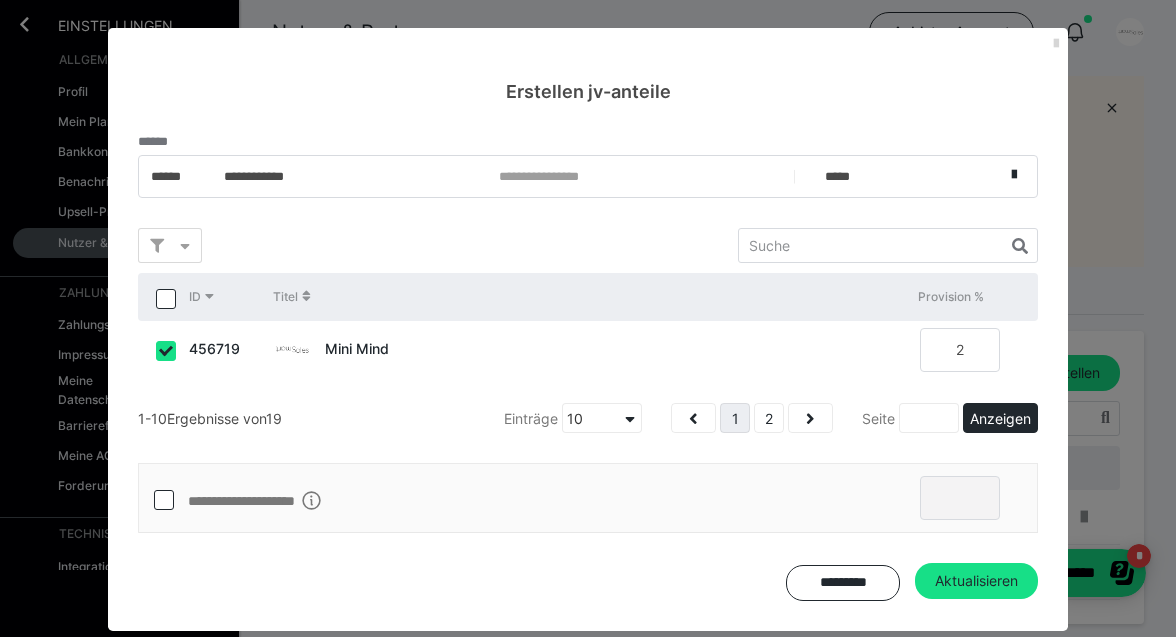 click at bounding box center (1056, 44) 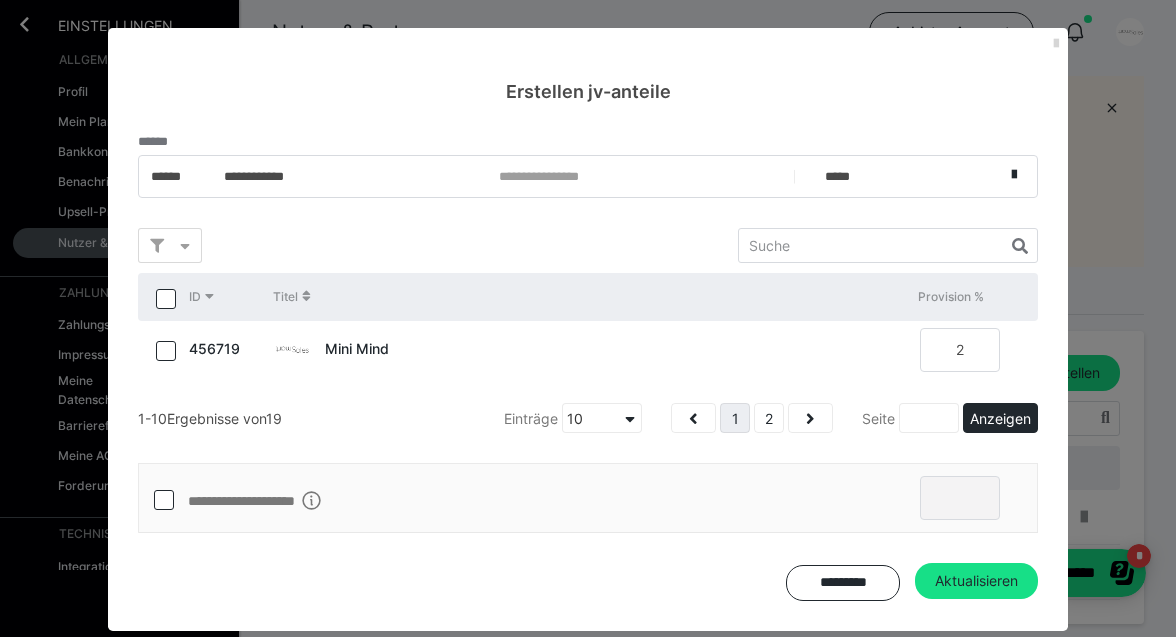 checkbox on "false" 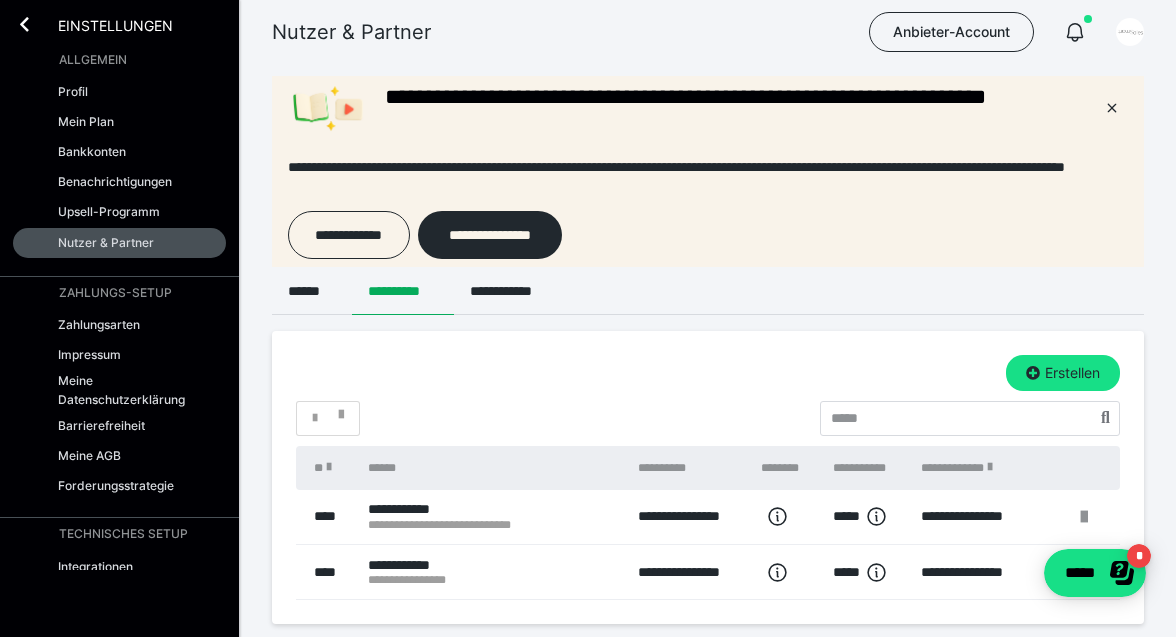 click on "*" at bounding box center [708, 418] 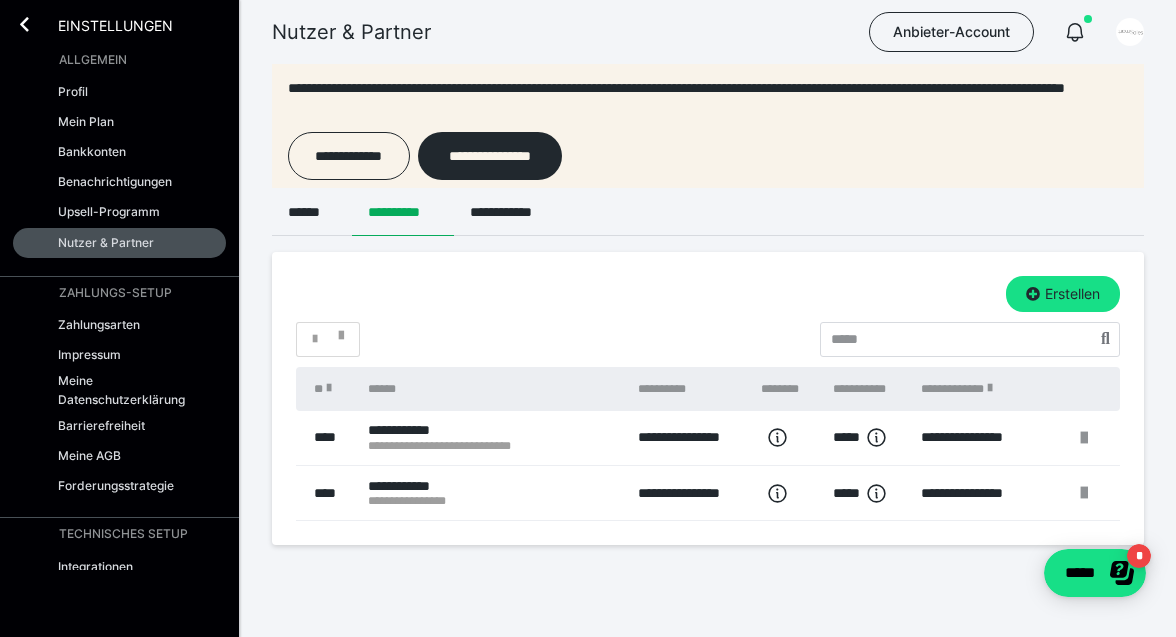 scroll, scrollTop: 102, scrollLeft: 0, axis: vertical 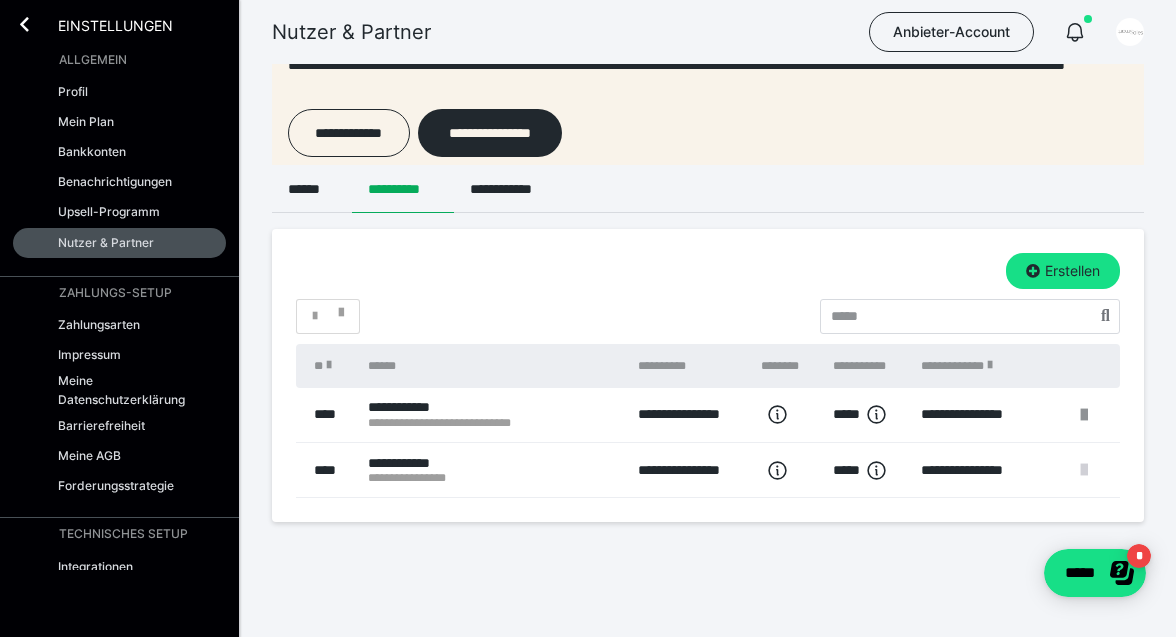 click at bounding box center [1084, 470] 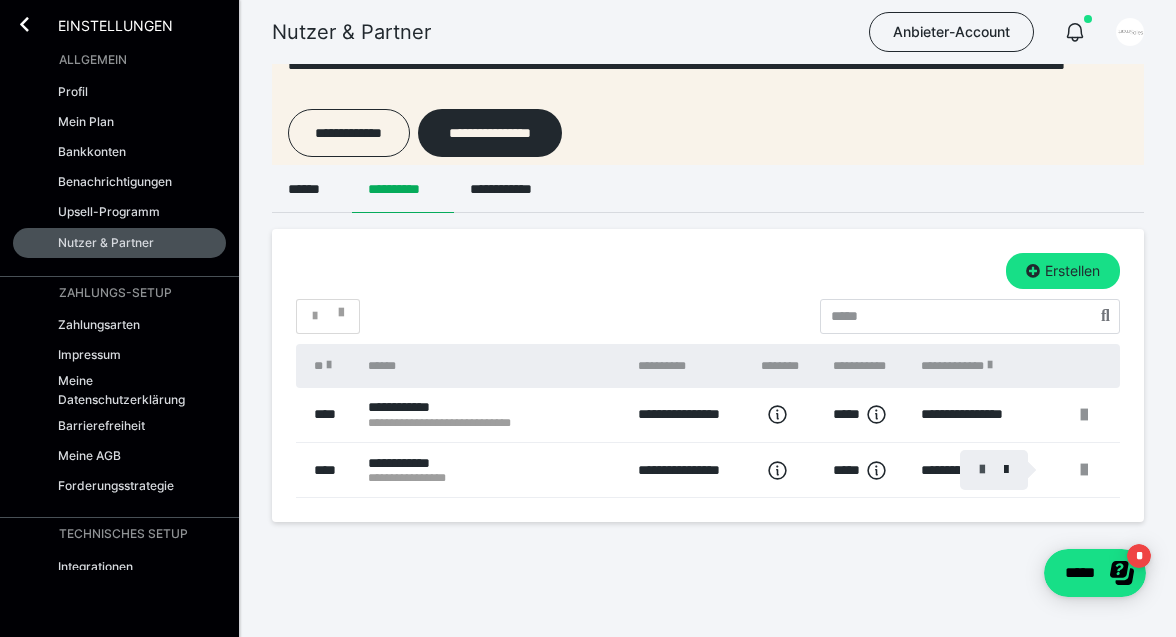 click at bounding box center [982, 470] 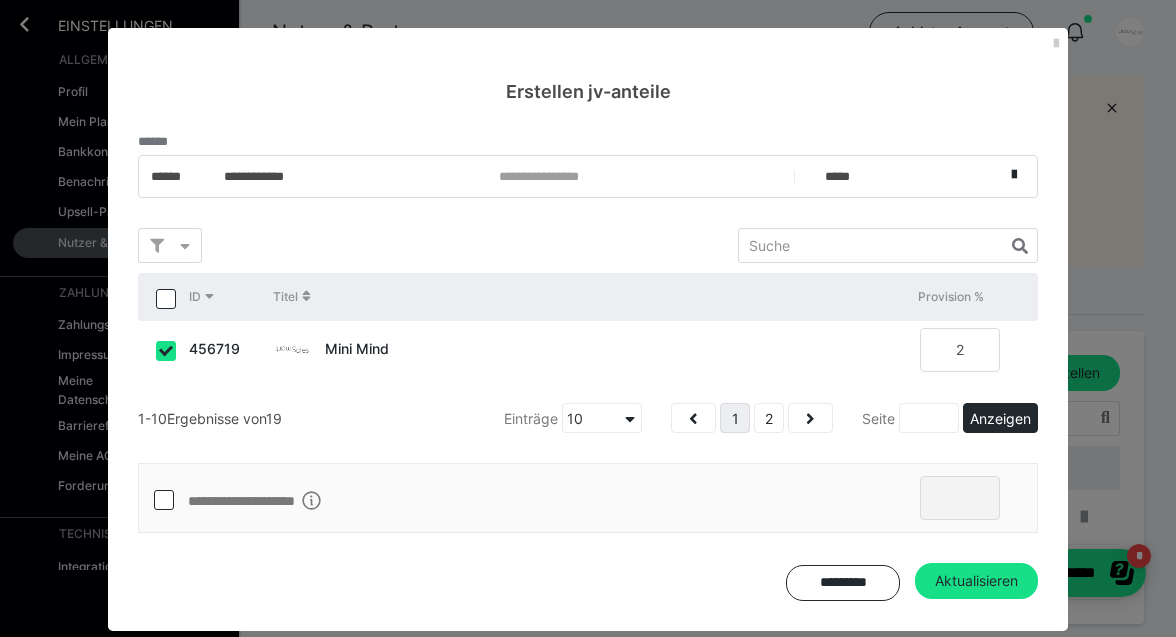 click on "0 ID Titel Provision % 456719 Mini Mind 2 450768 1:1 Mentoring by [PERSON] mit [PERSON] 2 450362 1:1 Mentoring mit [PERSON] 1 449378 Smart Sales Training 0 444236 Community Meet up 0 441965 Easy Insta 0 435279 Chatter Mastermind 2 435278 Smart Chatter 20 435277 Start Chatter 20 434834 Mastermind 2 1-10  Ergebnisse von  19 Einträge 10 1 2 Seite Anzeigen" at bounding box center [588, 330] 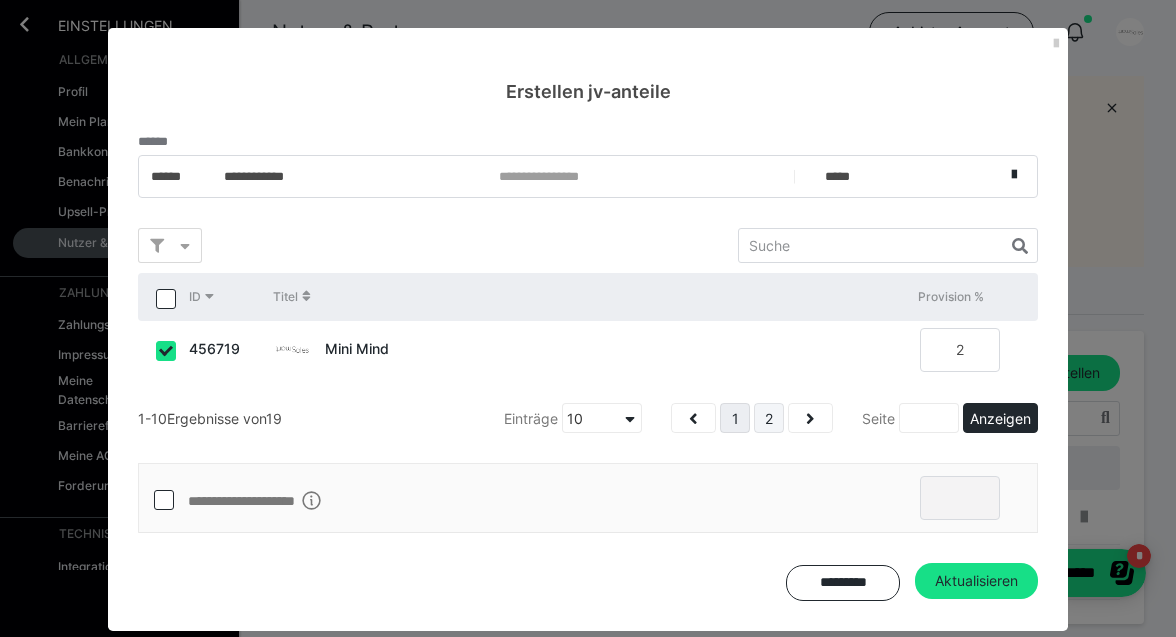 click on "2" at bounding box center (769, 418) 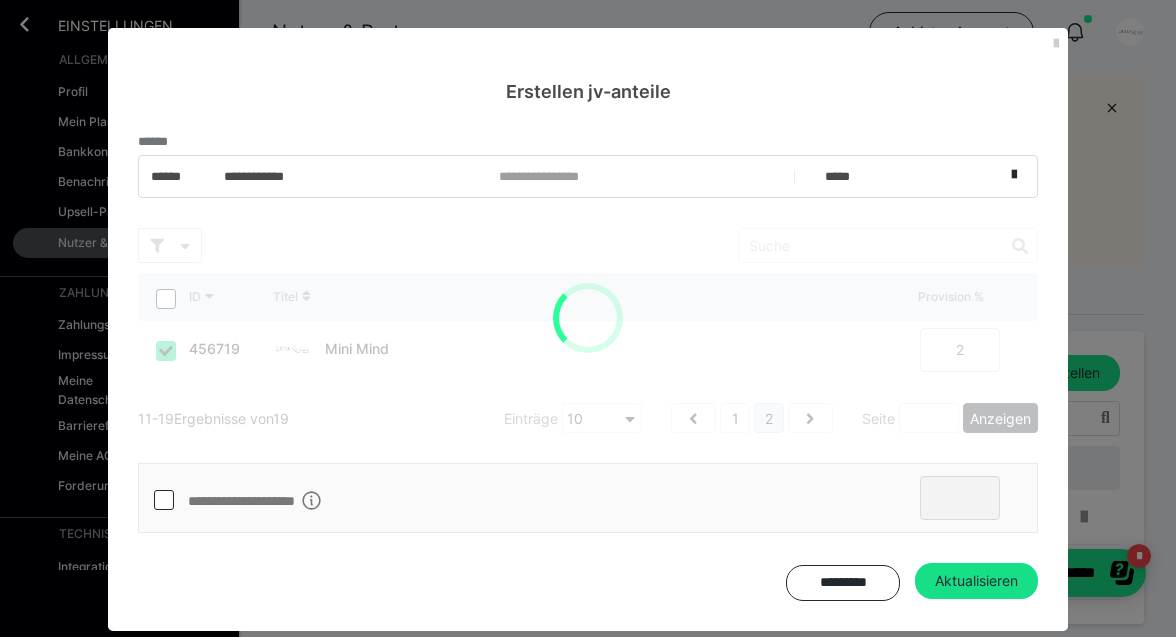 scroll, scrollTop: 18, scrollLeft: 0, axis: vertical 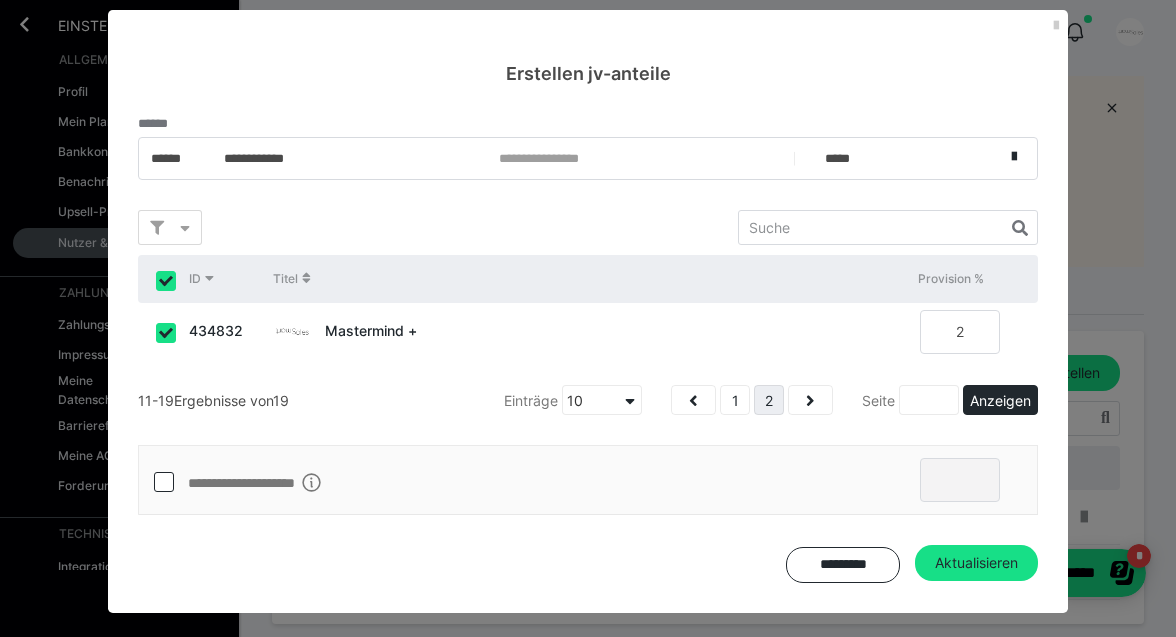 click on "0 ID Titel Provision % 434832 Mastermind + 2 431843 Smart Higher Empire Weeks 2 431792 Smart Start-Up Q&A 2 430374 Smart Sales Jahresmitgliedschaft 2 430351 Start Smart 2 429148  1:1 Smart Sales Mentoring by [PERSON] 20 429147 Smart Event 2 429146 smart Sales Community 2 428344 Melli´s Million Mind 2 11-19  Ergebnisse von  19 Einträge 10 1 2 Seite Anzeigen" at bounding box center [588, 312] 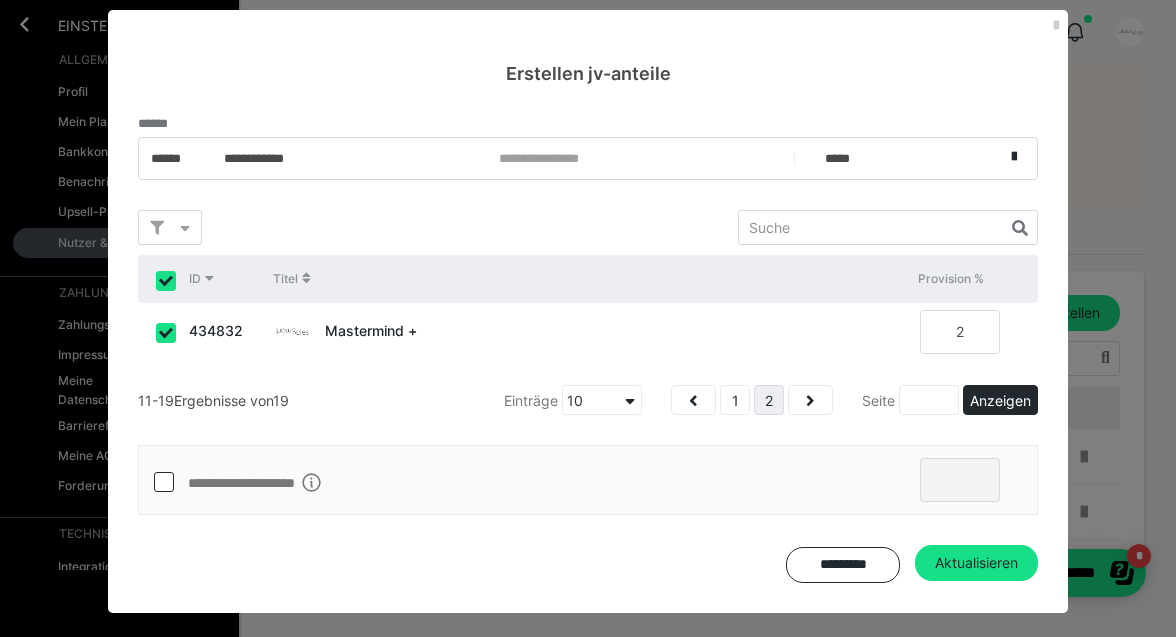 scroll, scrollTop: 58, scrollLeft: 0, axis: vertical 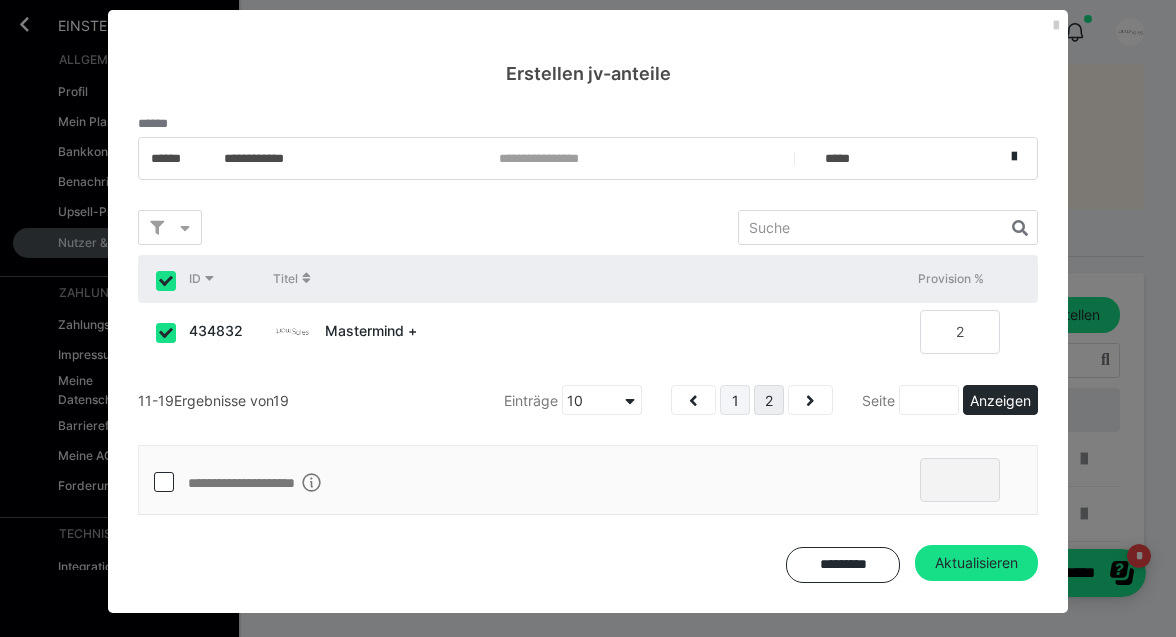 click on "1" at bounding box center (735, 400) 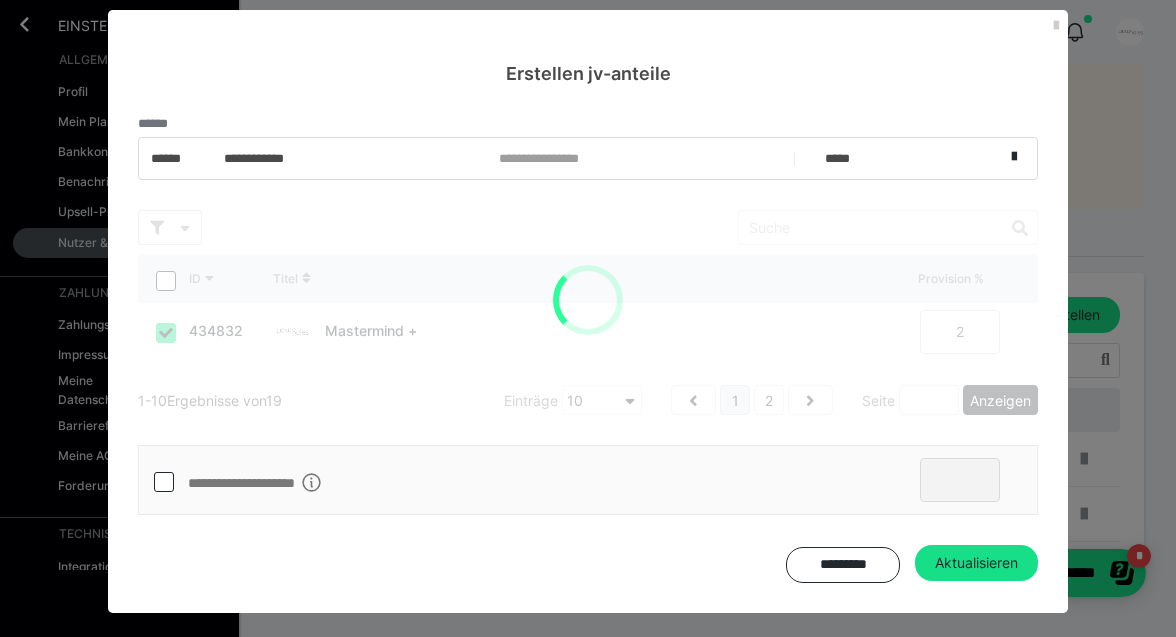 checkbox on "false" 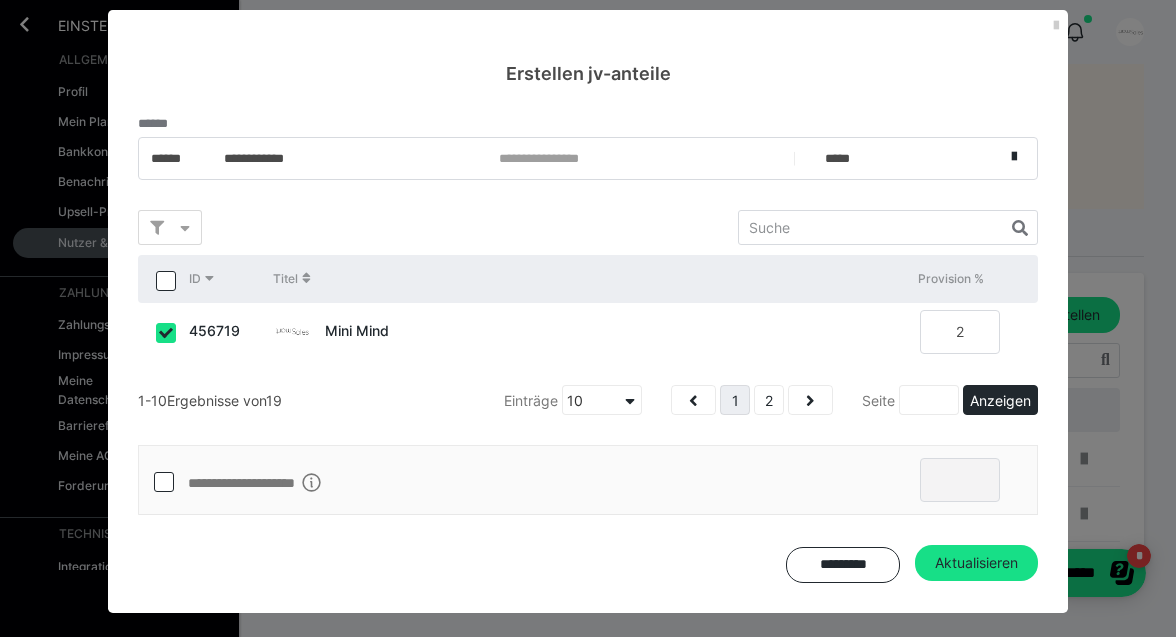 click on "Mini Mind" at bounding box center (575, 331) 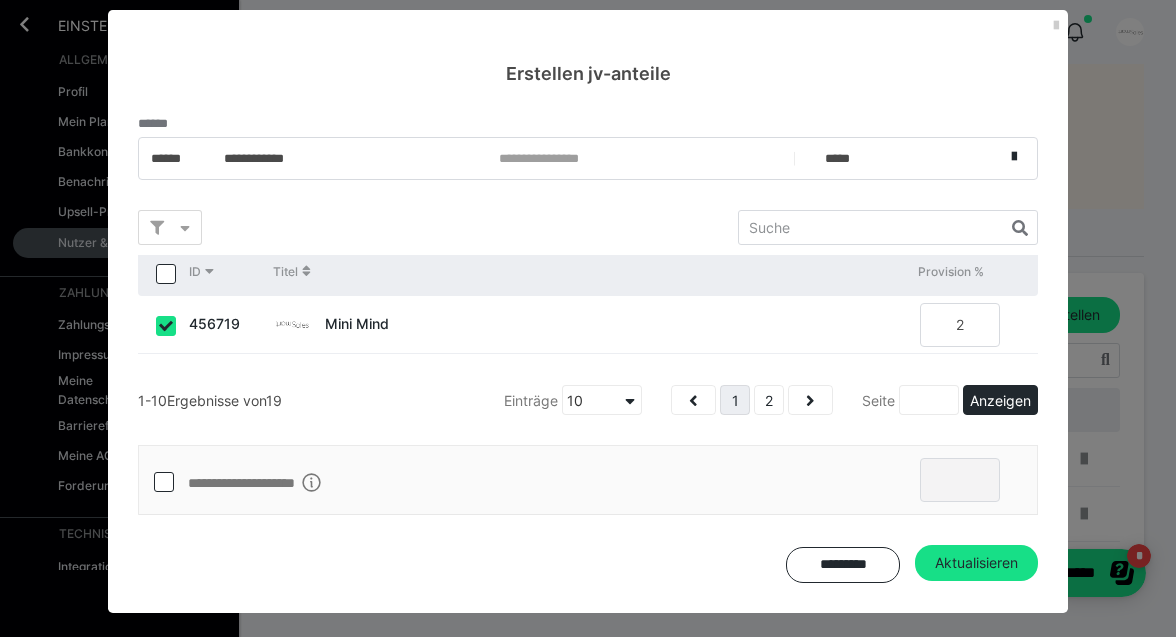 scroll, scrollTop: 0, scrollLeft: 0, axis: both 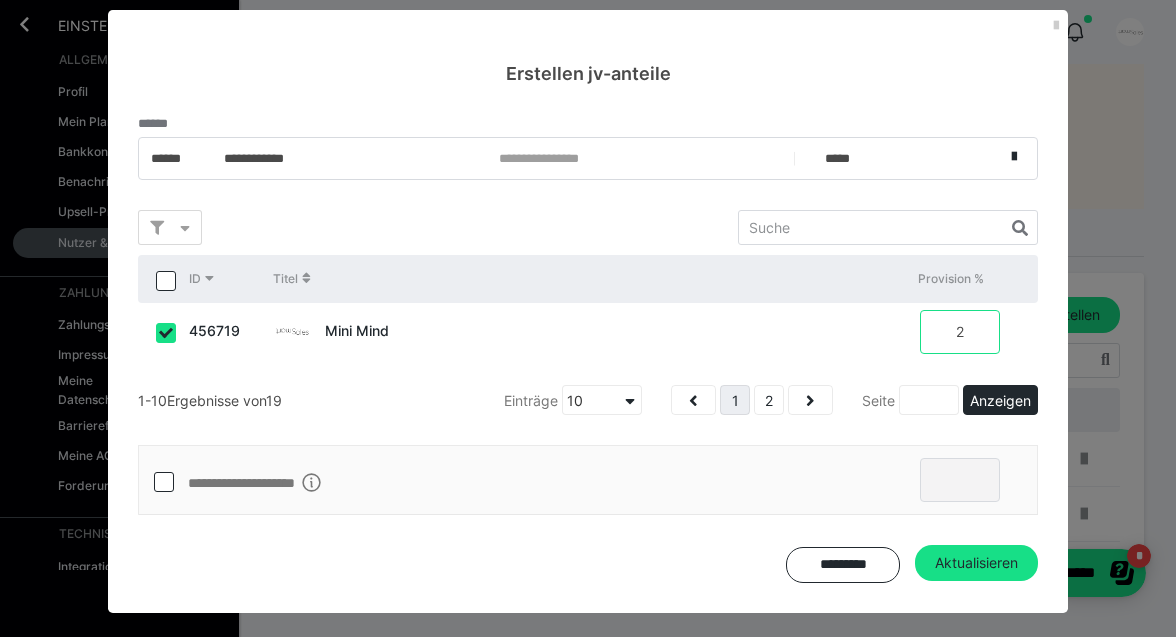 click on "2" at bounding box center (960, 332) 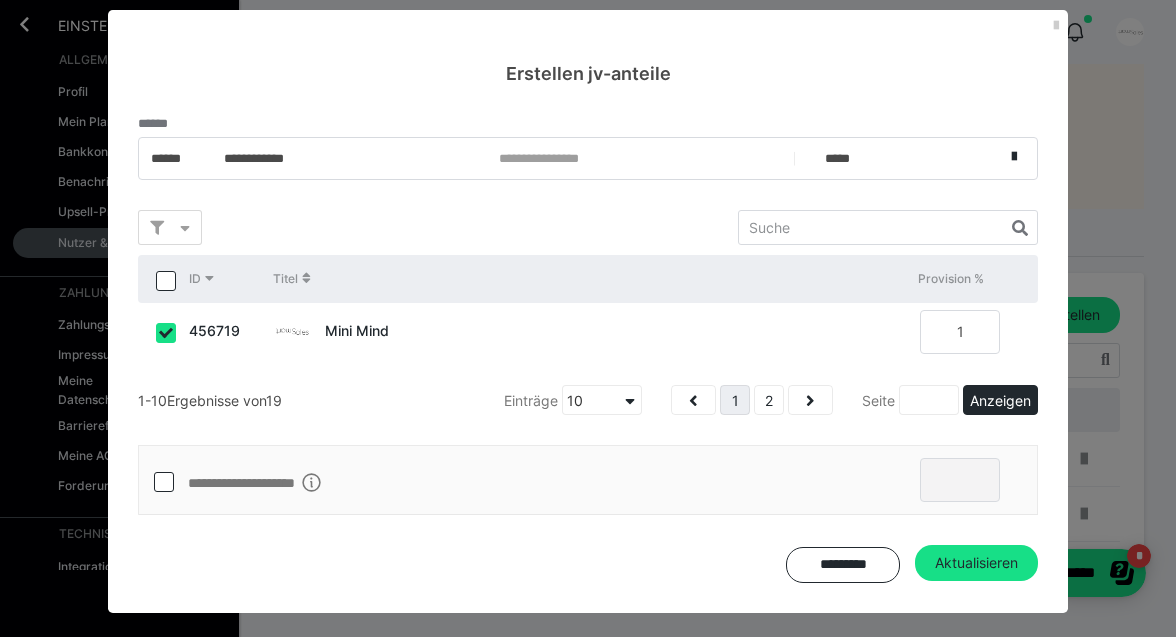 click on "Mini Mind" at bounding box center [586, 331] 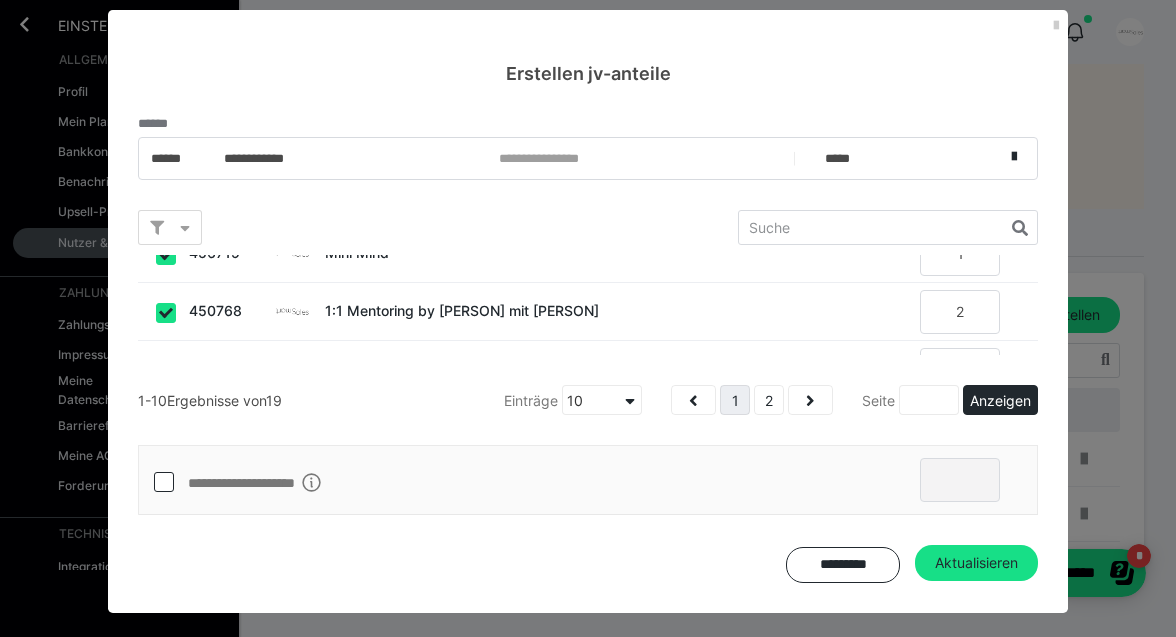 scroll, scrollTop: 83, scrollLeft: 0, axis: vertical 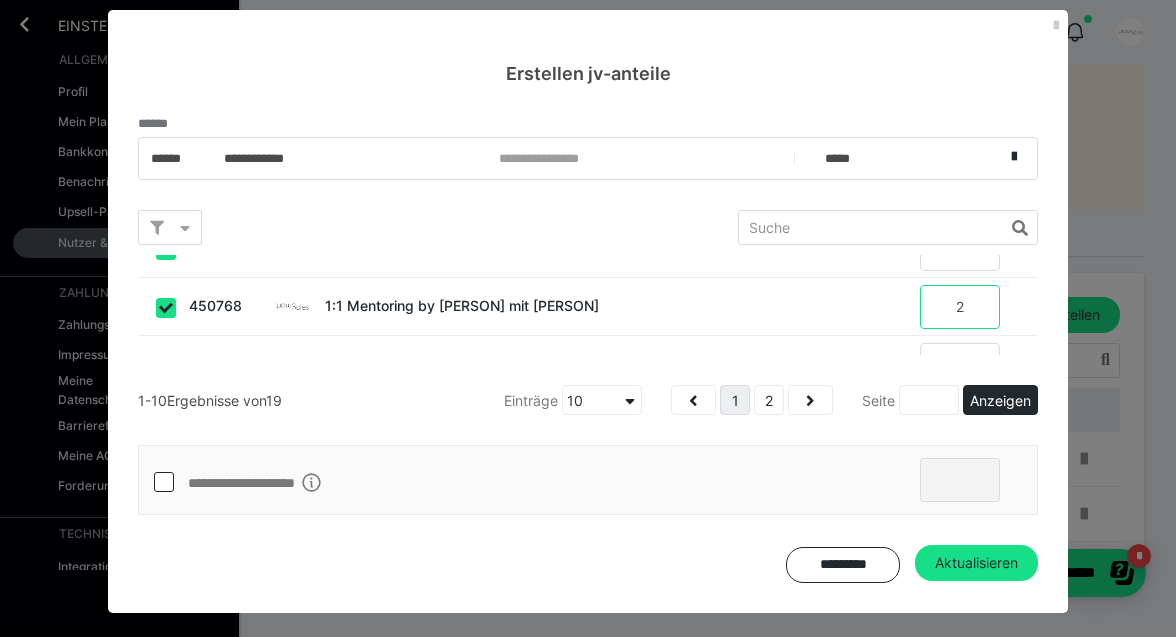 click on "2" at bounding box center (960, 307) 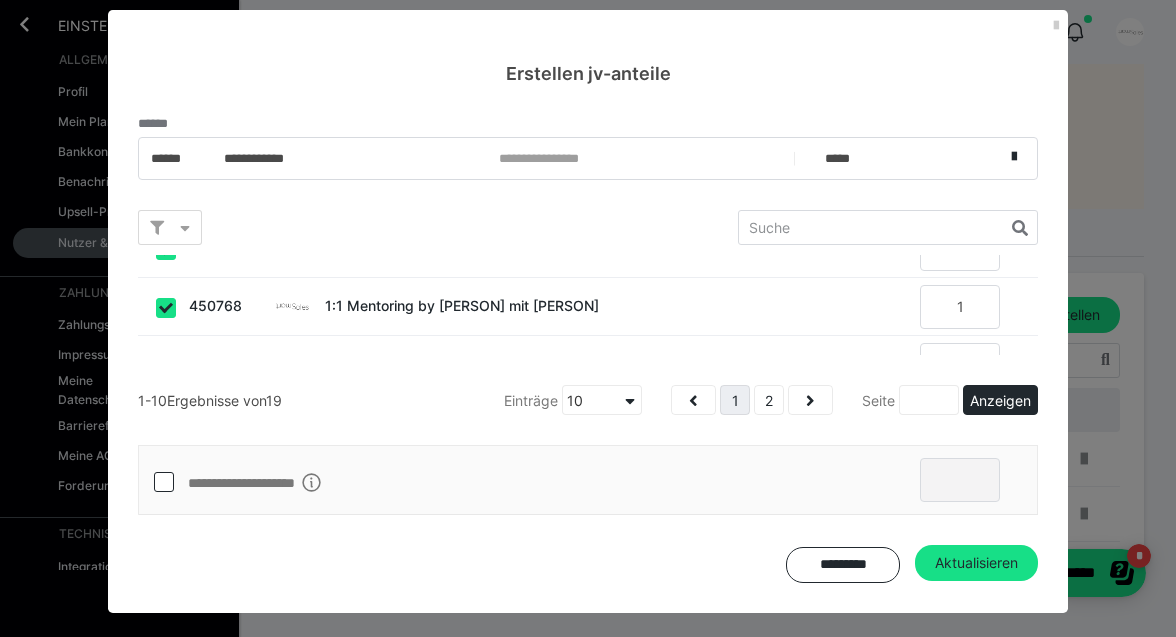 click on "0 ID Titel Provision % 456719 Mini Mind 1 450768 1:1 Mentoring by [PERSON] mit [PERSON] 1 450362 1:1 Mentoring mit [PERSON] 1 449378 Smart Sales Training 0 444236 Community Meet up 0 441965 Easy Insta 0 435279 Chatter Mastermind 2 435278 Smart Chatter 20 435277 Start Chatter 20 434834 Mastermind 2 1-10  Ergebnisse von  19 Einträge 10 1 2 Seite Anzeigen" at bounding box center (588, 312) 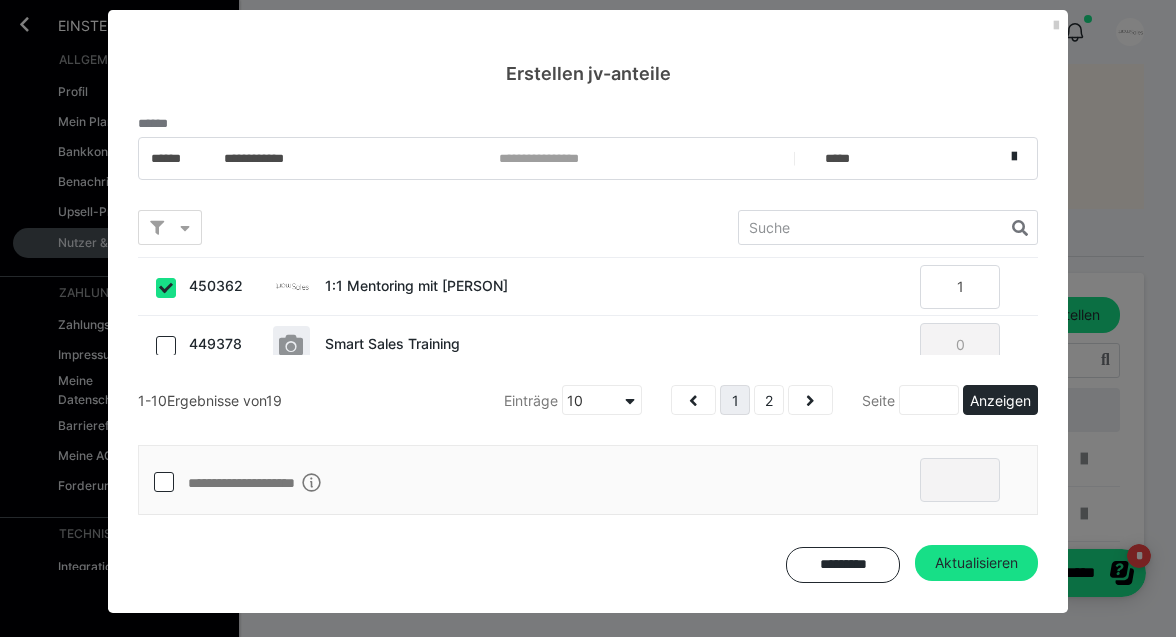 scroll, scrollTop: 165, scrollLeft: 0, axis: vertical 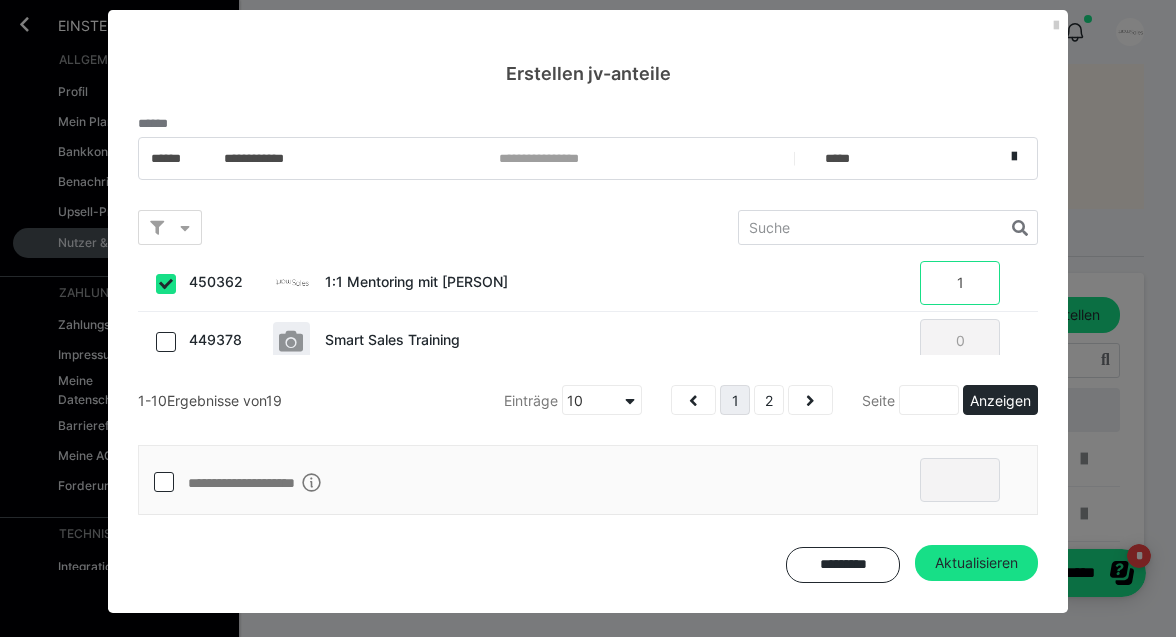 click on "1" at bounding box center [960, 283] 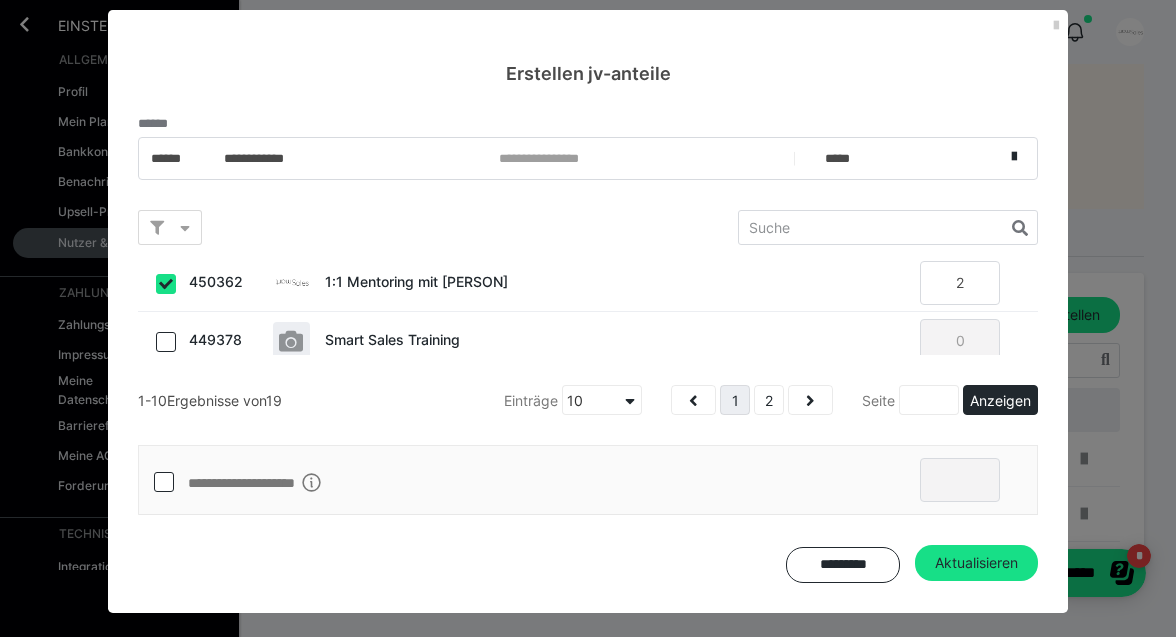 click on "1:1 Mentoring mit [PERSON]" at bounding box center (586, 282) 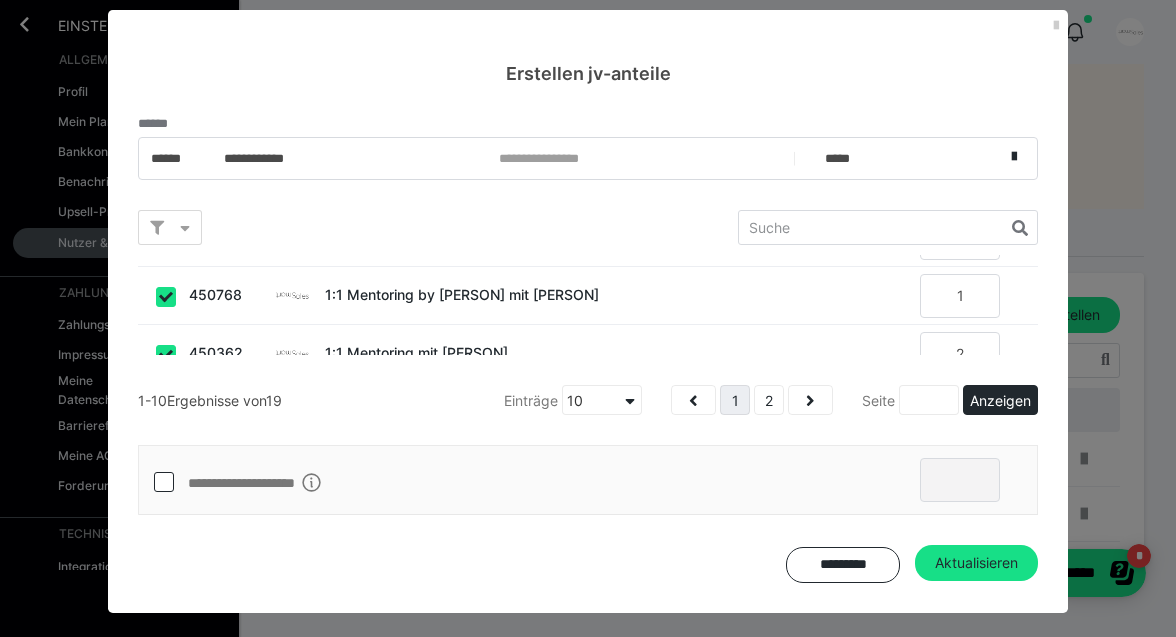 scroll, scrollTop: 72, scrollLeft: 0, axis: vertical 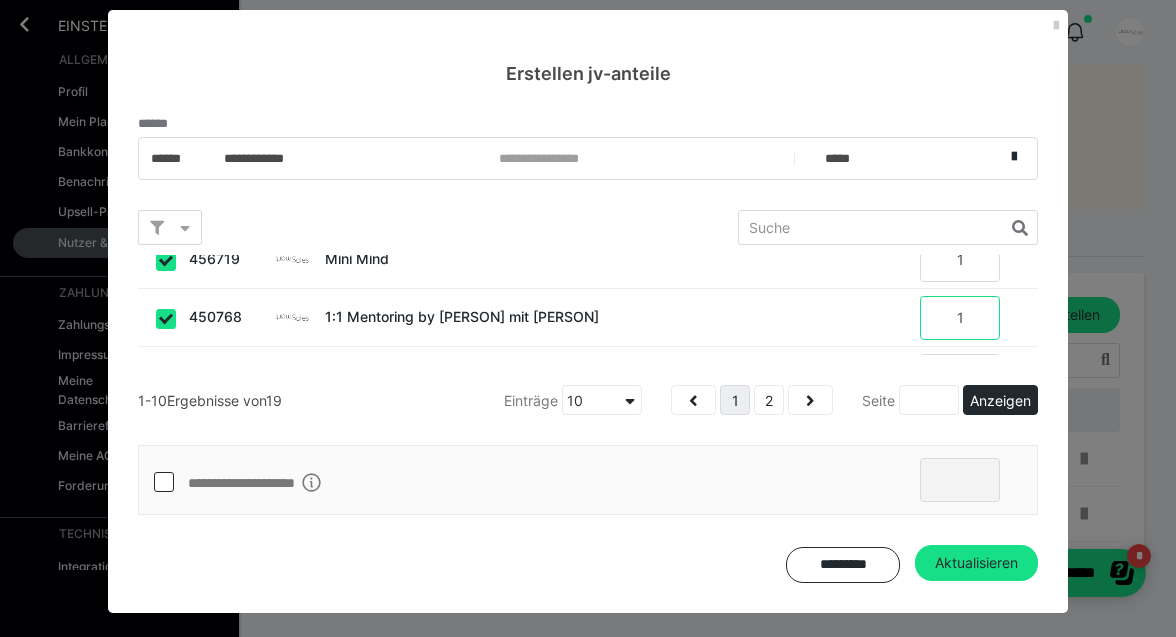 click on "1" at bounding box center (960, 318) 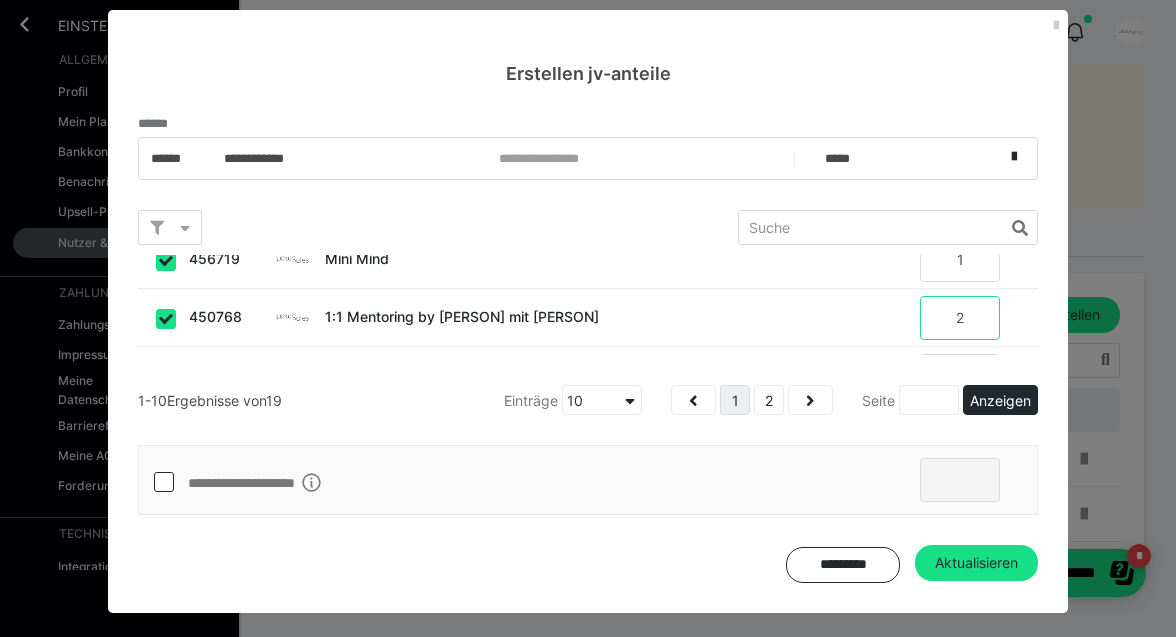 type on "2" 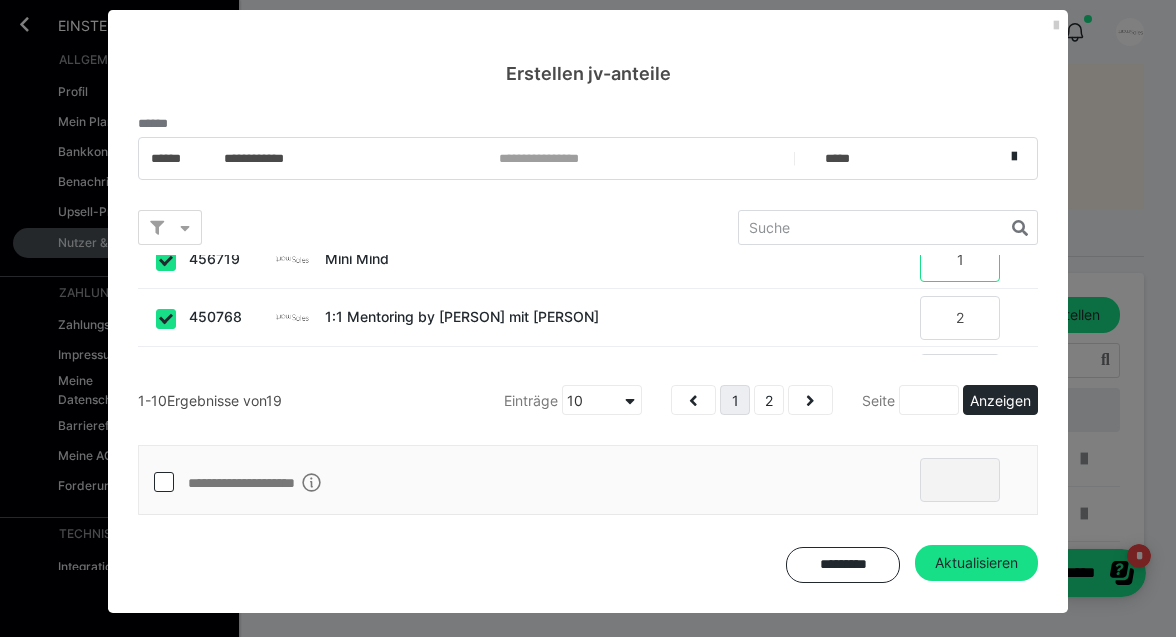 click on "1" at bounding box center (960, 260) 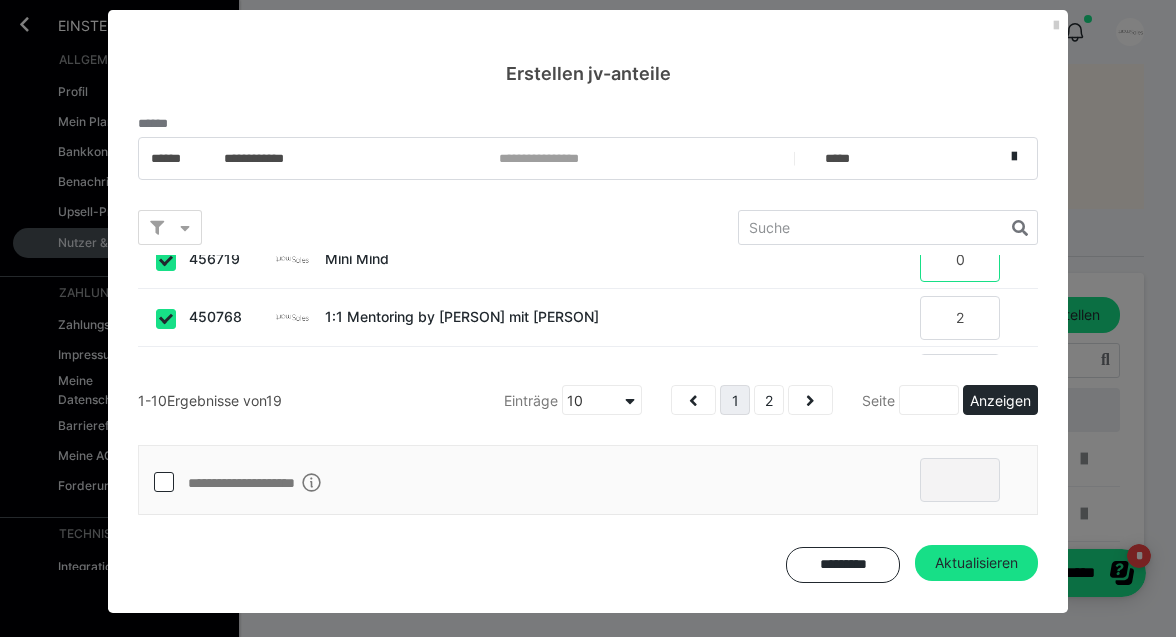 scroll, scrollTop: 68, scrollLeft: 0, axis: vertical 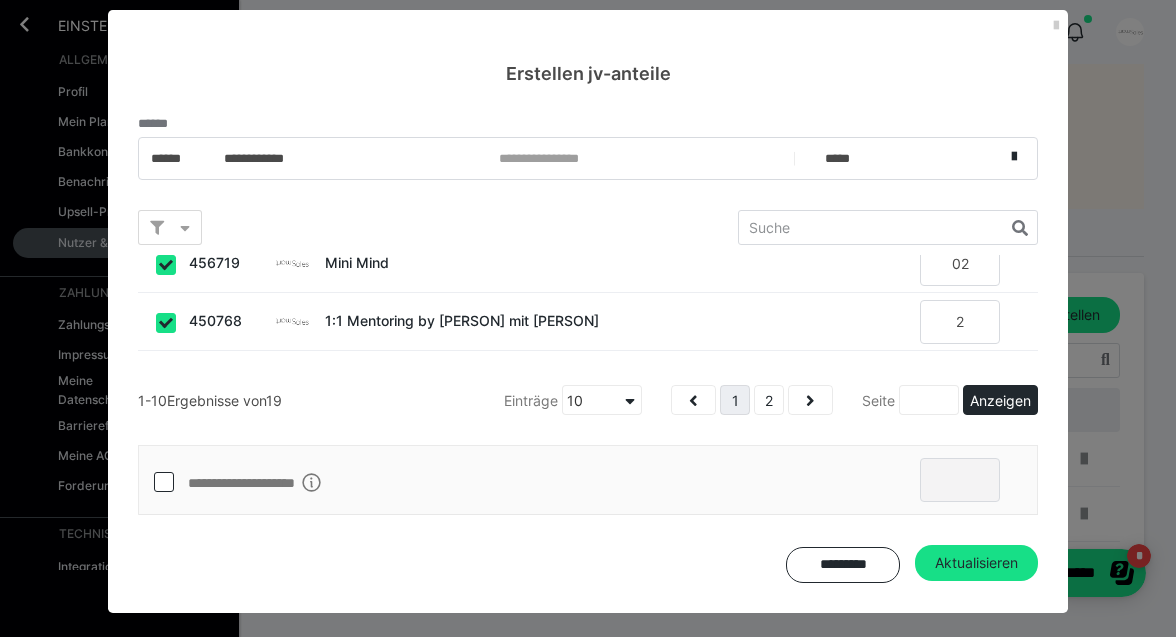 click on "Mini Mind" at bounding box center [586, 263] 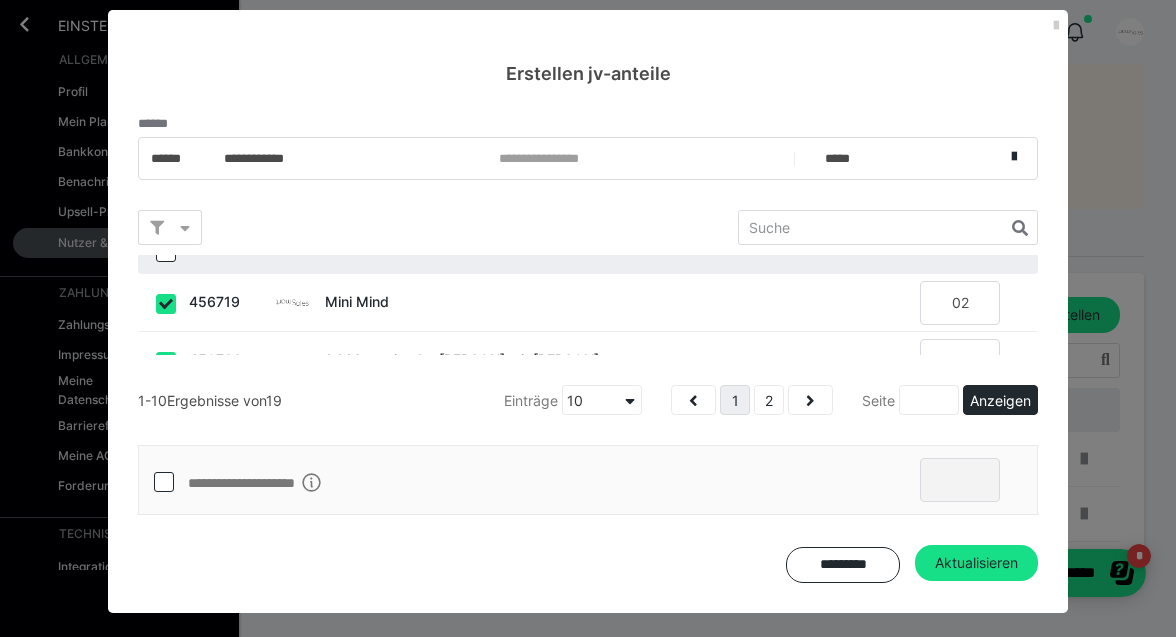 scroll, scrollTop: 5, scrollLeft: 0, axis: vertical 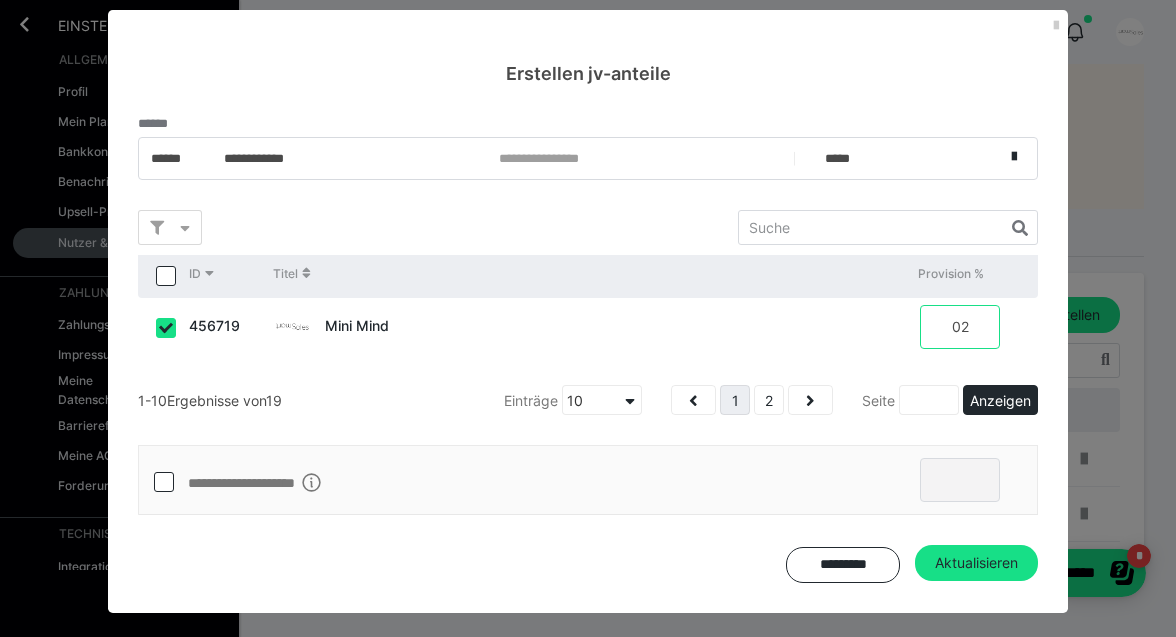 click on "02" at bounding box center [960, 327] 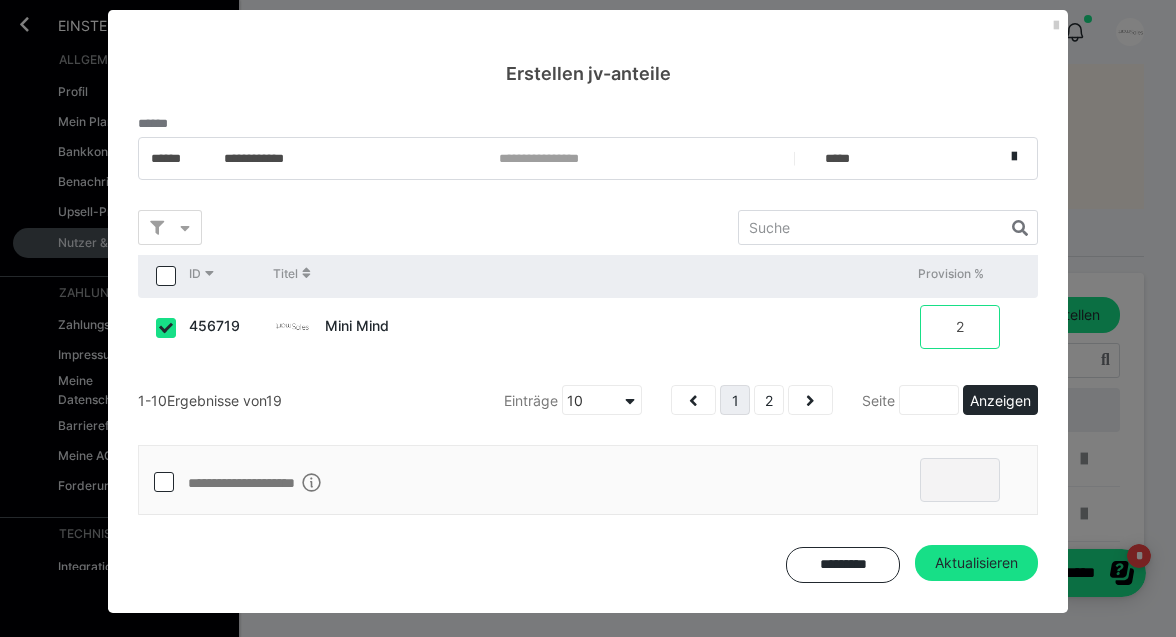 type on "2" 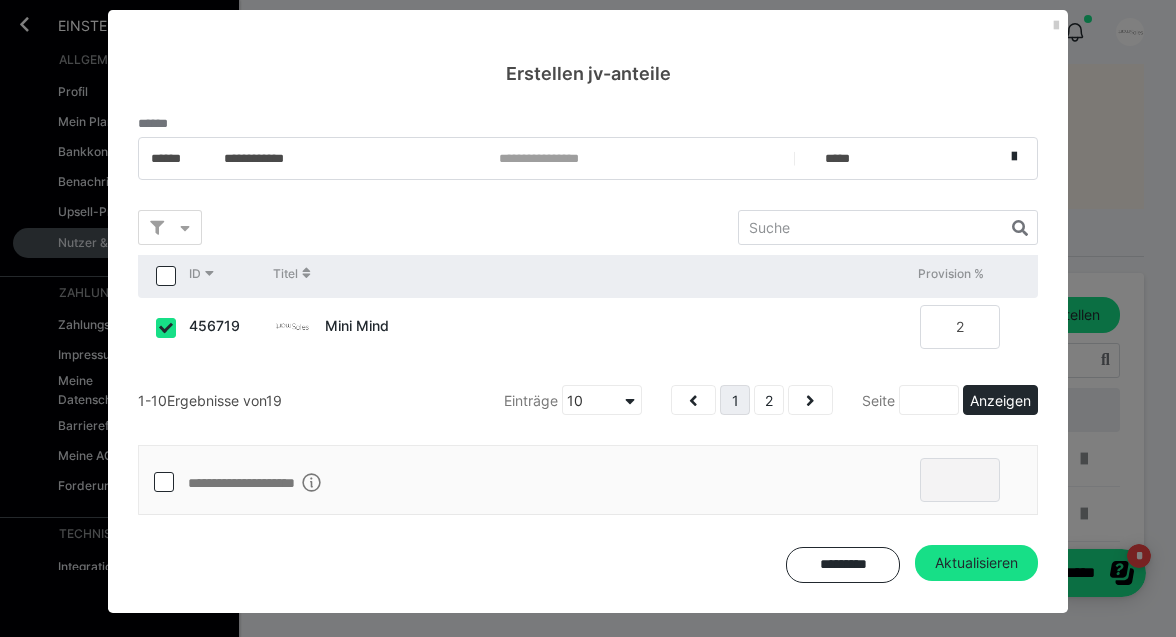 click at bounding box center (166, 328) 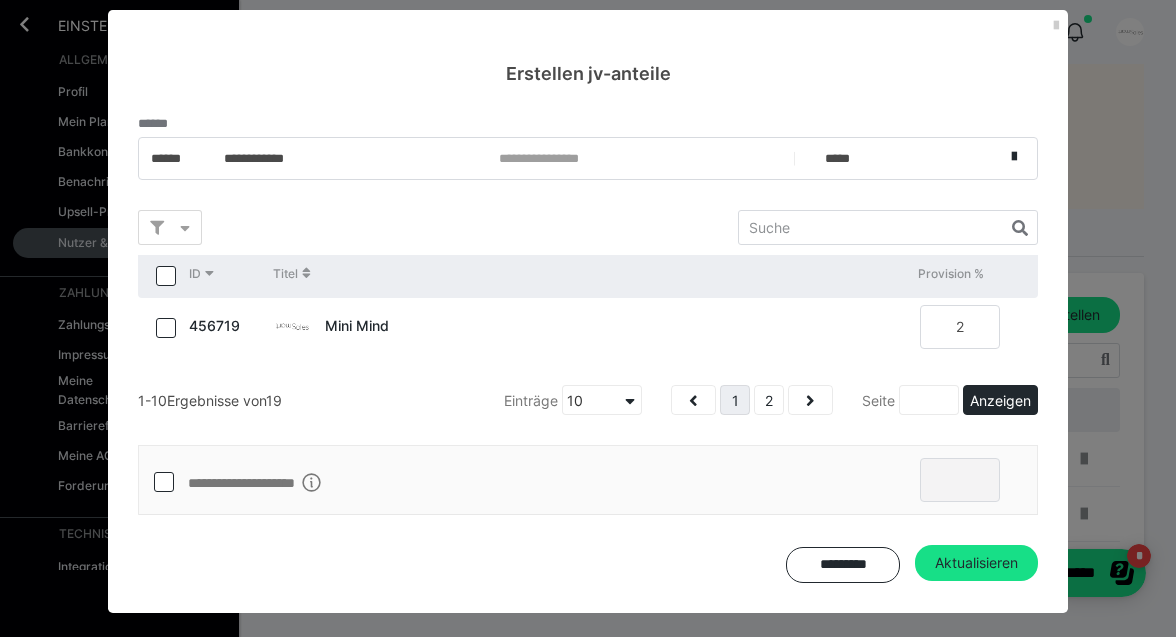 checkbox on "false" 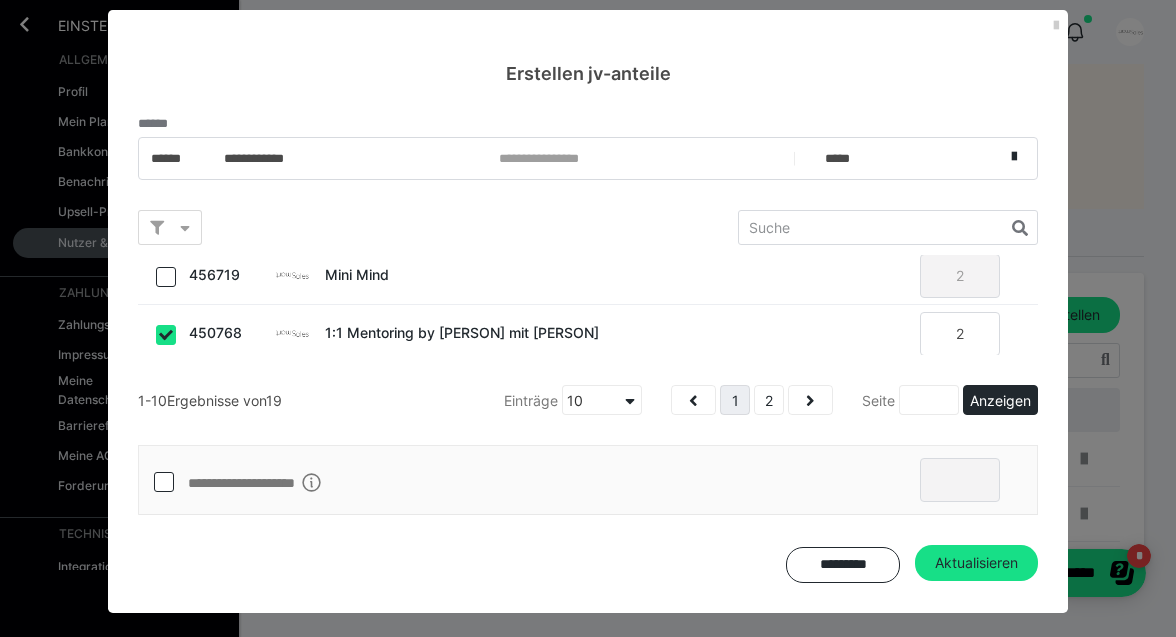 scroll, scrollTop: 80, scrollLeft: 0, axis: vertical 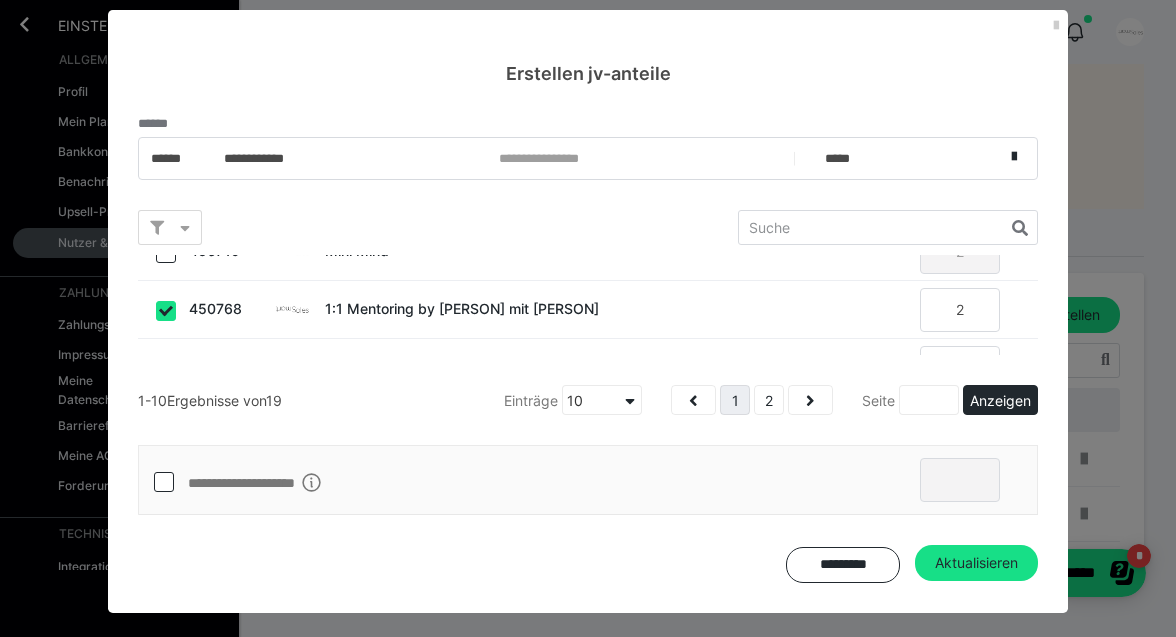 click at bounding box center [166, 311] 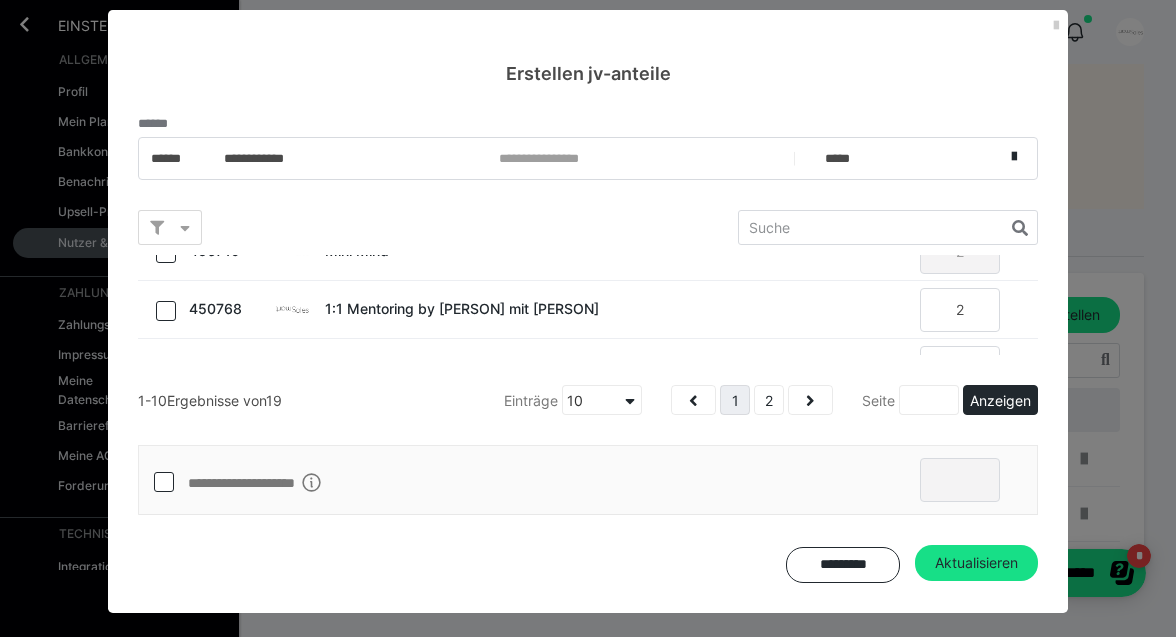 checkbox on "false" 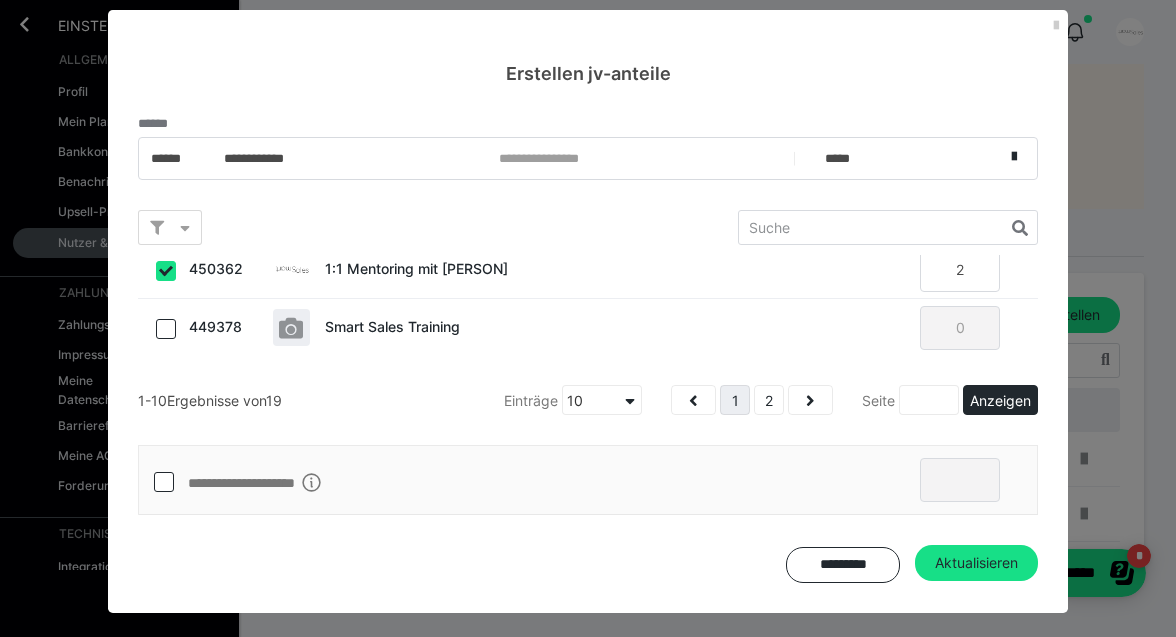 scroll, scrollTop: 184, scrollLeft: 0, axis: vertical 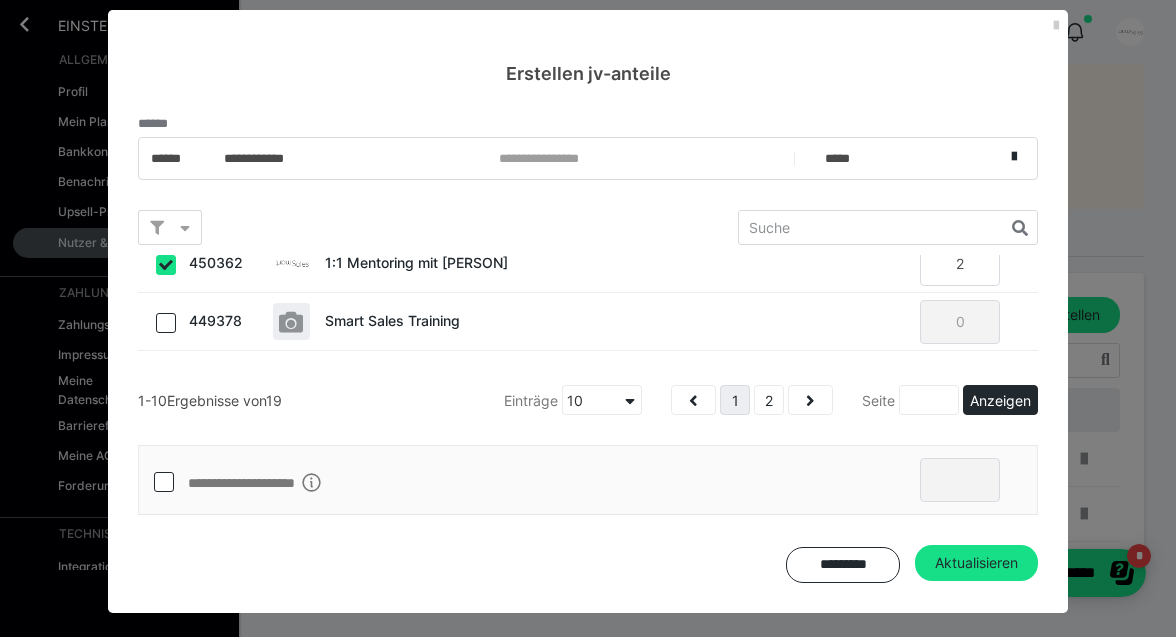 click at bounding box center [166, 265] 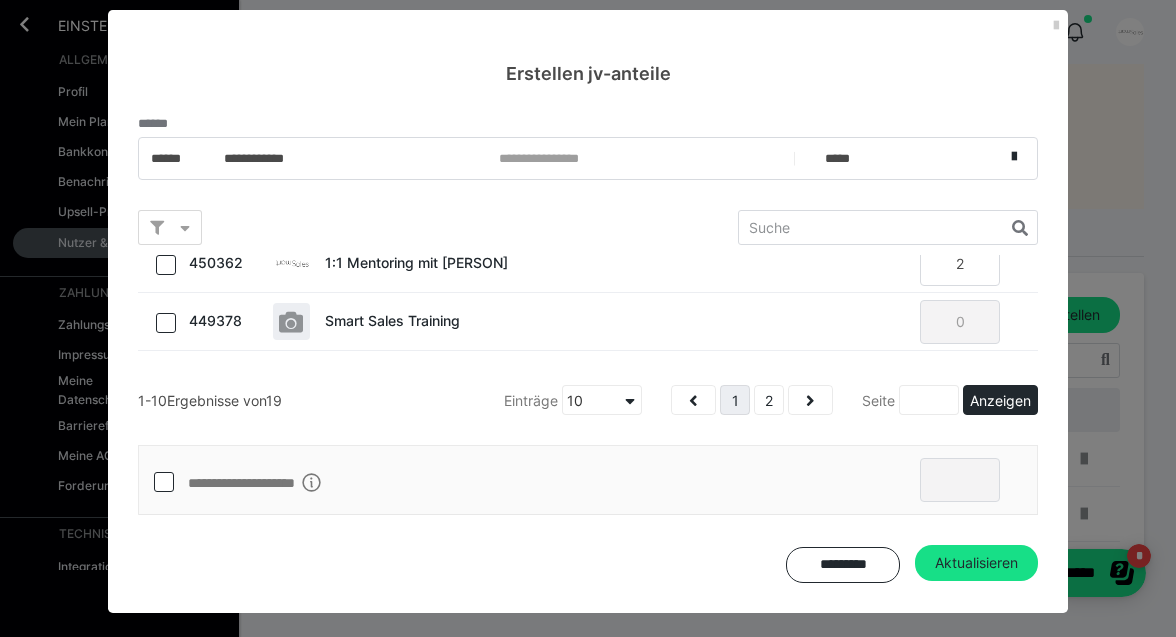 checkbox on "false" 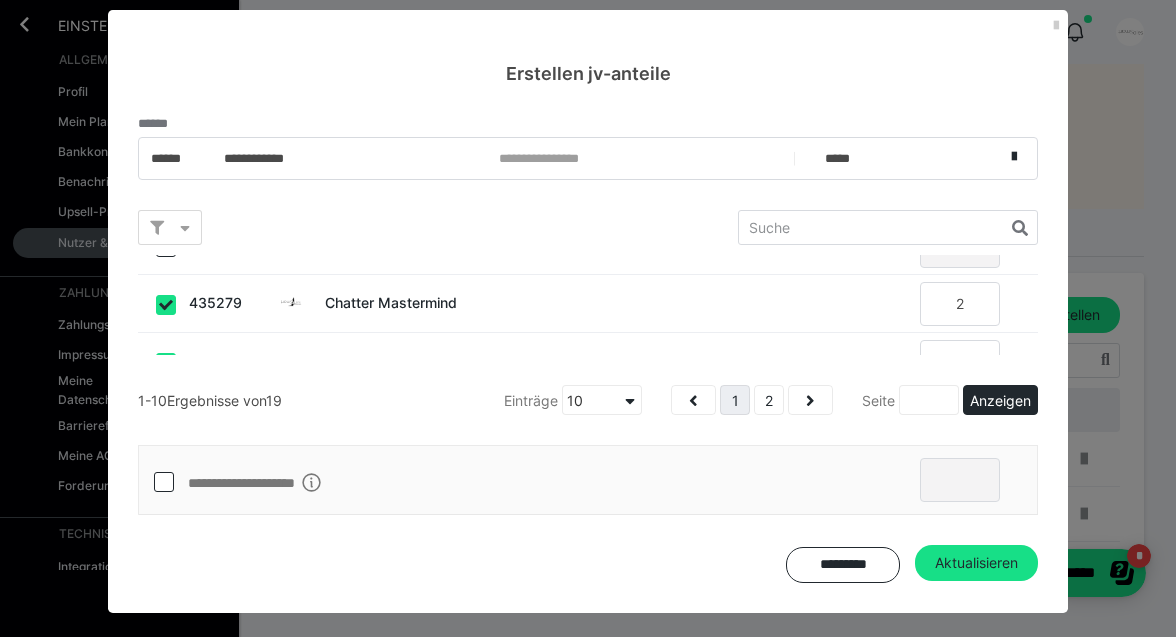 scroll, scrollTop: 376, scrollLeft: 0, axis: vertical 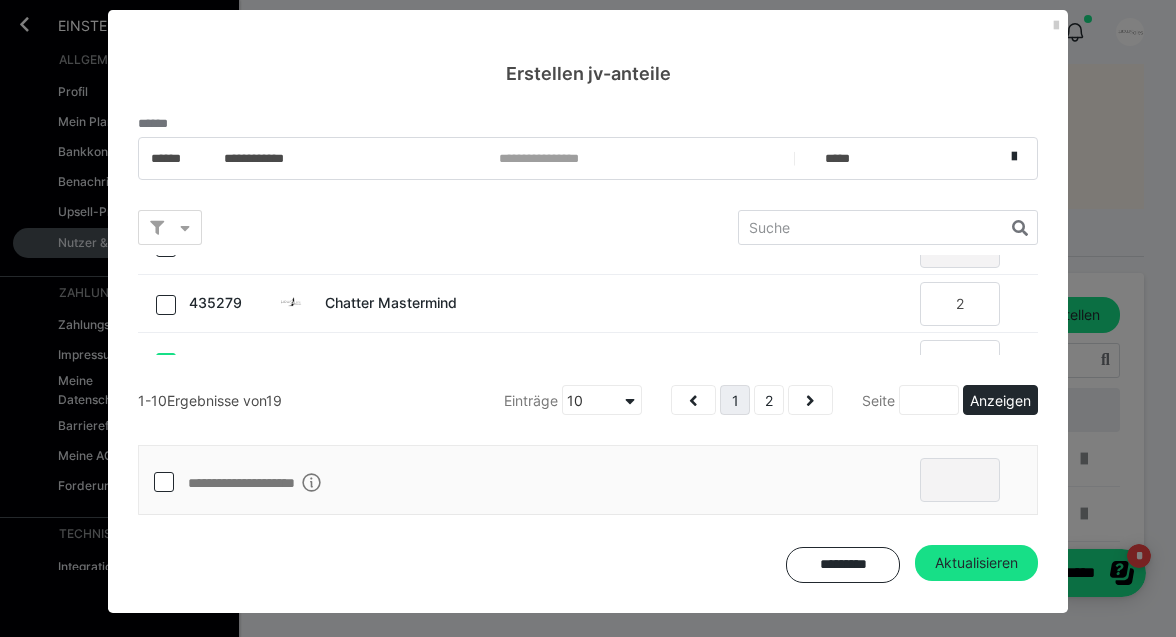 checkbox on "false" 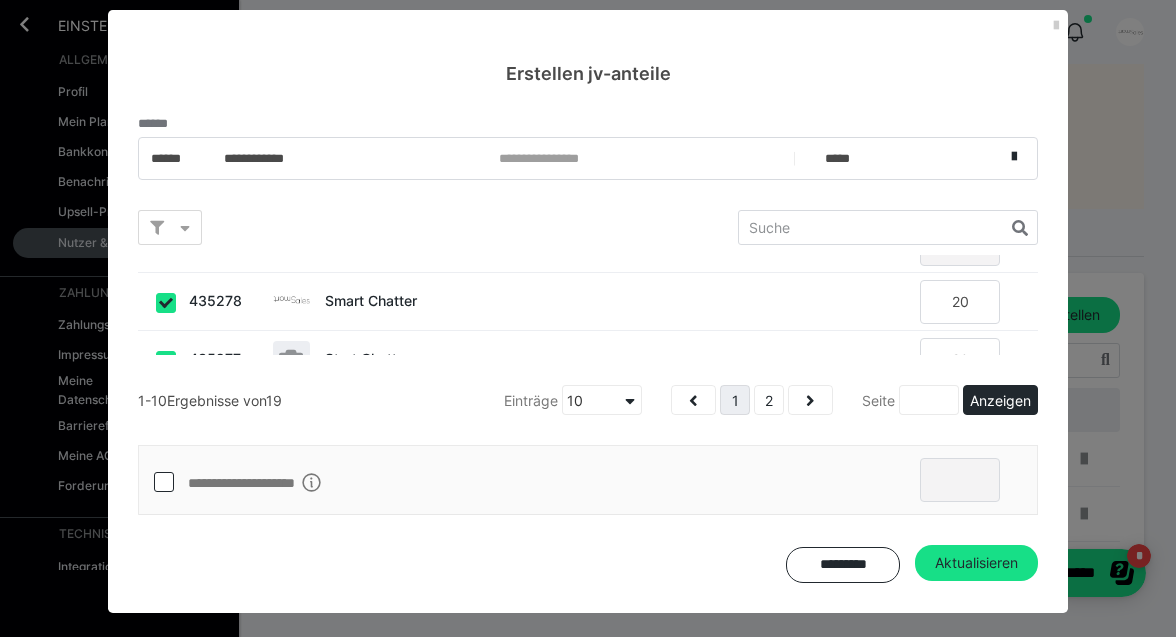 scroll, scrollTop: 440, scrollLeft: 0, axis: vertical 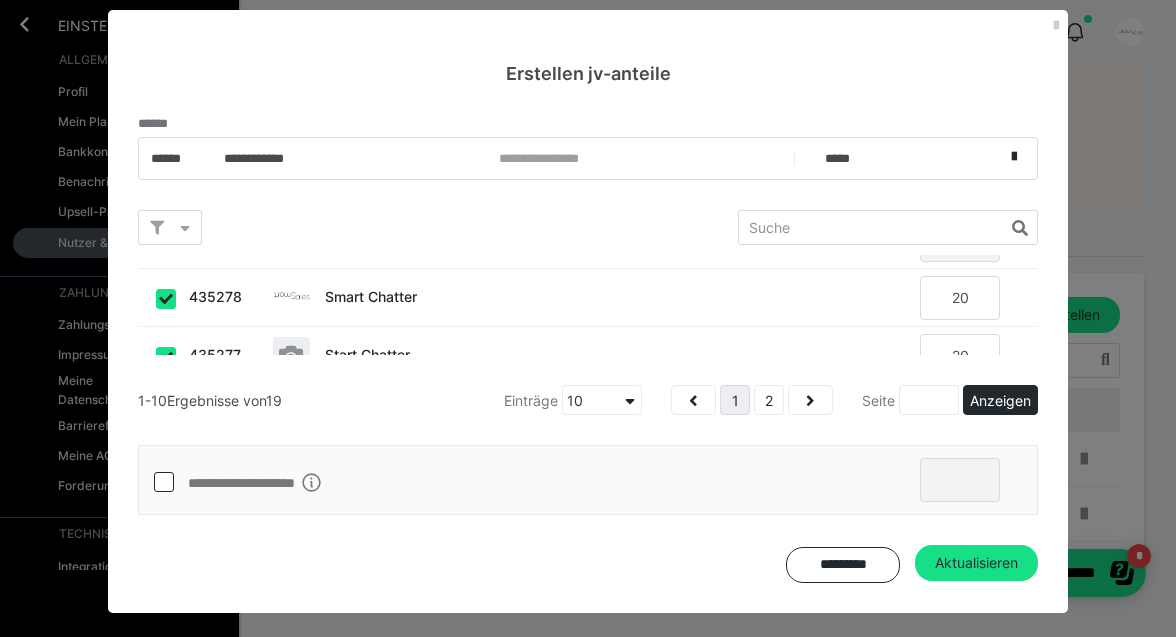 click at bounding box center (166, 299) 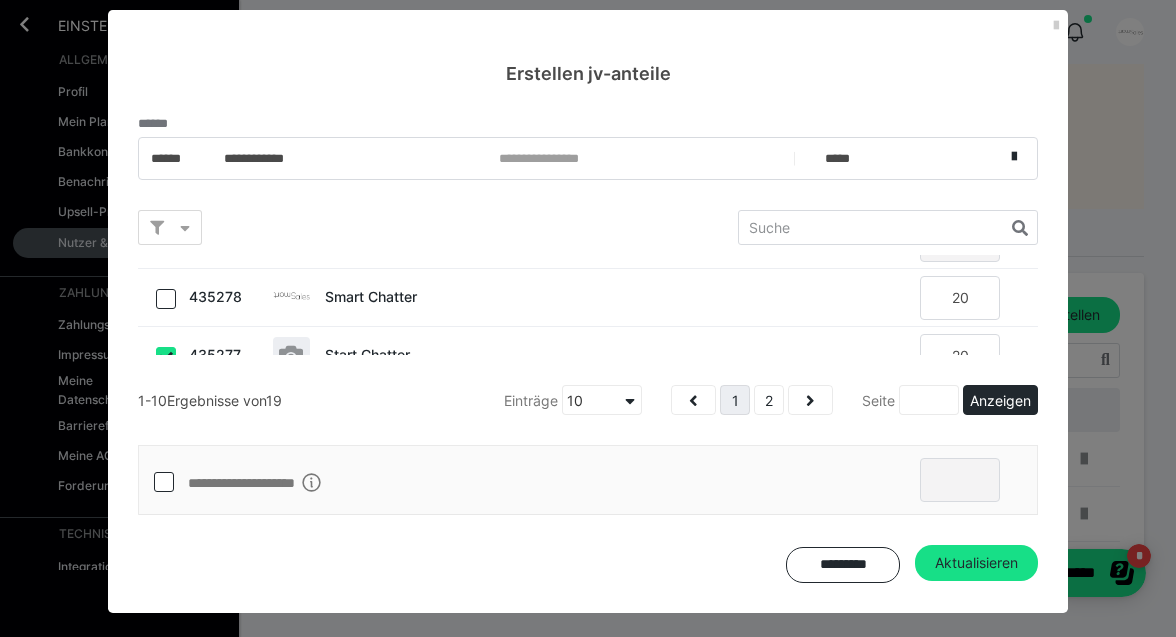 checkbox on "false" 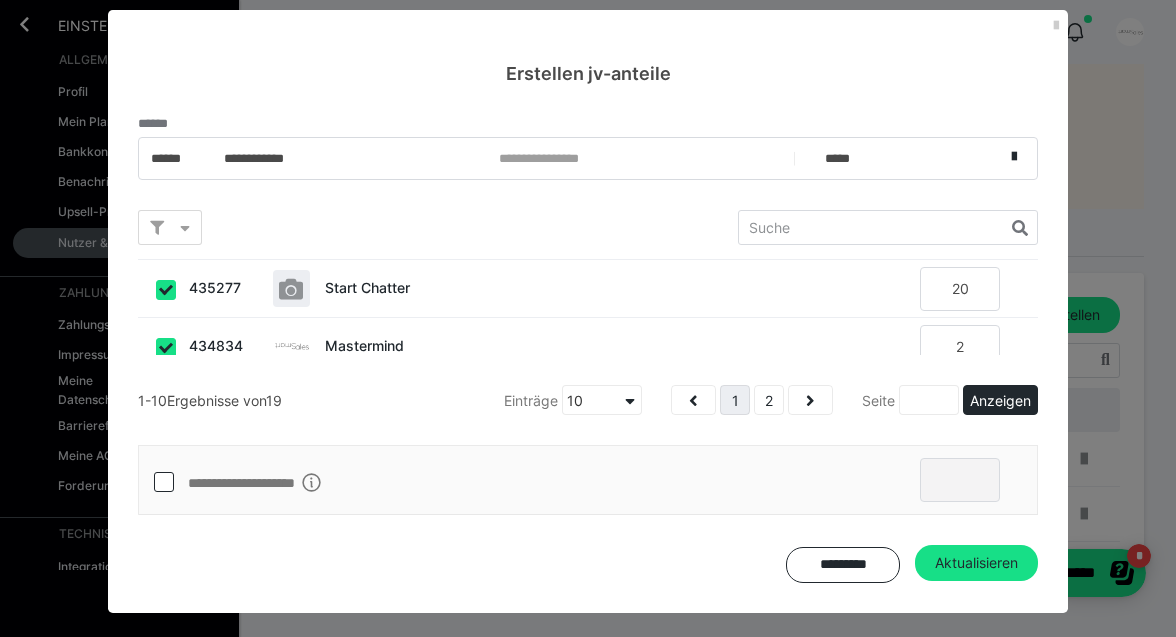 scroll, scrollTop: 504, scrollLeft: 0, axis: vertical 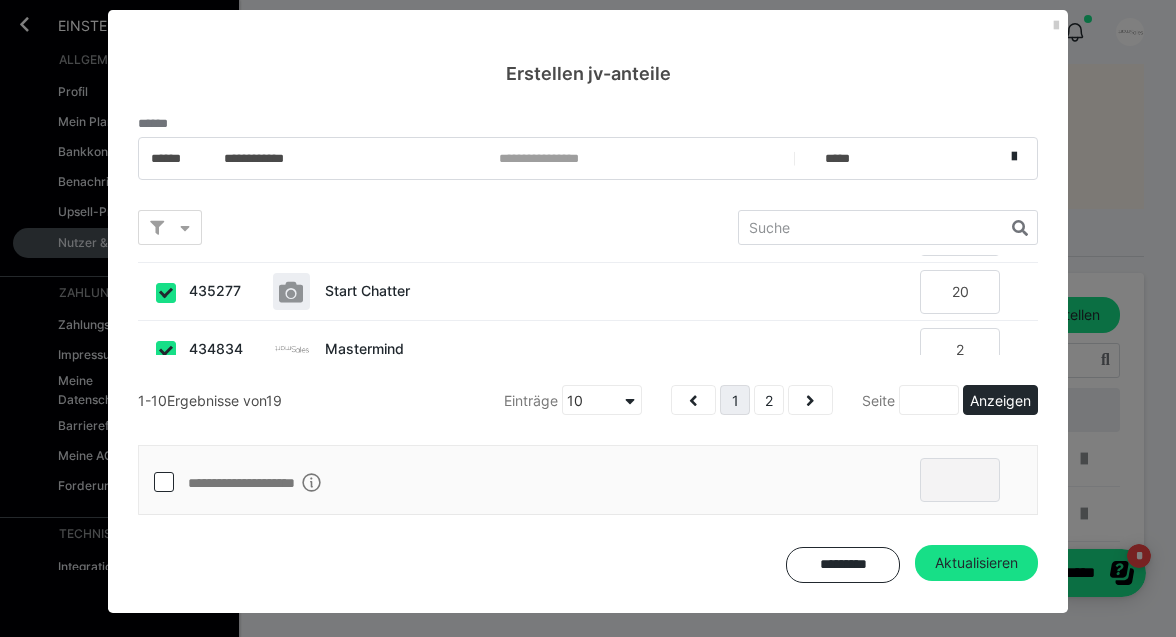 click at bounding box center (166, 293) 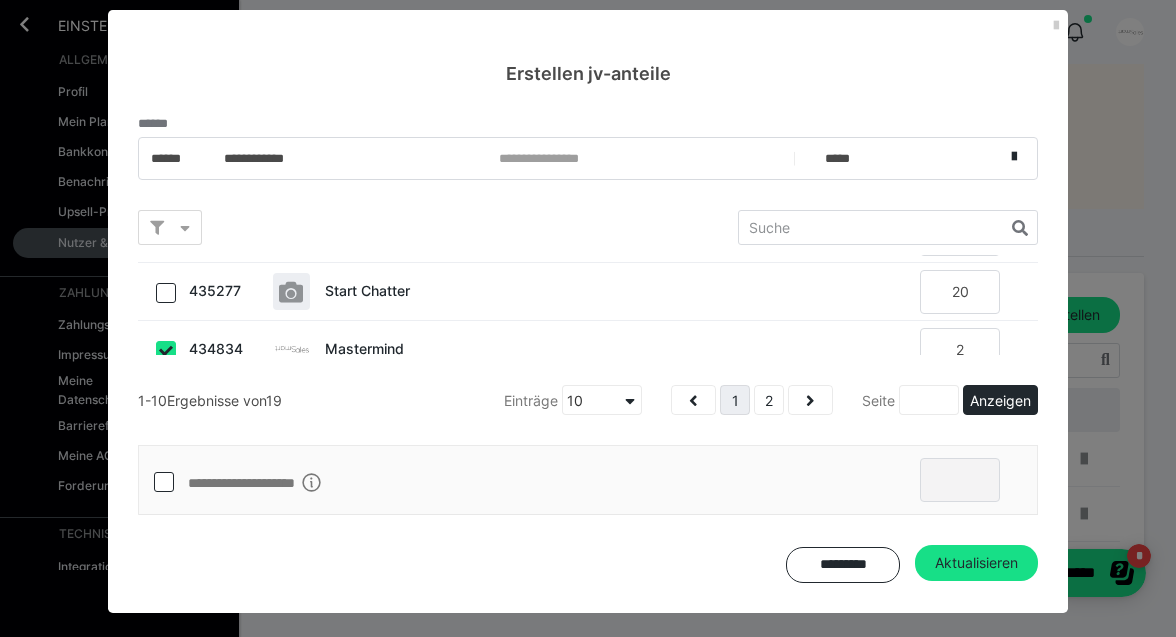 checkbox on "false" 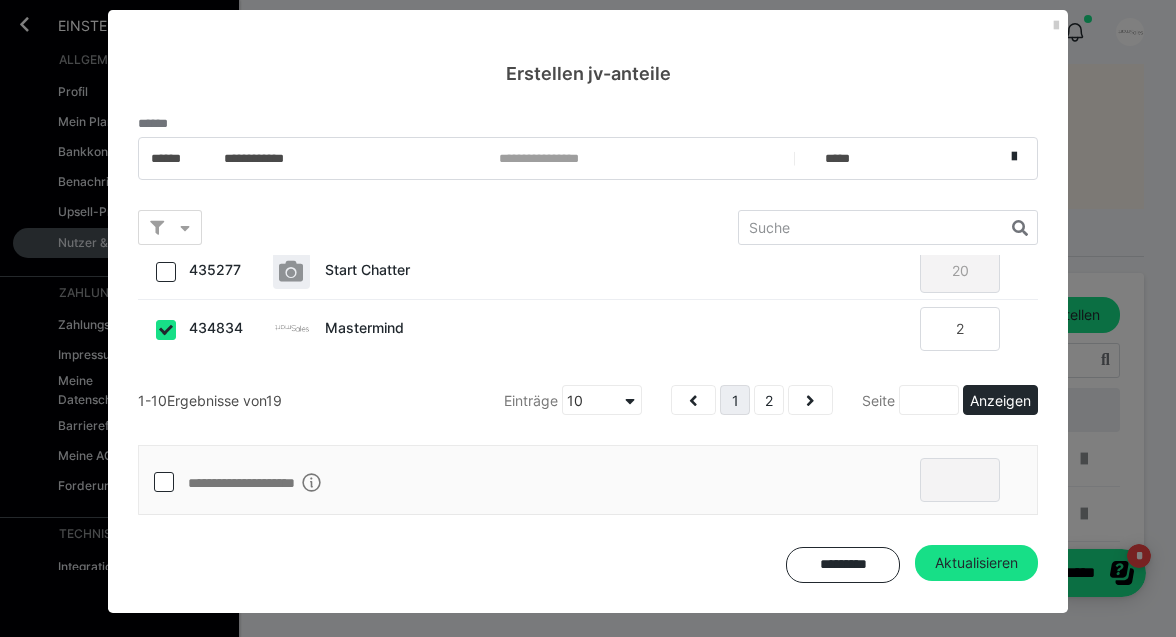 scroll, scrollTop: 526, scrollLeft: 0, axis: vertical 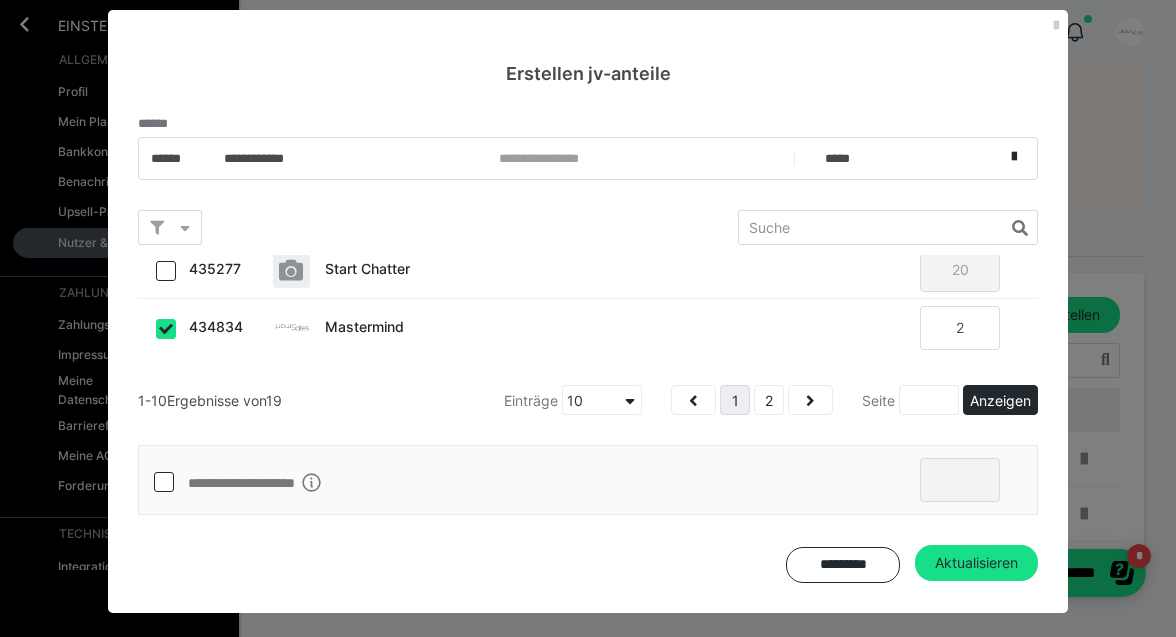 click at bounding box center [166, 329] 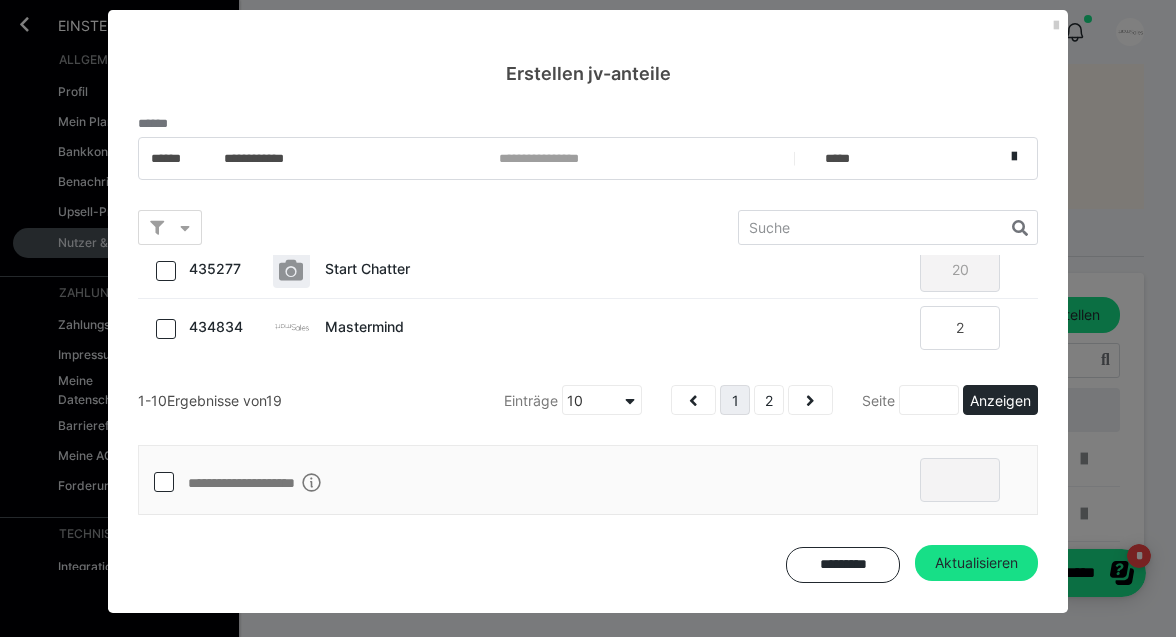 checkbox on "false" 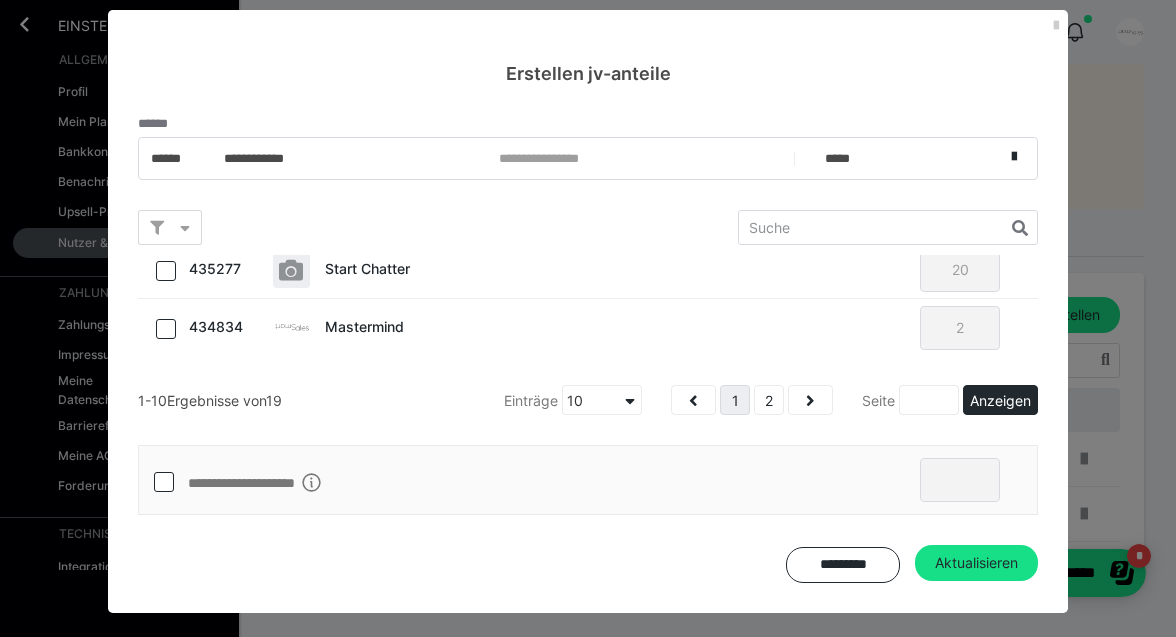 click at bounding box center (166, 271) 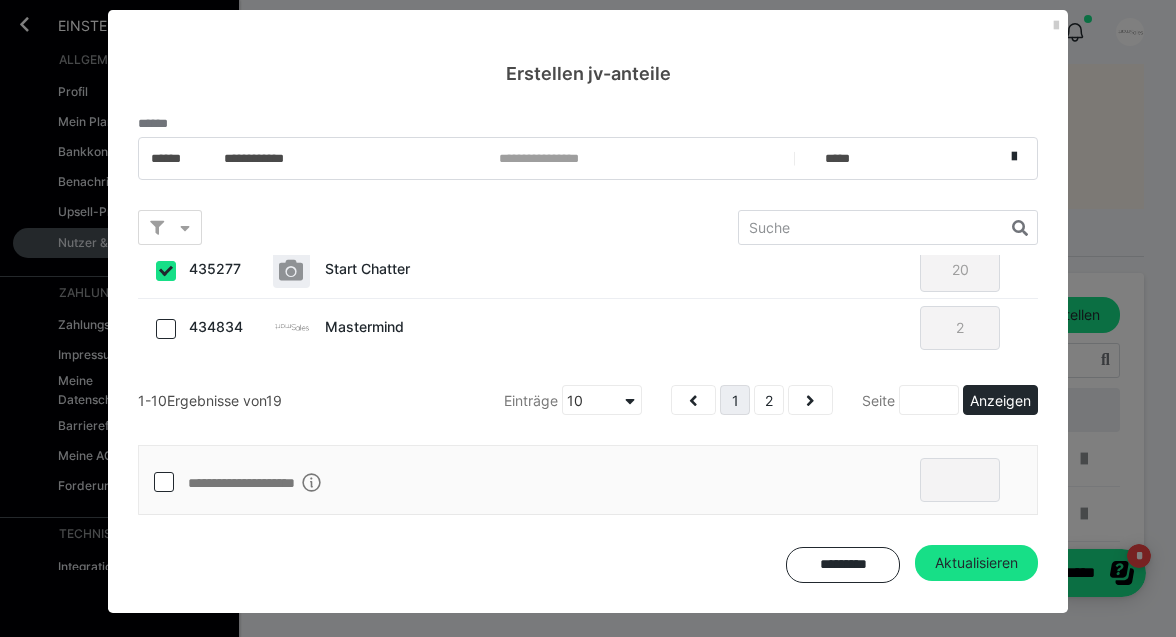 checkbox on "true" 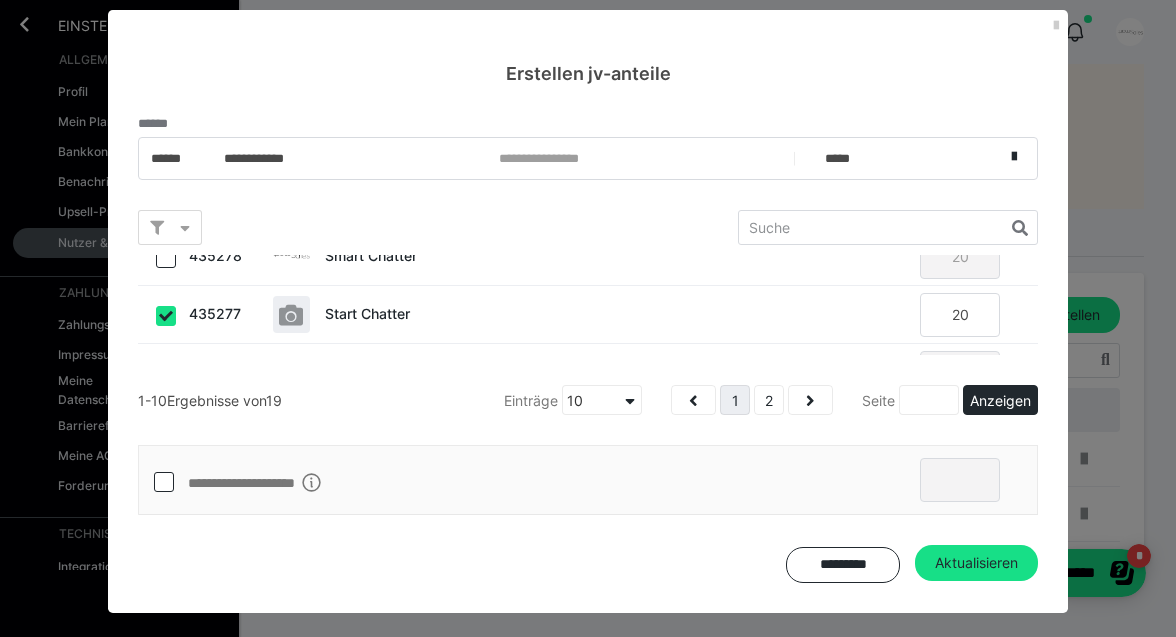 scroll, scrollTop: 472, scrollLeft: 0, axis: vertical 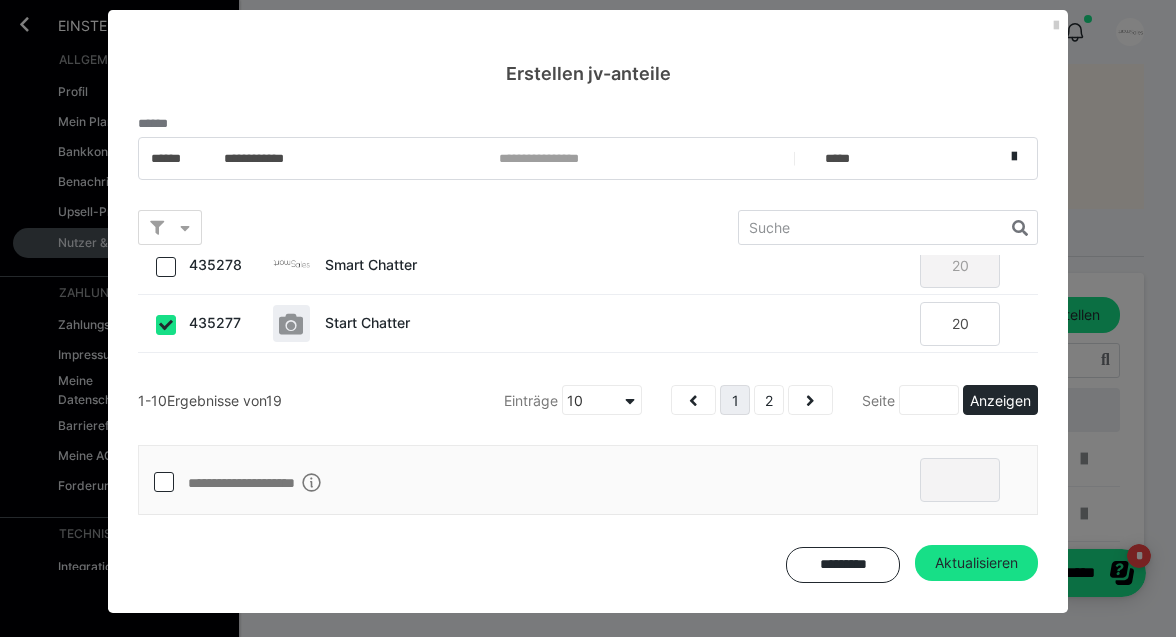 click at bounding box center (166, 267) 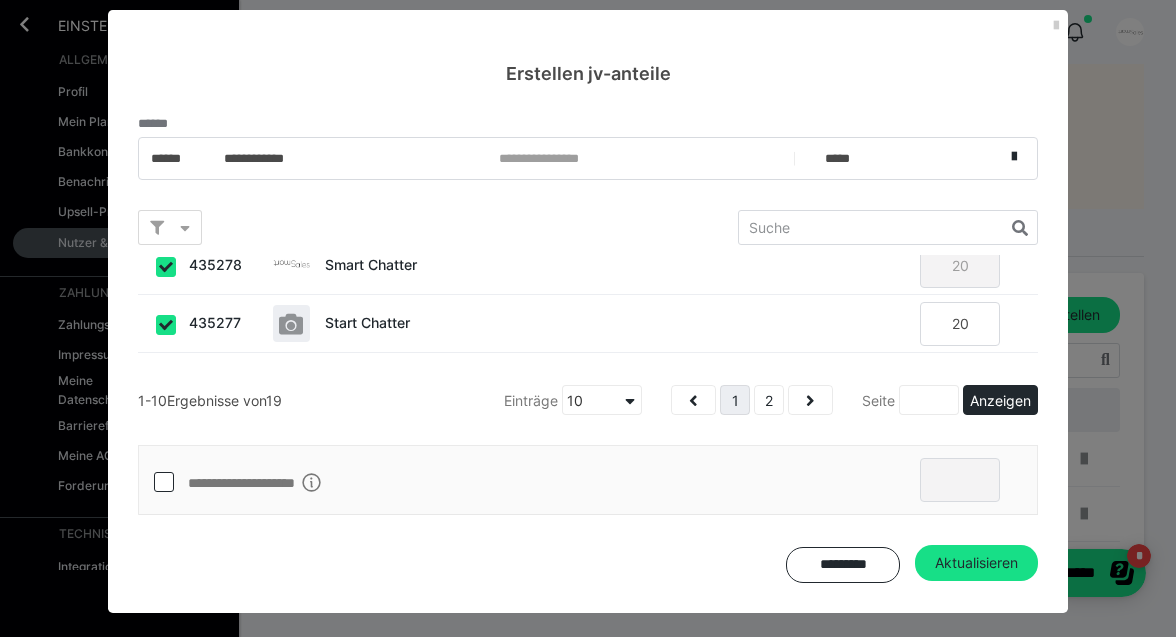 checkbox on "true" 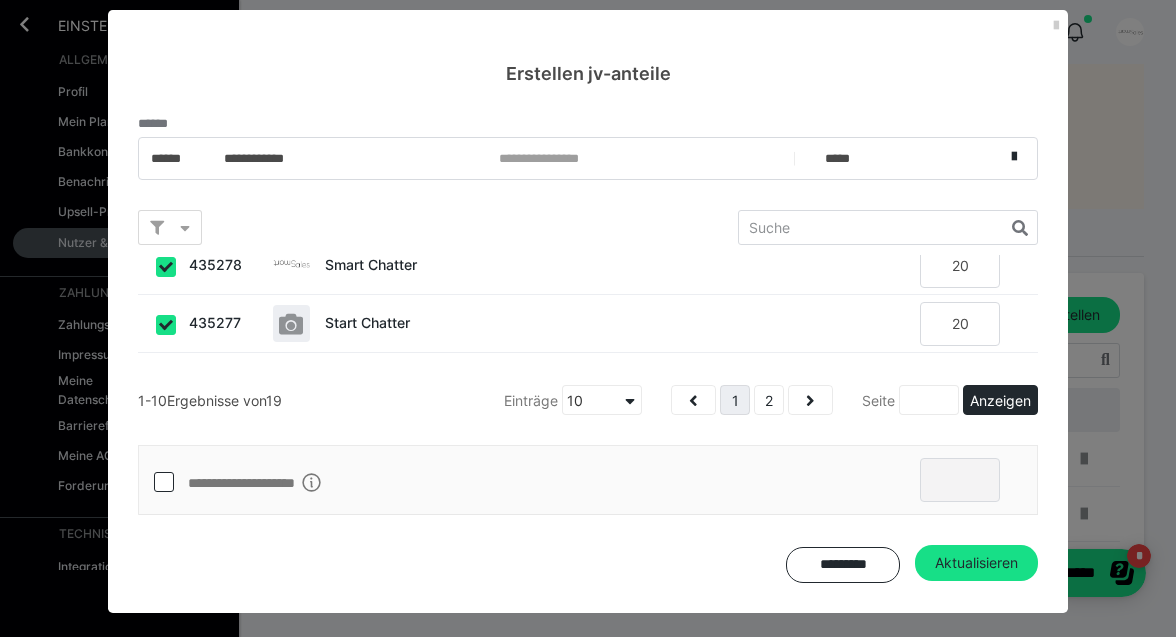 scroll, scrollTop: 526, scrollLeft: 0, axis: vertical 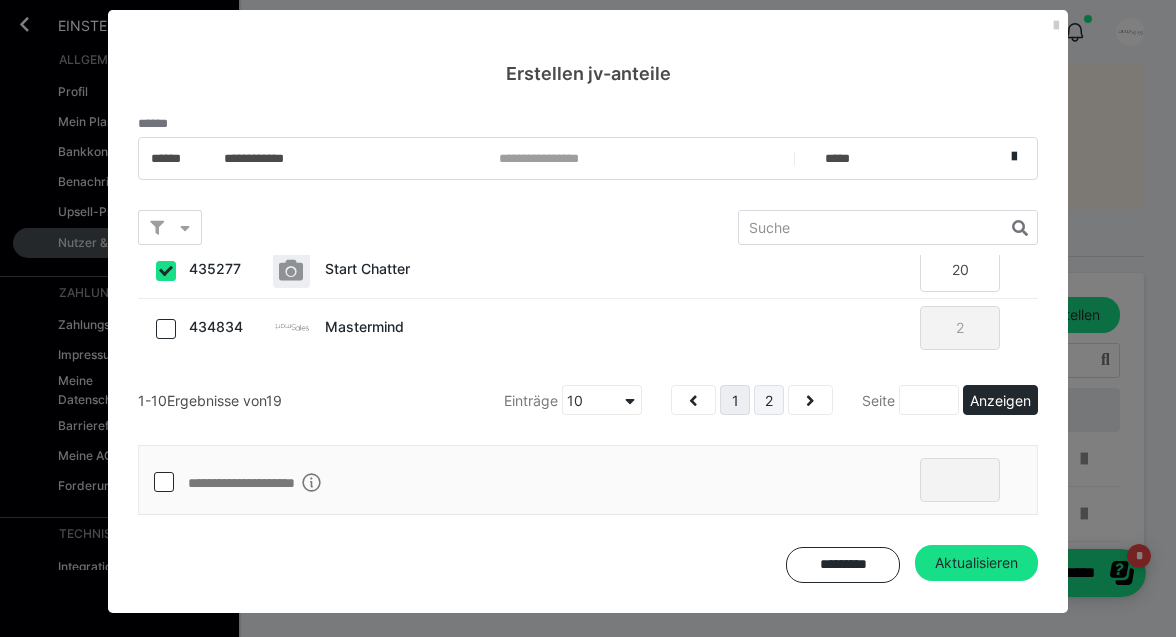 click on "2" at bounding box center (769, 400) 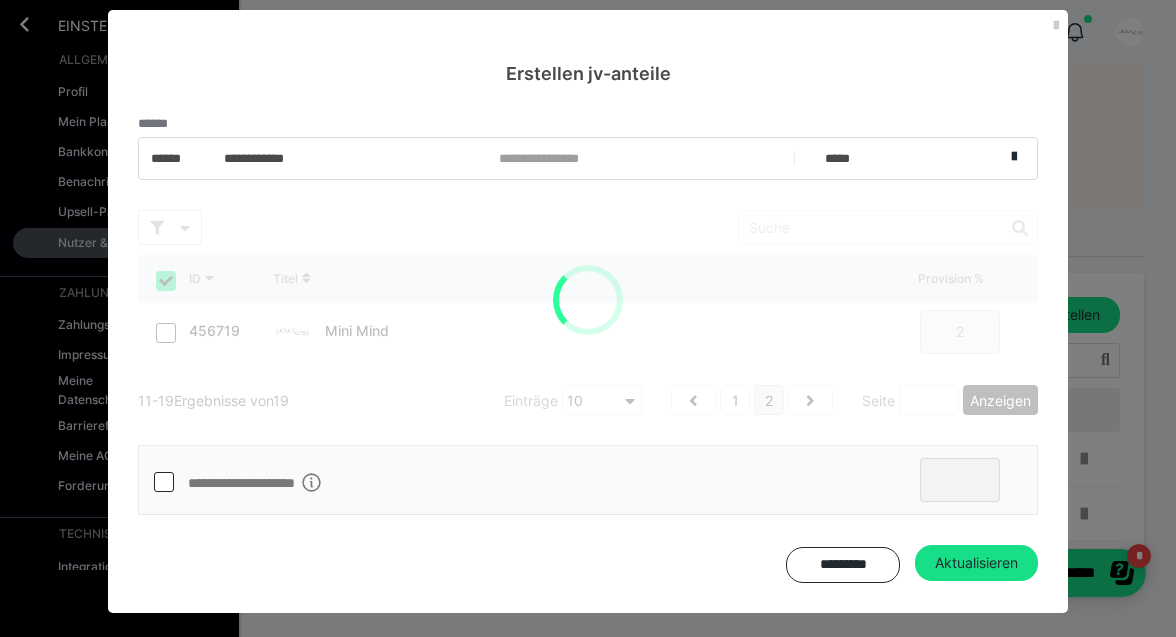checkbox on "true" 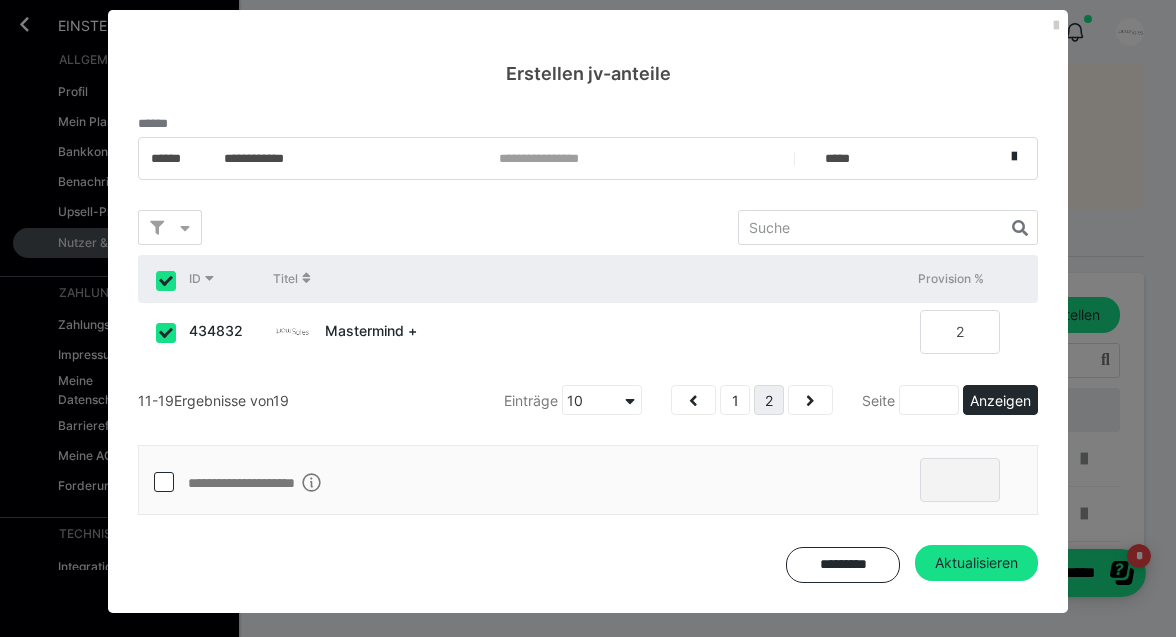 click at bounding box center (166, 333) 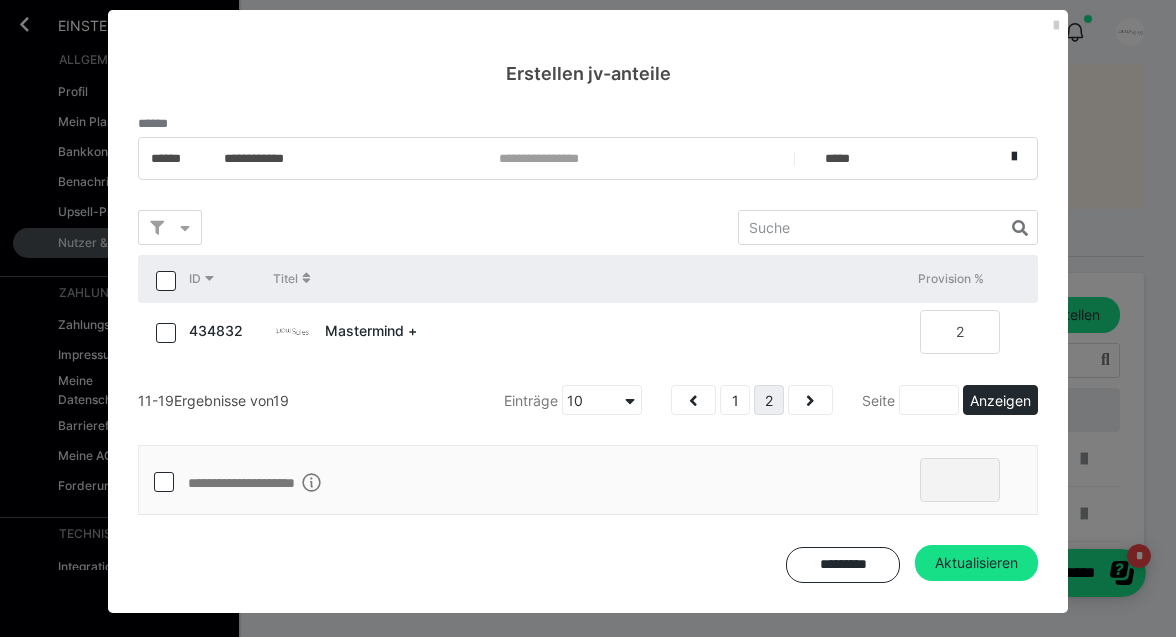checkbox on "false" 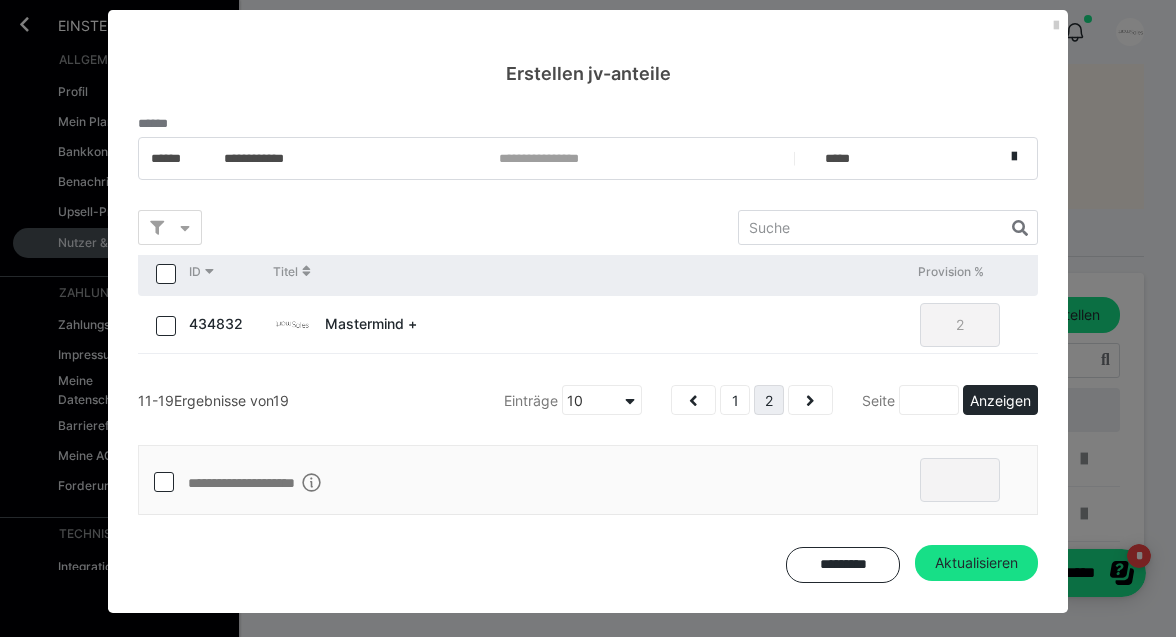 scroll, scrollTop: 0, scrollLeft: 0, axis: both 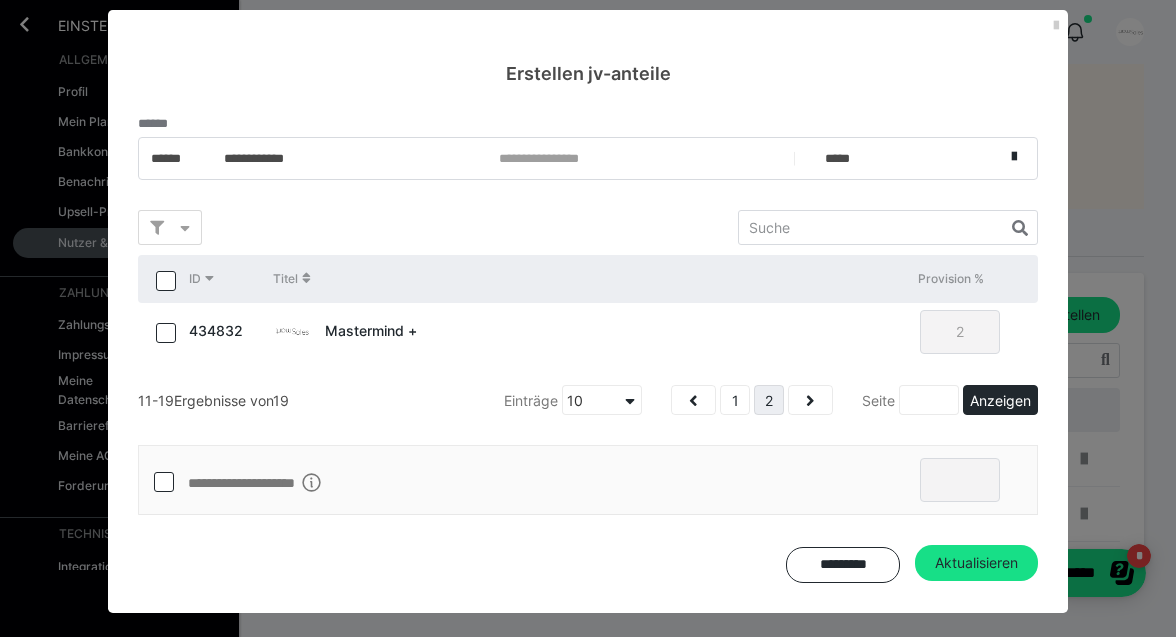 click at bounding box center [166, 281] 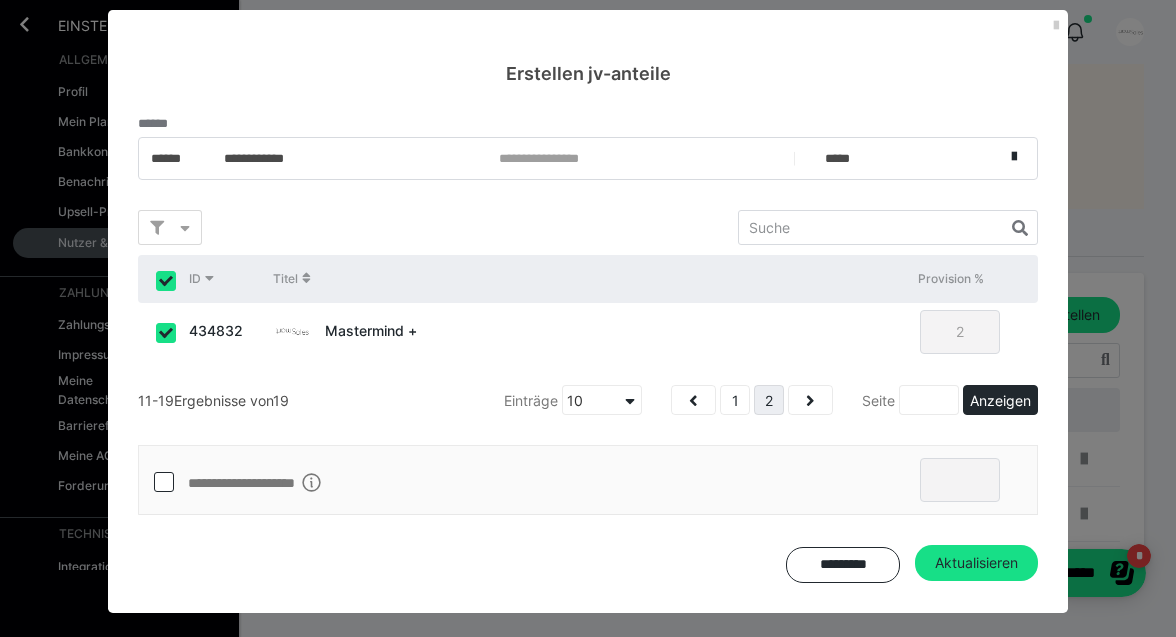 checkbox on "true" 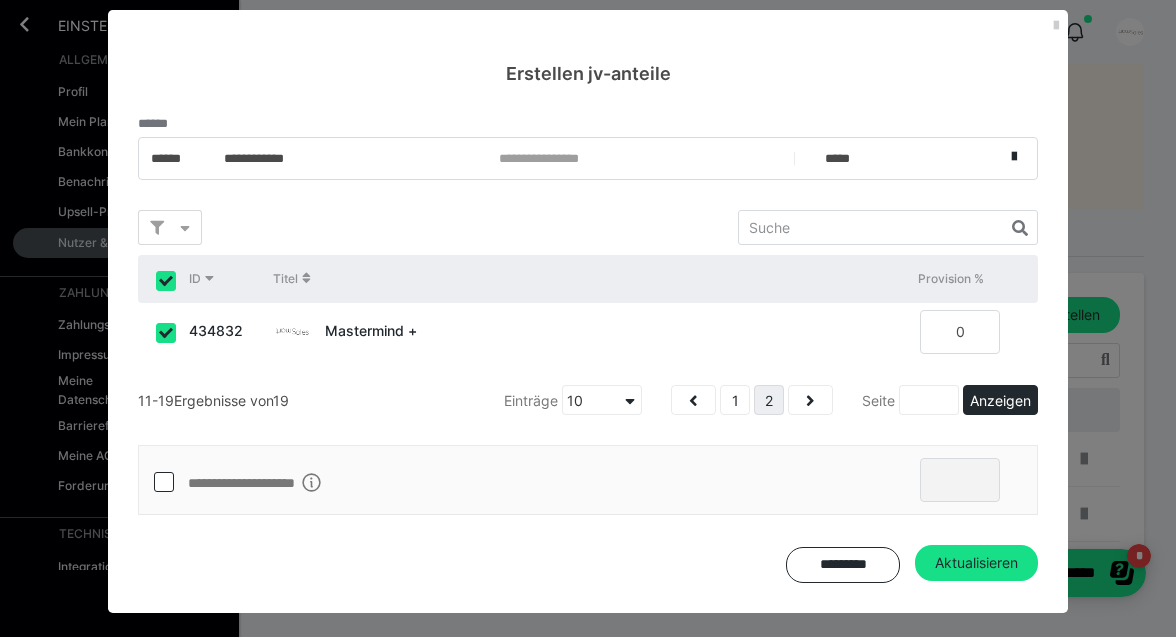 click at bounding box center (166, 281) 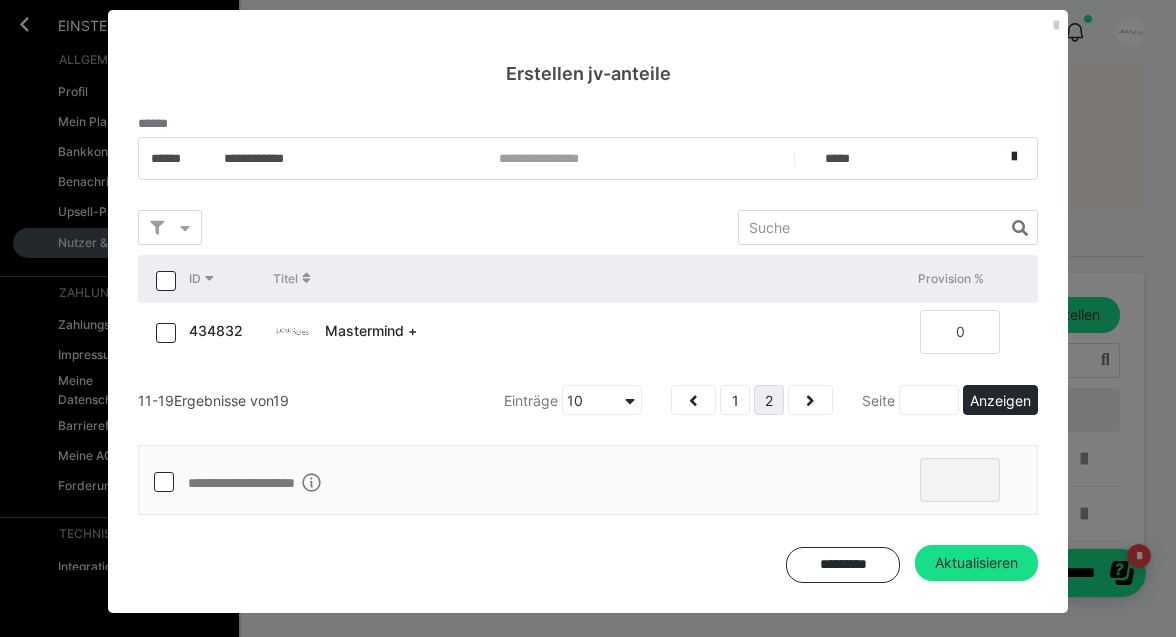 checkbox on "false" 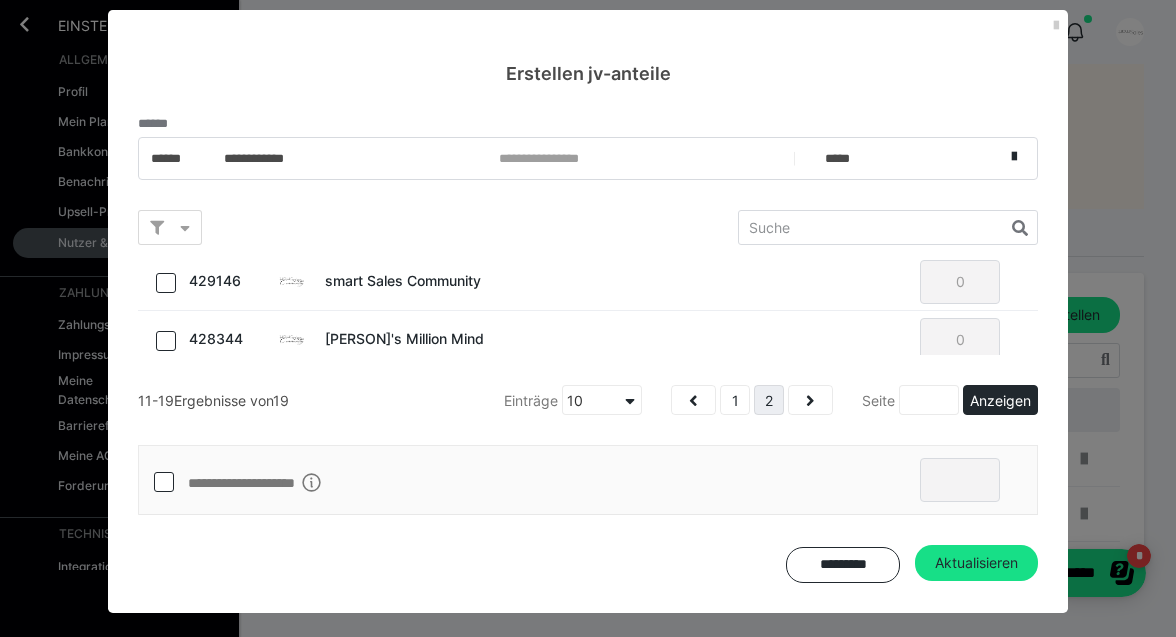 scroll, scrollTop: 468, scrollLeft: 0, axis: vertical 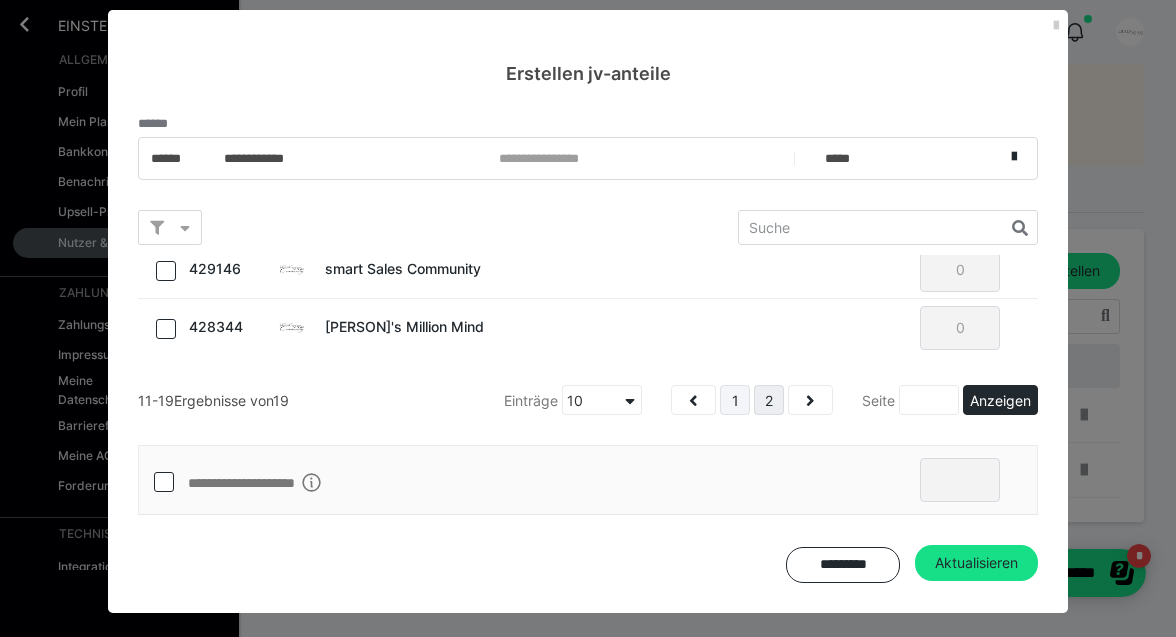 click on "1" at bounding box center (735, 400) 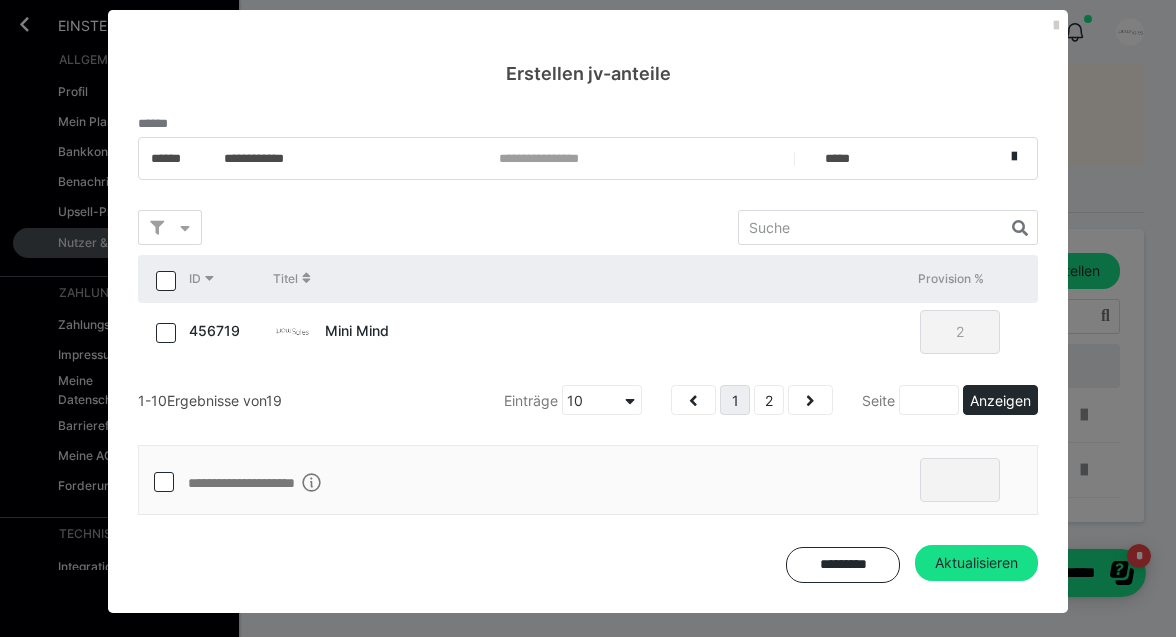 click on "Mini Mind" at bounding box center [586, 331] 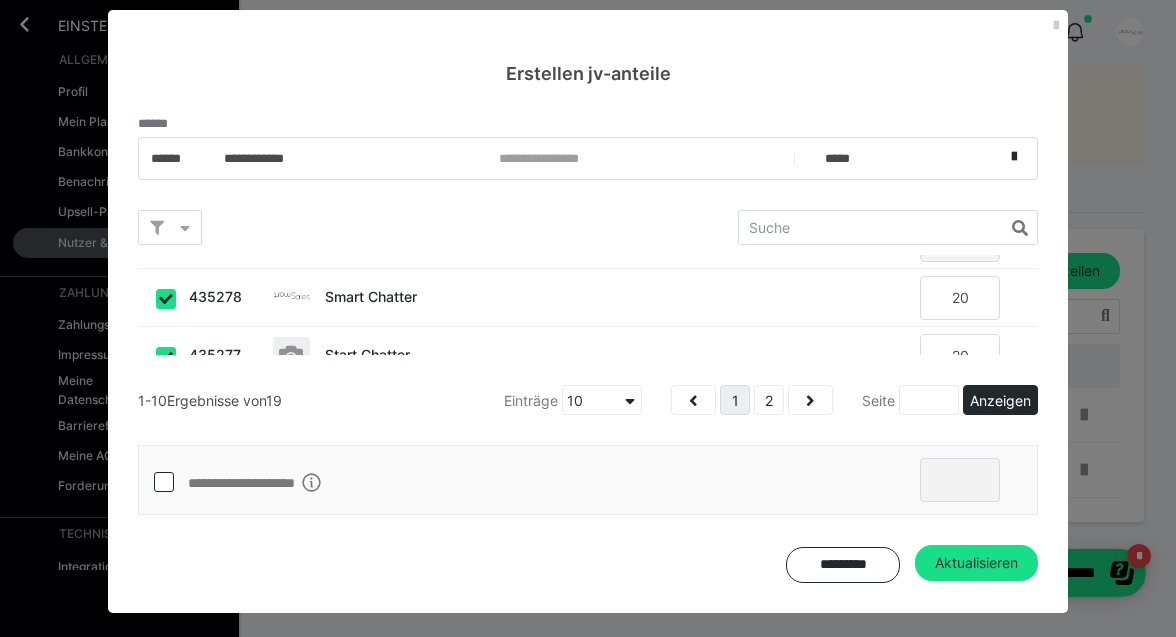 scroll, scrollTop: 526, scrollLeft: 0, axis: vertical 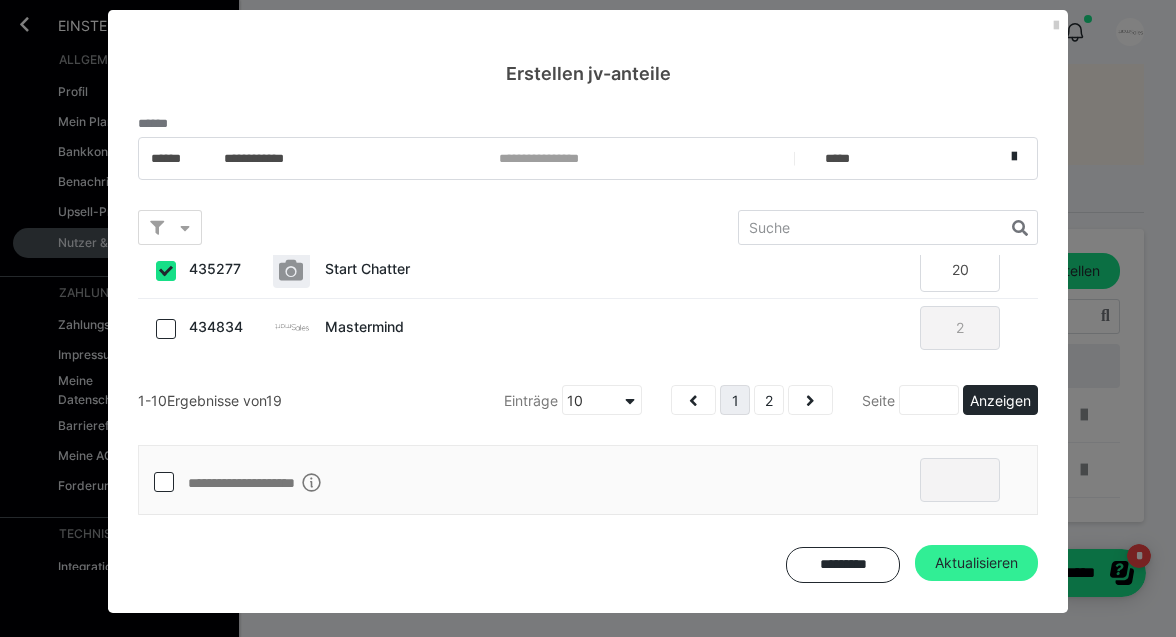 click on "Aktualisieren" at bounding box center [976, 563] 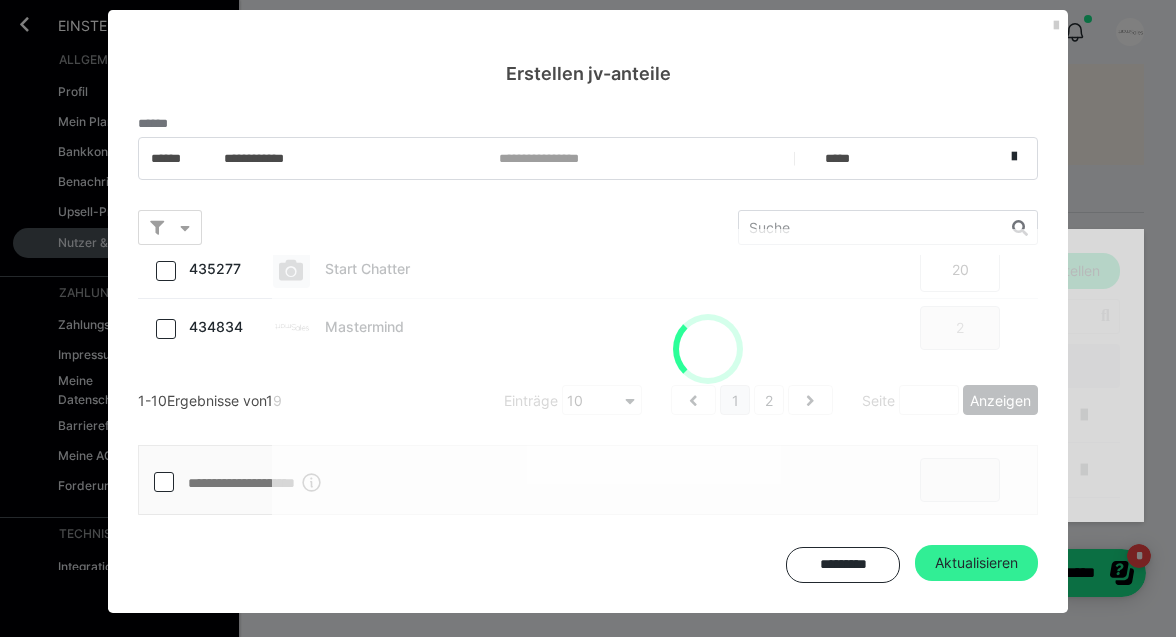 type on "0" 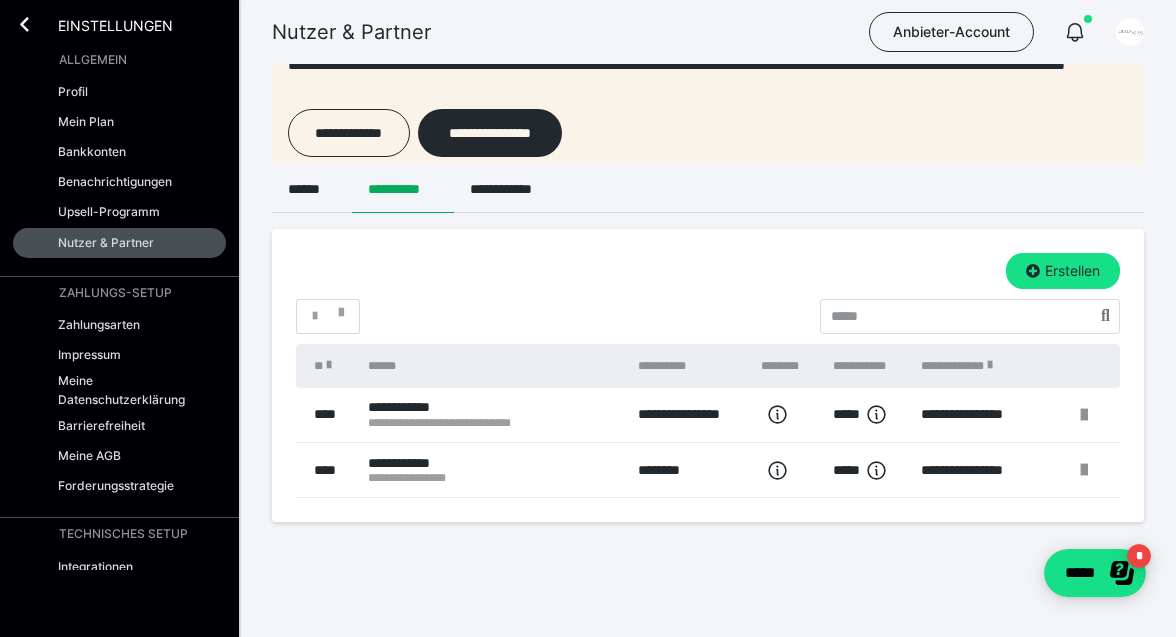 click on "**********" at bounding box center (708, 375) 